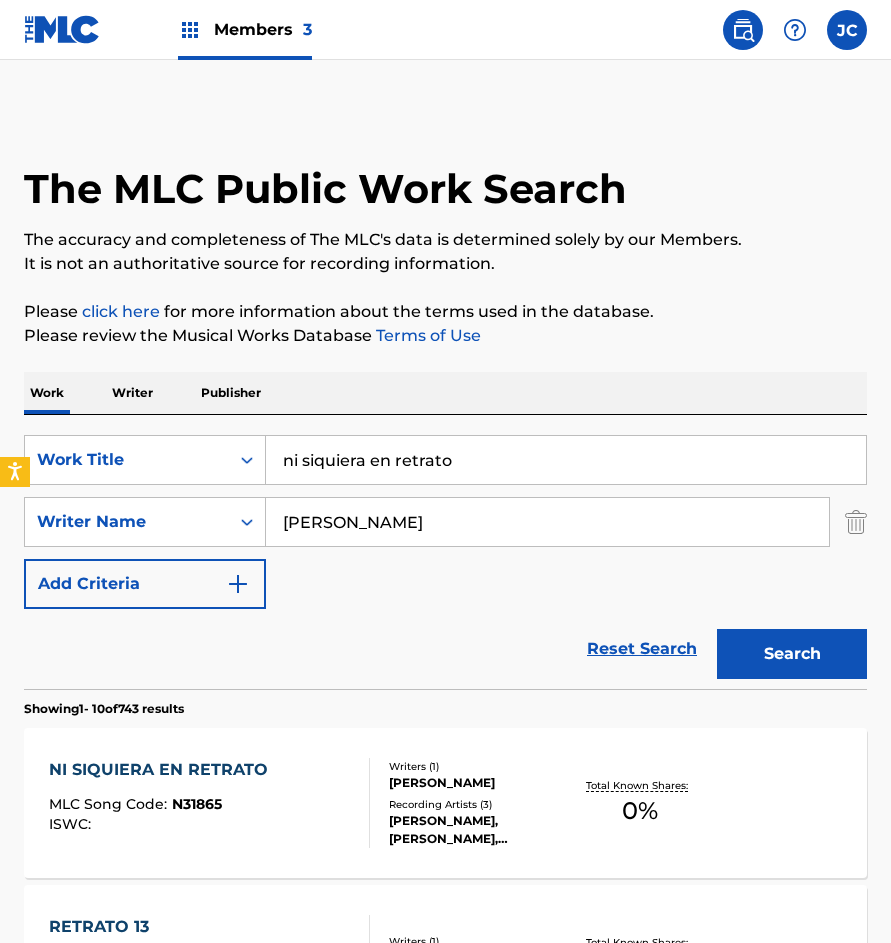 scroll, scrollTop: 300, scrollLeft: 0, axis: vertical 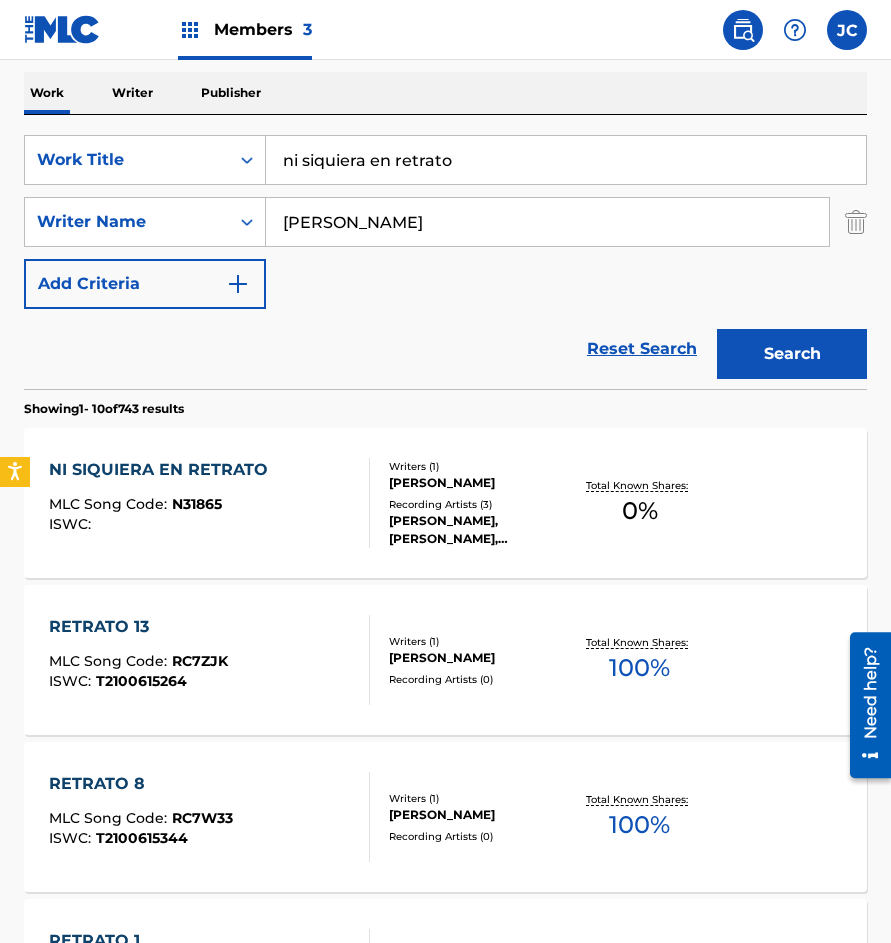 click on "ni siquiera en retrato" at bounding box center [566, 160] 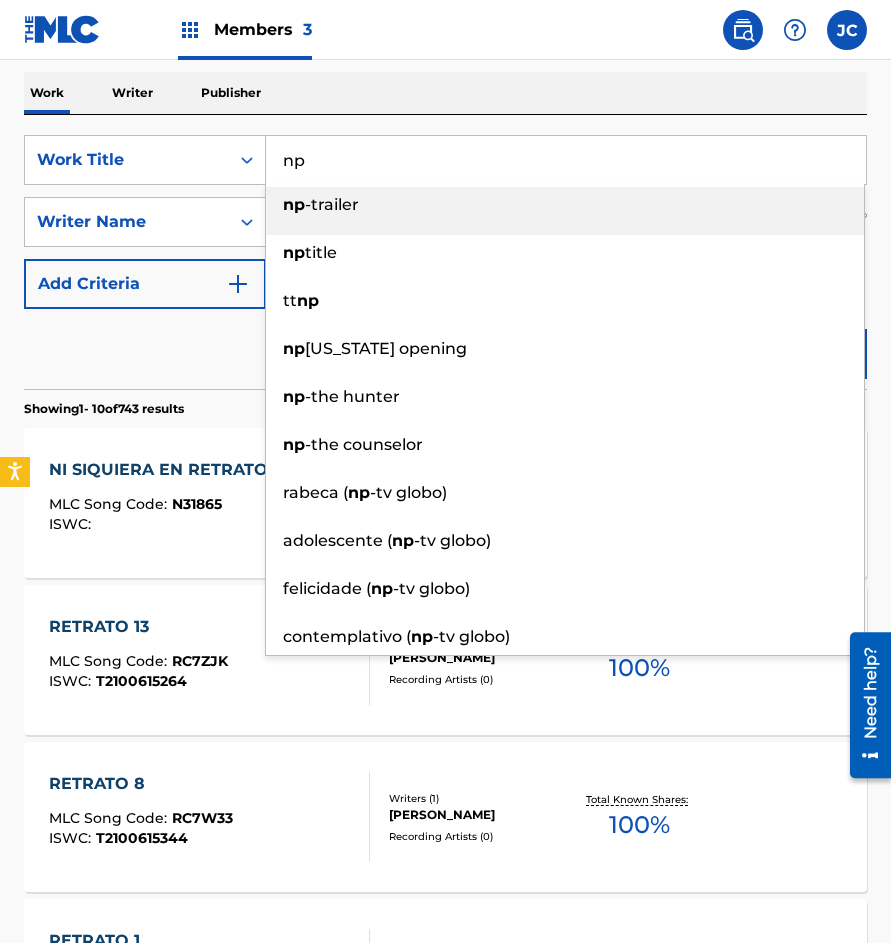 type on "n" 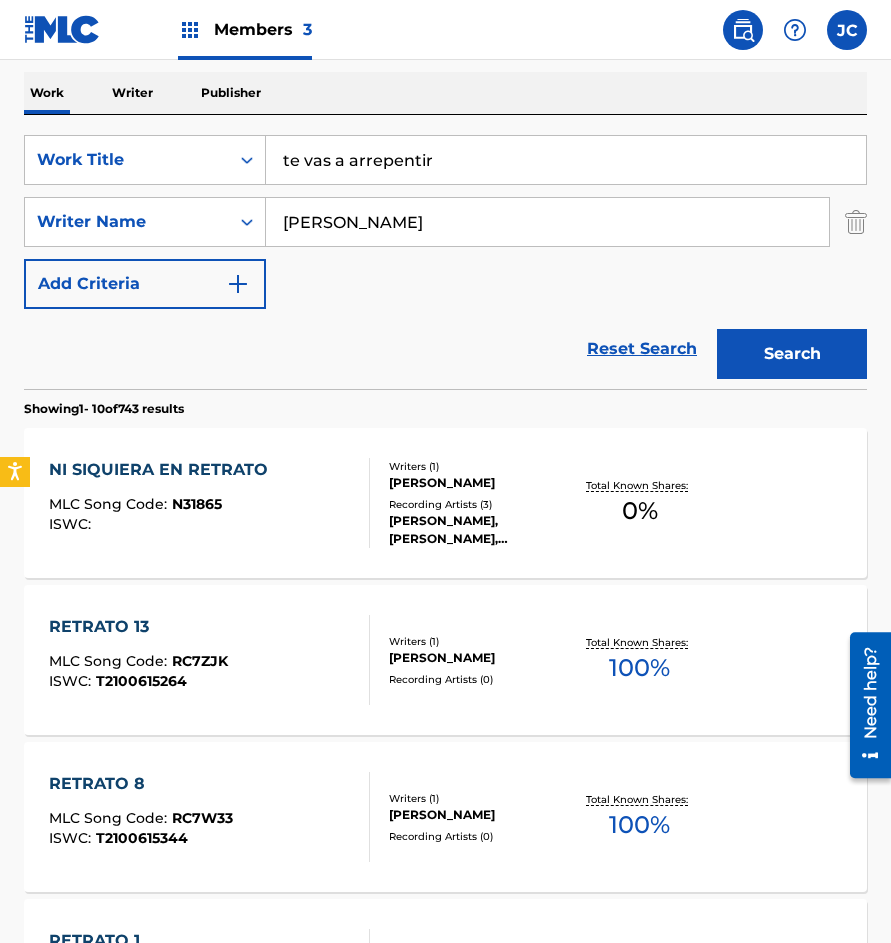 type on "te vas a arrepentir" 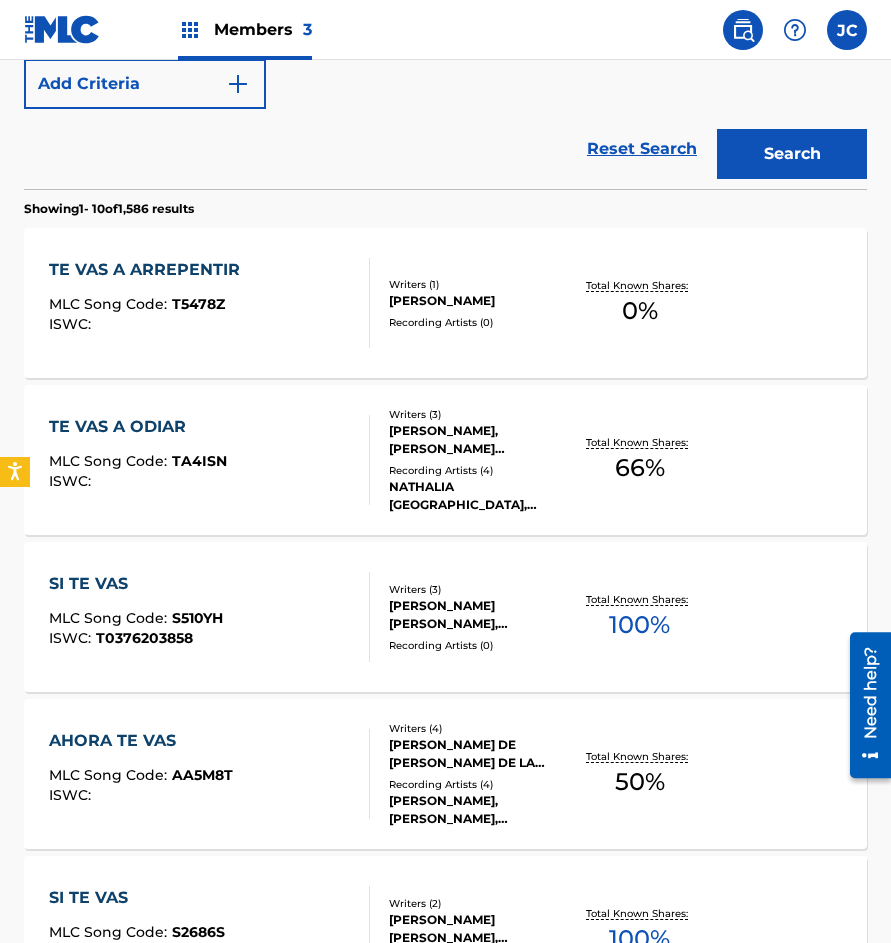 scroll, scrollTop: 400, scrollLeft: 0, axis: vertical 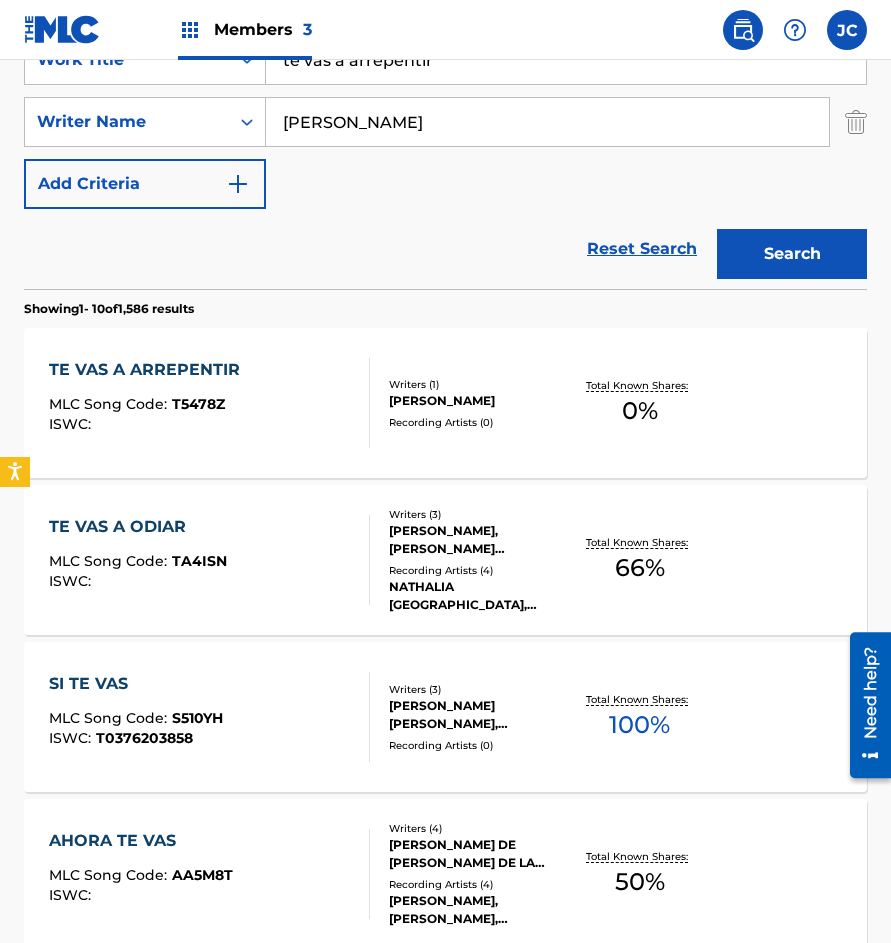 click on "[PERSON_NAME]" at bounding box center [479, 401] 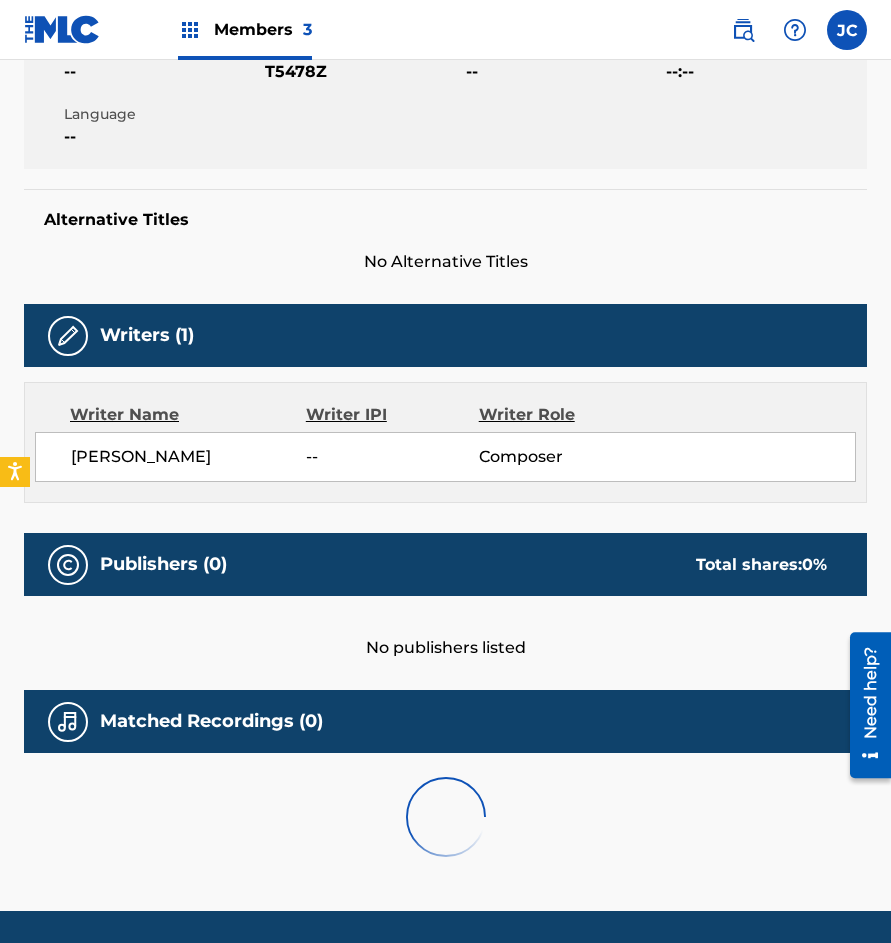 scroll, scrollTop: 0, scrollLeft: 0, axis: both 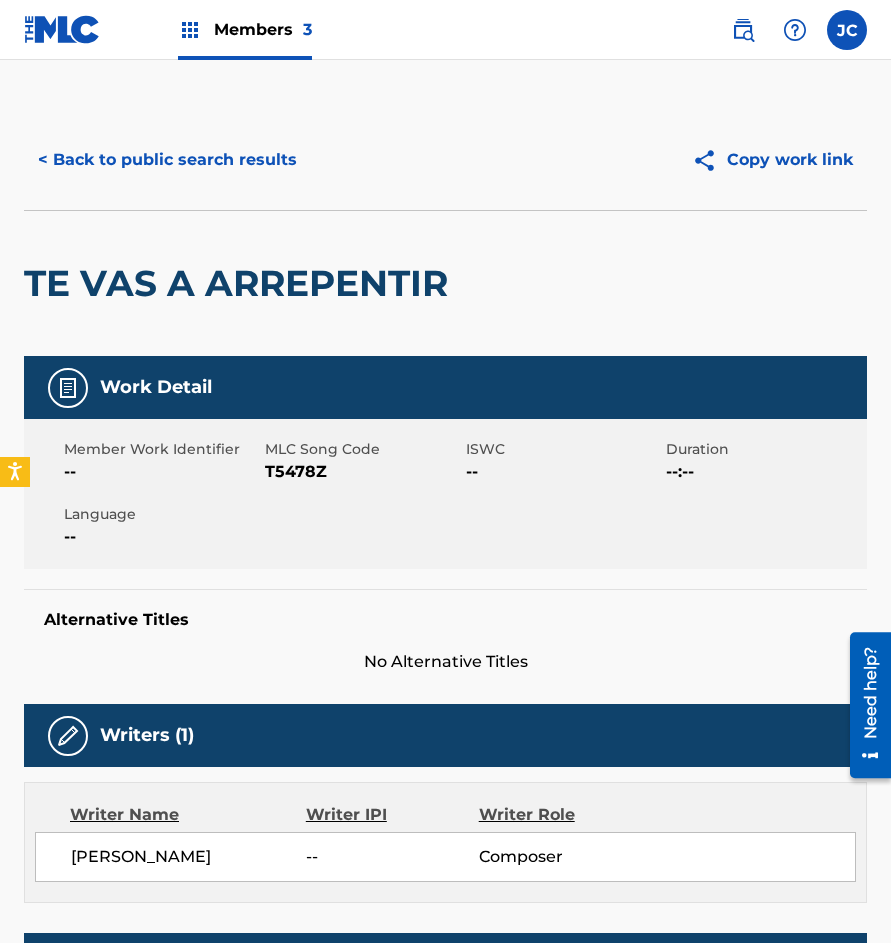 click on "T5478Z" at bounding box center (363, 472) 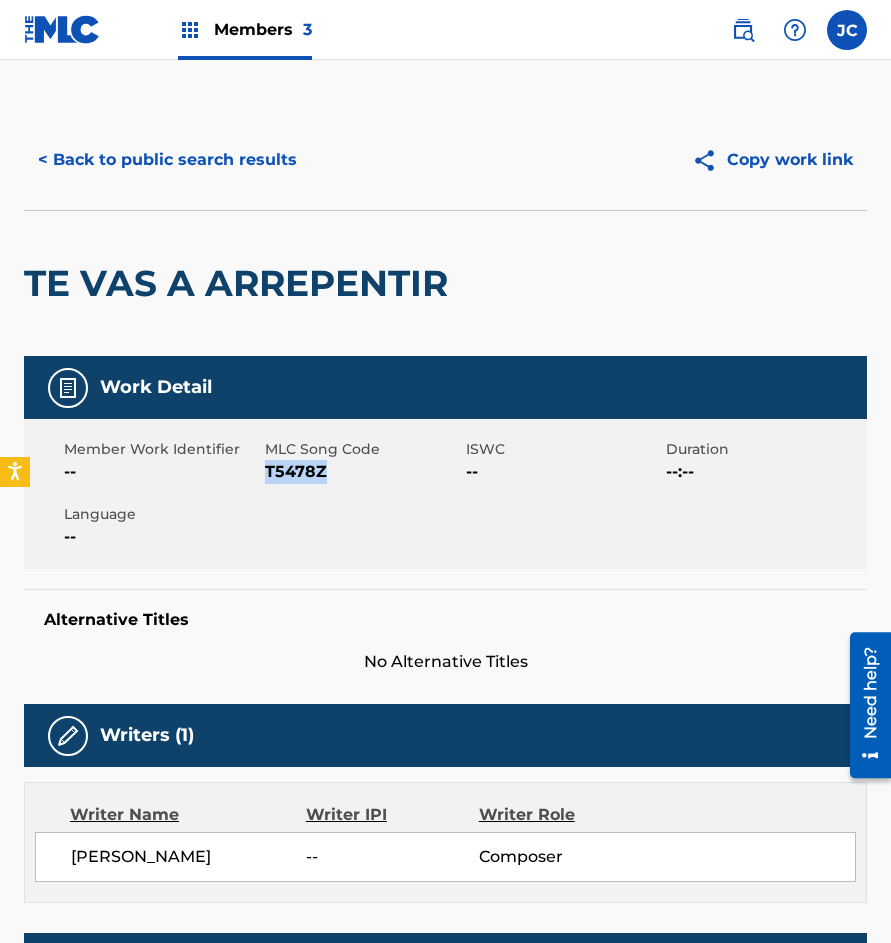 click on "T5478Z" at bounding box center [363, 472] 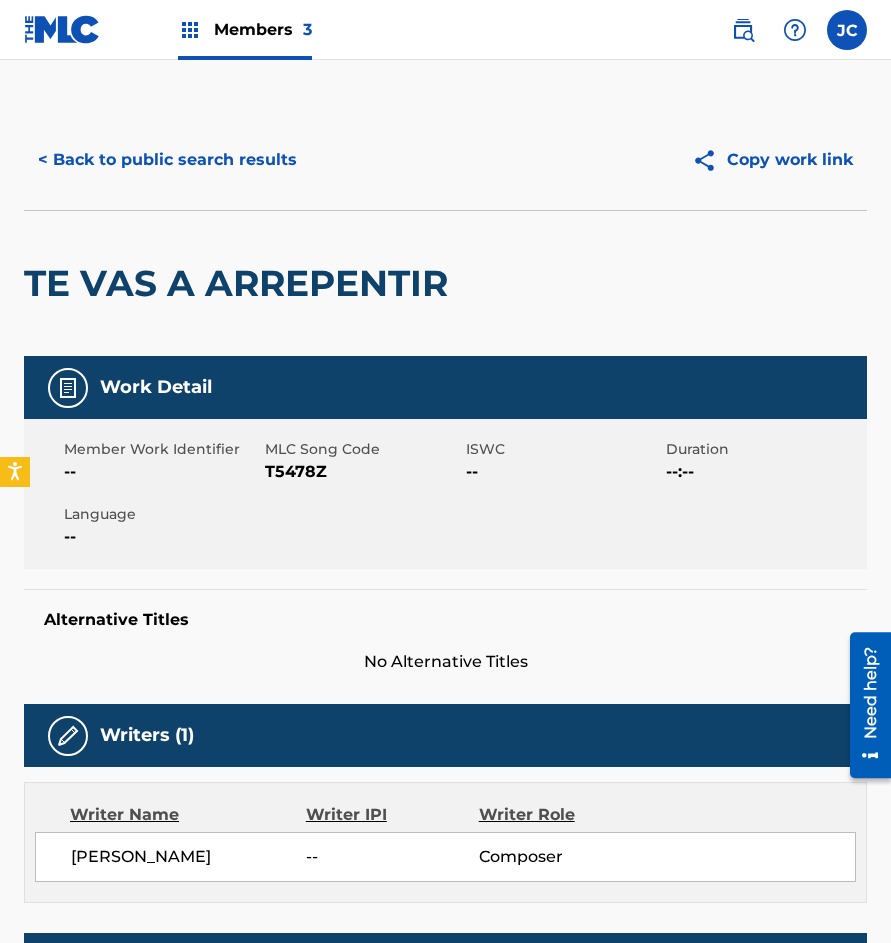 click on "TE VAS A ARREPENTIR" at bounding box center (241, 283) 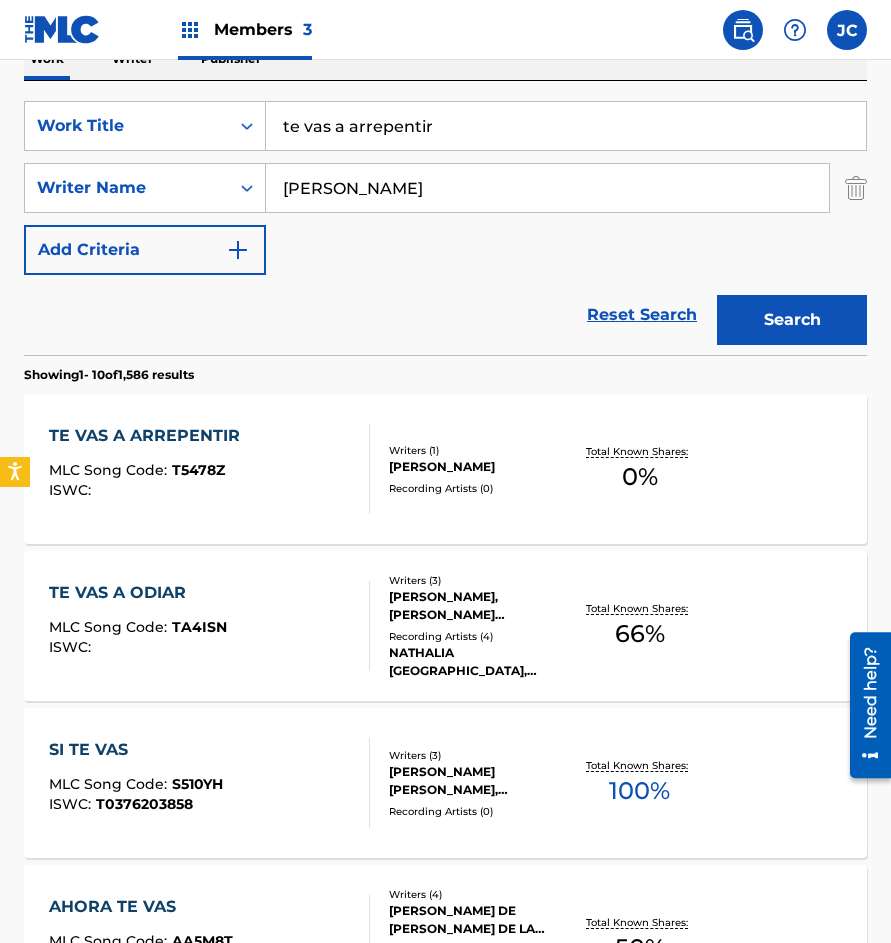 scroll, scrollTop: 300, scrollLeft: 0, axis: vertical 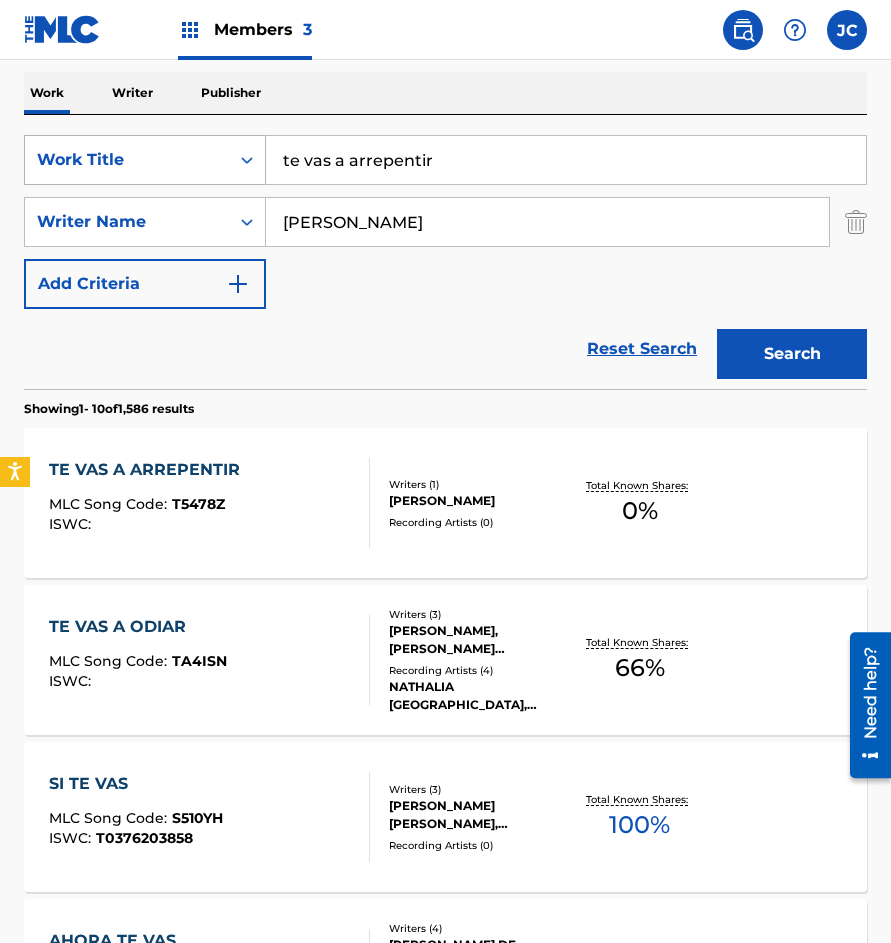 drag, startPoint x: 204, startPoint y: 157, endPoint x: 214, endPoint y: 141, distance: 18.867962 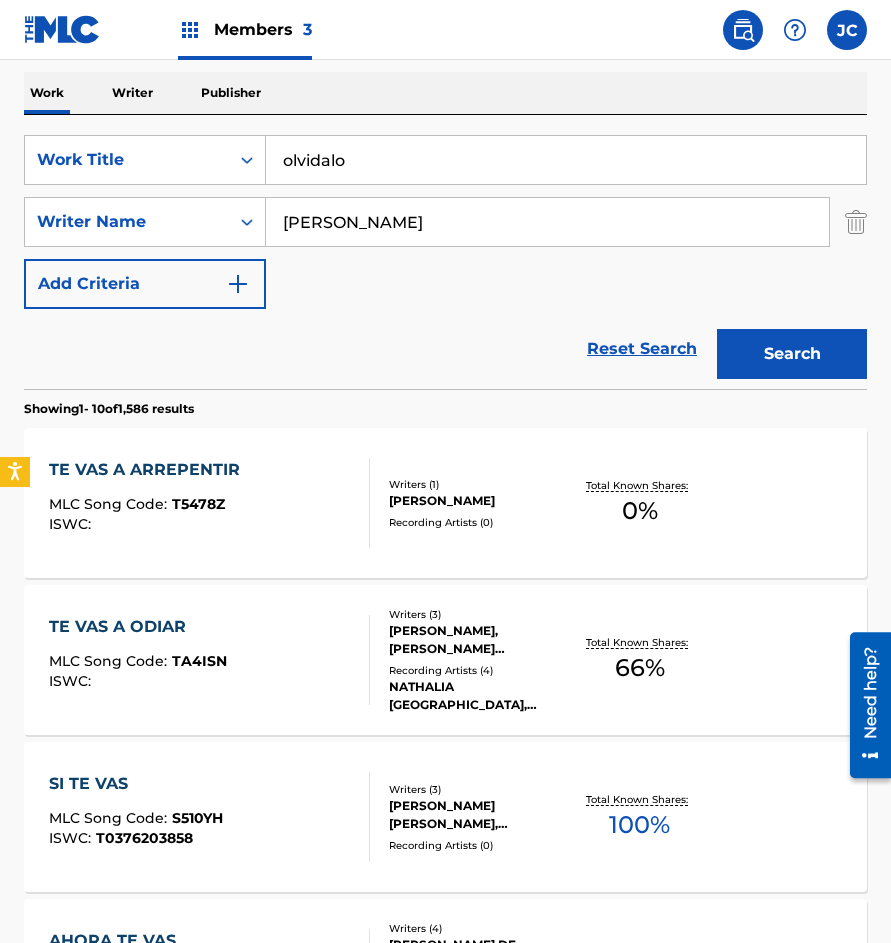 type on "olvidalo" 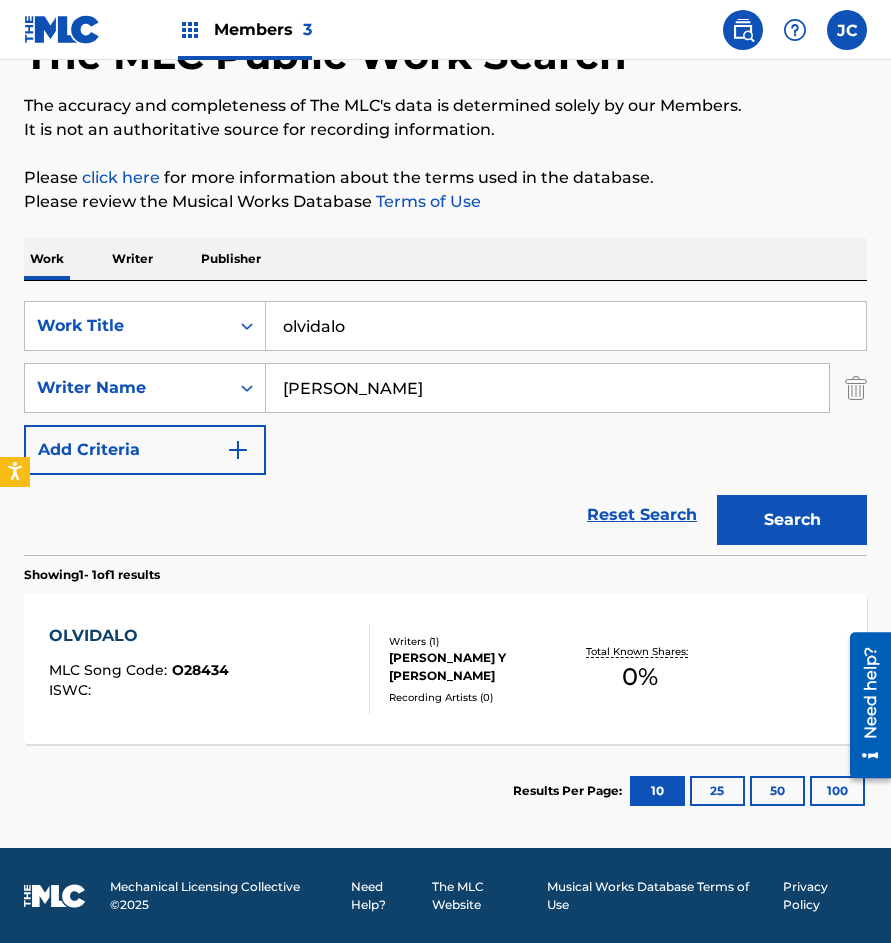 scroll, scrollTop: 135, scrollLeft: 0, axis: vertical 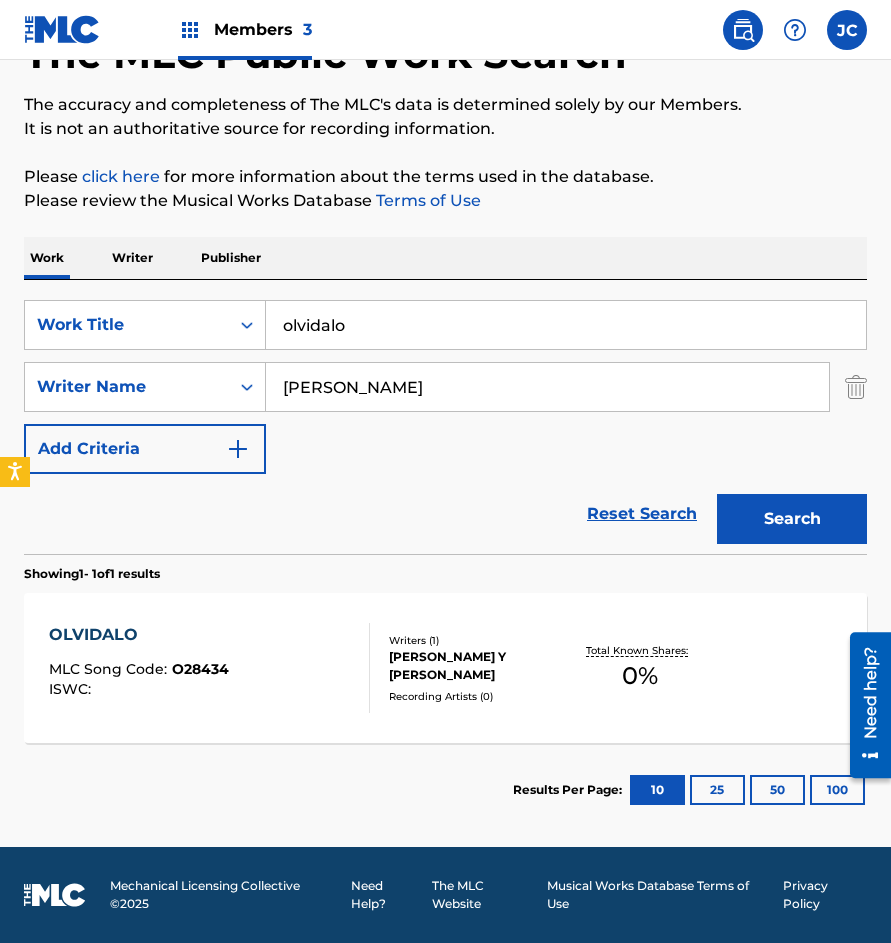 click on "[PERSON_NAME] Y [PERSON_NAME]" at bounding box center (479, 666) 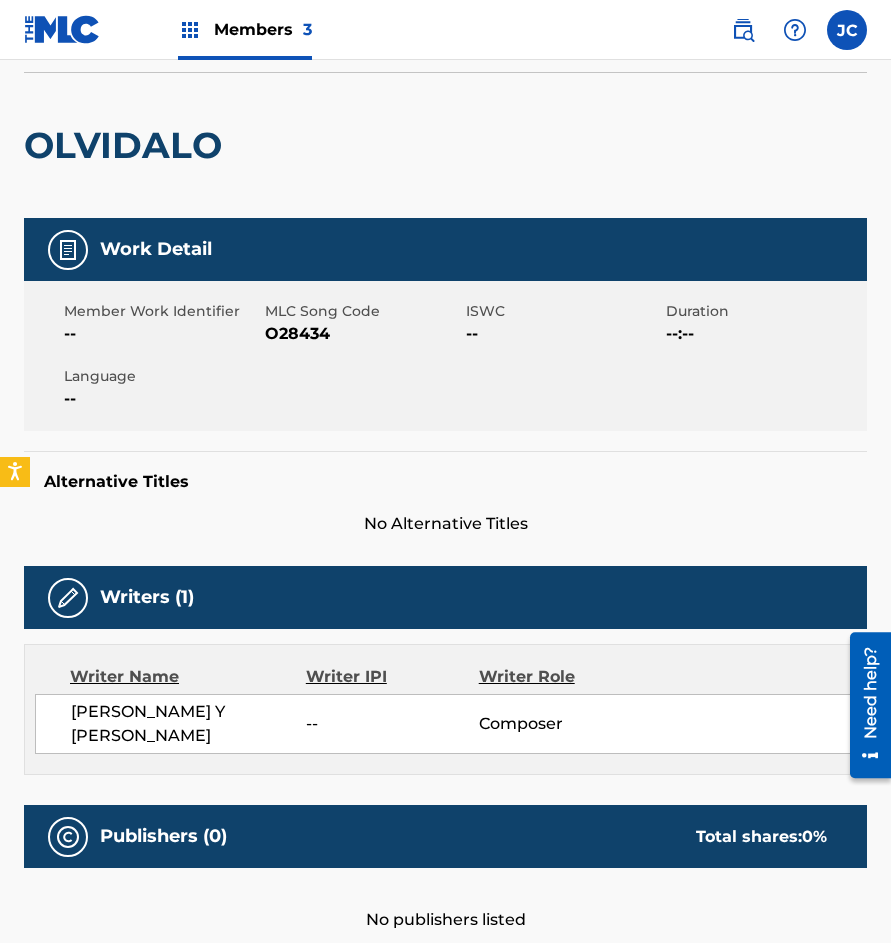 scroll, scrollTop: 110, scrollLeft: 0, axis: vertical 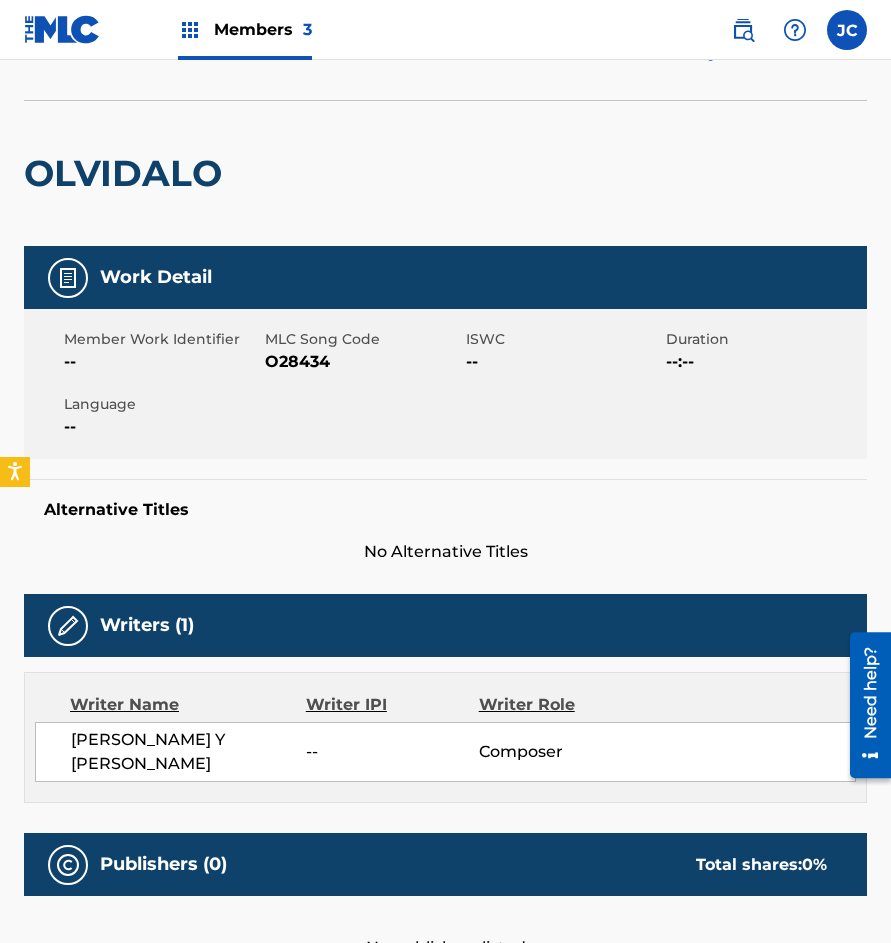 click on "O28434" at bounding box center (363, 362) 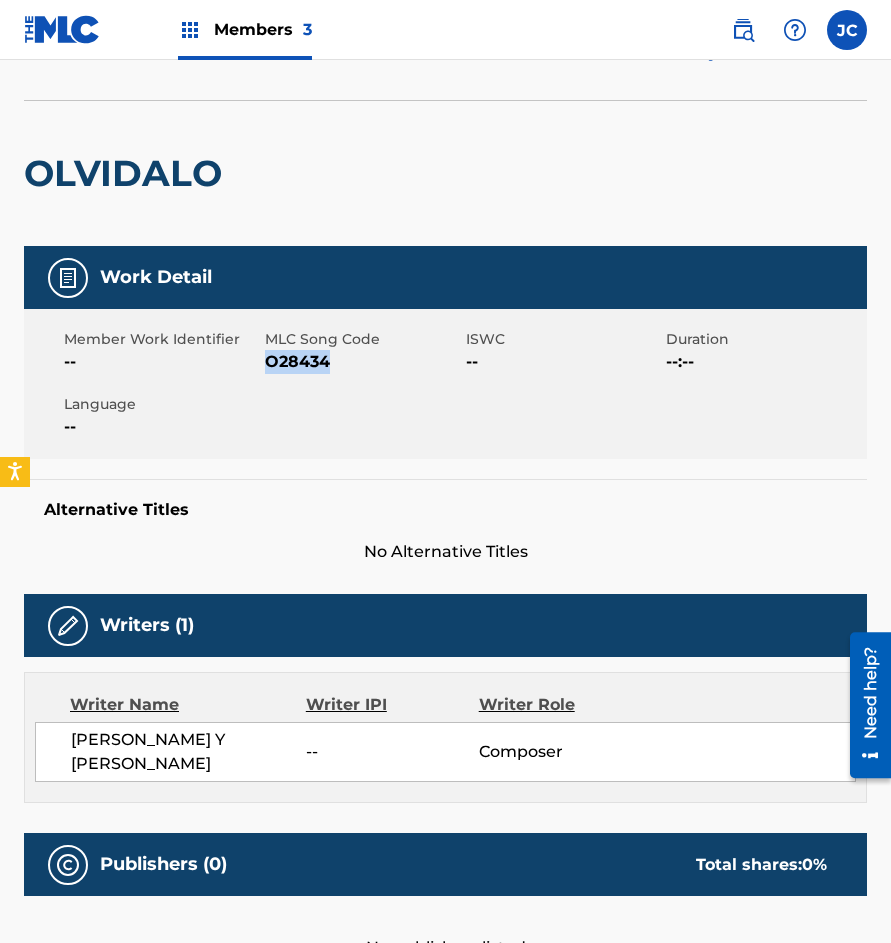 click on "O28434" at bounding box center [363, 362] 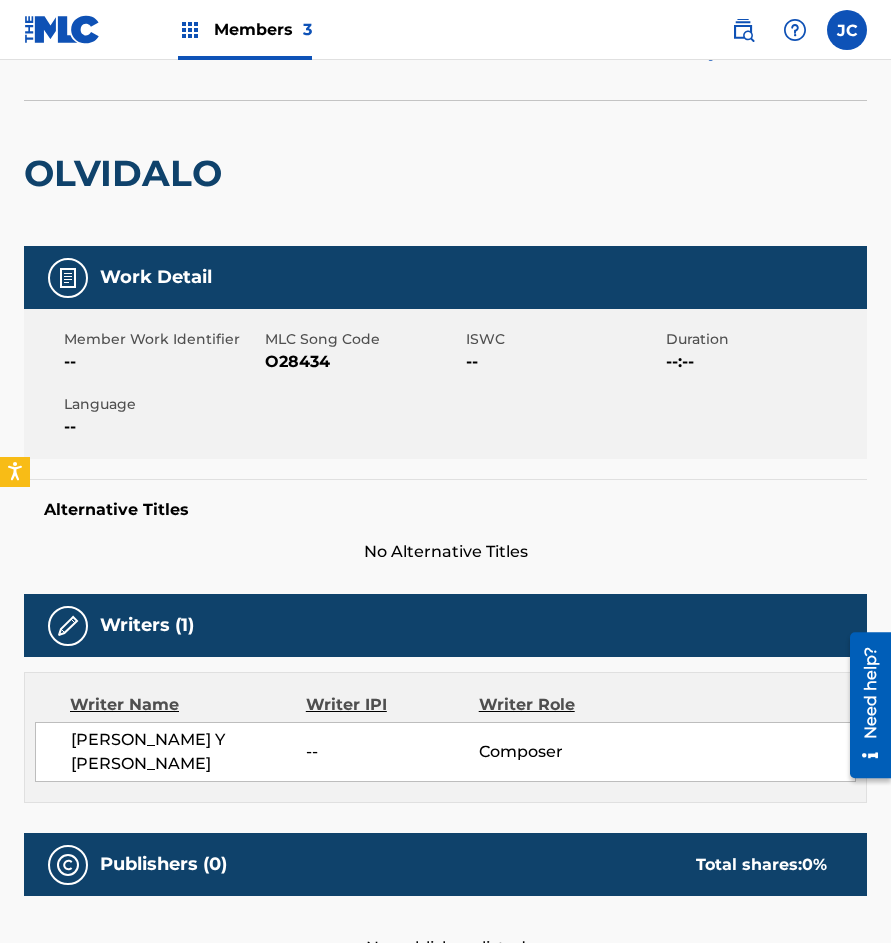 click on "OLVIDALO" at bounding box center (128, 173) 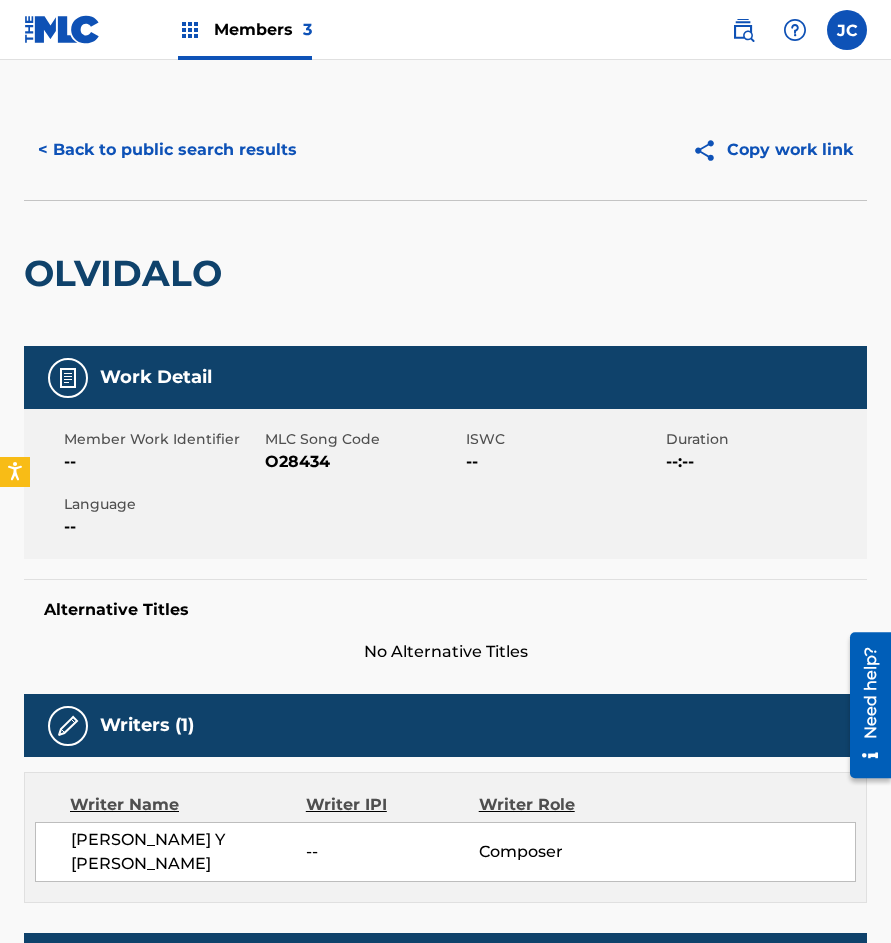 click on "< Back to public search results" at bounding box center (167, 150) 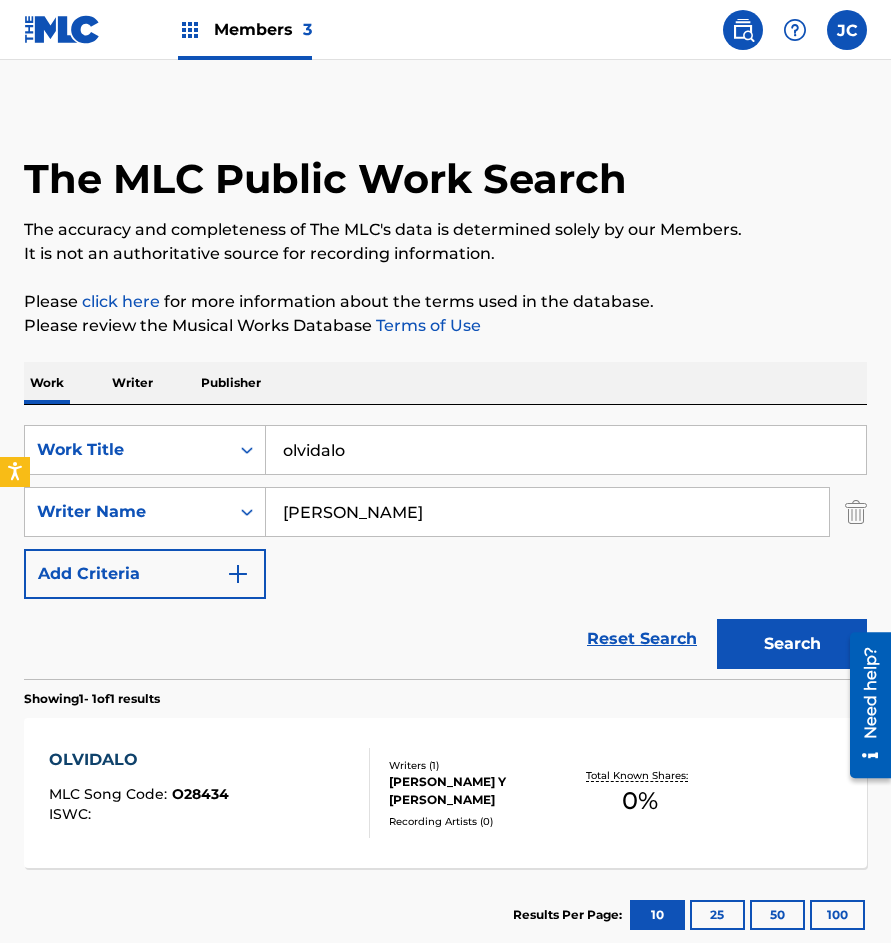 scroll, scrollTop: 21, scrollLeft: 0, axis: vertical 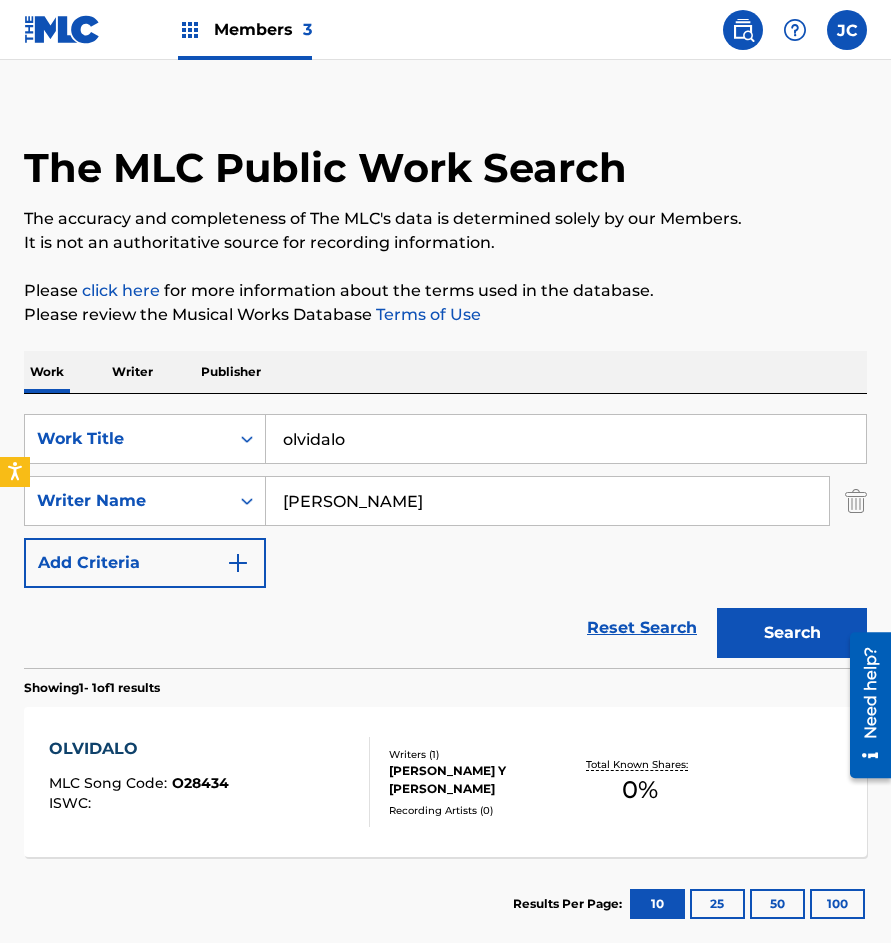 click on "olvidalo" at bounding box center (566, 439) 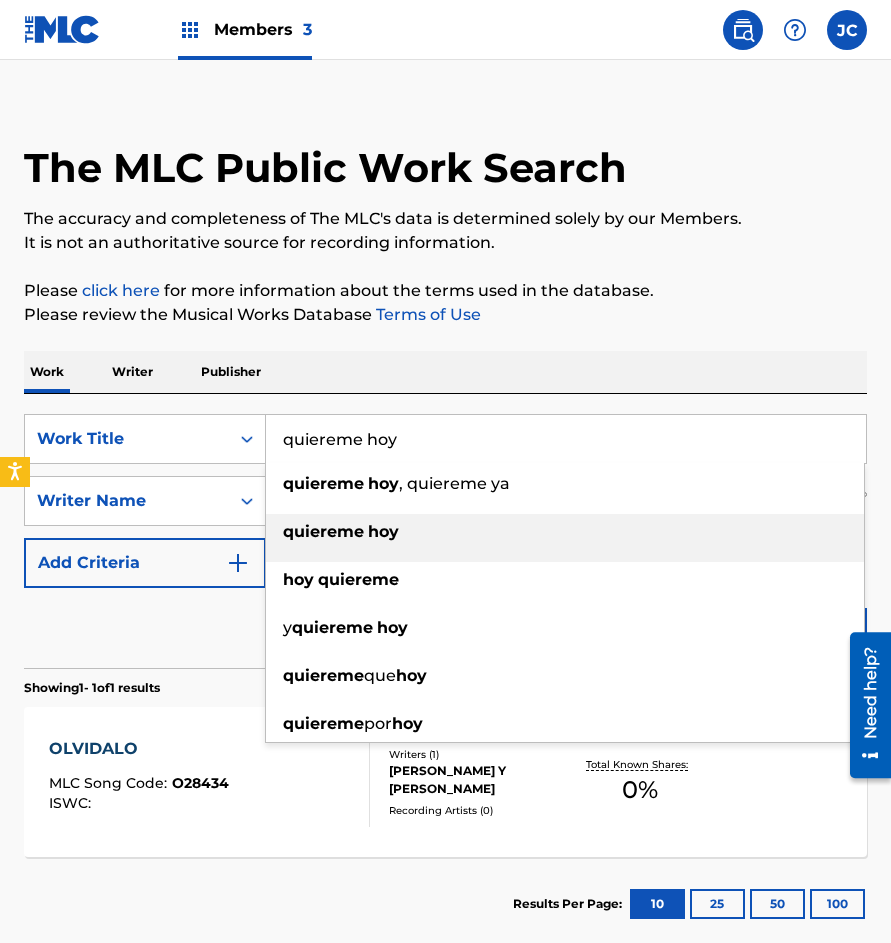 type on "quiereme hoy" 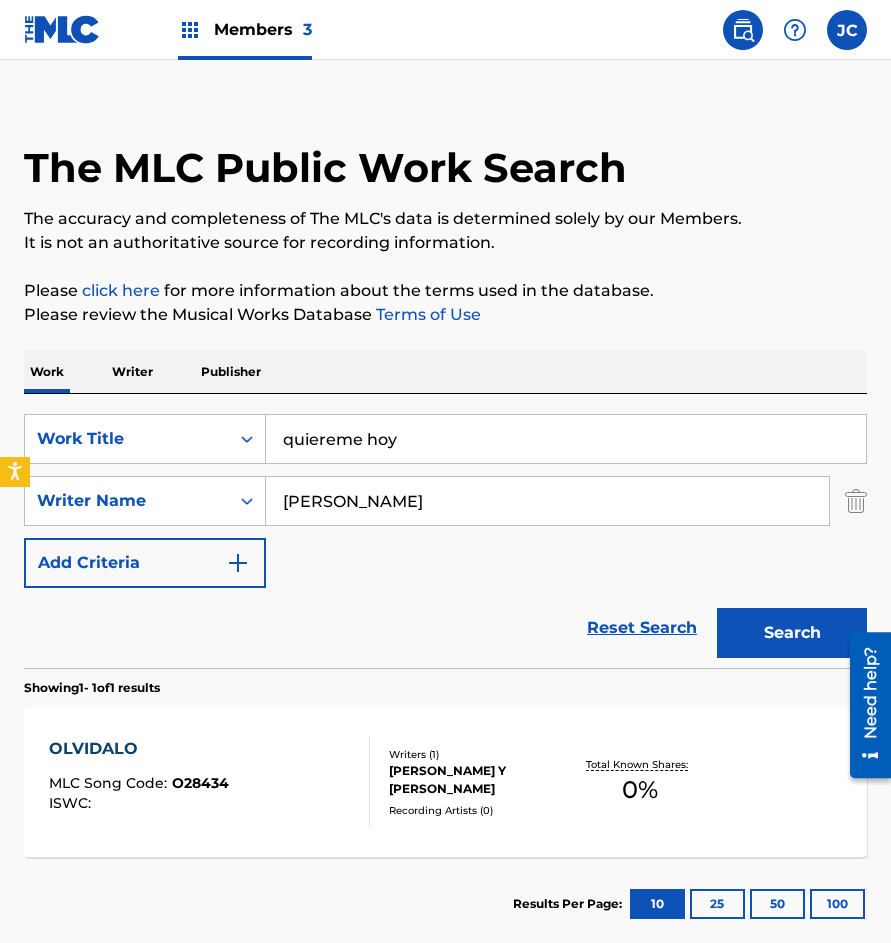 click on "Search" at bounding box center (792, 633) 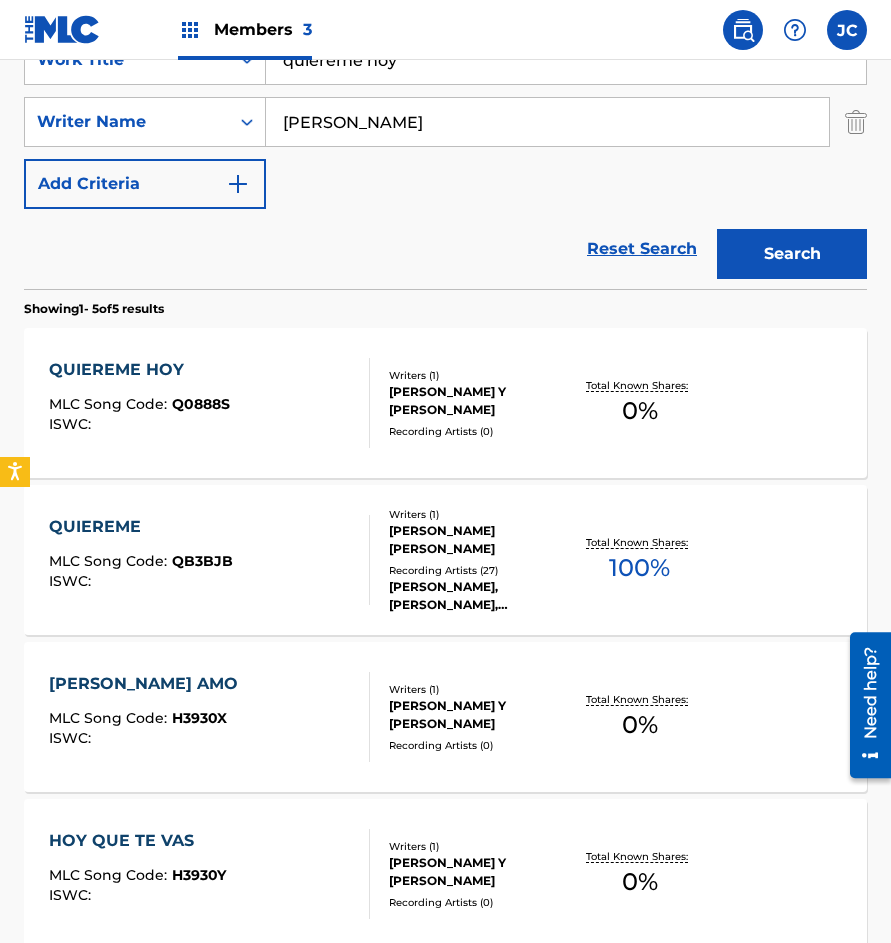 scroll, scrollTop: 300, scrollLeft: 0, axis: vertical 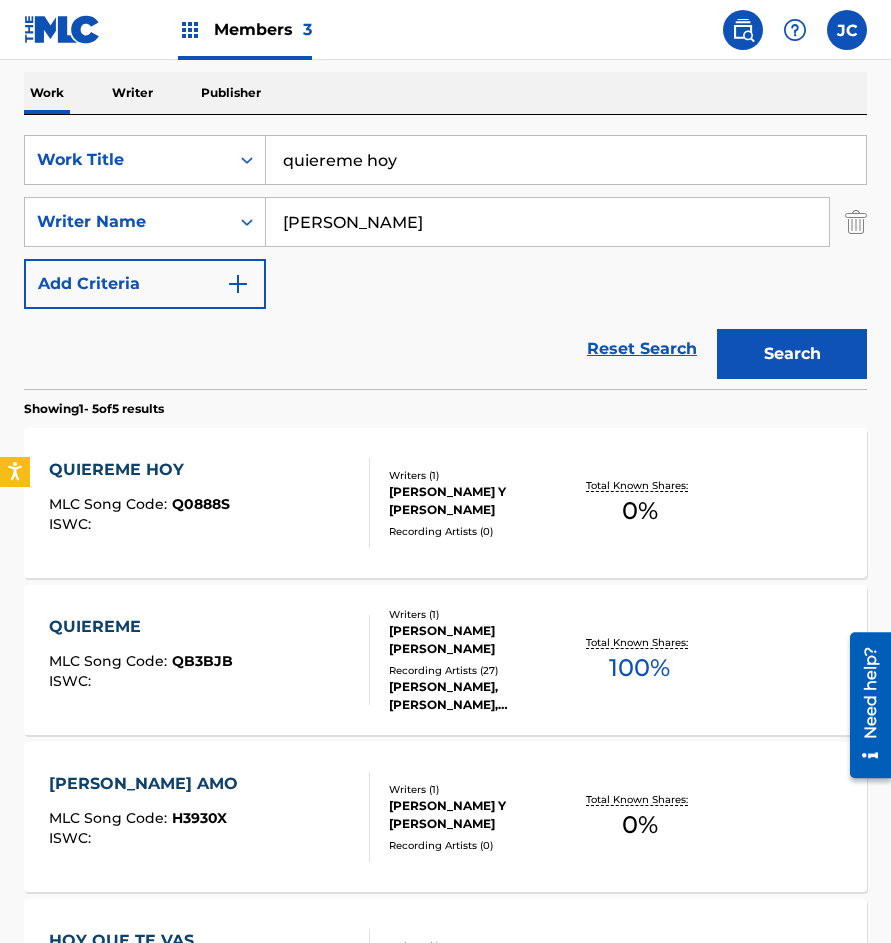 click on "QUIEREME HOY MLC Song Code : Q0888S ISWC :" at bounding box center (209, 503) 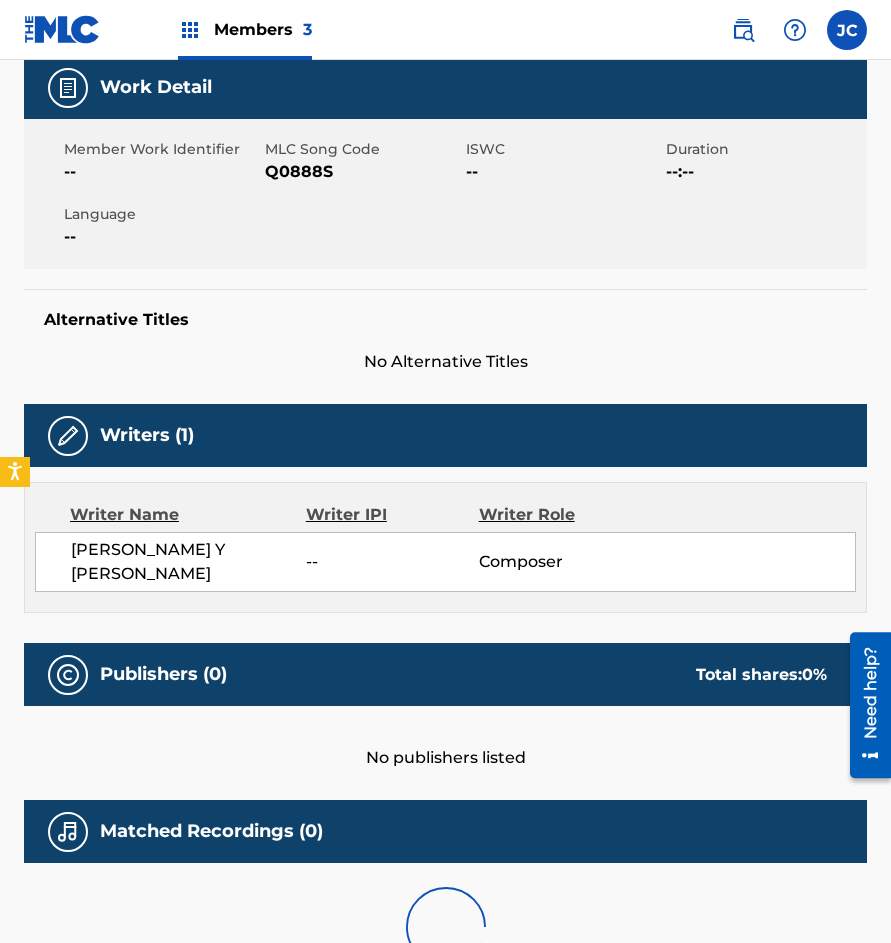 scroll, scrollTop: 0, scrollLeft: 0, axis: both 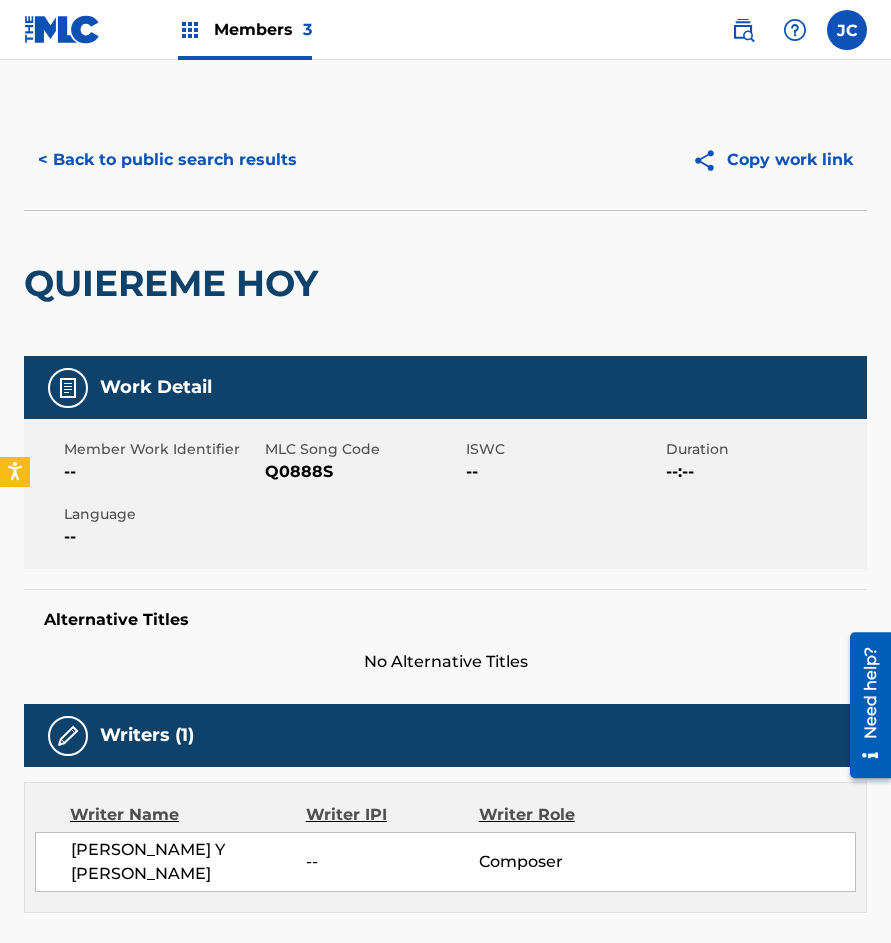 click on "Q0888S" at bounding box center [363, 472] 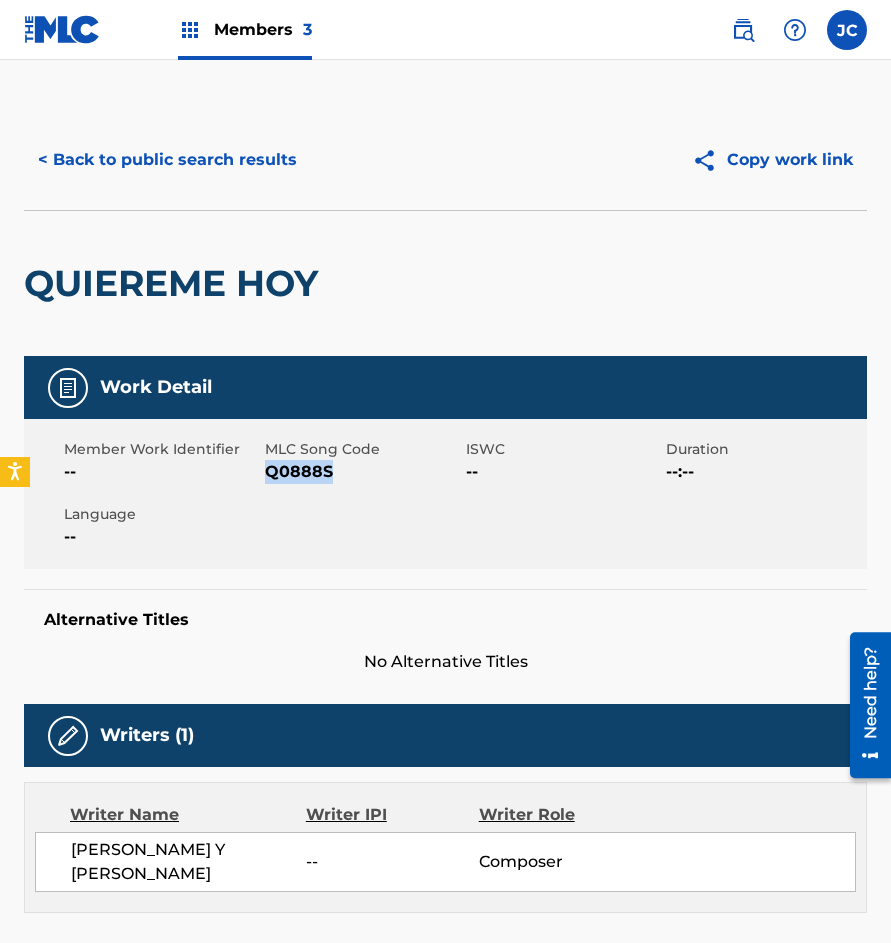 click on "Q0888S" at bounding box center [363, 472] 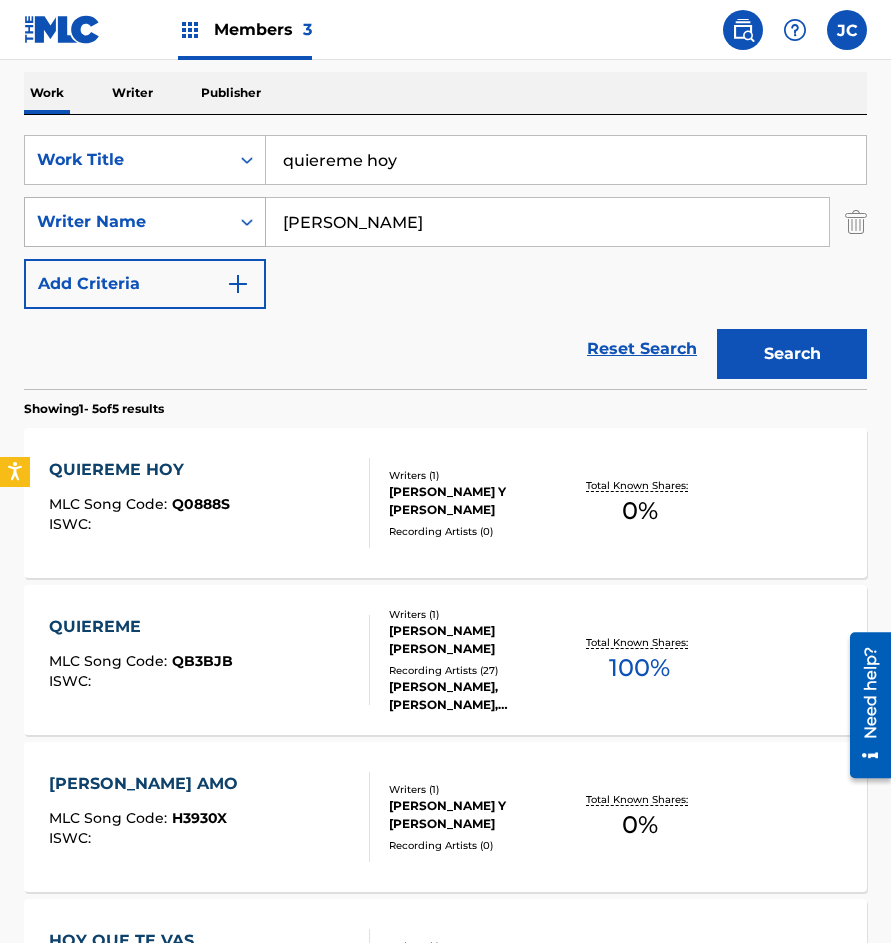 click on "SearchWithCriteriab01f4465-359a-475c-a791-05cbe09472ad Work Title quiereme hoy SearchWithCriteria379f66d1-ff38-42c8-a20a-a54aaa5e3e26 Writer Name [PERSON_NAME] Add Criteria" at bounding box center [445, 222] 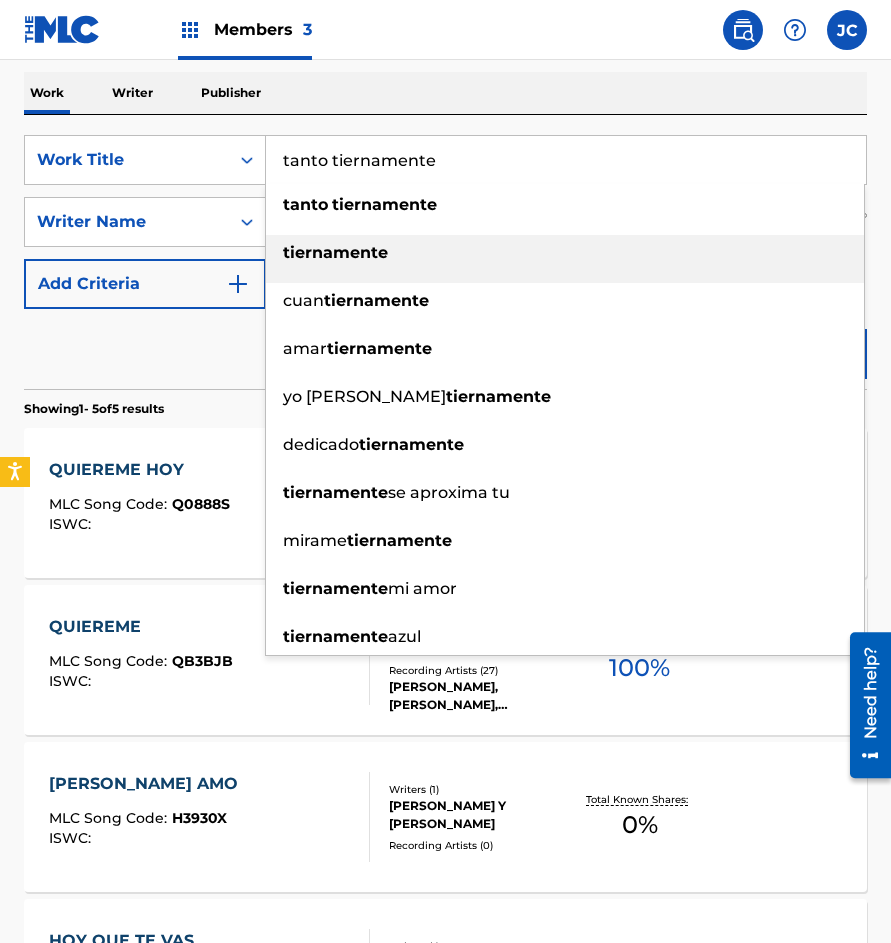 click on "tiernamente" at bounding box center (565, 253) 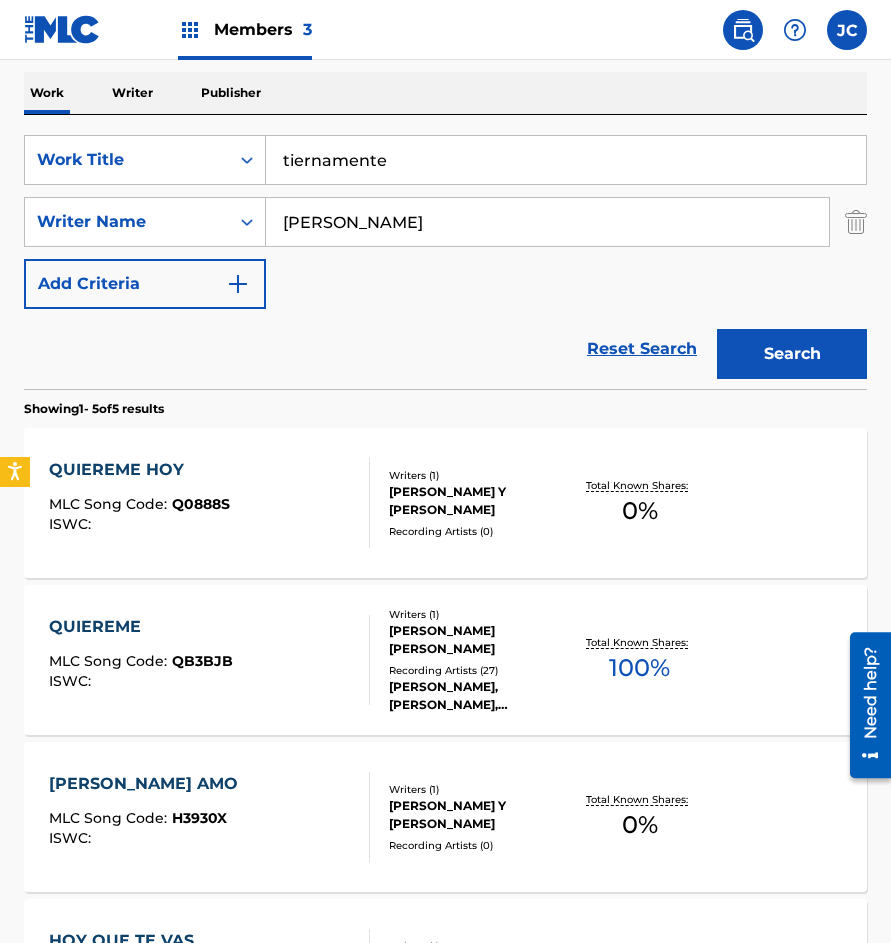 click on "Search" at bounding box center [792, 354] 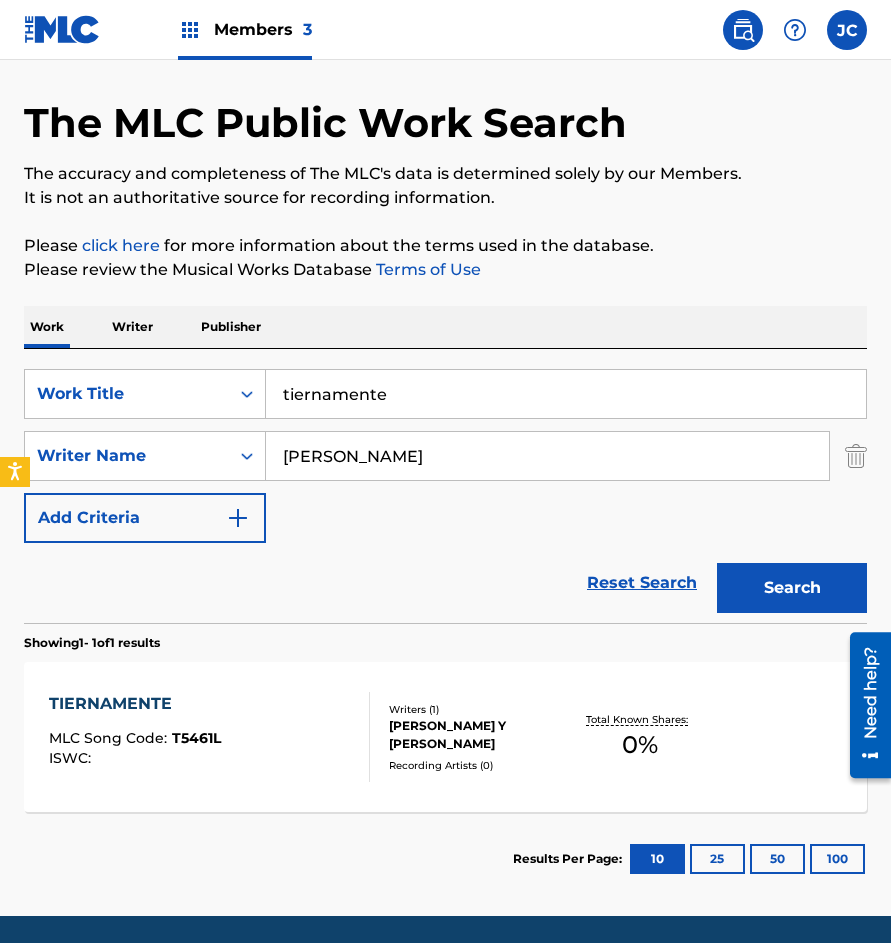 scroll, scrollTop: 135, scrollLeft: 0, axis: vertical 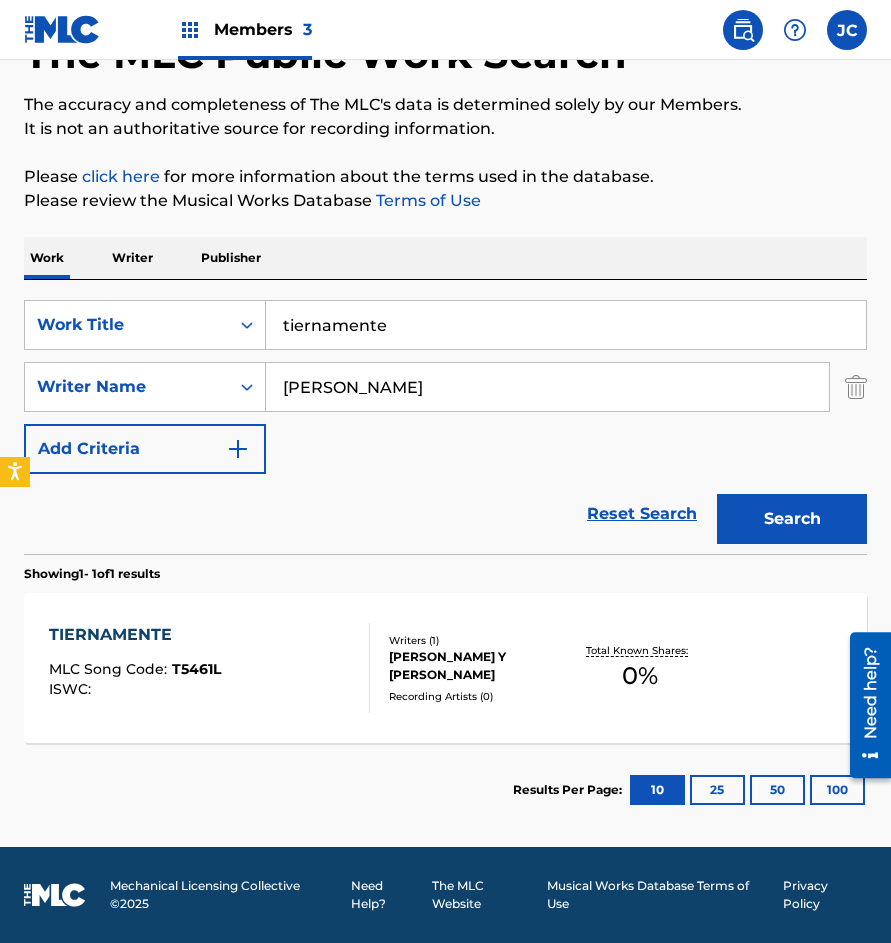 click on "TIERNAMENTE MLC Song Code : T5461L ISWC : Writers ( 1 ) [PERSON_NAME] Y [PERSON_NAME] Recording Artists ( 0 ) Total Known Shares: 0 %" at bounding box center (445, 668) 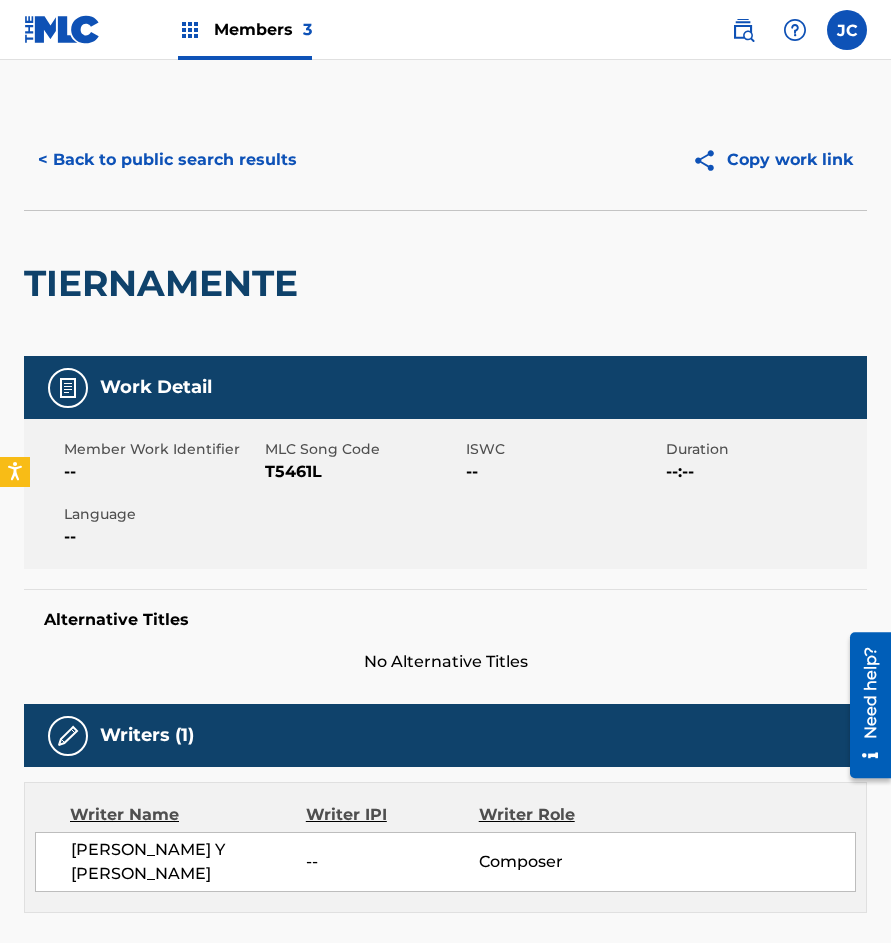 click on "T5461L" at bounding box center [363, 472] 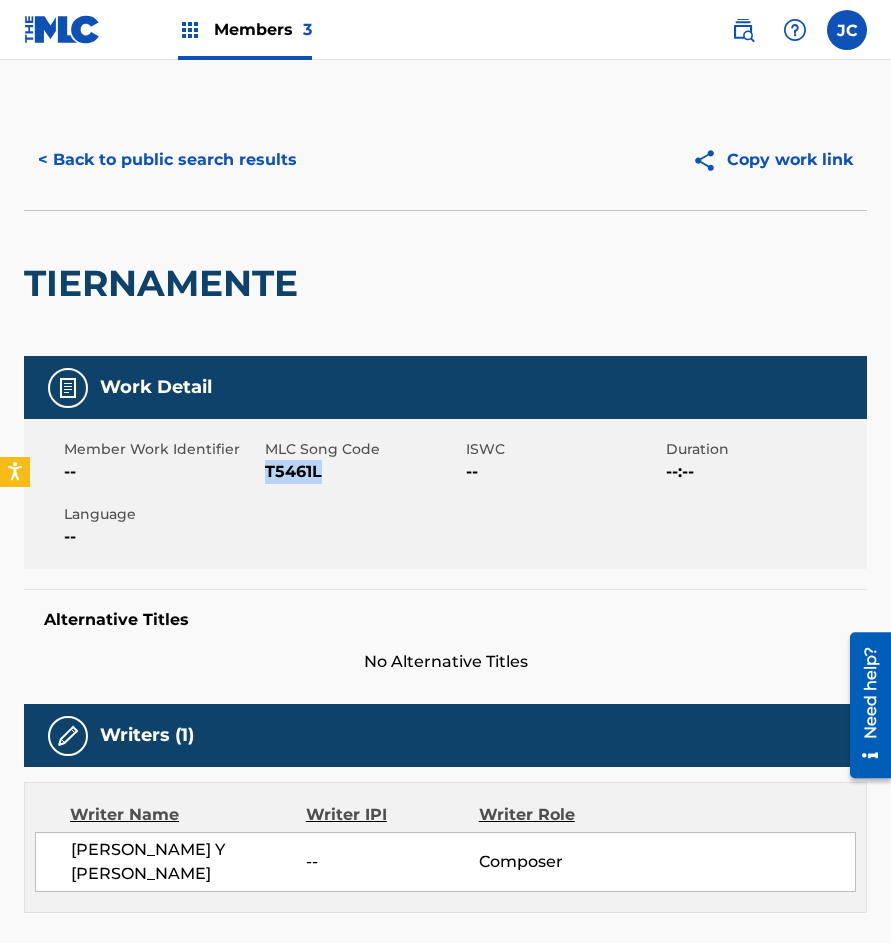 click on "T5461L" at bounding box center (363, 472) 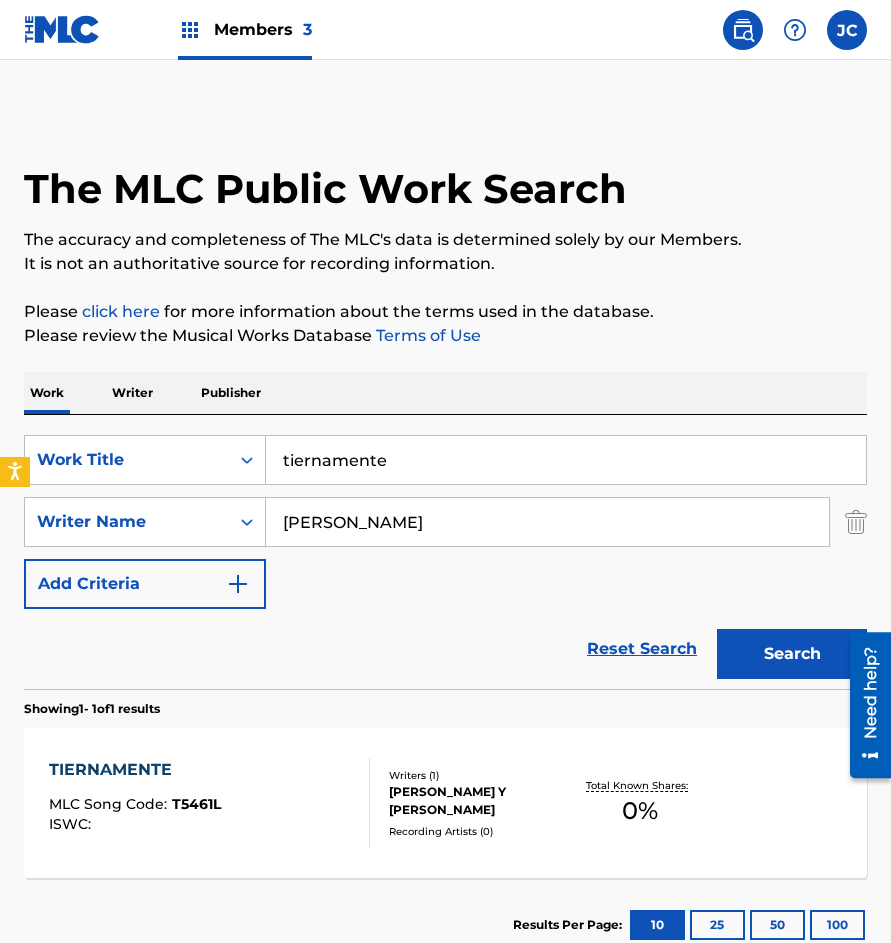 scroll, scrollTop: 21, scrollLeft: 0, axis: vertical 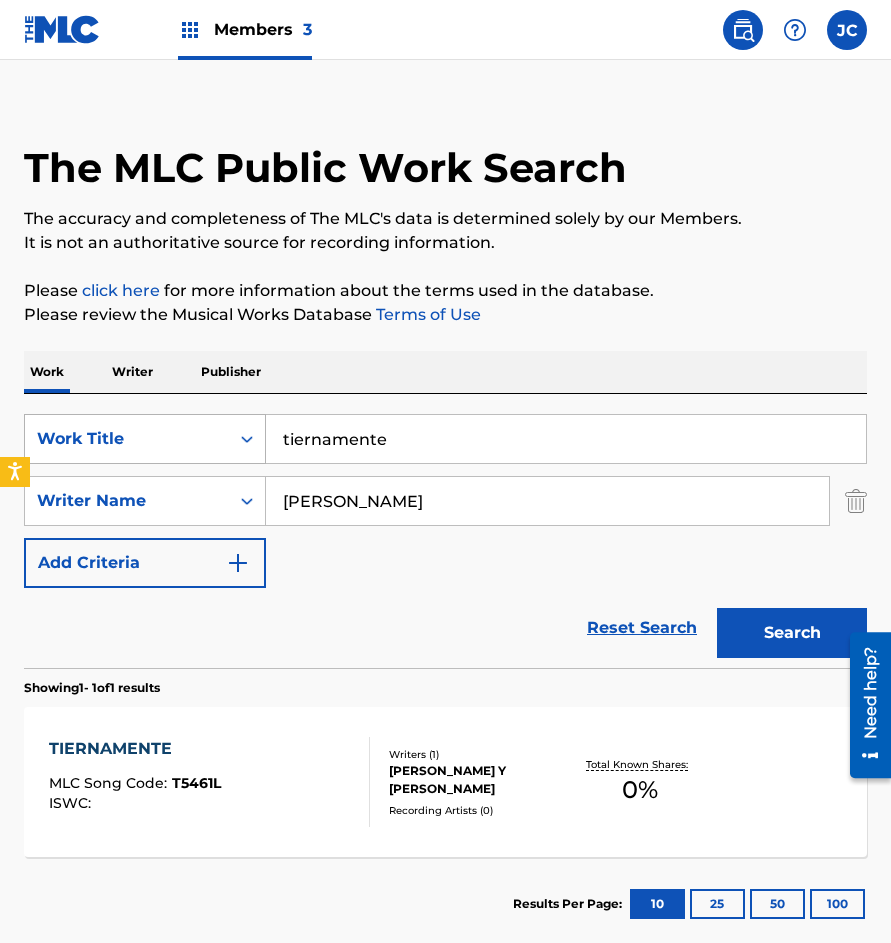 drag, startPoint x: 301, startPoint y: 440, endPoint x: 208, endPoint y: 425, distance: 94.20191 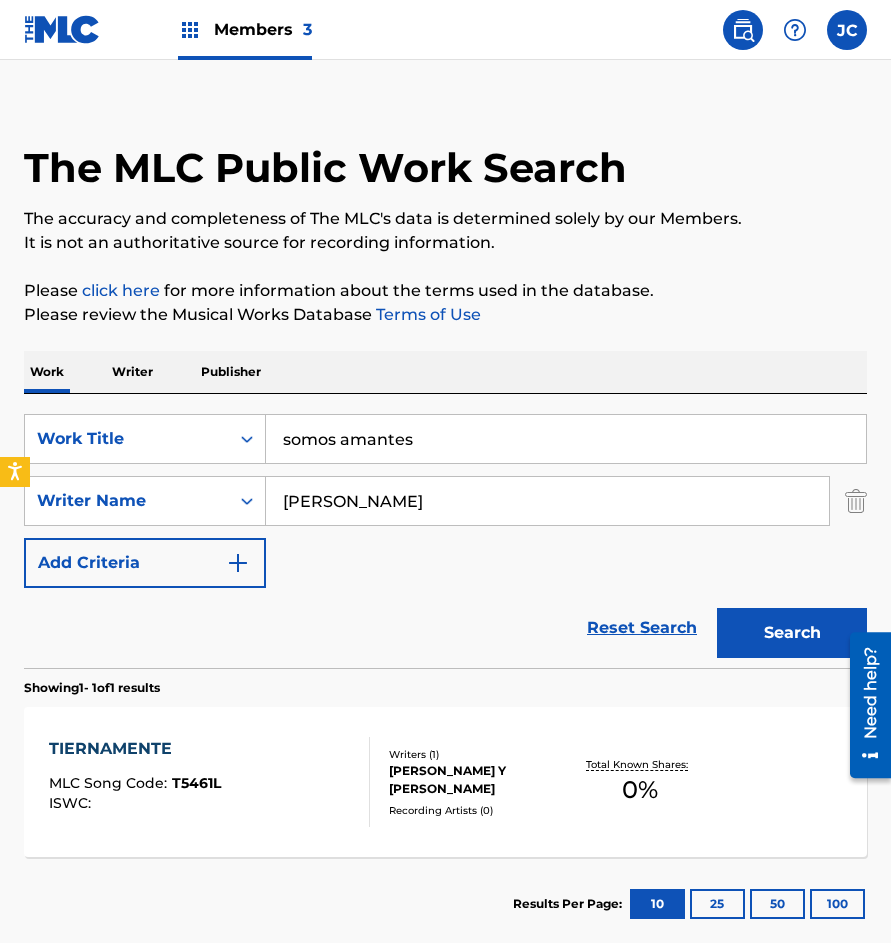 type on "somos amantes" 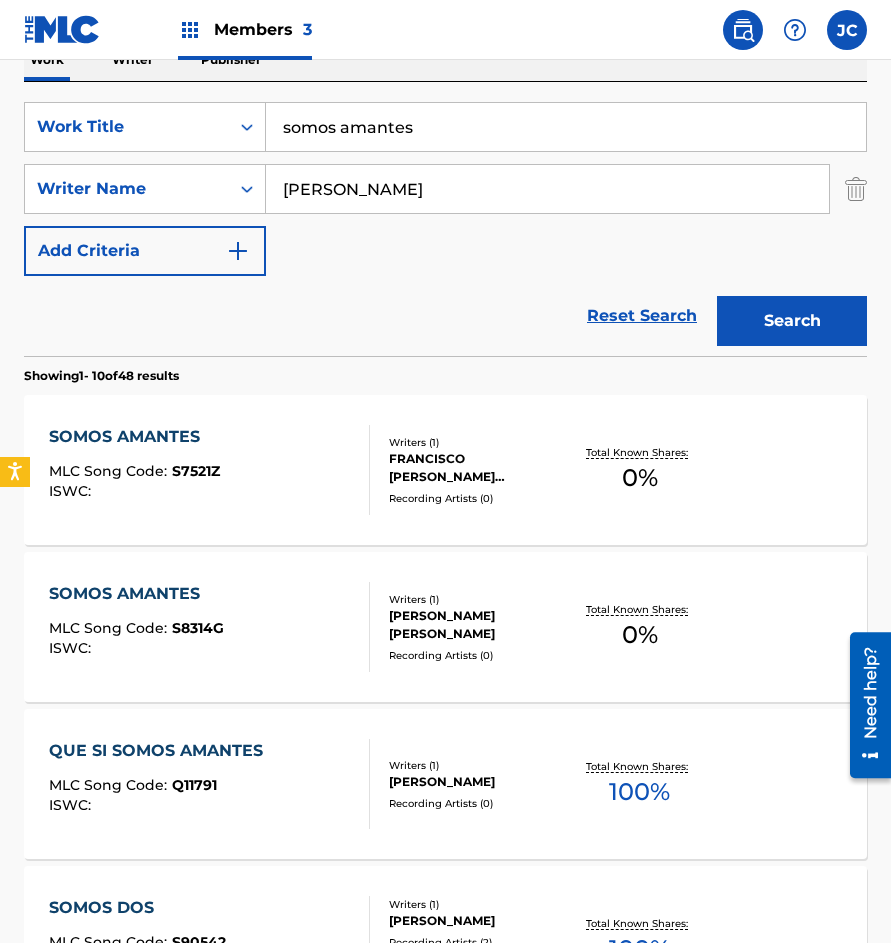 scroll, scrollTop: 300, scrollLeft: 0, axis: vertical 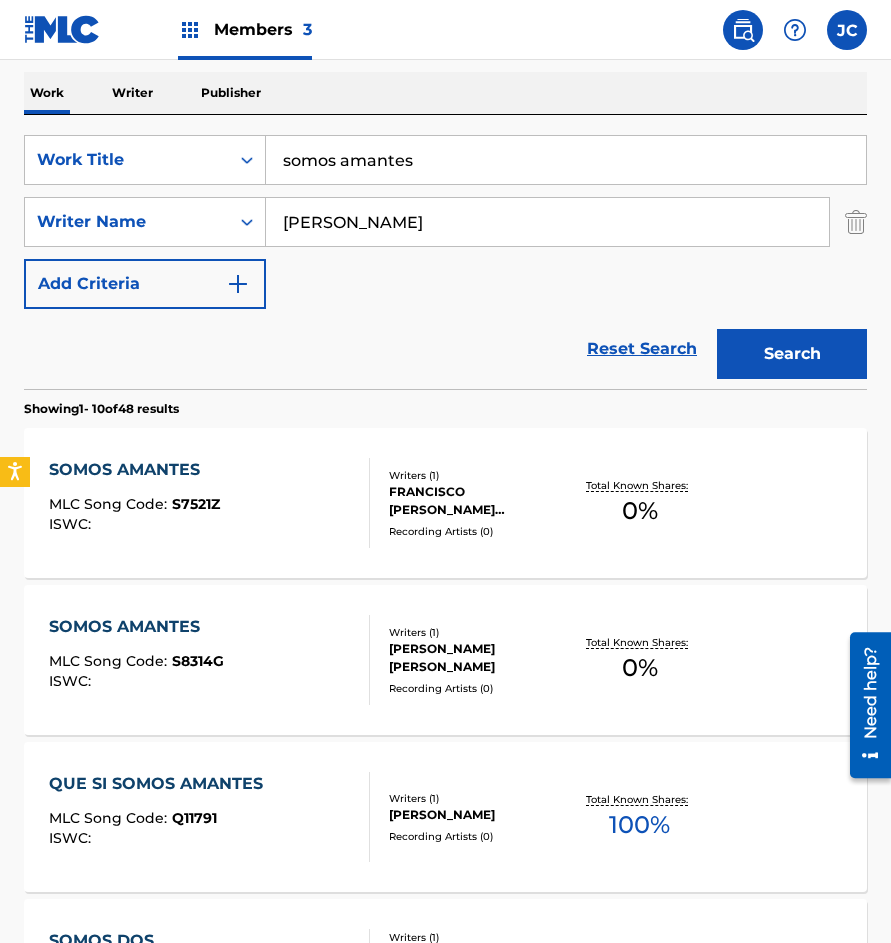 click on "Writers ( 1 ) FRANCISCO [PERSON_NAME] [PERSON_NAME] Recording Artists ( 0 )" at bounding box center (470, 503) 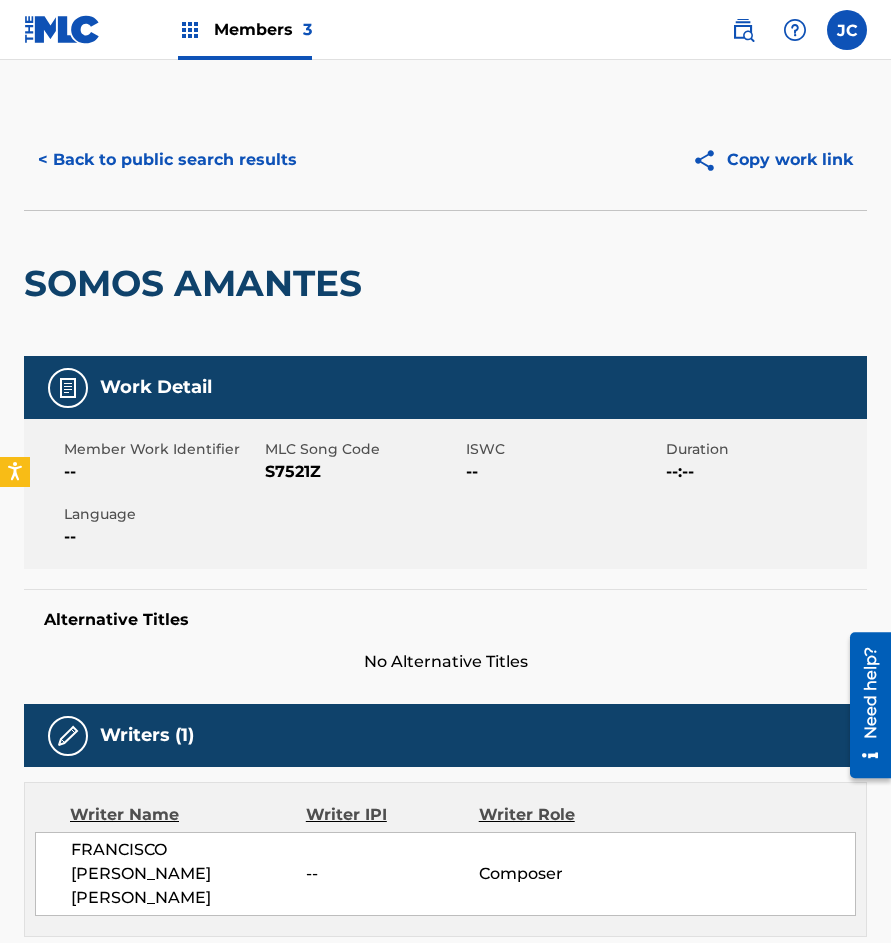 click on "S7521Z" at bounding box center (363, 472) 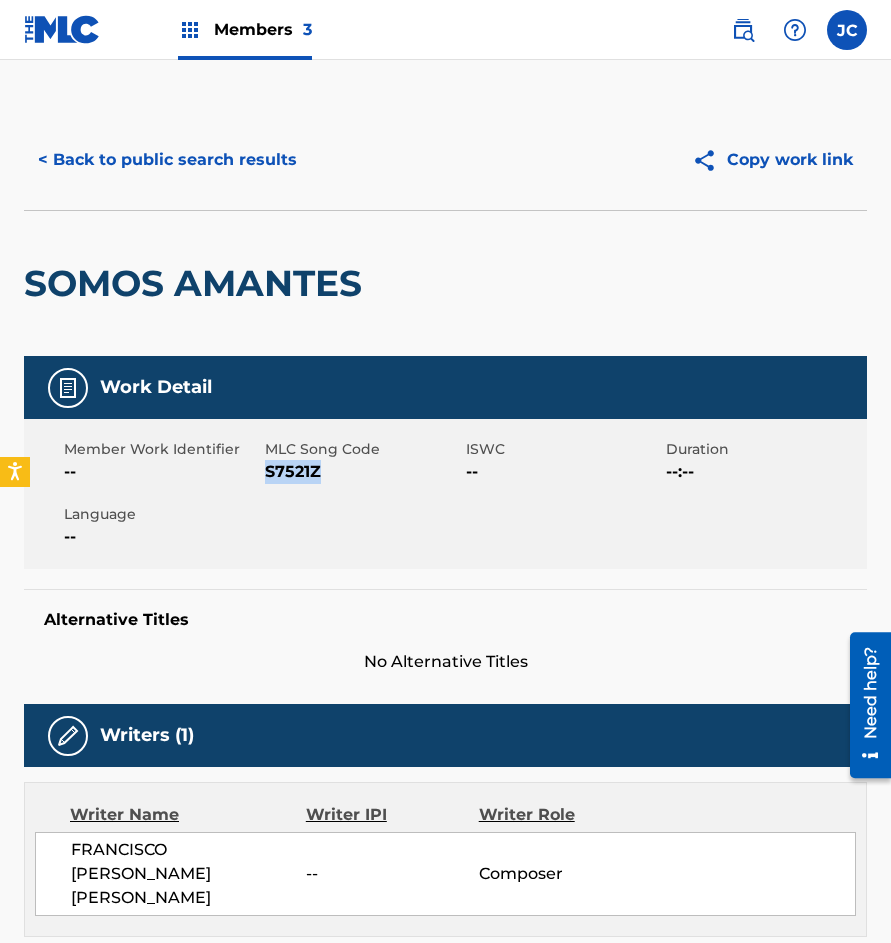 drag, startPoint x: 304, startPoint y: 473, endPoint x: 752, endPoint y: 478, distance: 448.0279 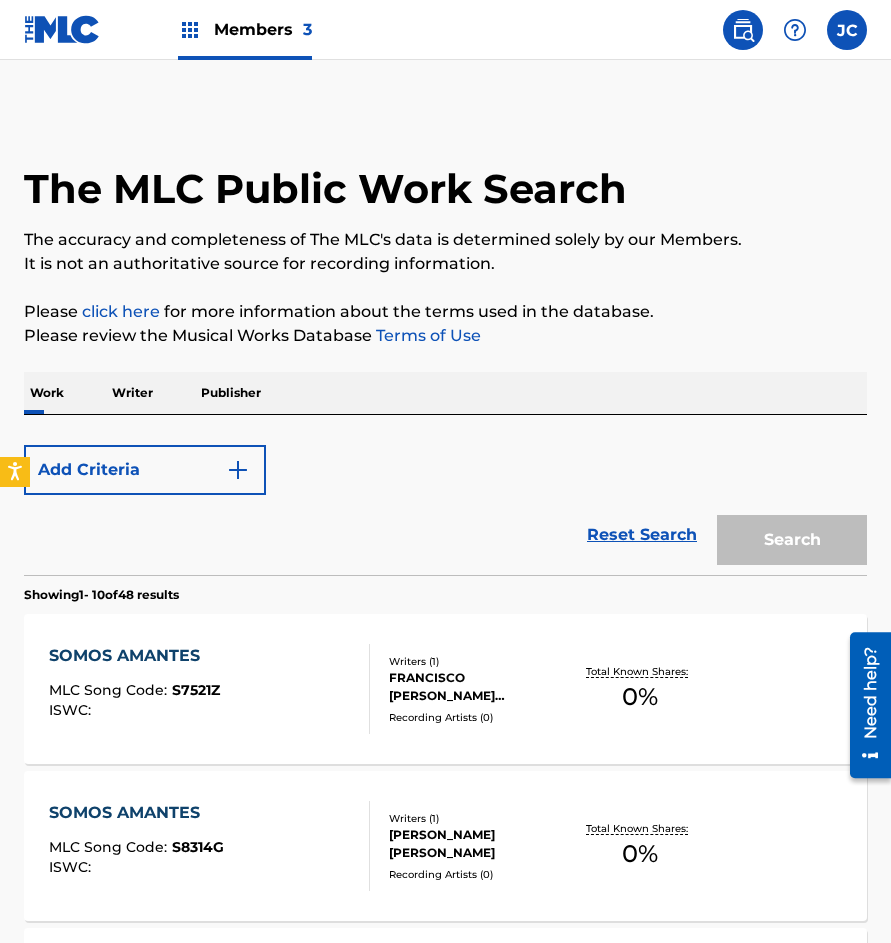 scroll, scrollTop: 300, scrollLeft: 0, axis: vertical 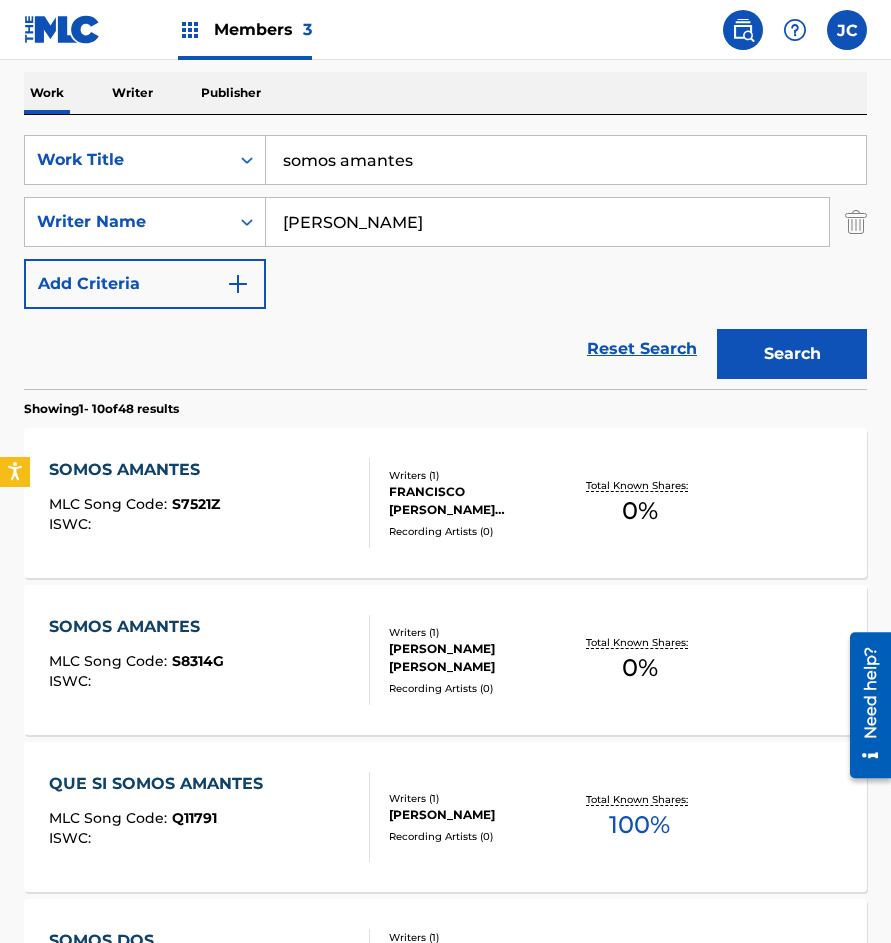 drag, startPoint x: 179, startPoint y: 185, endPoint x: 114, endPoint y: 182, distance: 65.06919 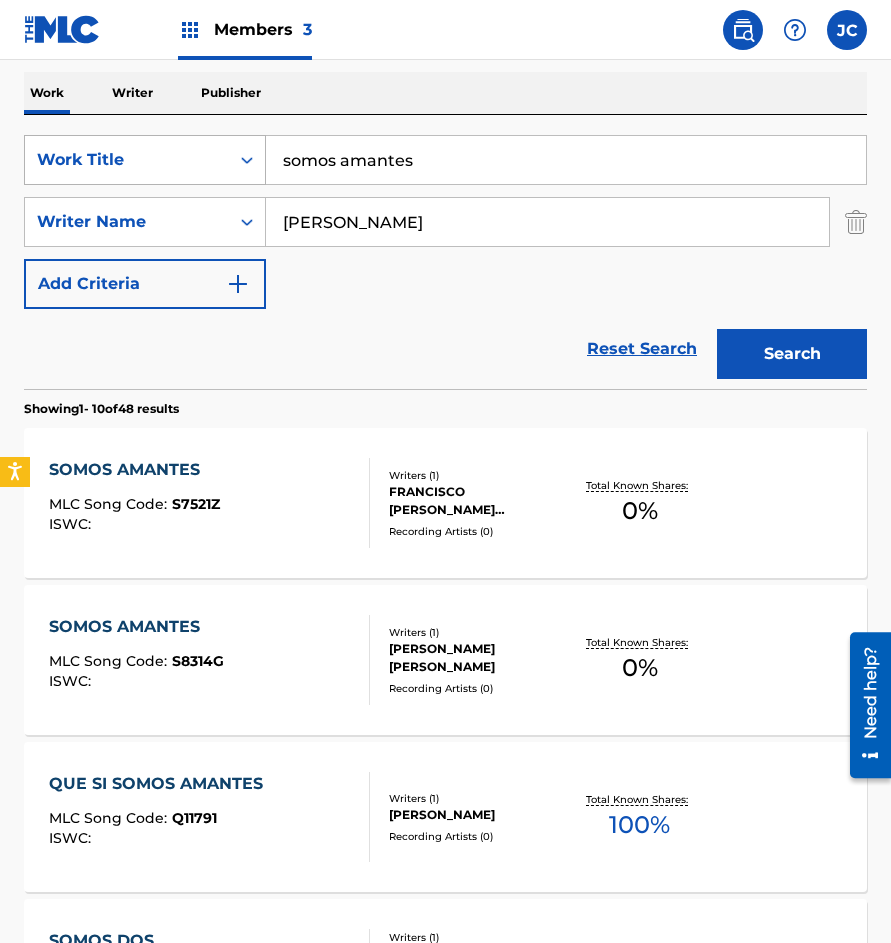 click on "SearchWithCriteriab01f4465-359a-475c-a791-05cbe09472ad Work Title somos amantes" at bounding box center (445, 160) 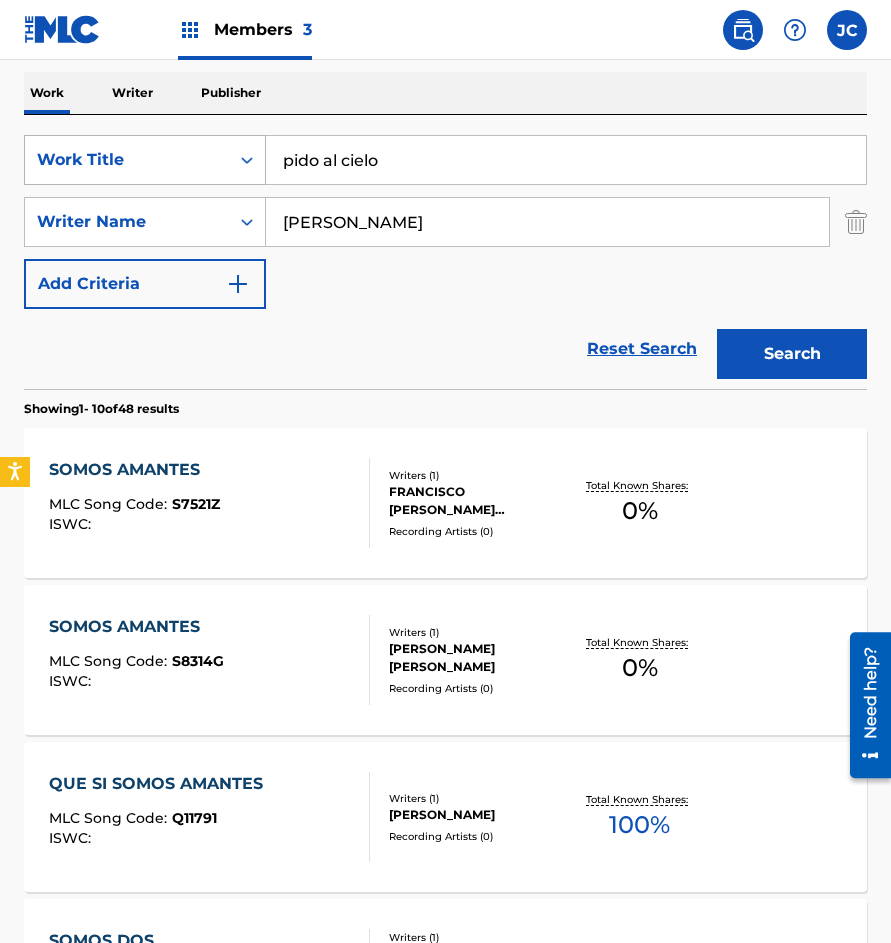 type on "pido al cielo" 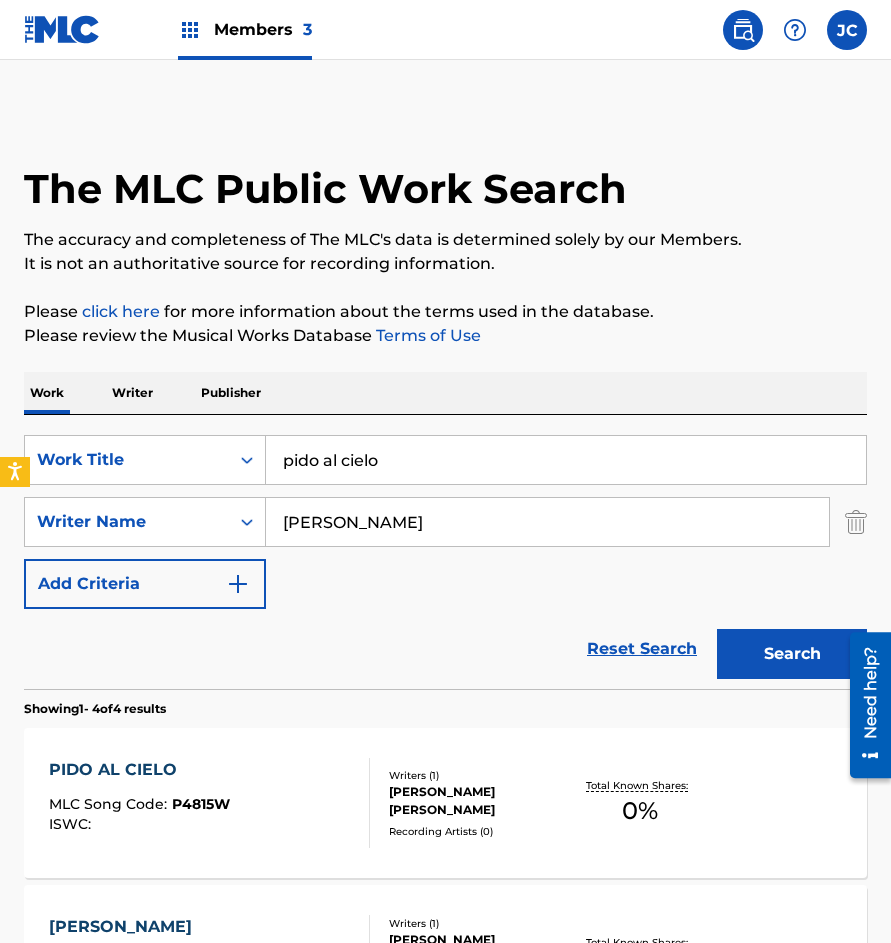 scroll, scrollTop: 400, scrollLeft: 0, axis: vertical 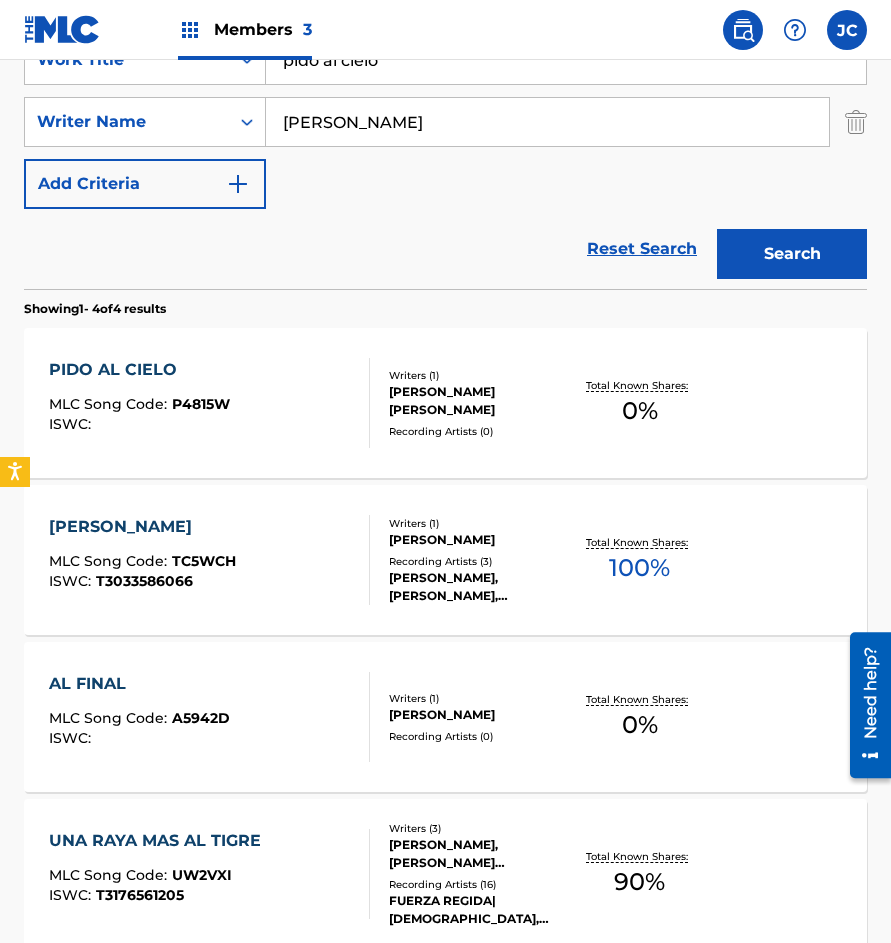 click on "[PERSON_NAME] [PERSON_NAME]" at bounding box center [479, 401] 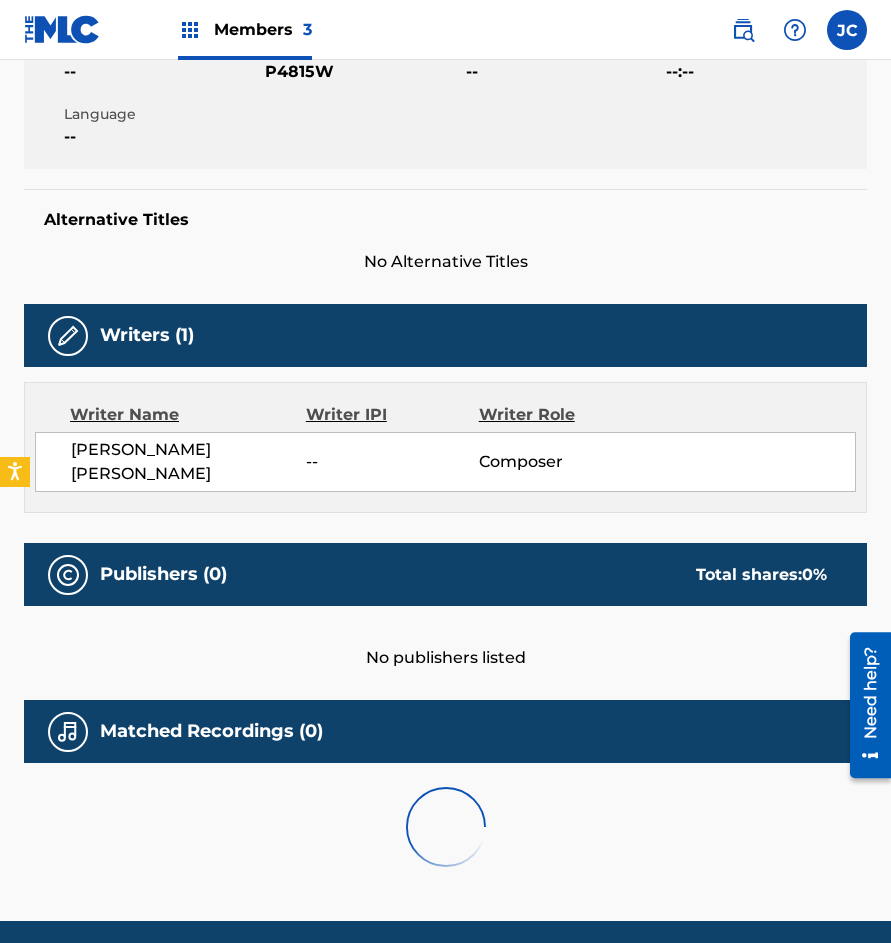scroll, scrollTop: 0, scrollLeft: 0, axis: both 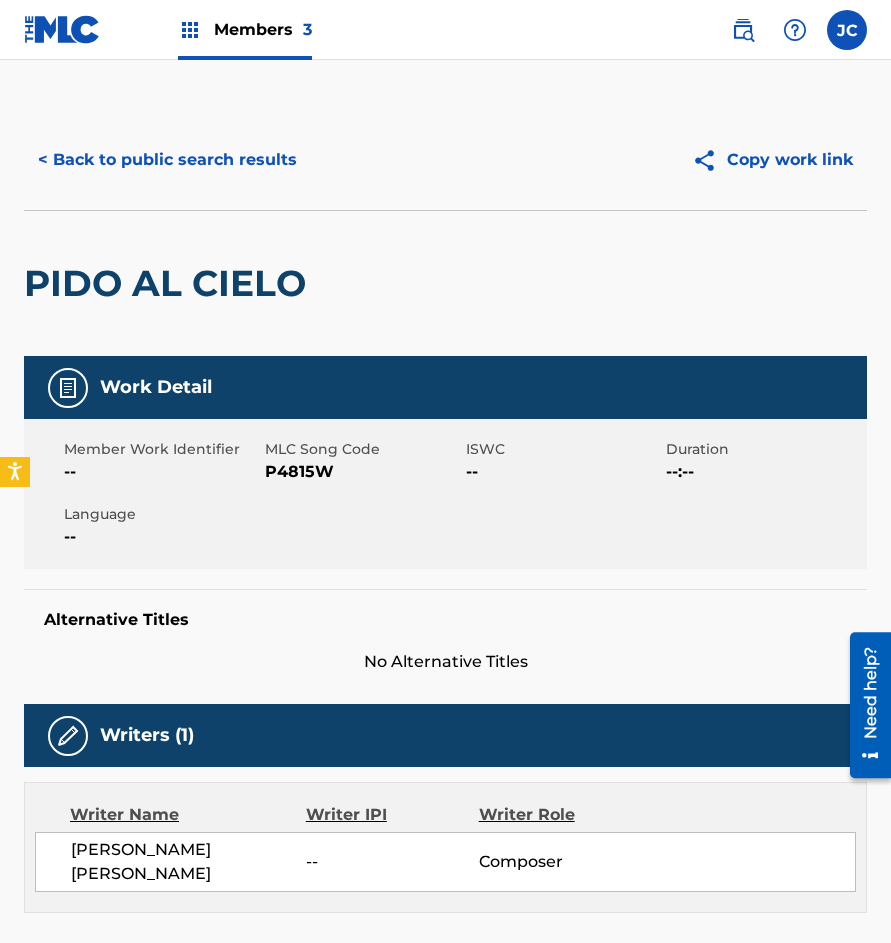 click on "P4815W" at bounding box center [363, 472] 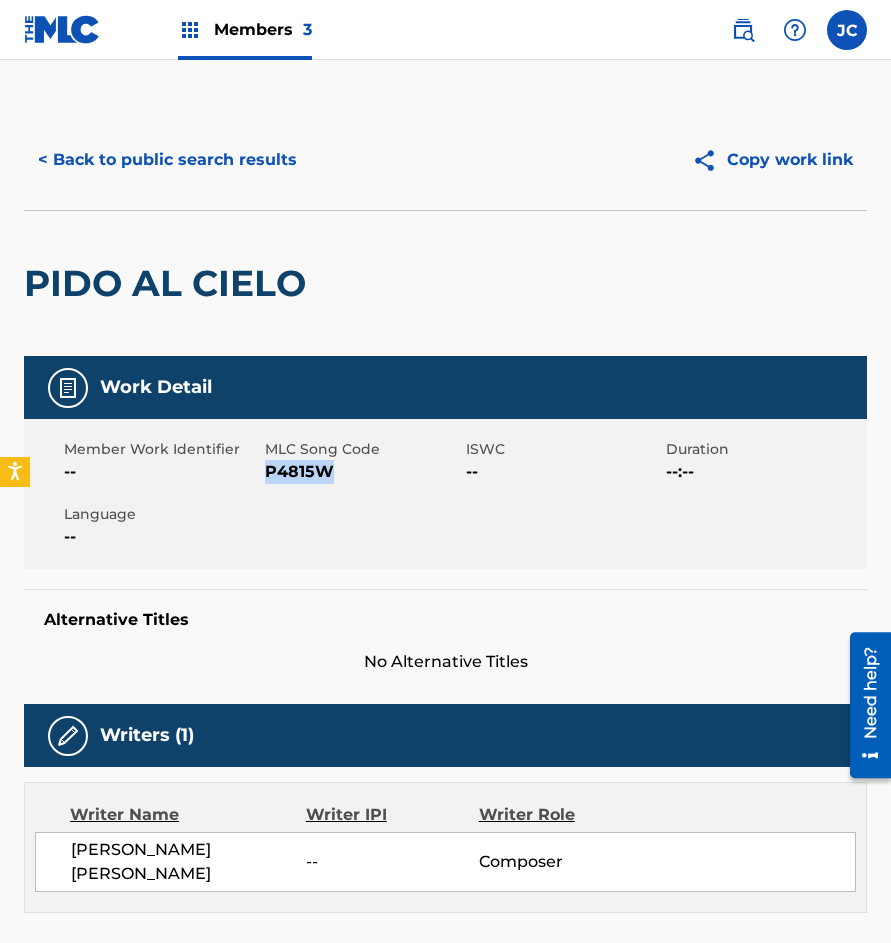 click on "P4815W" at bounding box center (363, 472) 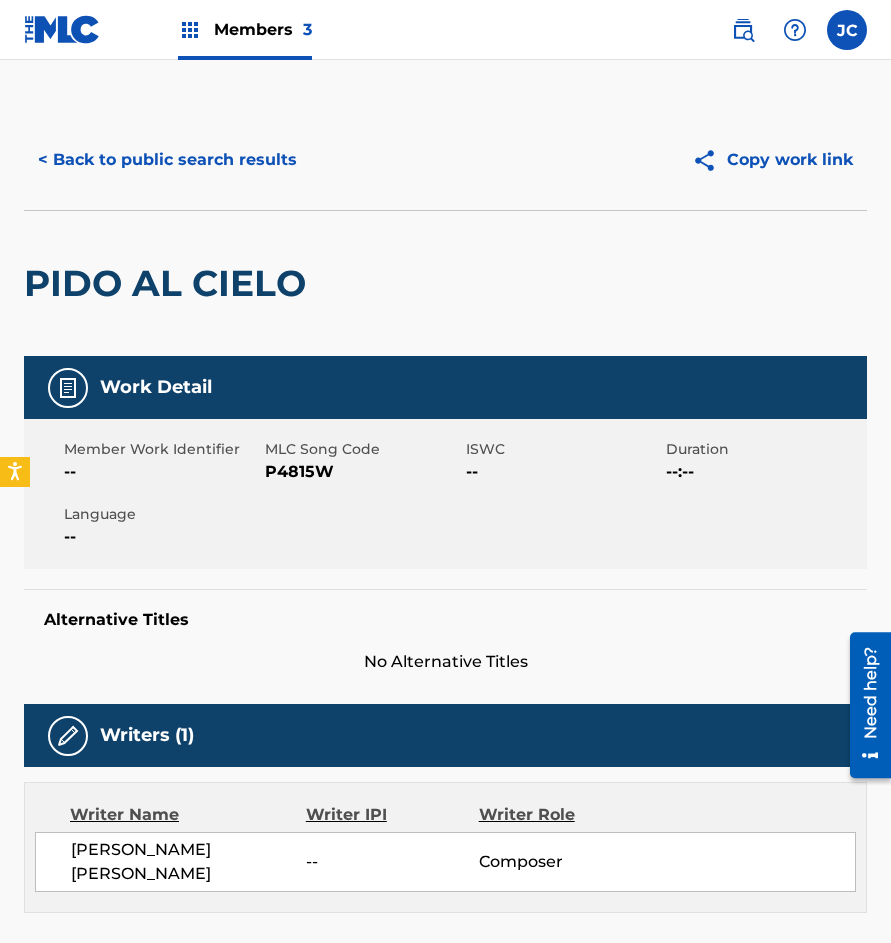 click on "< Back to public search results Copy work link" at bounding box center [445, 160] 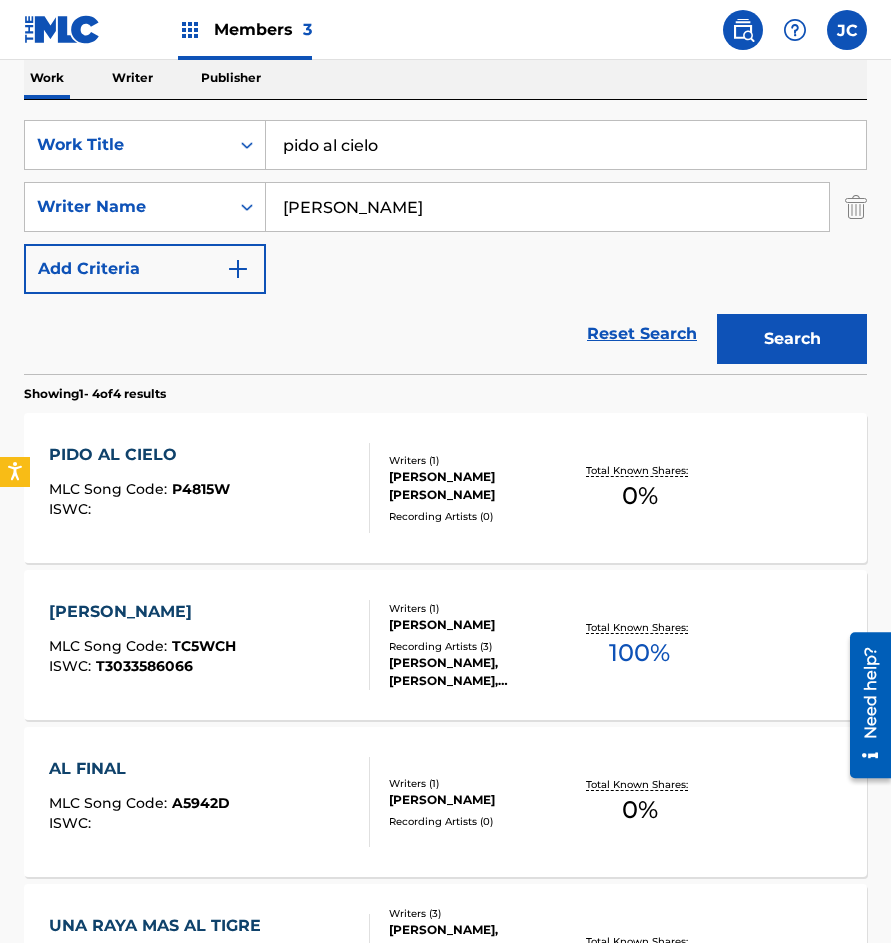 scroll, scrollTop: 200, scrollLeft: 0, axis: vertical 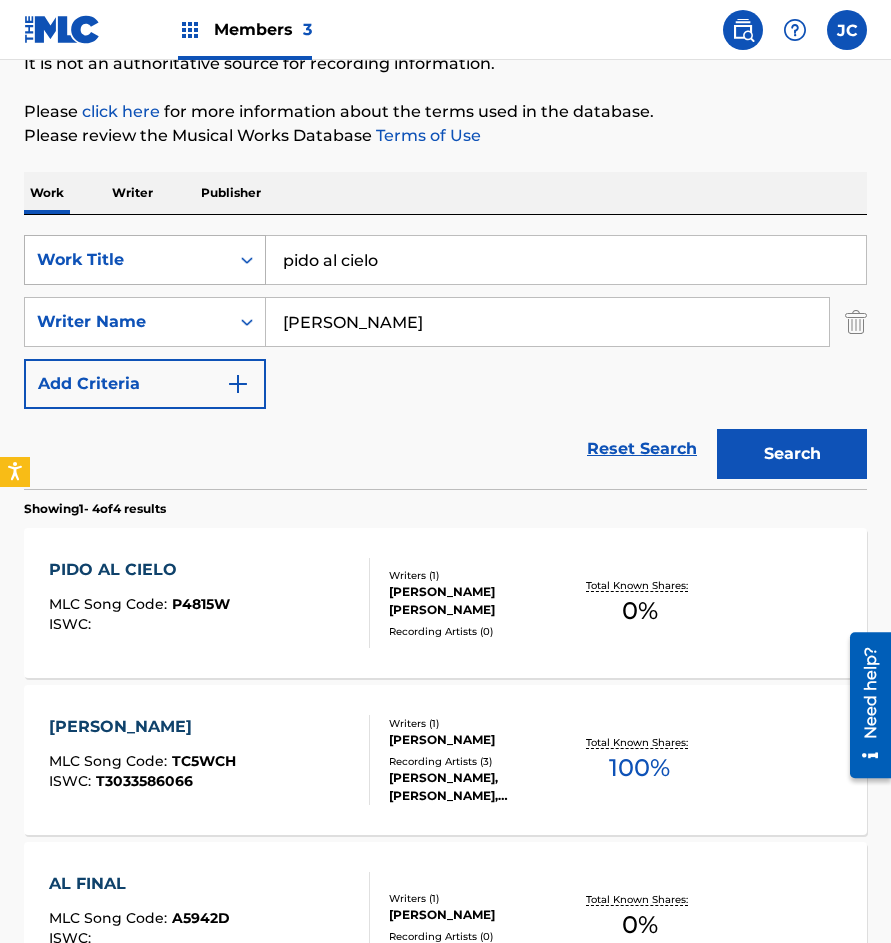 click on "SearchWithCriteriab01f4465-359a-475c-a791-05cbe09472ad Work Title pido al cielo" at bounding box center (445, 260) 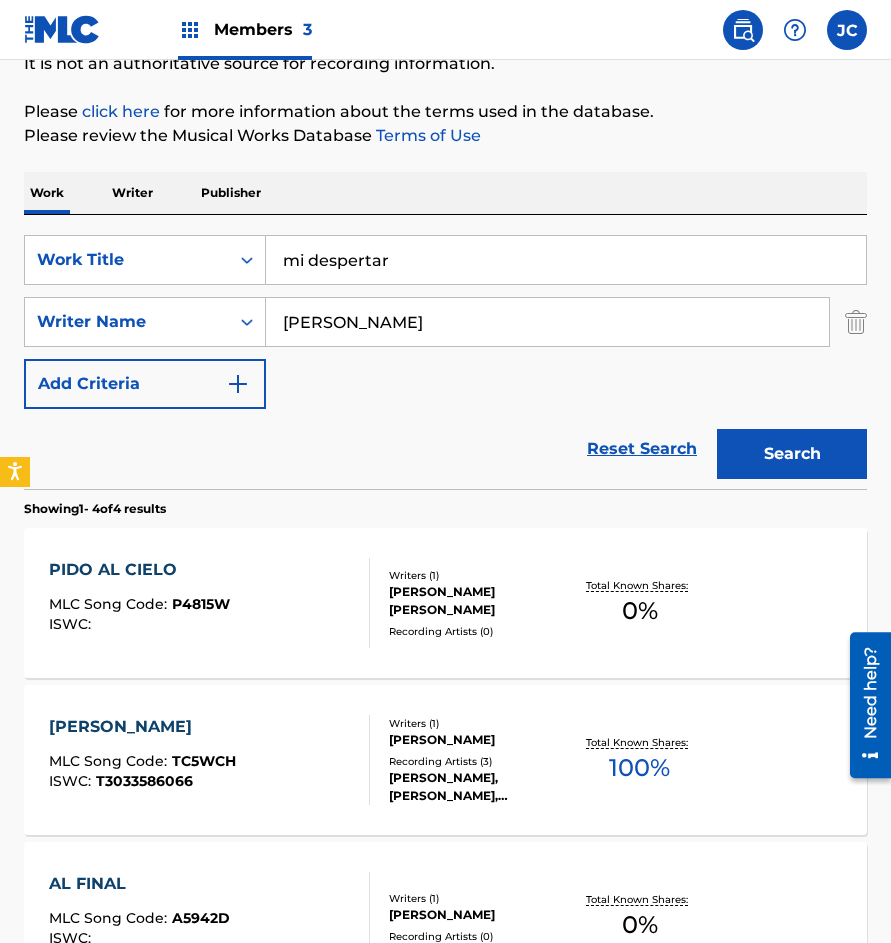 type on "mi despertar" 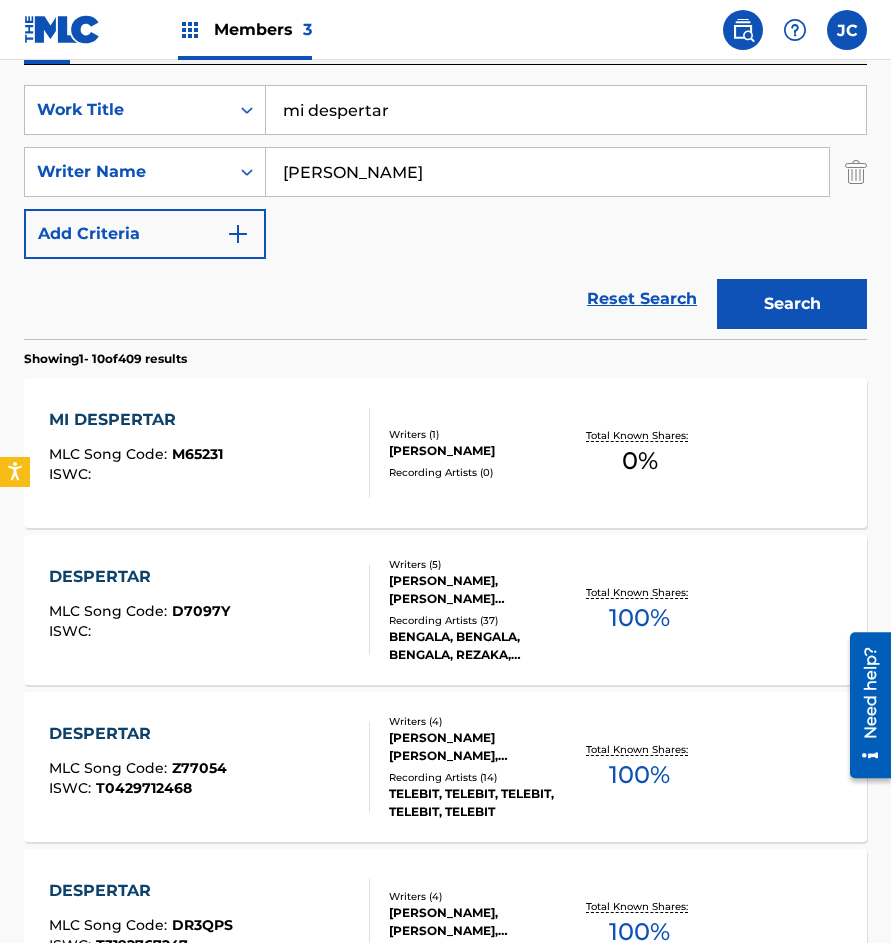 scroll, scrollTop: 400, scrollLeft: 0, axis: vertical 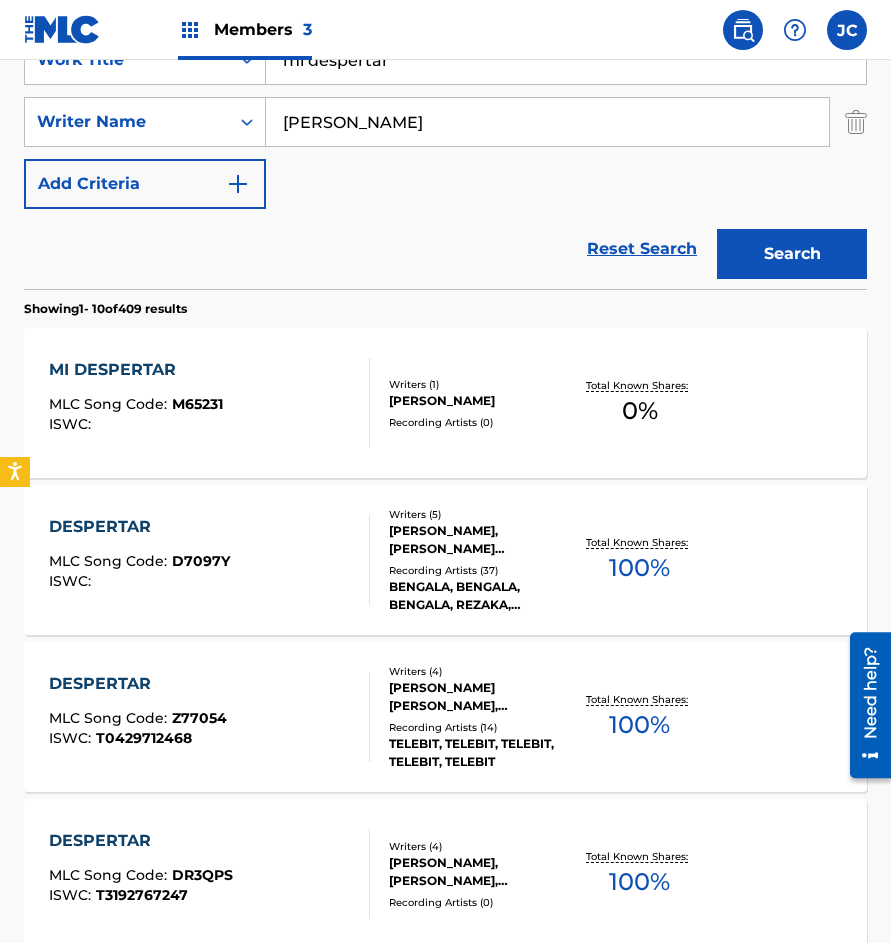 click on "[PERSON_NAME]" at bounding box center [479, 401] 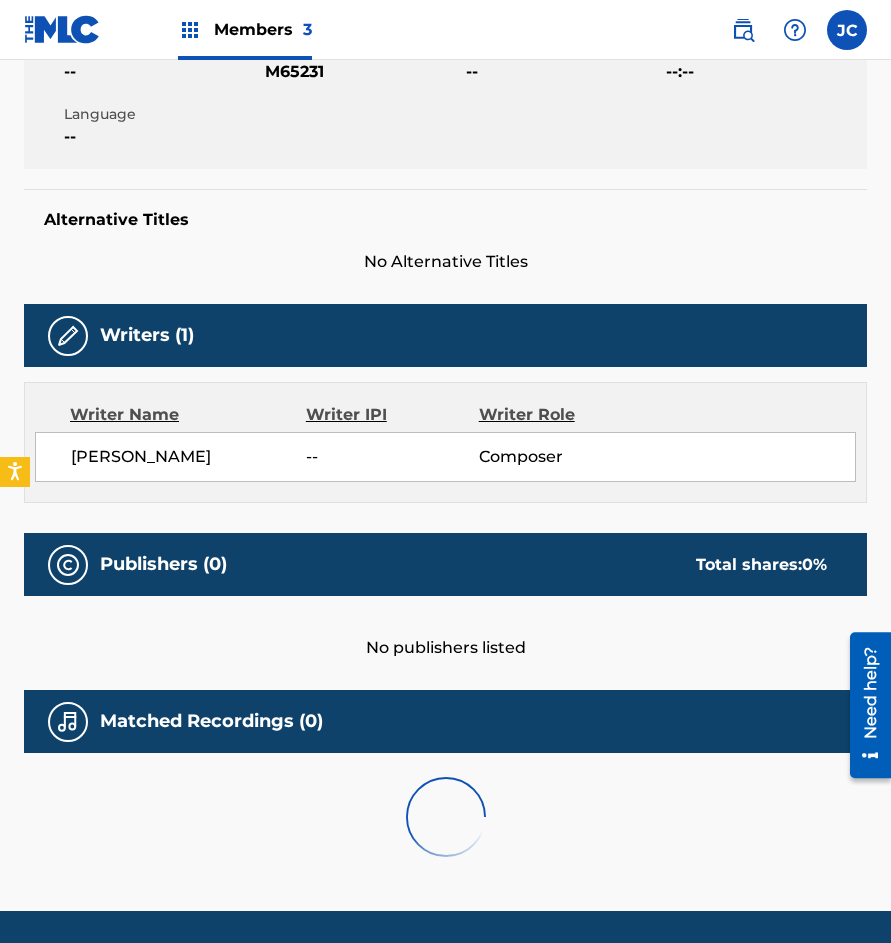 scroll, scrollTop: 0, scrollLeft: 0, axis: both 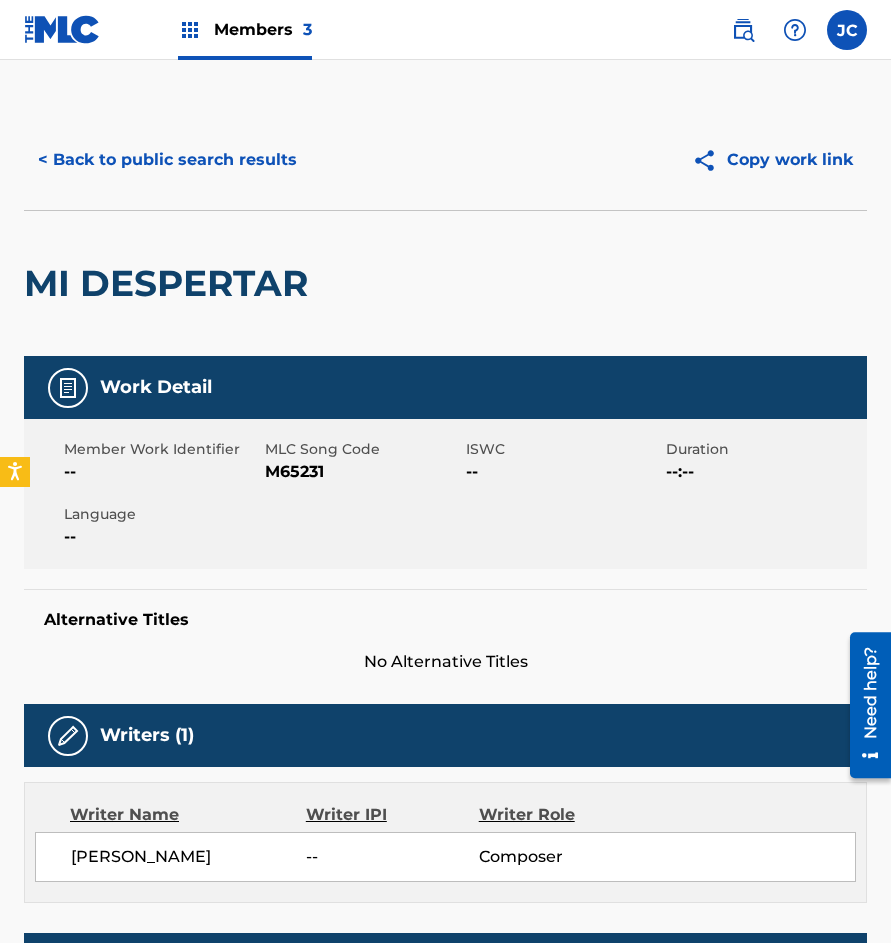 click on "M65231" at bounding box center (363, 472) 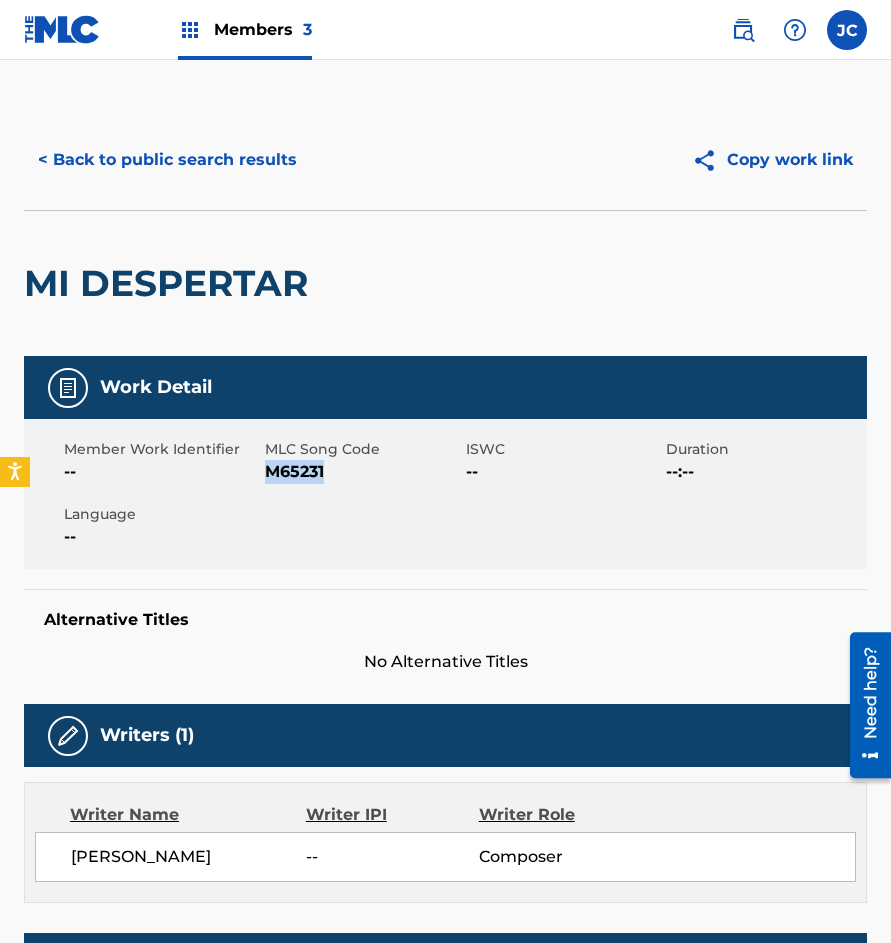 click on "M65231" at bounding box center [363, 472] 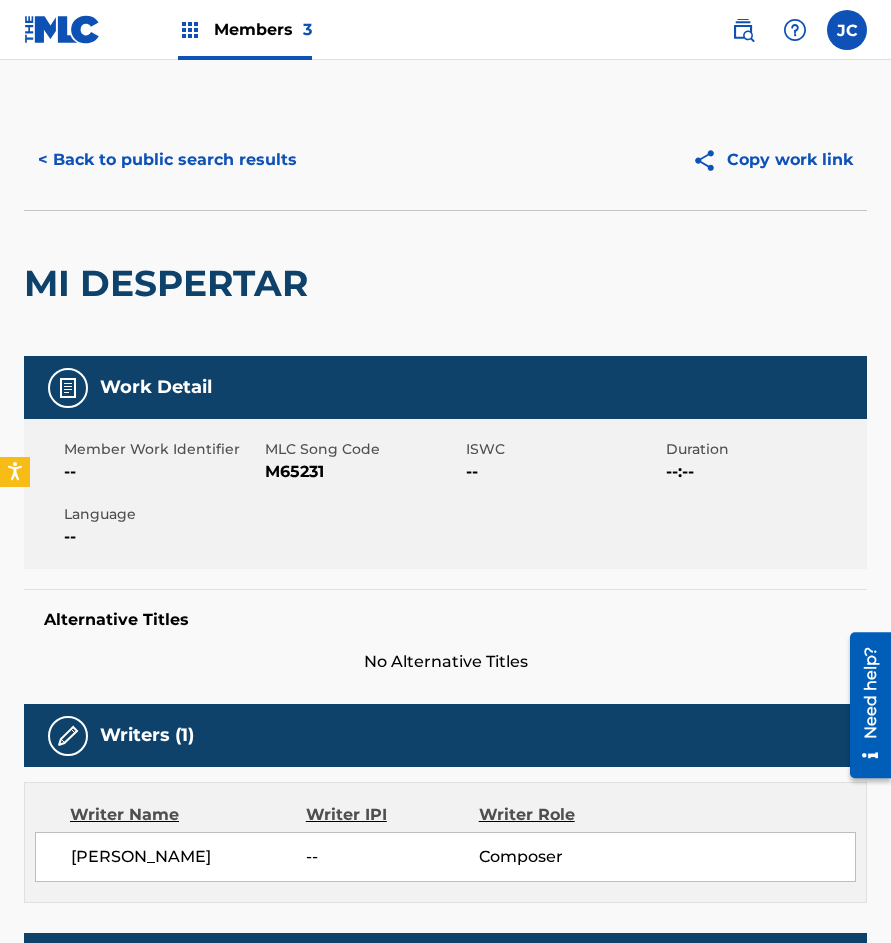 drag, startPoint x: 154, startPoint y: 248, endPoint x: 141, endPoint y: 200, distance: 49.729267 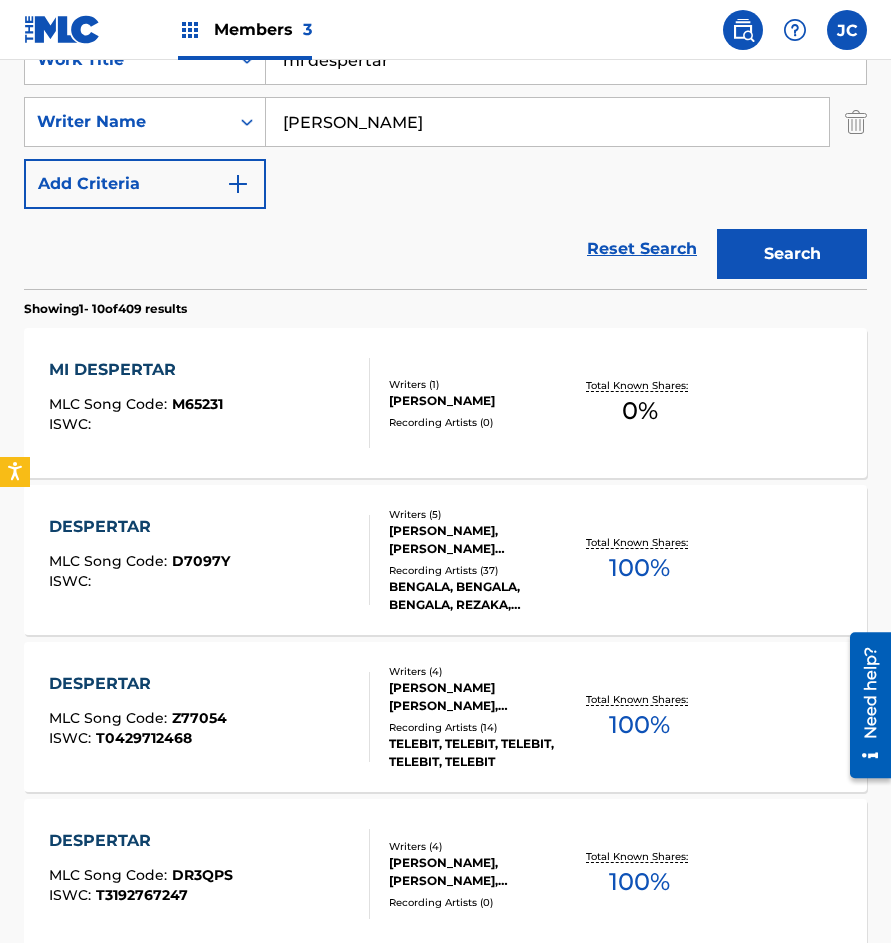 scroll, scrollTop: 300, scrollLeft: 0, axis: vertical 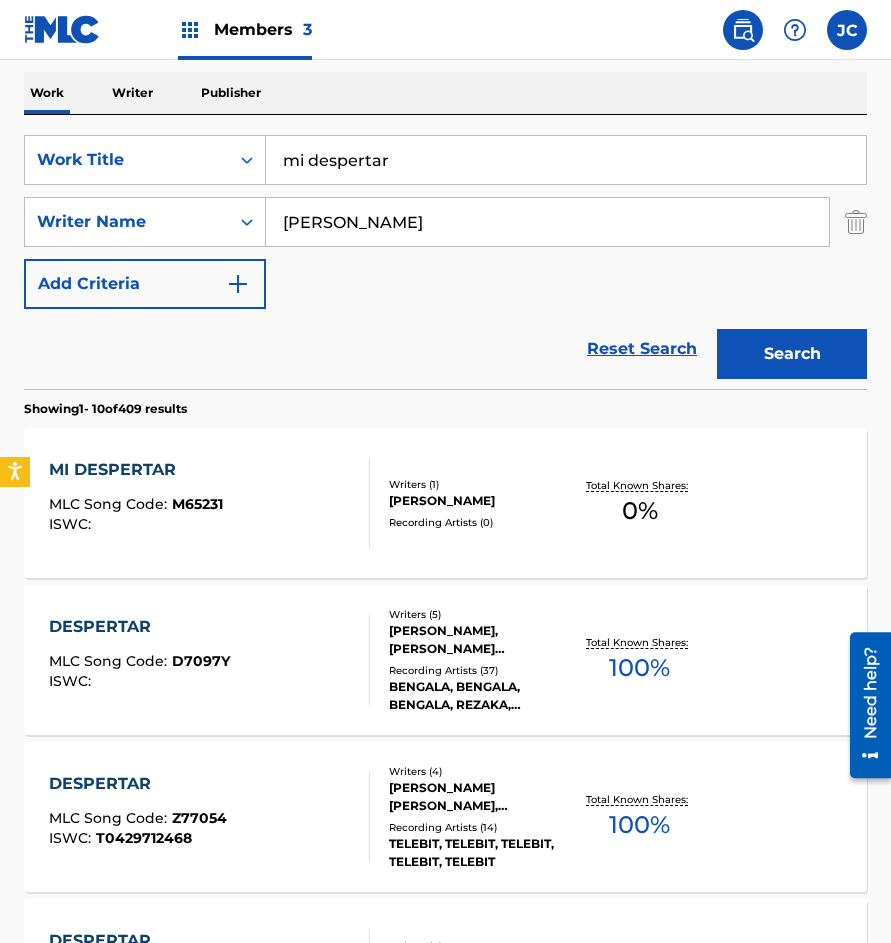 click on "mi despertar" at bounding box center (566, 160) 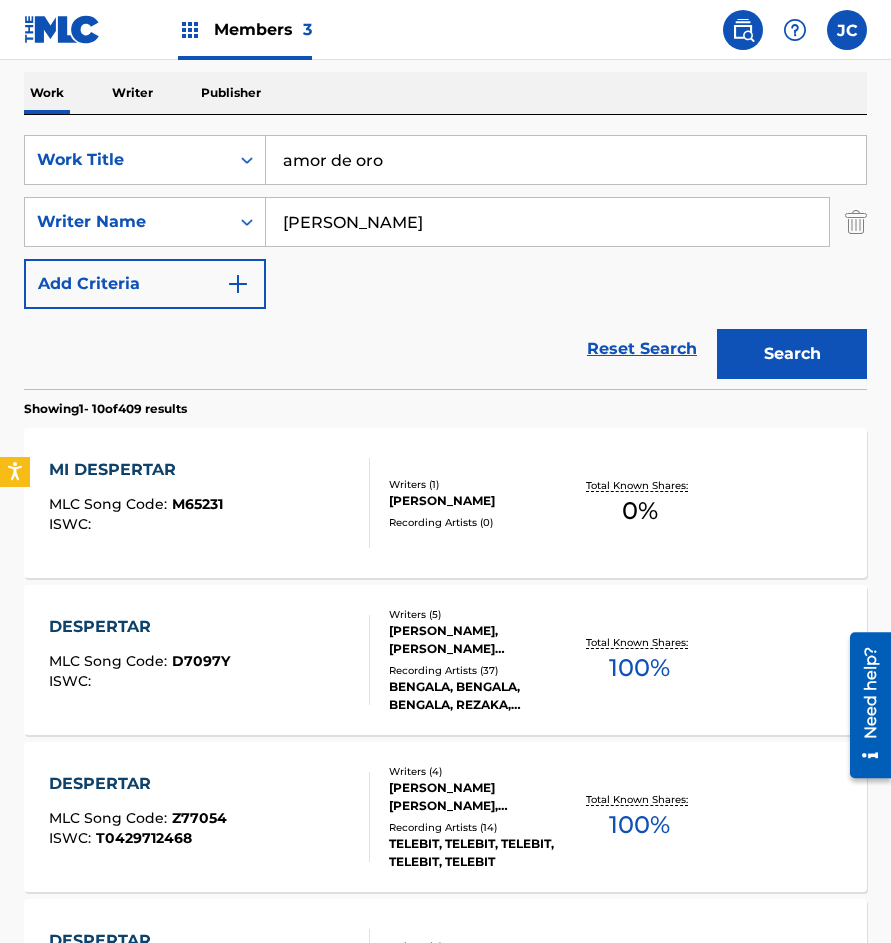 type on "amor de oro" 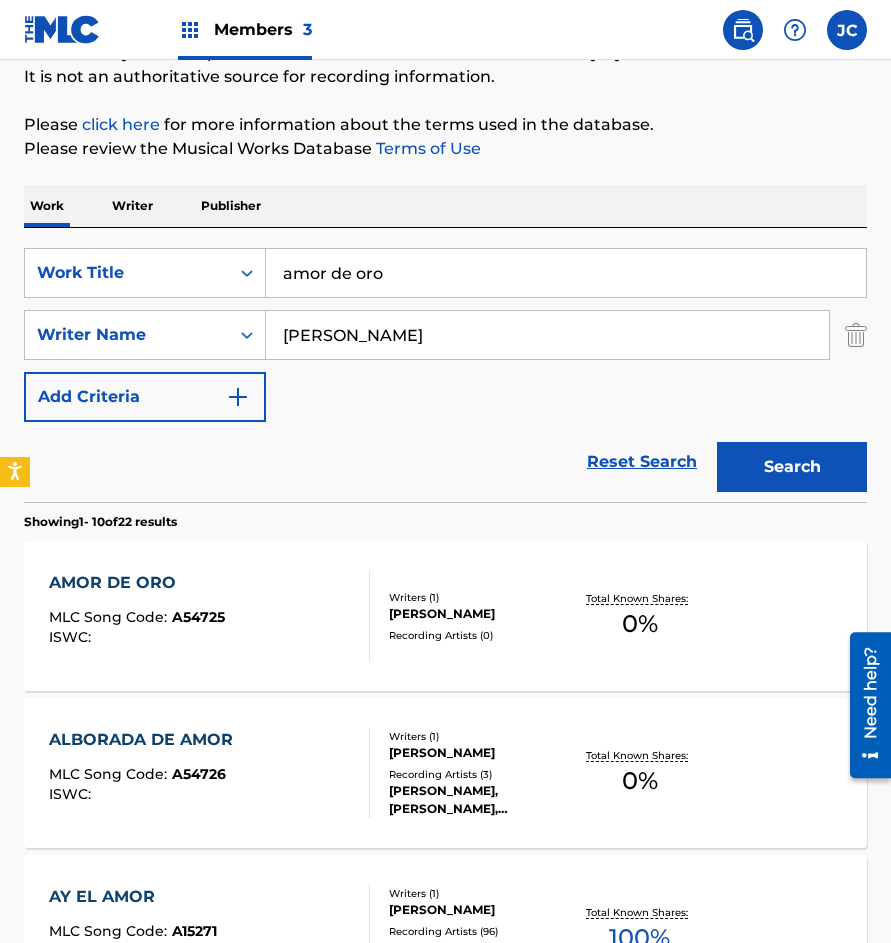 scroll, scrollTop: 400, scrollLeft: 0, axis: vertical 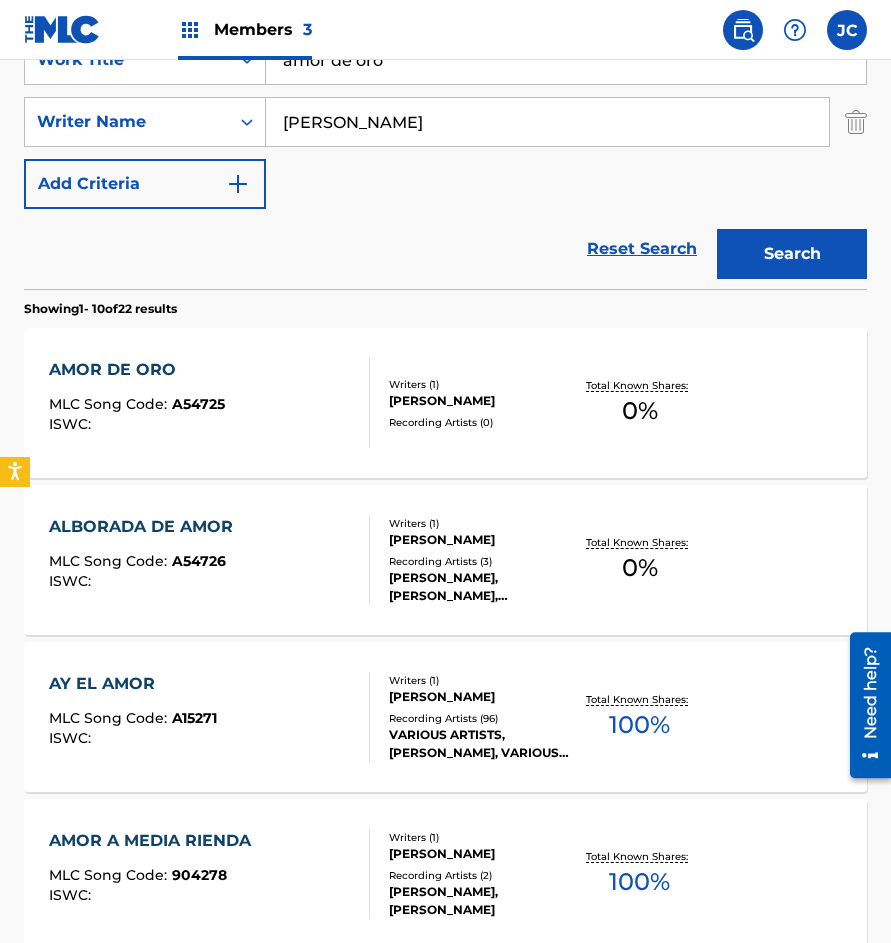 click on "Recording Artists ( 0 )" at bounding box center [479, 422] 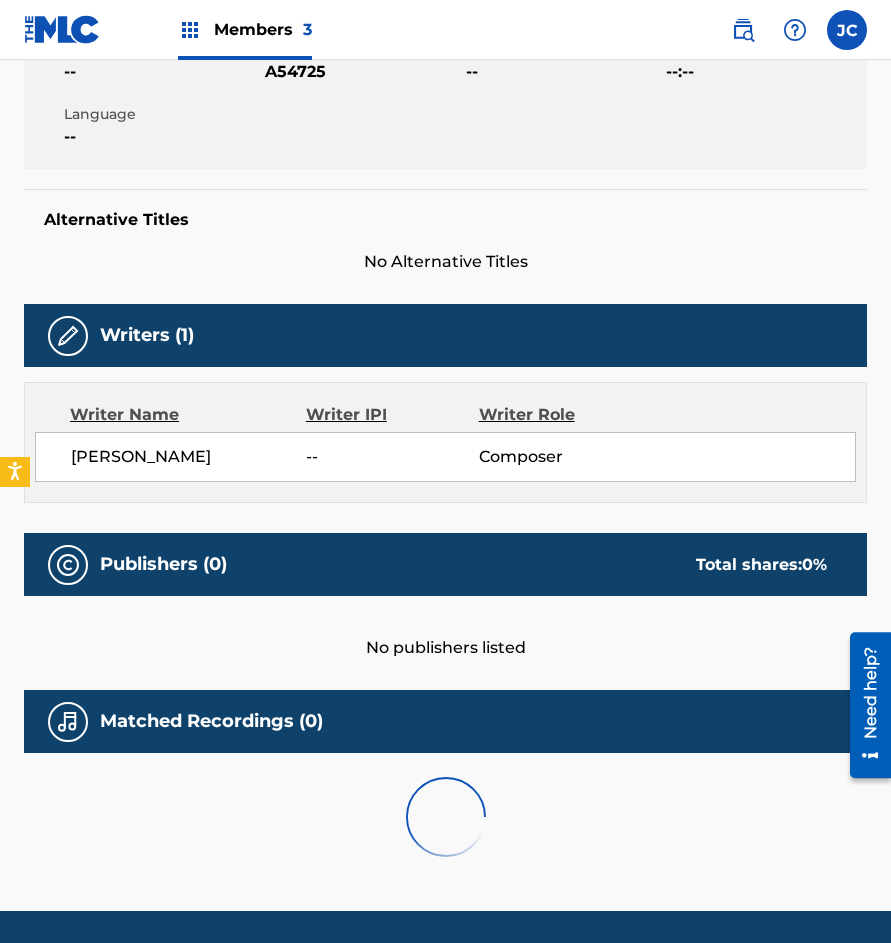 scroll, scrollTop: 0, scrollLeft: 0, axis: both 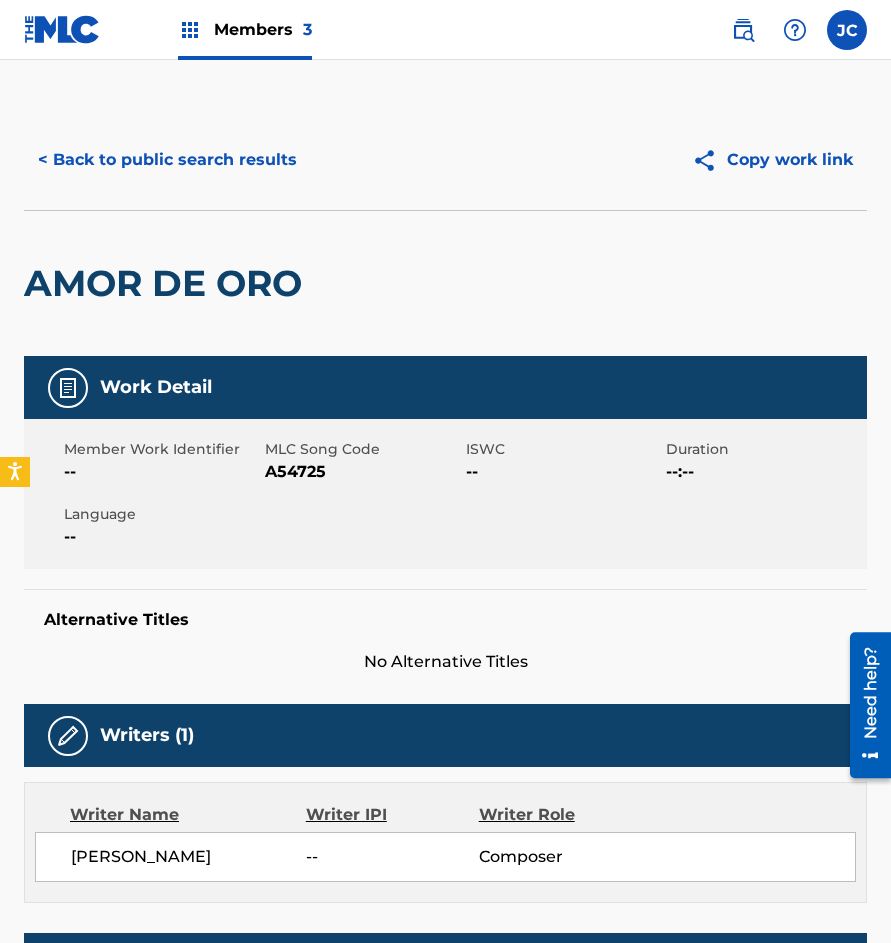 click on "A54725" at bounding box center (363, 472) 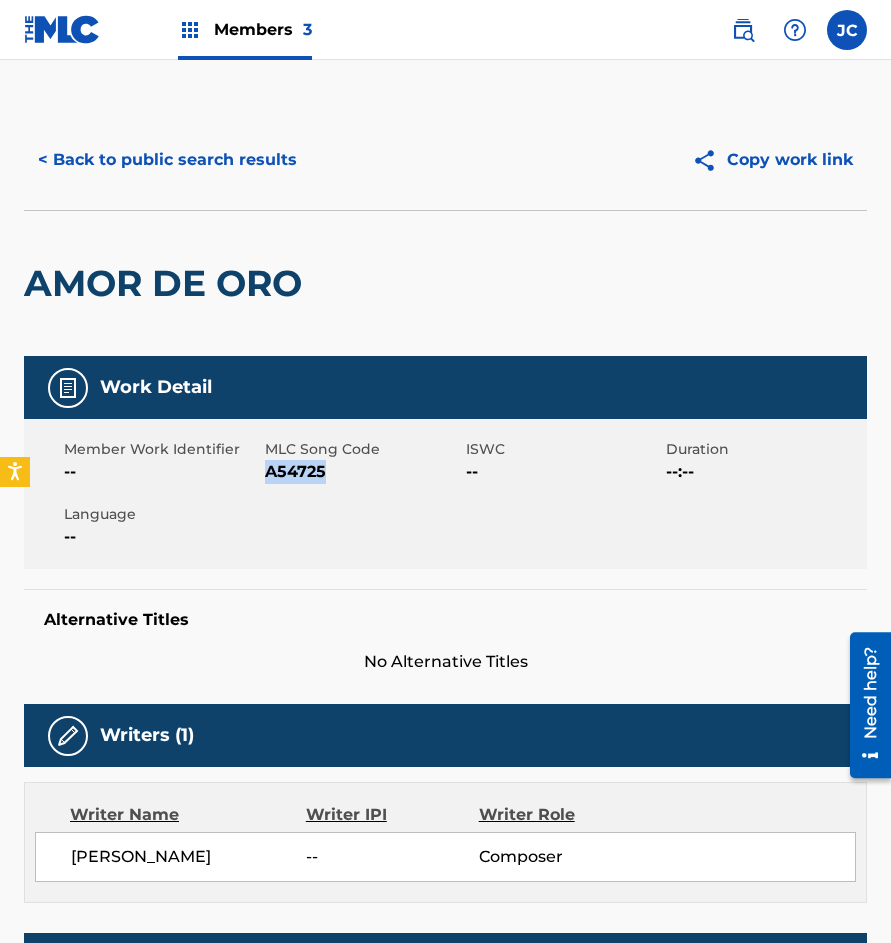 click on "A54725" at bounding box center [363, 472] 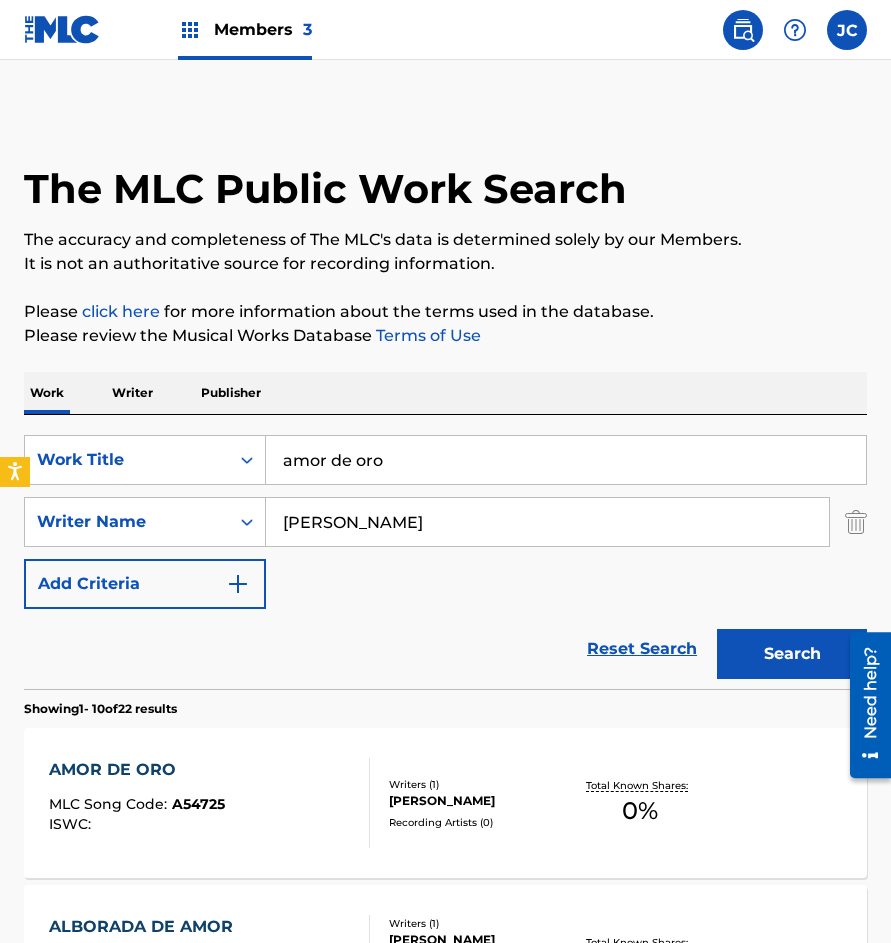scroll, scrollTop: 400, scrollLeft: 0, axis: vertical 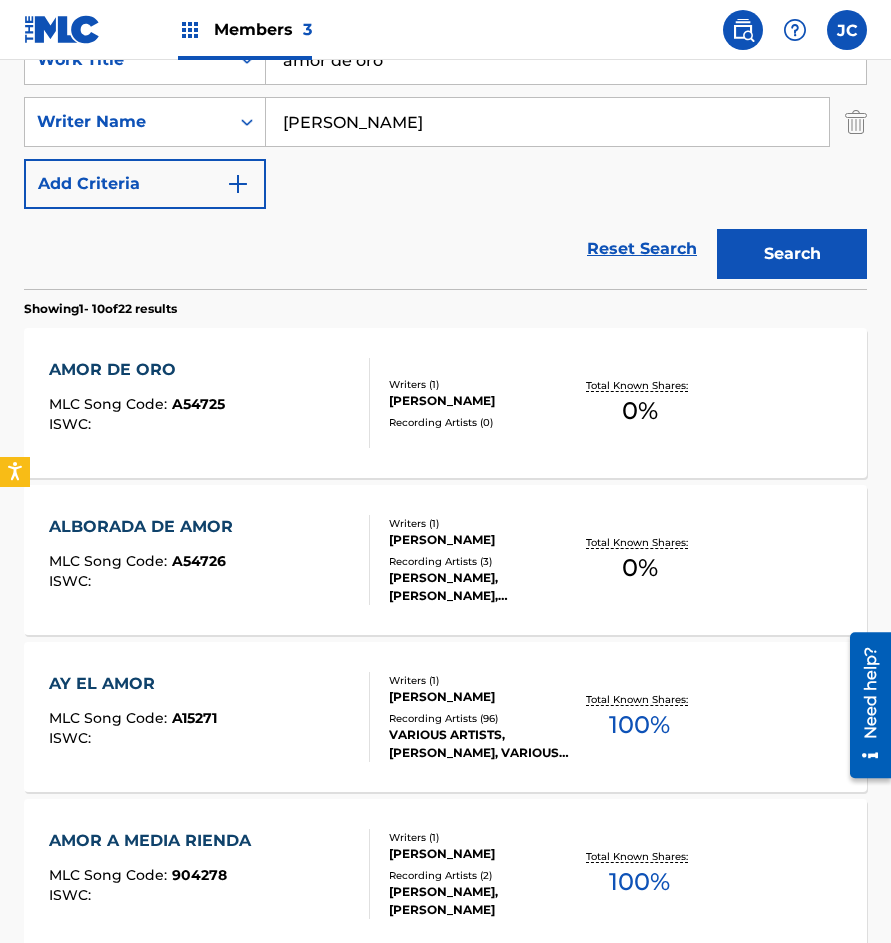 click on "Reset Search Search" at bounding box center [445, 249] 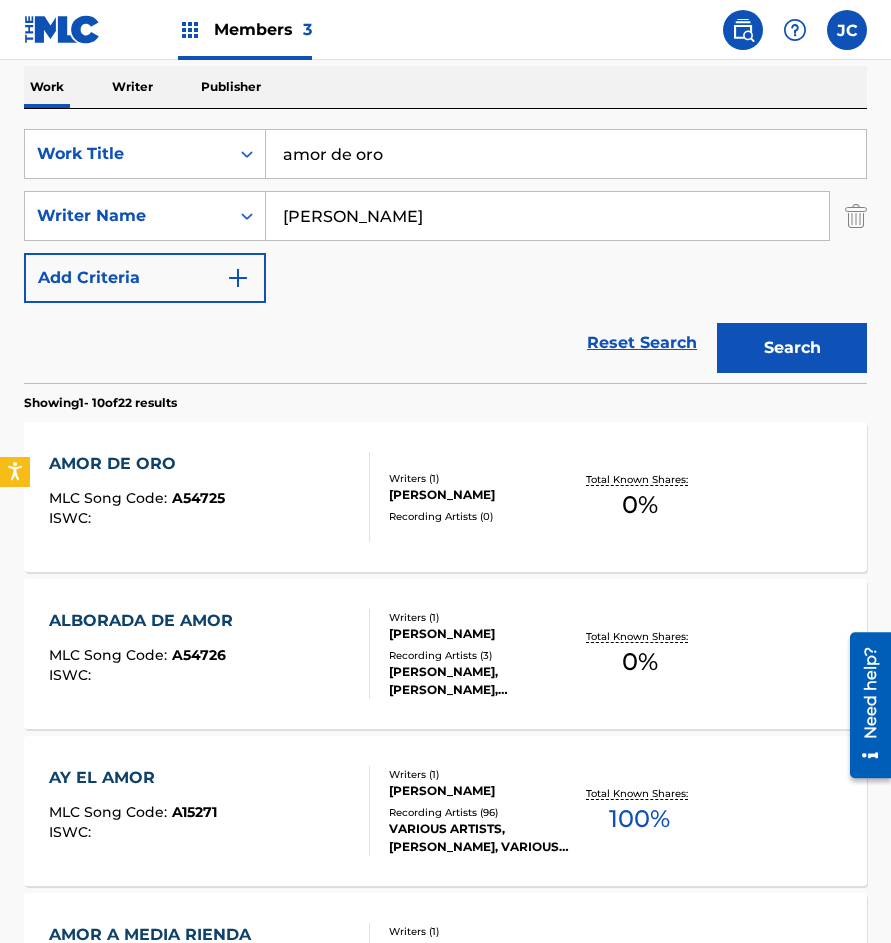 scroll, scrollTop: 300, scrollLeft: 0, axis: vertical 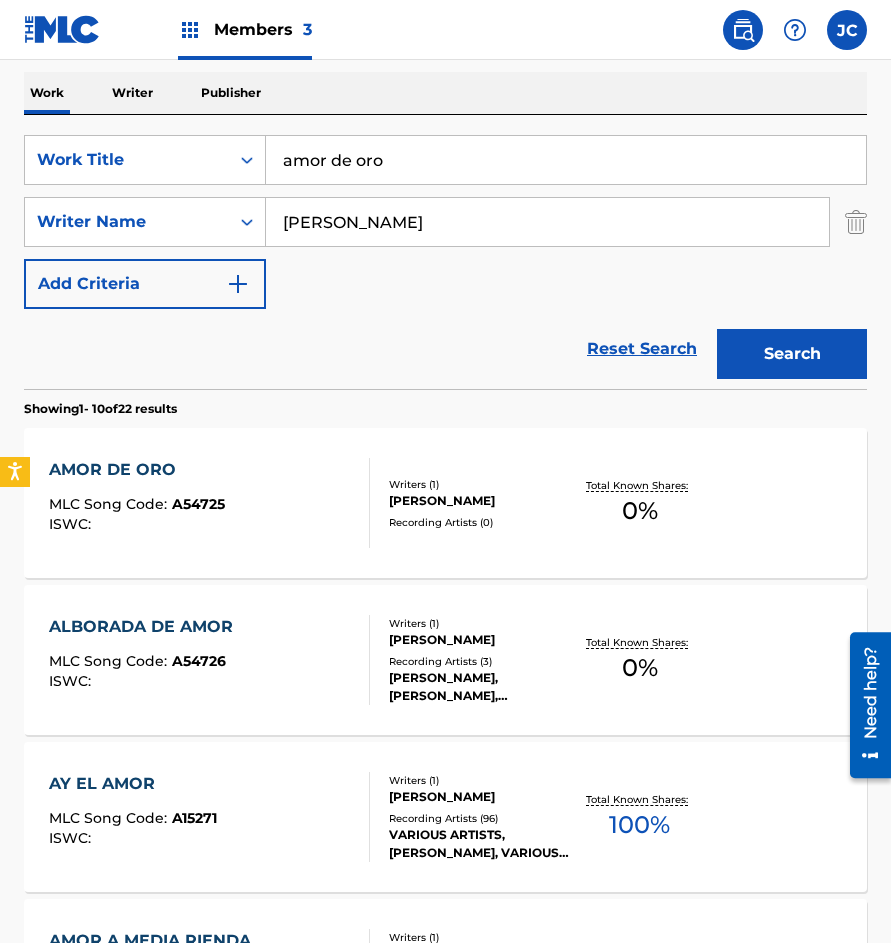 drag, startPoint x: 381, startPoint y: 155, endPoint x: 309, endPoint y: 152, distance: 72.06247 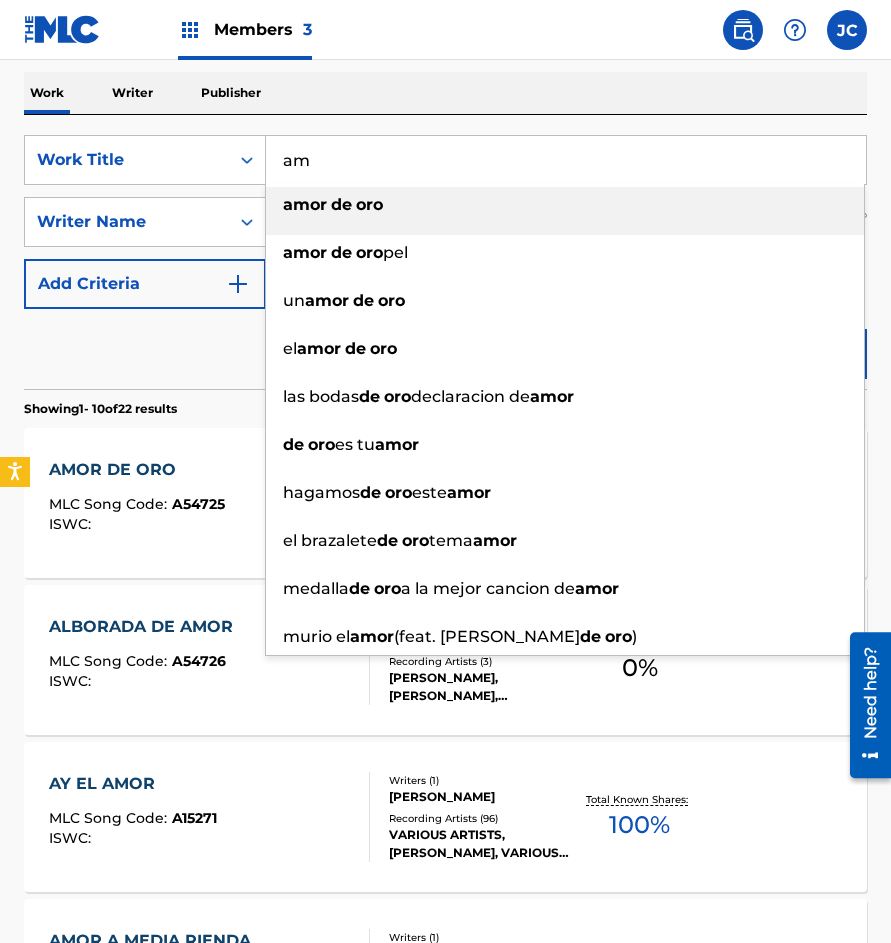 type on "a" 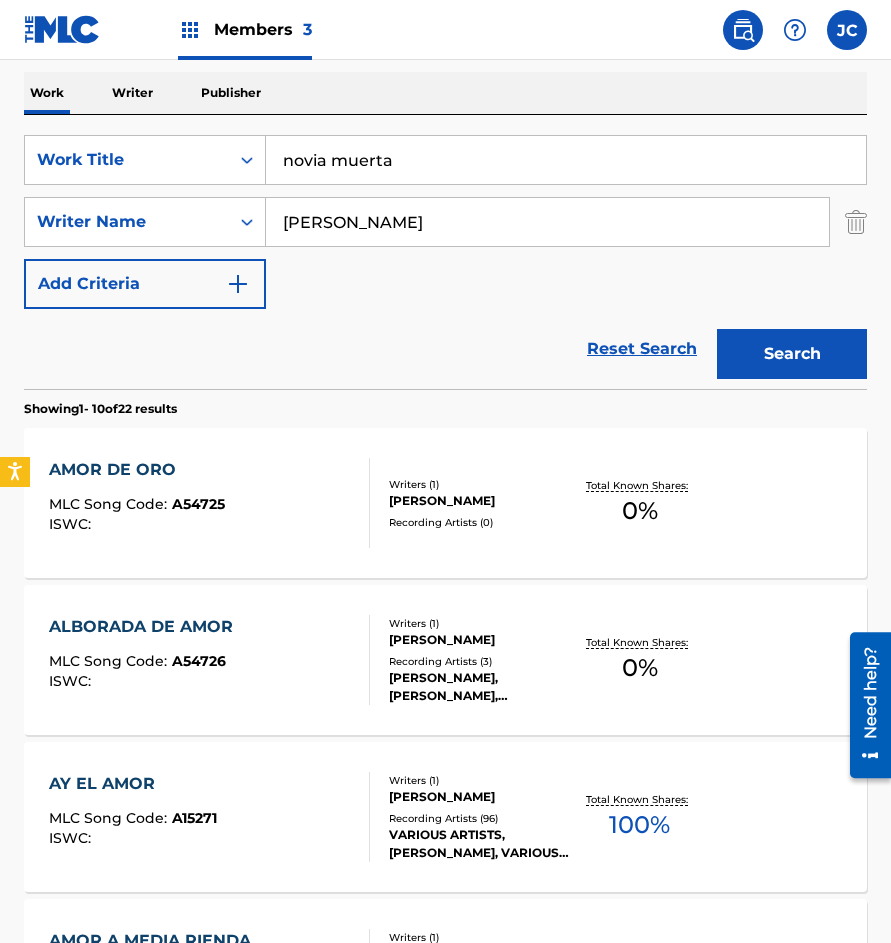 type on "novia muerta" 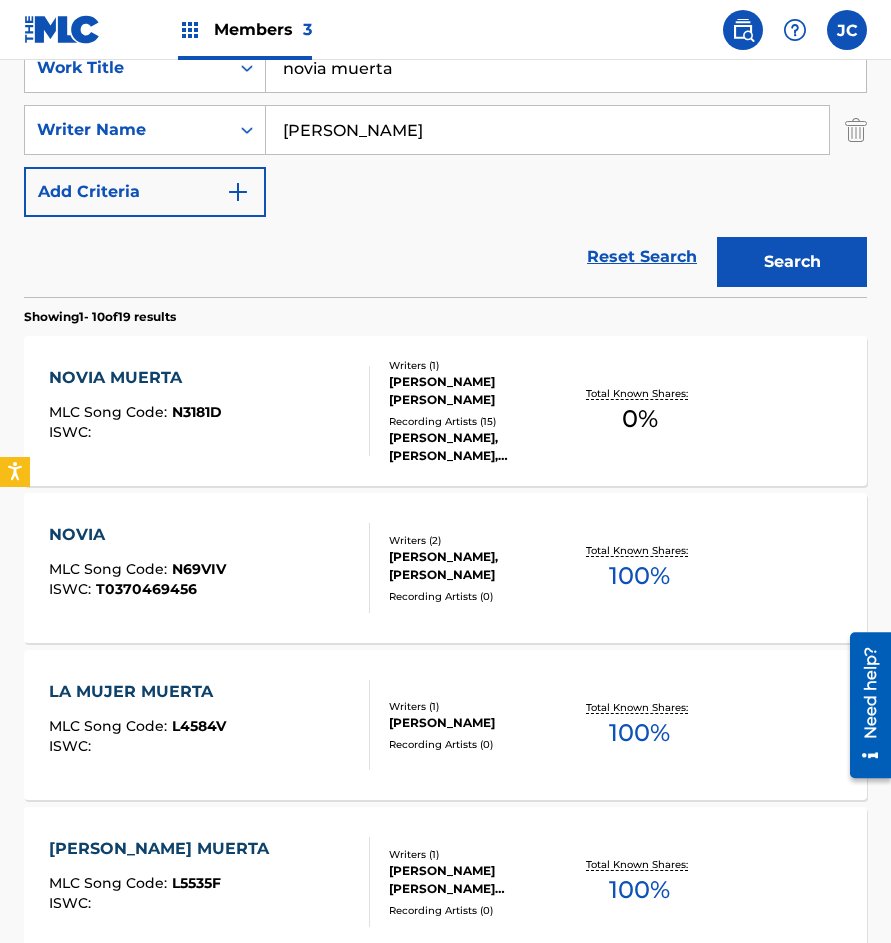 scroll, scrollTop: 400, scrollLeft: 0, axis: vertical 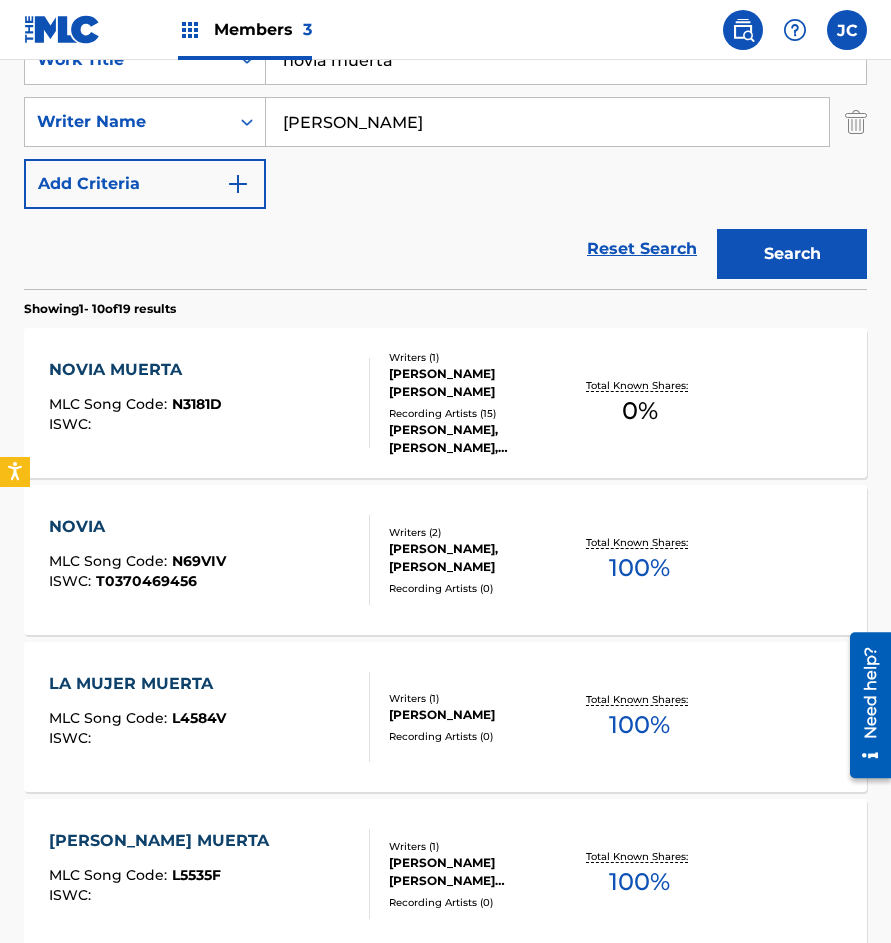 click on "[PERSON_NAME] [PERSON_NAME]" at bounding box center [479, 383] 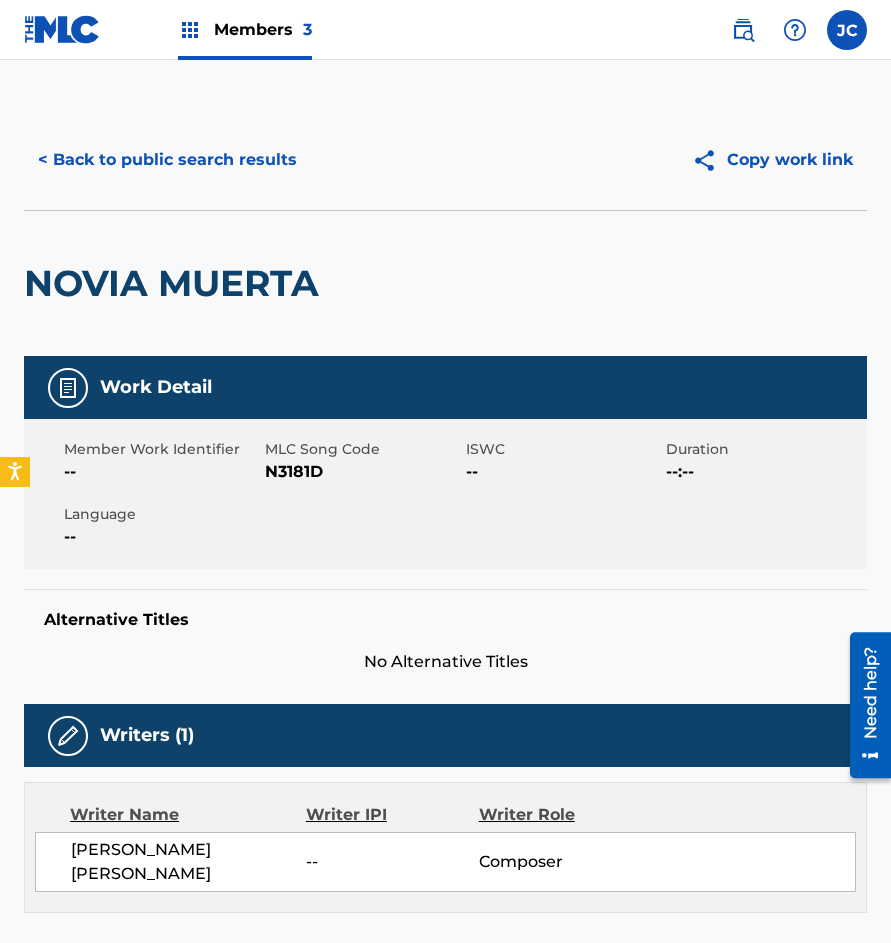 click on "N3181D" at bounding box center [363, 472] 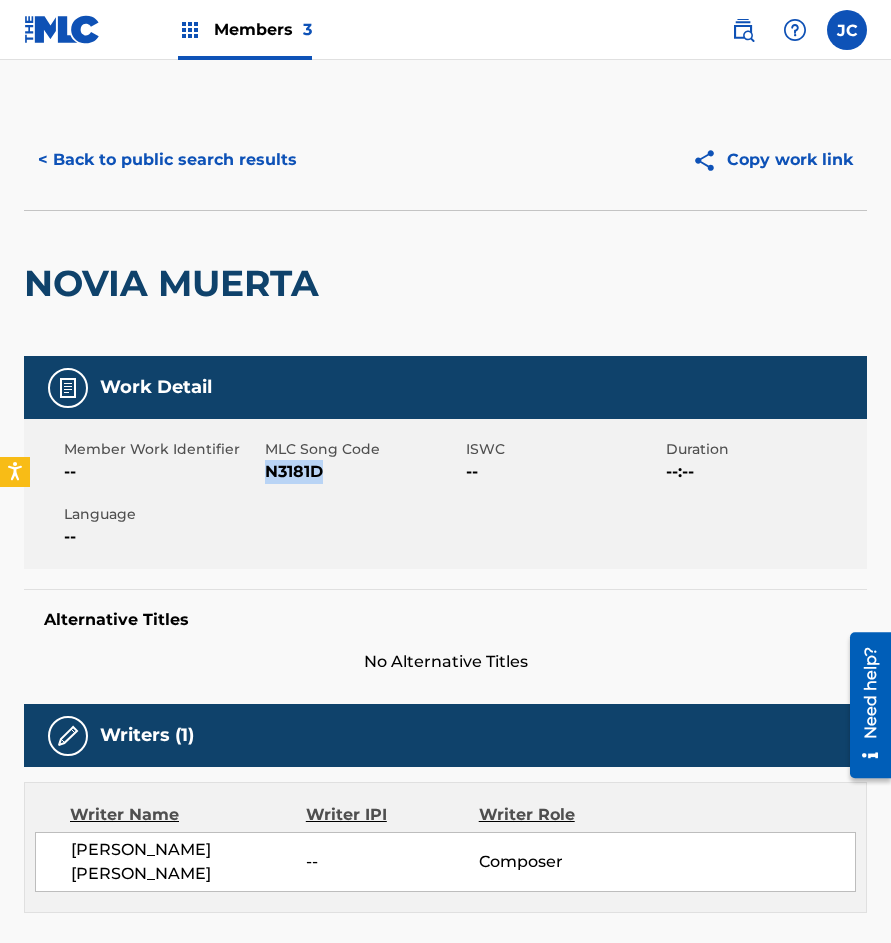 click on "N3181D" at bounding box center [363, 472] 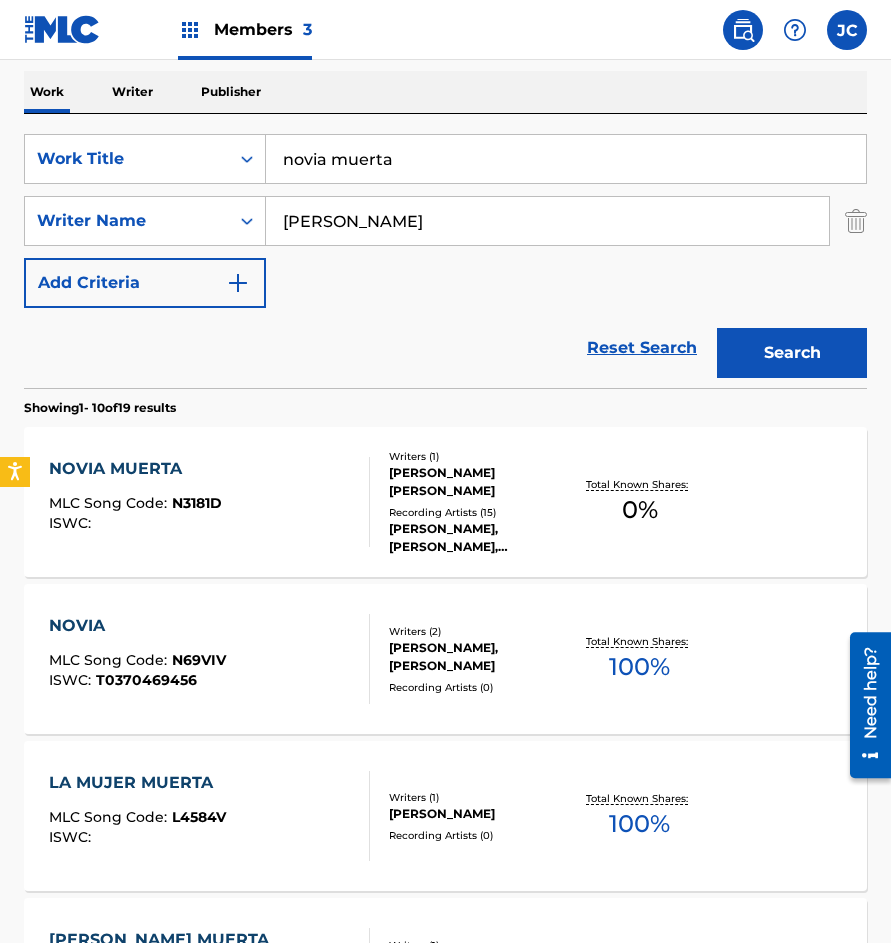 scroll, scrollTop: 300, scrollLeft: 0, axis: vertical 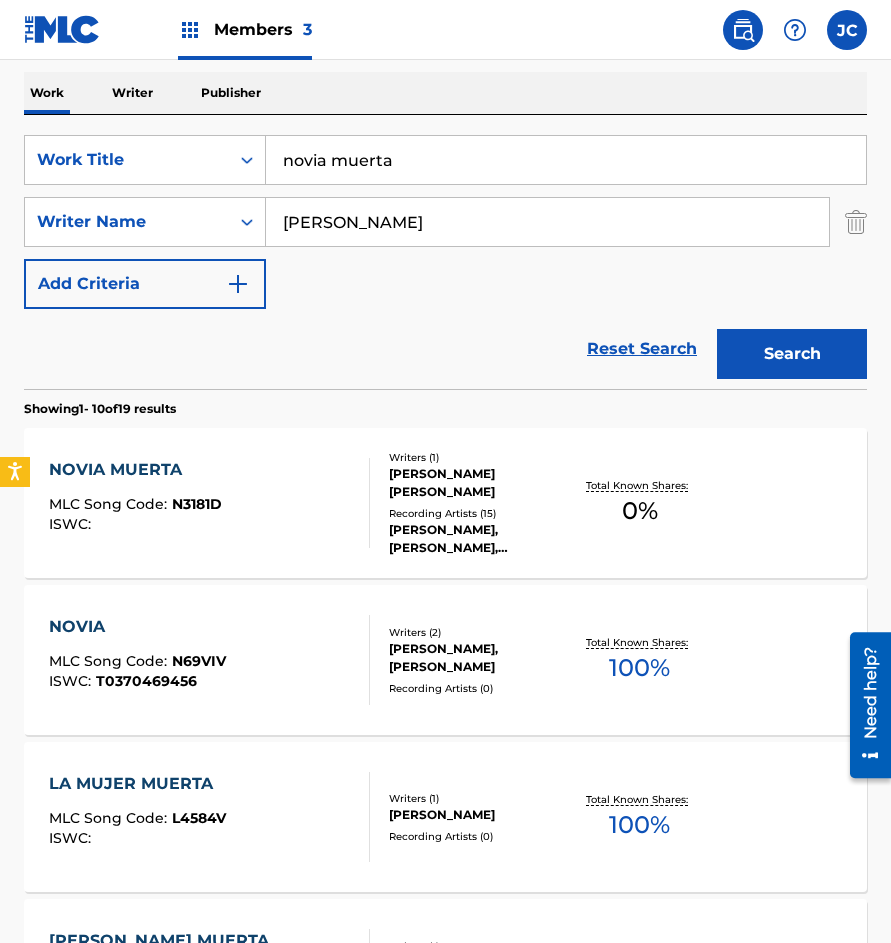drag, startPoint x: 430, startPoint y: 168, endPoint x: 339, endPoint y: 104, distance: 111.25197 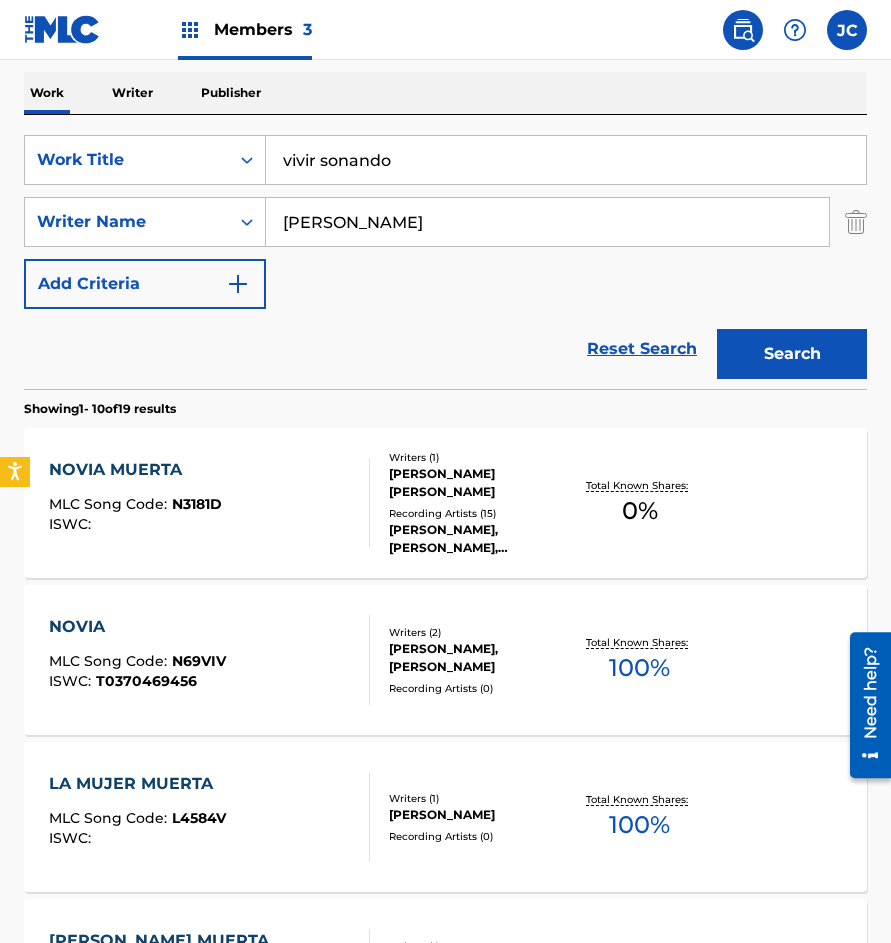 type on "vivir sonando" 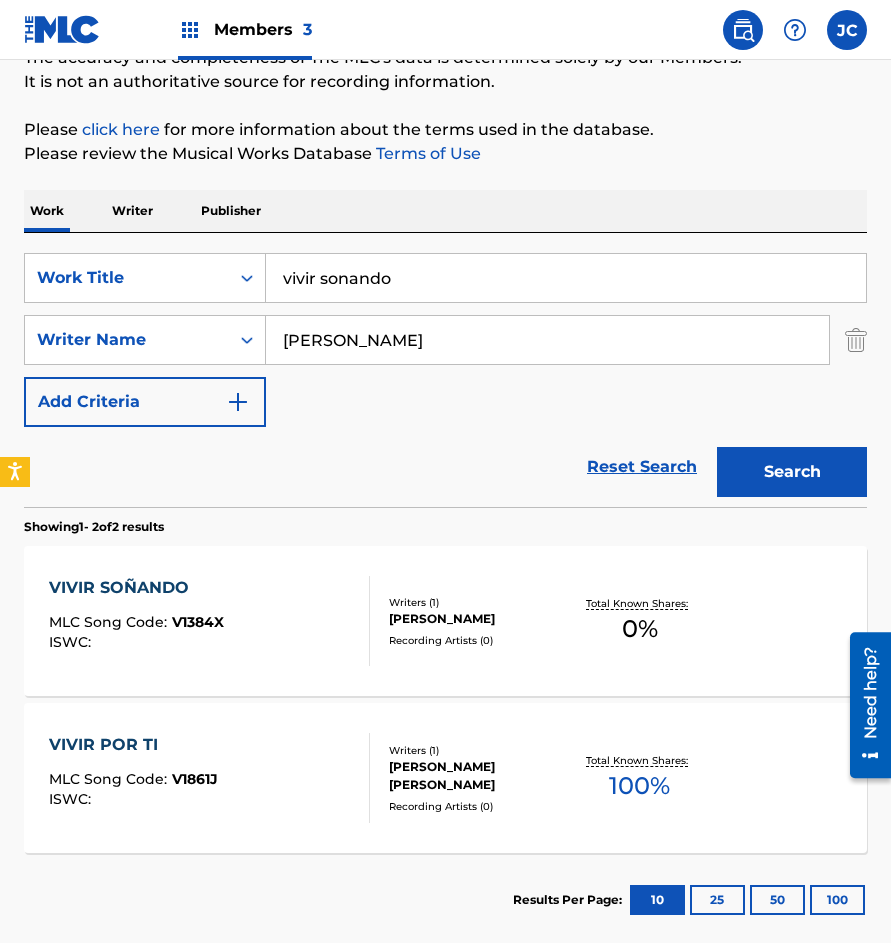 scroll, scrollTop: 292, scrollLeft: 0, axis: vertical 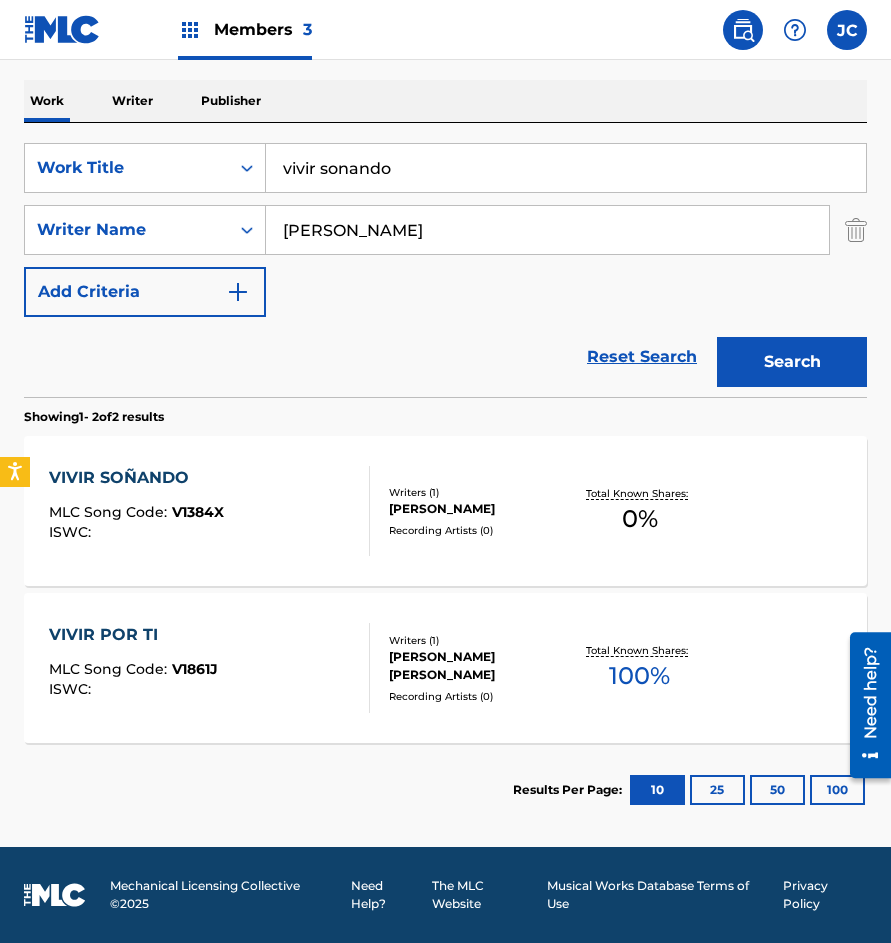 click on "VIVIR SOÑANDO MLC Song Code : V1384X ISWC :" at bounding box center [209, 511] 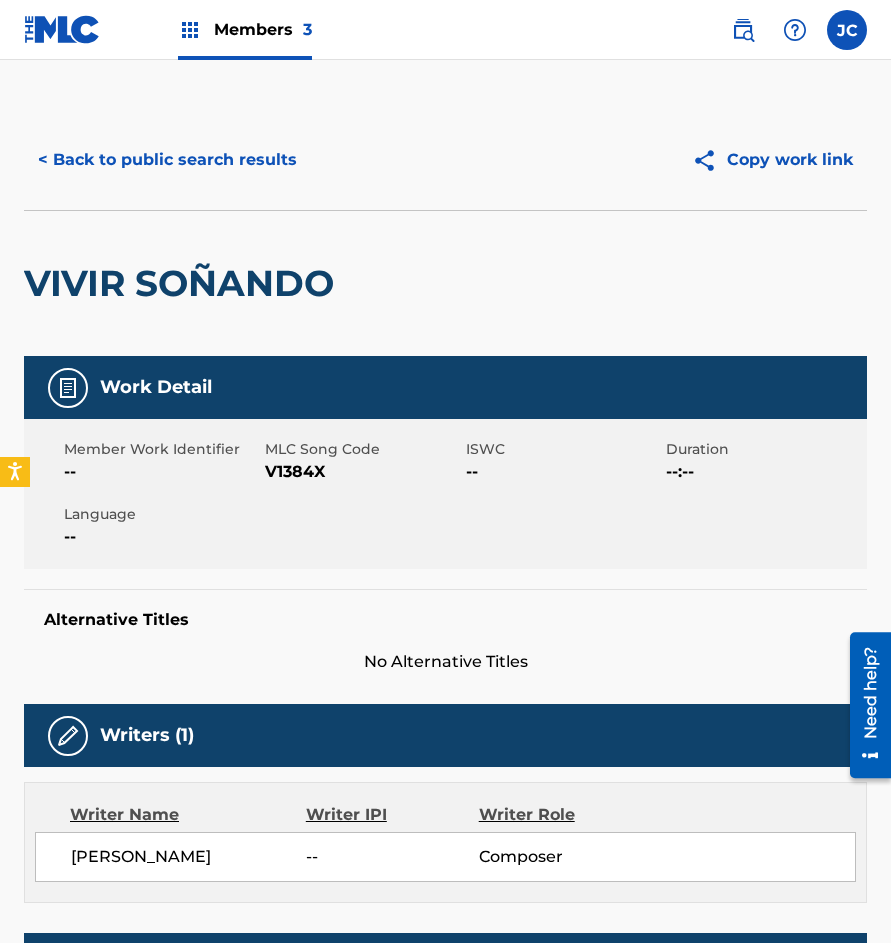 click on "V1384X" at bounding box center (363, 472) 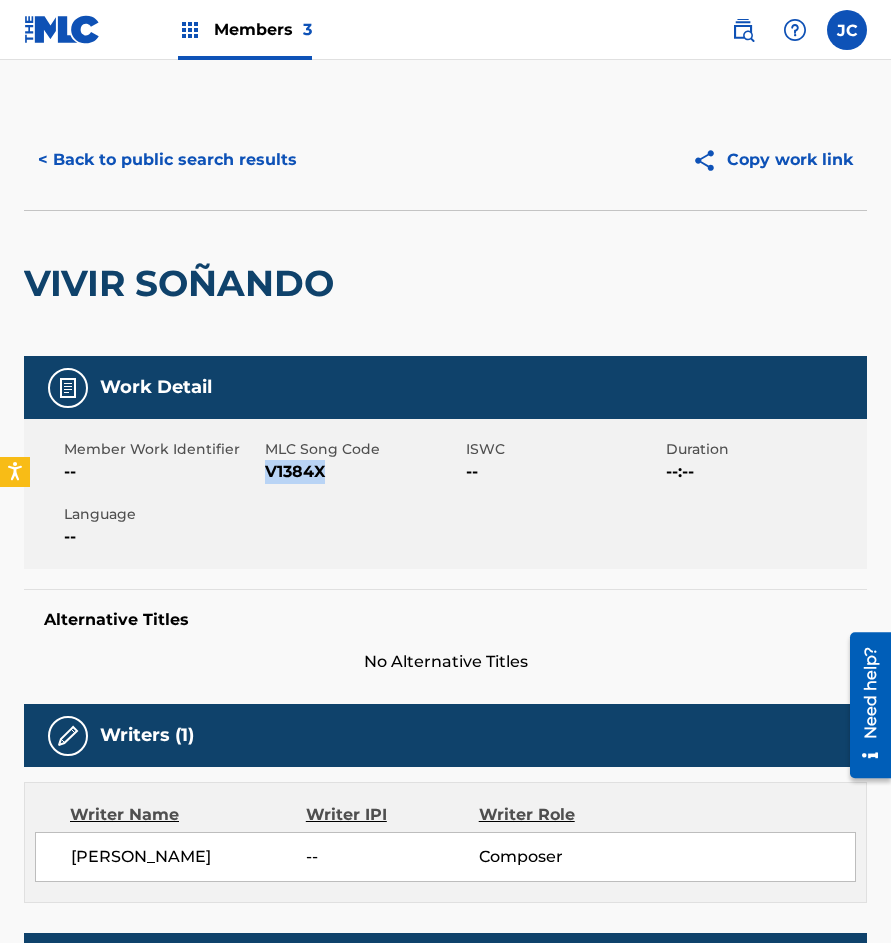 click on "V1384X" at bounding box center [363, 472] 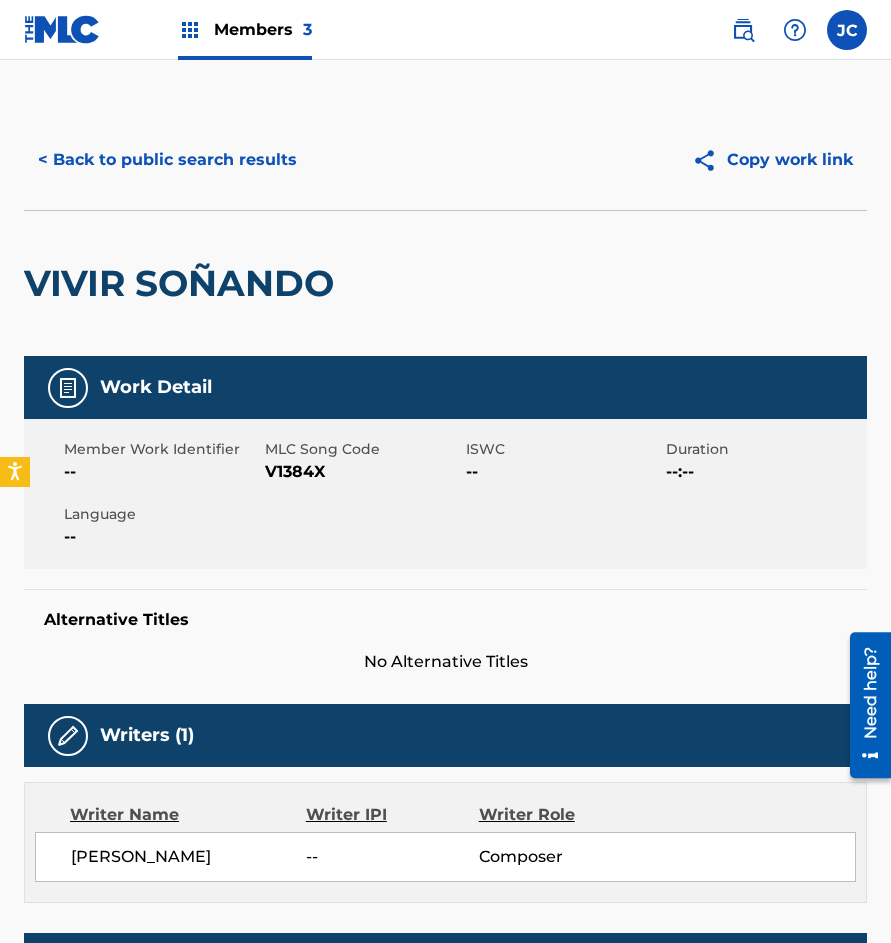 drag, startPoint x: 180, startPoint y: 231, endPoint x: 207, endPoint y: 172, distance: 64.884514 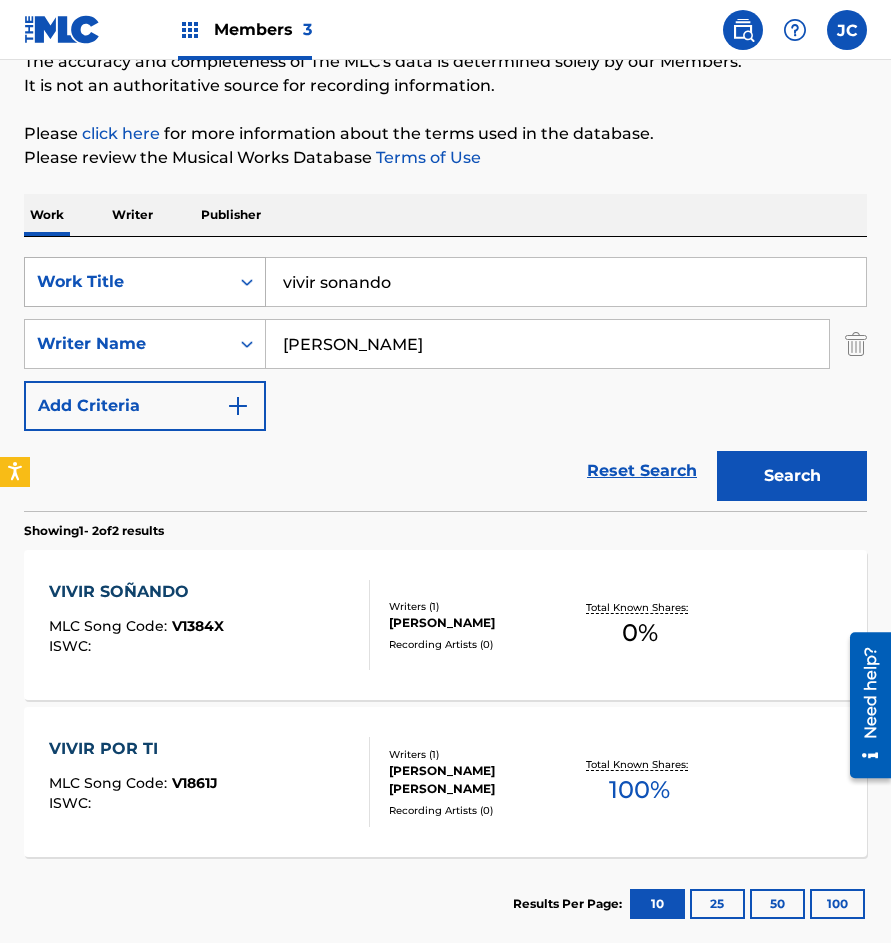 drag, startPoint x: 365, startPoint y: 279, endPoint x: 219, endPoint y: 267, distance: 146.49232 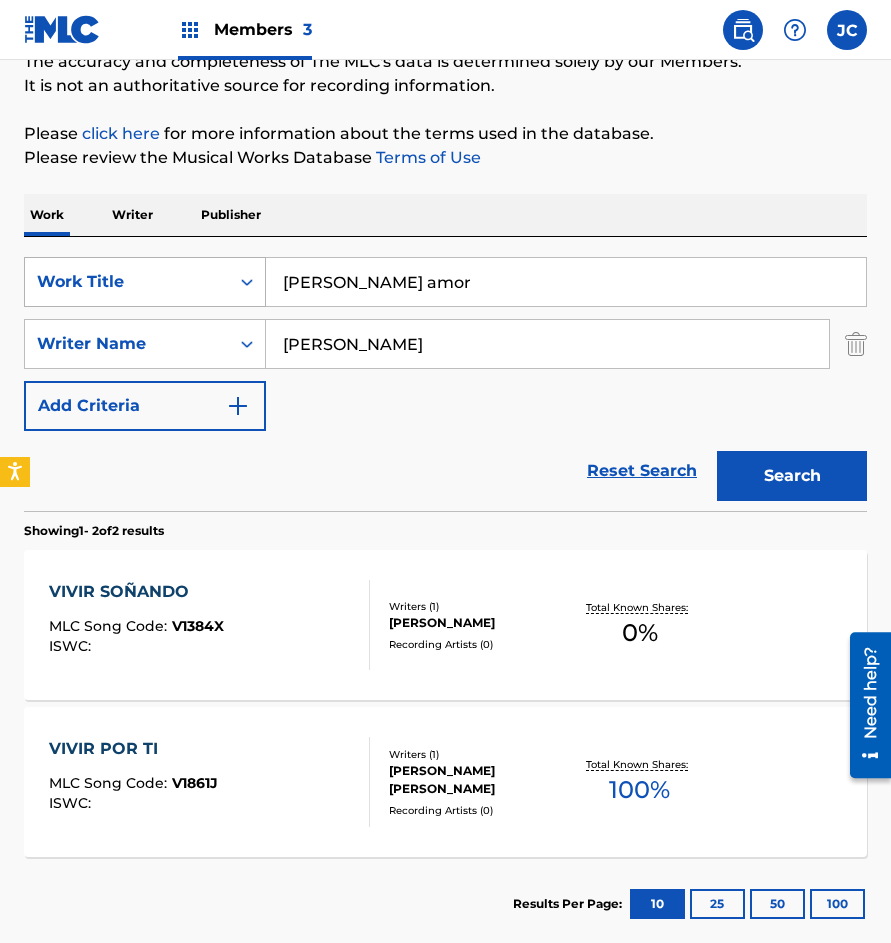 type on "[PERSON_NAME] amor" 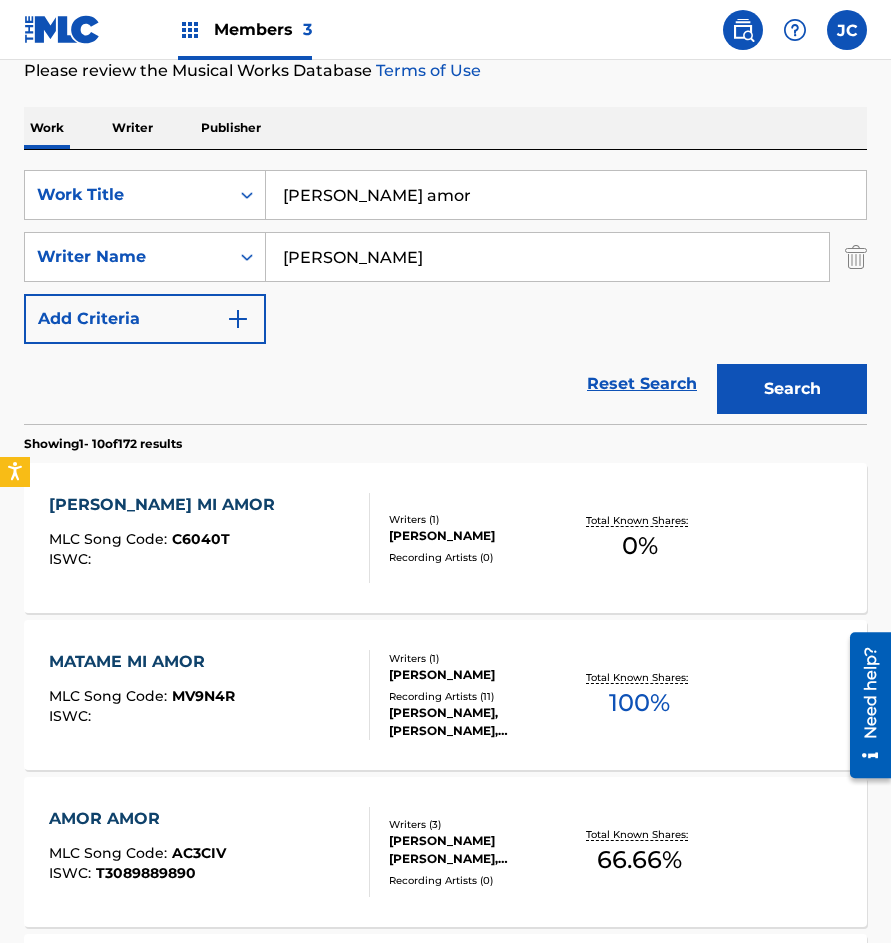 scroll, scrollTop: 300, scrollLeft: 0, axis: vertical 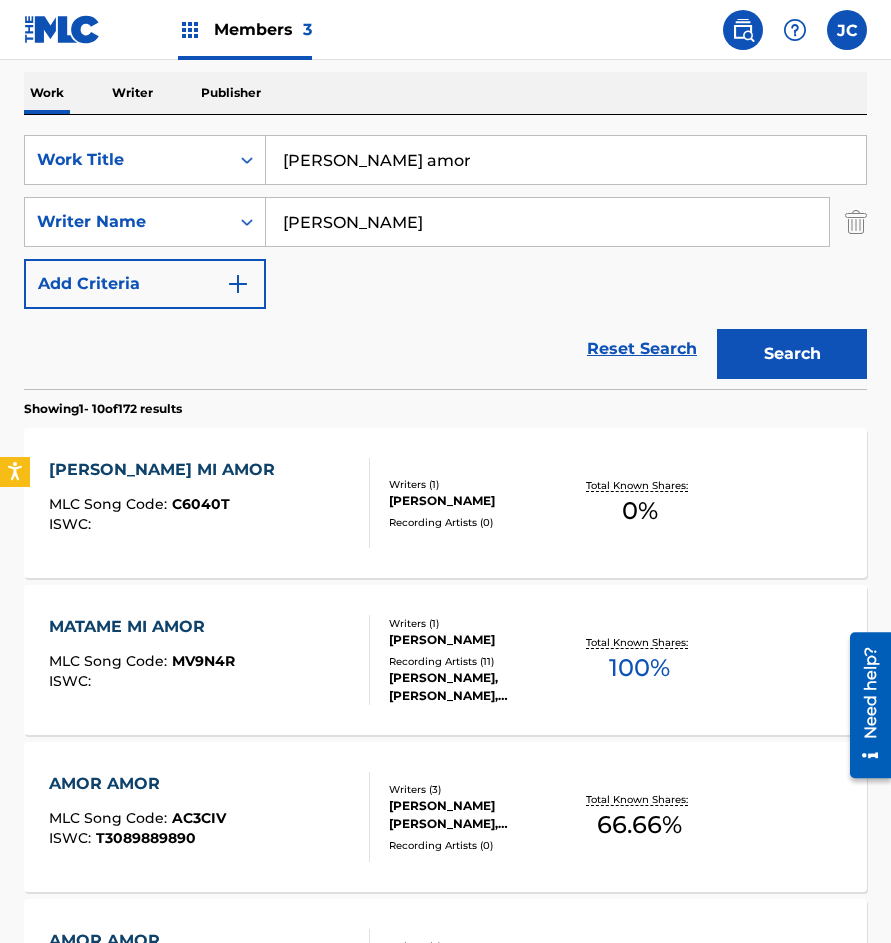 click on "[PERSON_NAME] MI AMOR MLC Song Code : C6040T ISWC :" at bounding box center (209, 503) 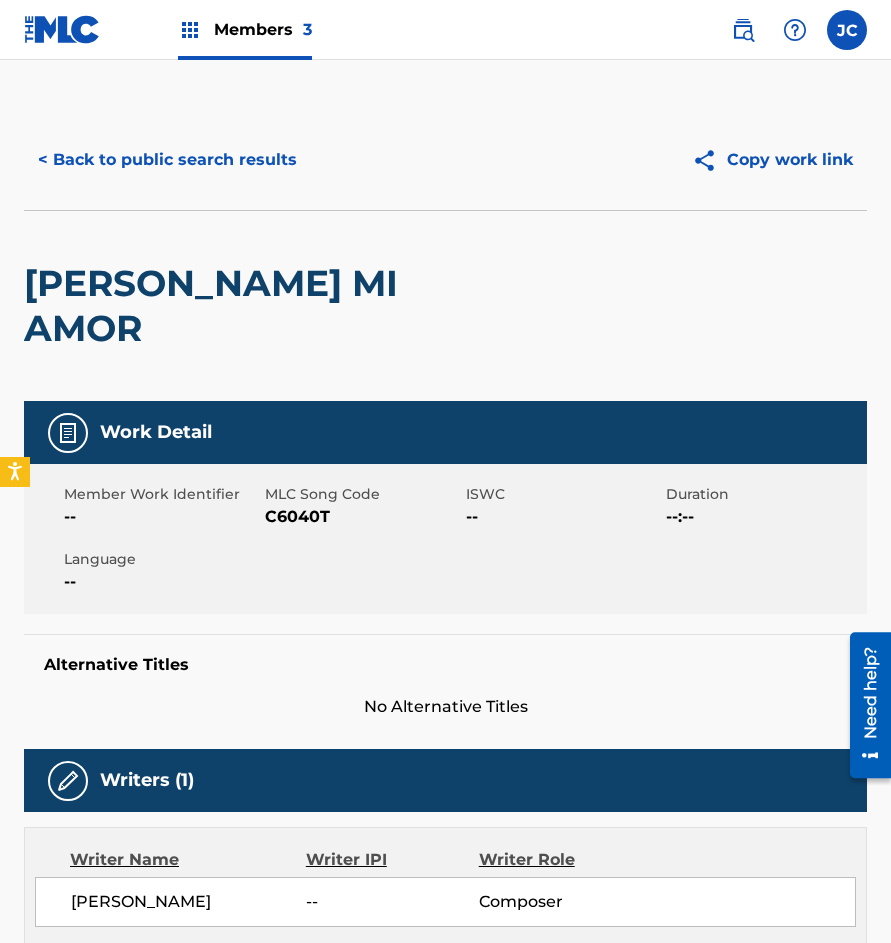 click on "C6040T" at bounding box center [363, 517] 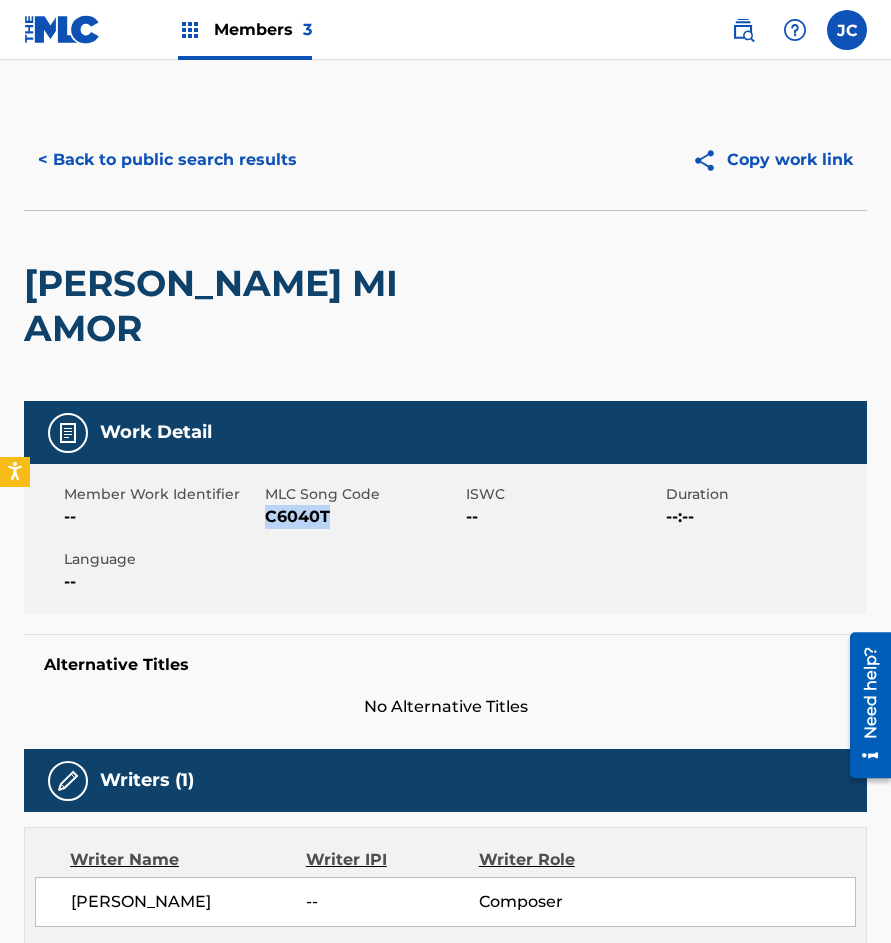 click on "C6040T" at bounding box center [363, 517] 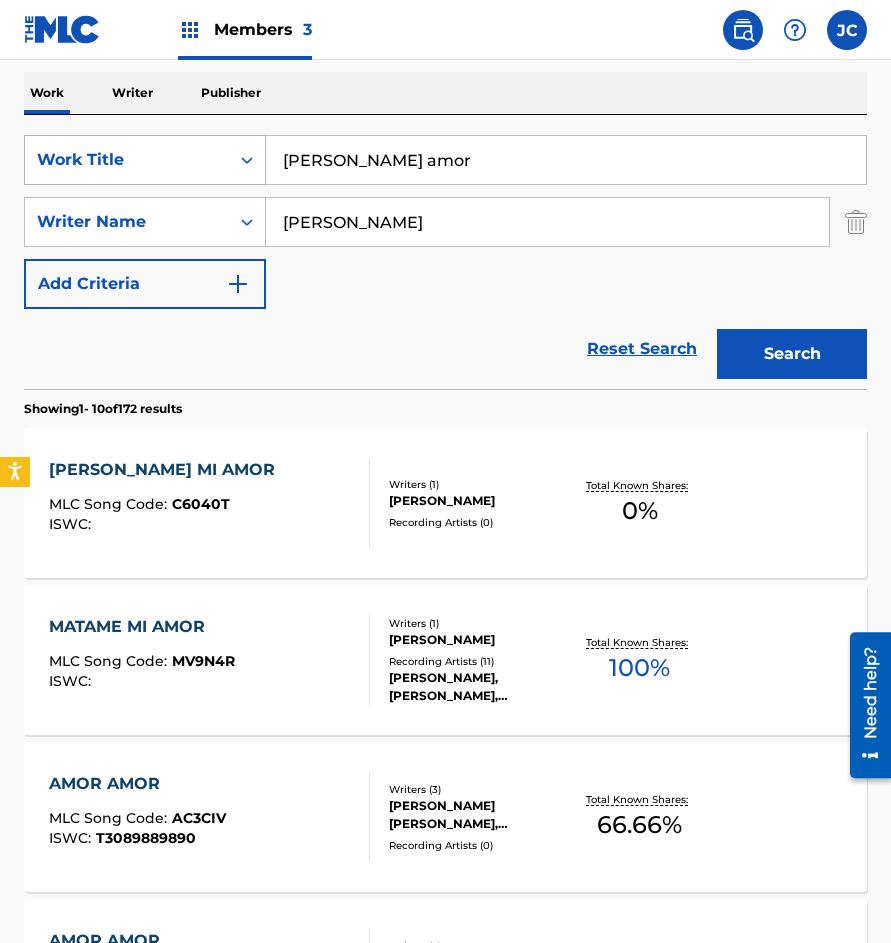 click on "SearchWithCriteriab01f4465-359a-475c-a791-05cbe09472ad Work Title [PERSON_NAME] mi amor" at bounding box center (445, 160) 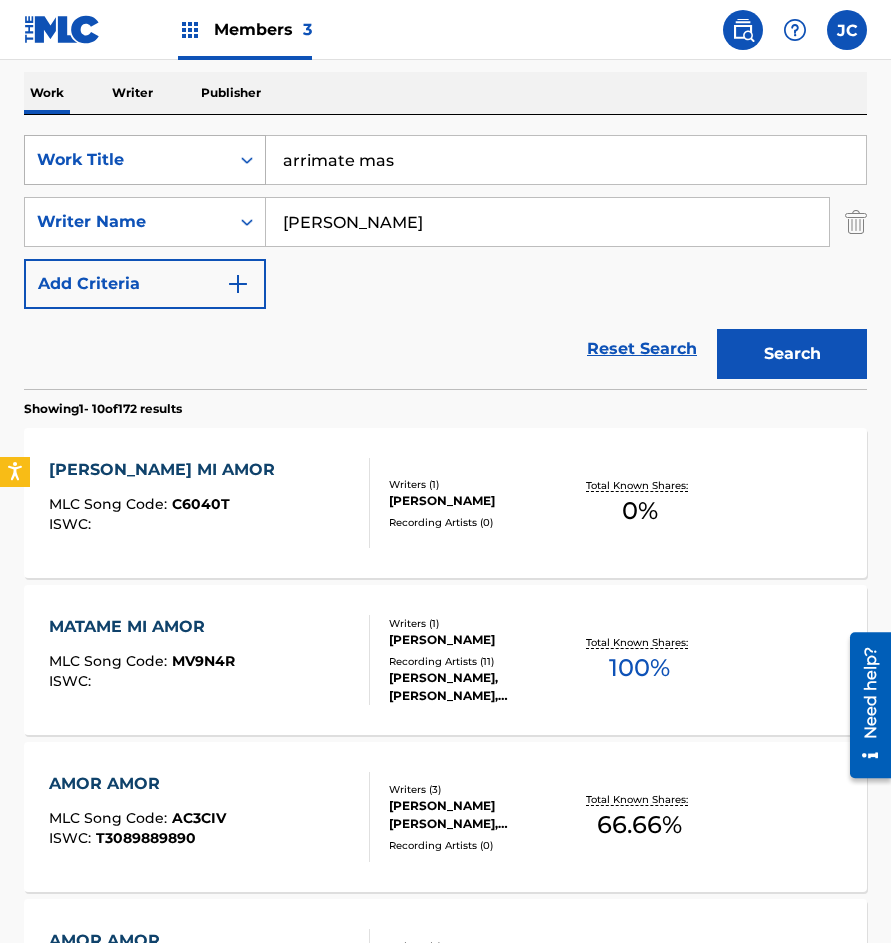 type on "arrimate mas" 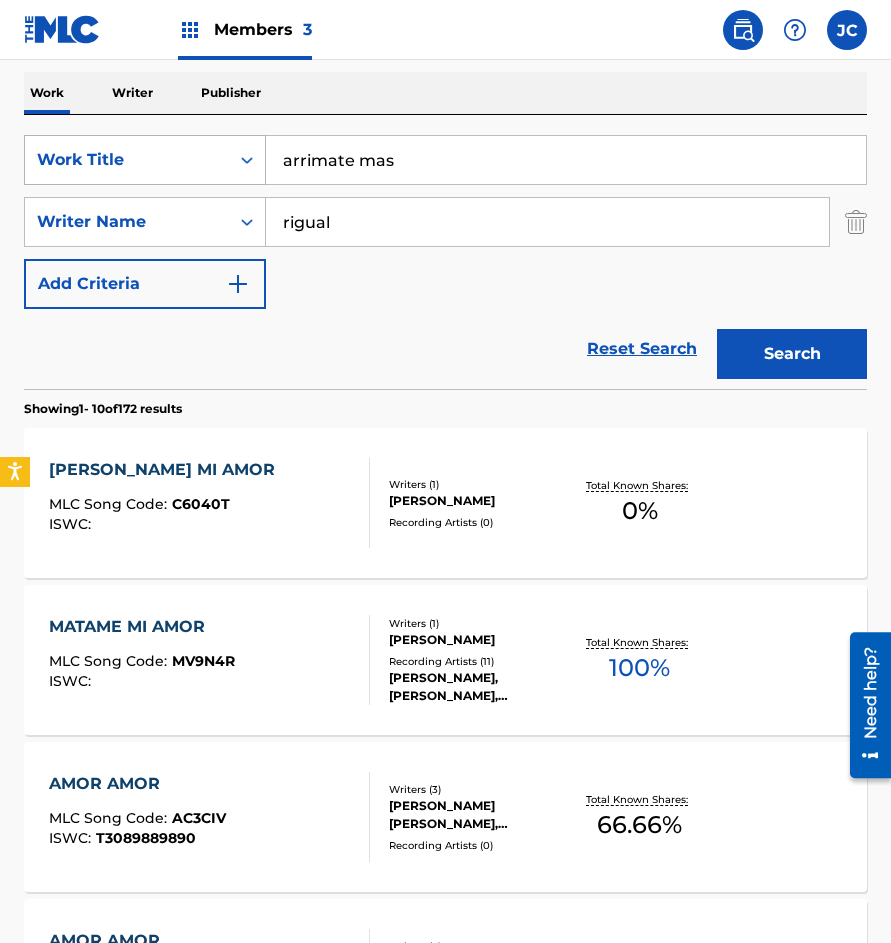 type on "rigual" 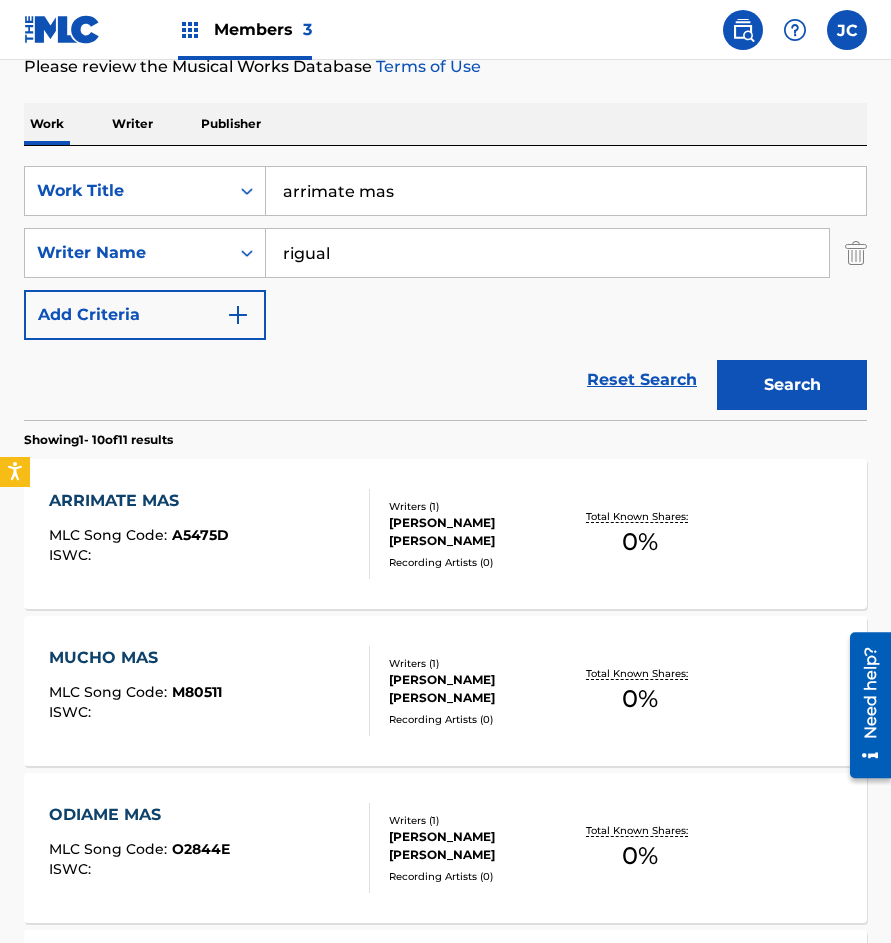 scroll, scrollTop: 400, scrollLeft: 0, axis: vertical 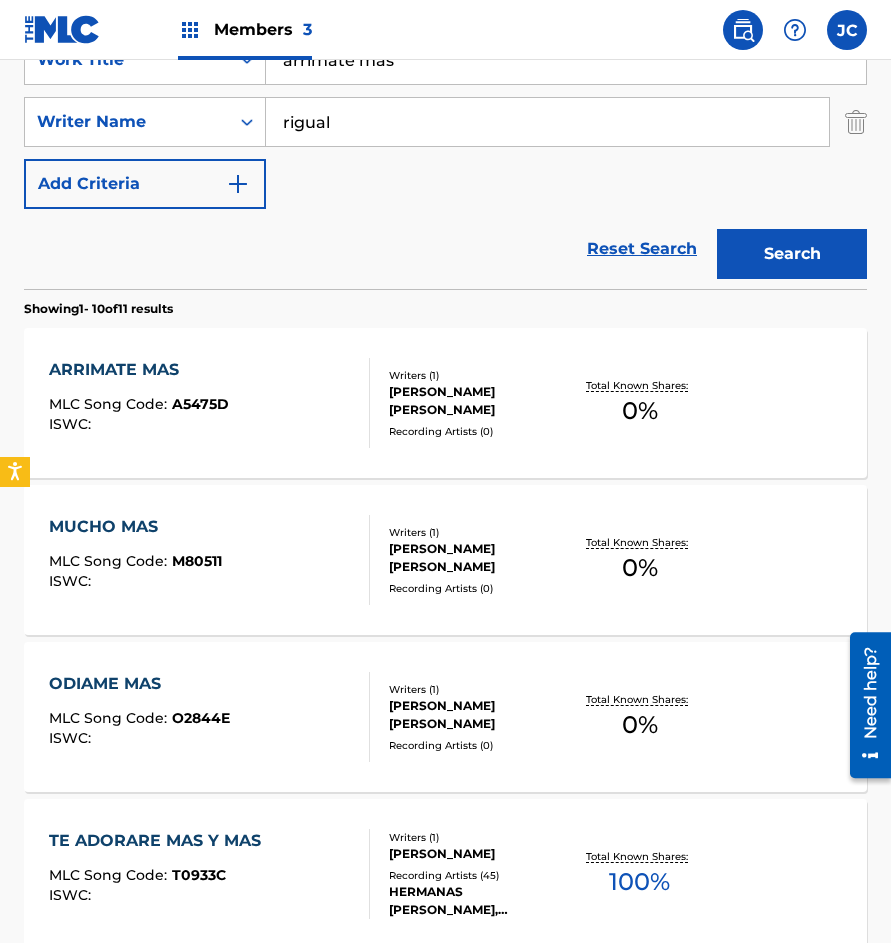 click on "Recording Artists ( 0 )" at bounding box center [479, 431] 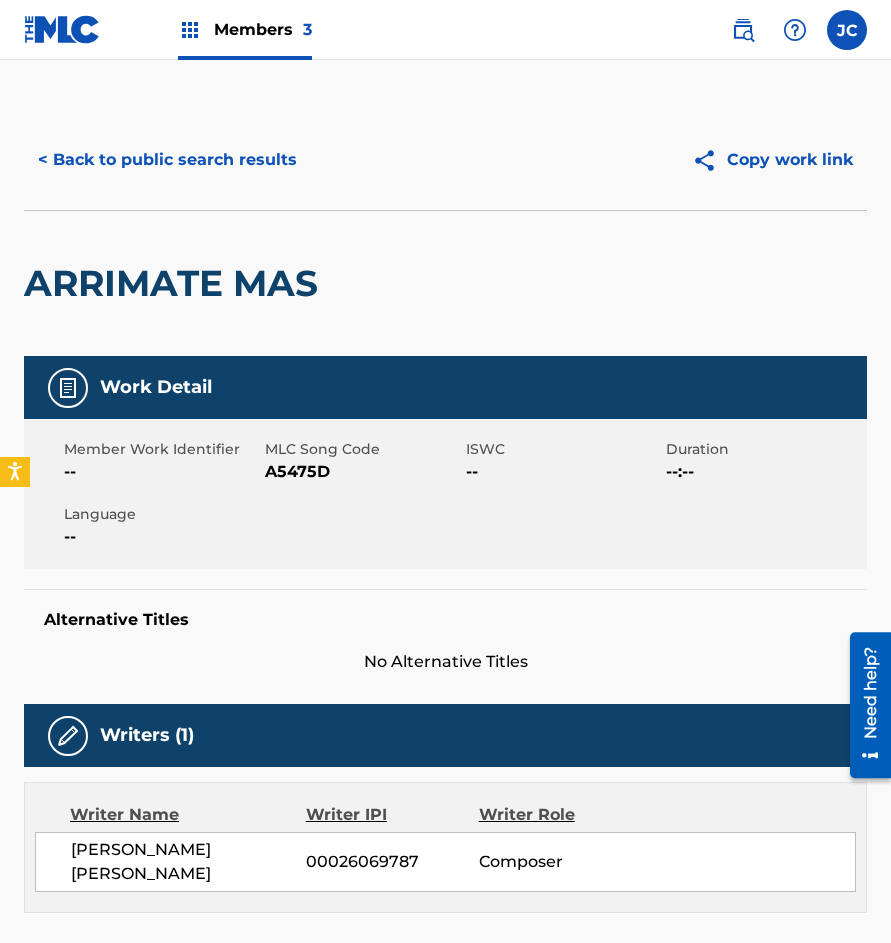 click on "A5475D" at bounding box center [363, 472] 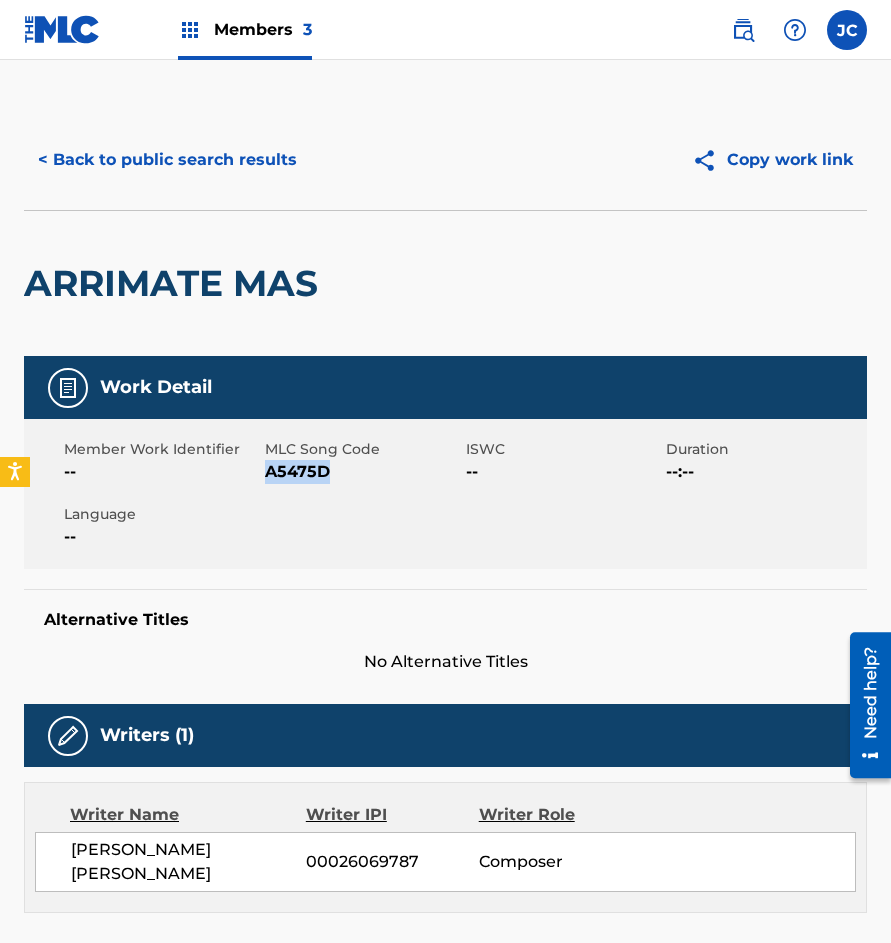 click on "A5475D" at bounding box center [363, 472] 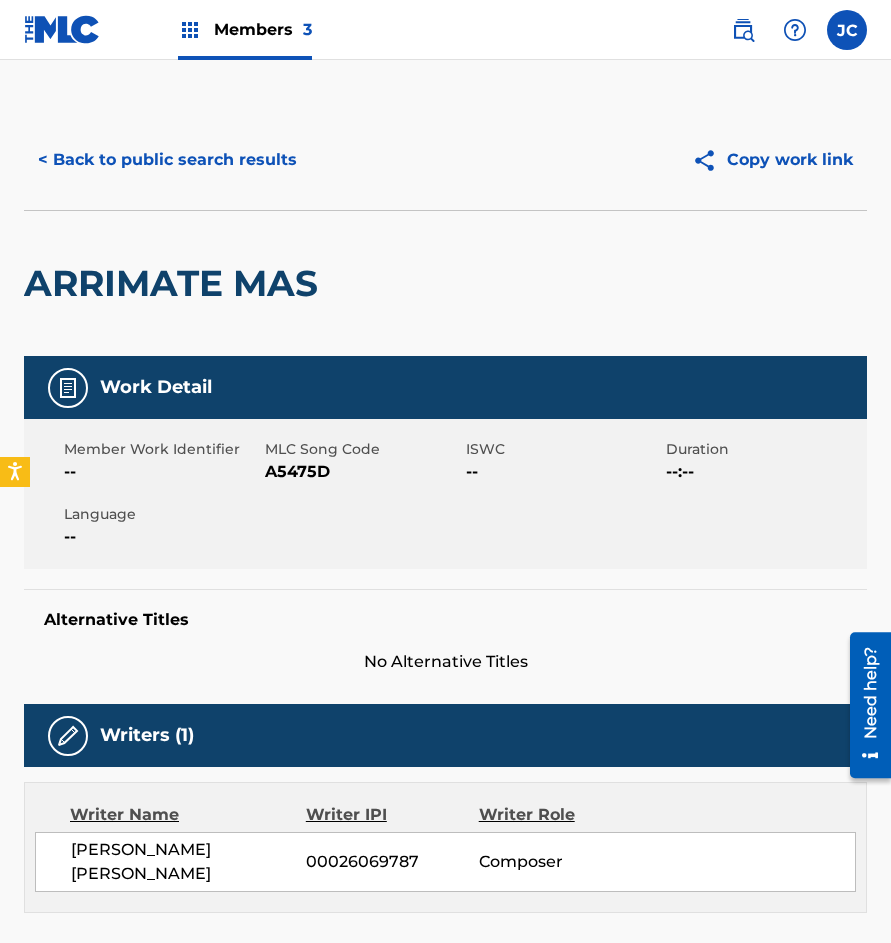 scroll, scrollTop: 400, scrollLeft: 0, axis: vertical 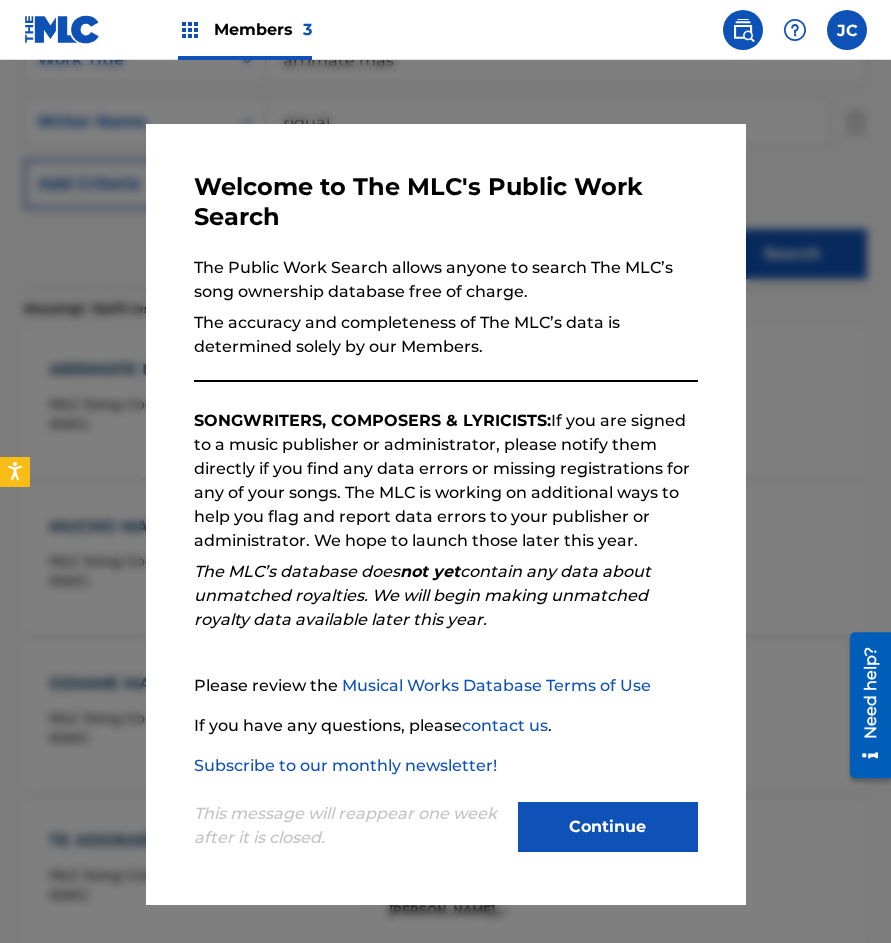 click on "Continue" at bounding box center [608, 827] 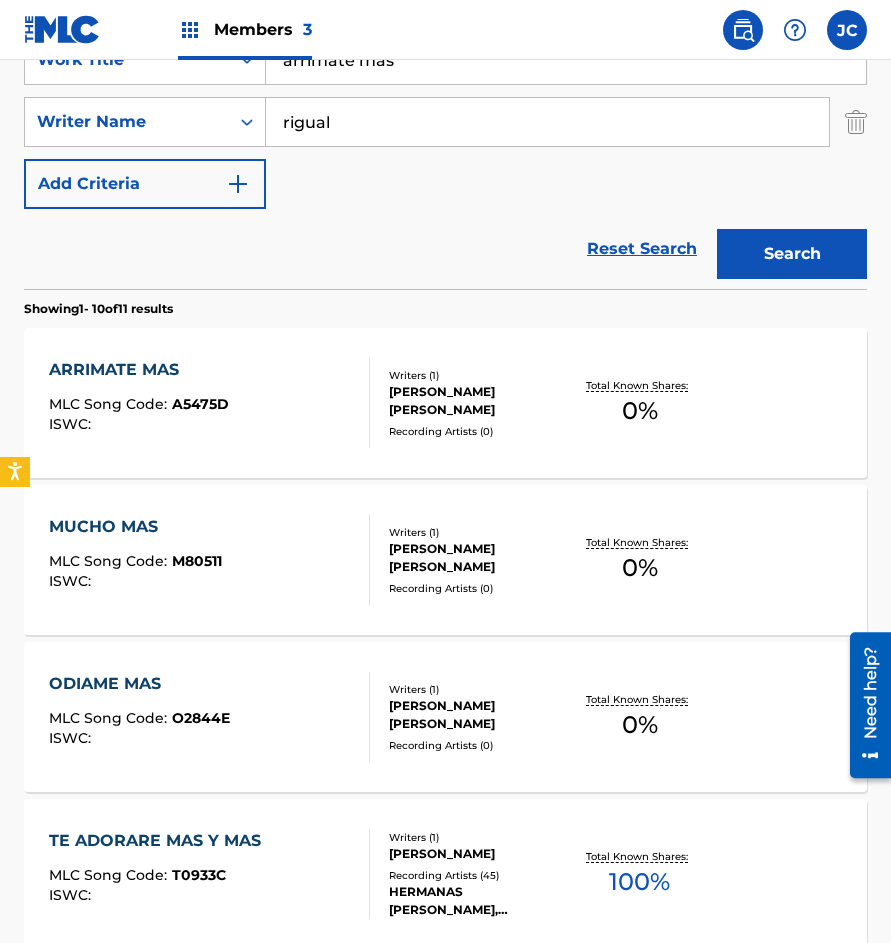 scroll, scrollTop: 300, scrollLeft: 0, axis: vertical 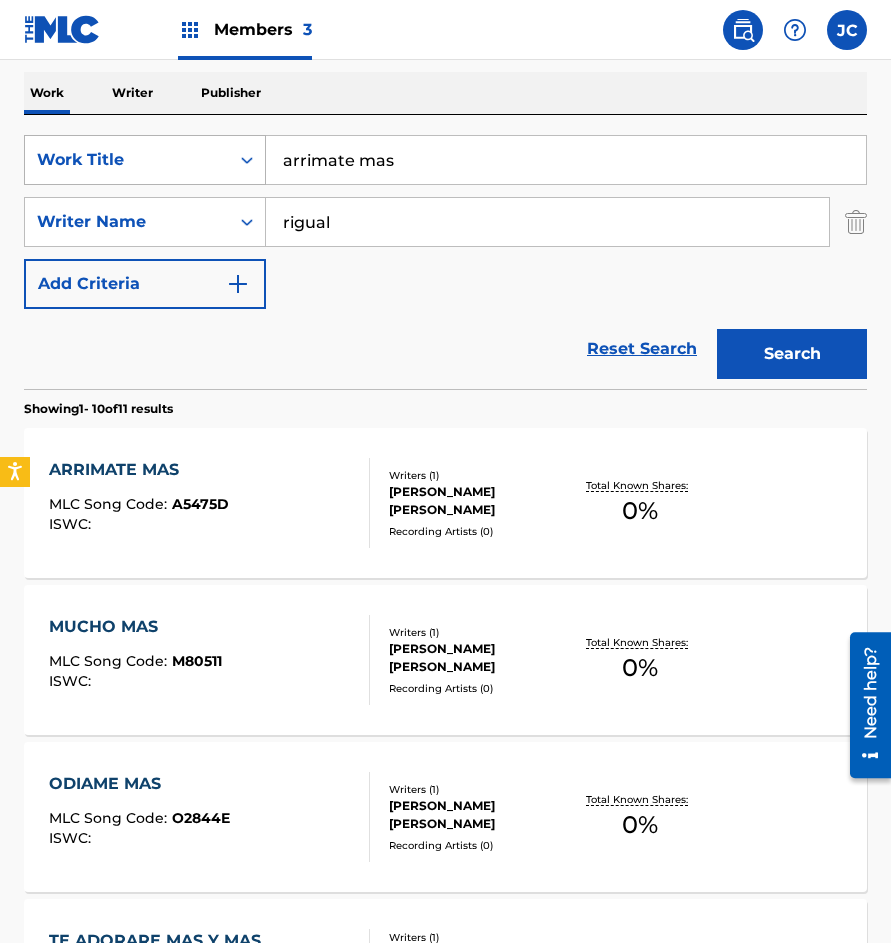 drag, startPoint x: 419, startPoint y: 165, endPoint x: 251, endPoint y: 153, distance: 168.42802 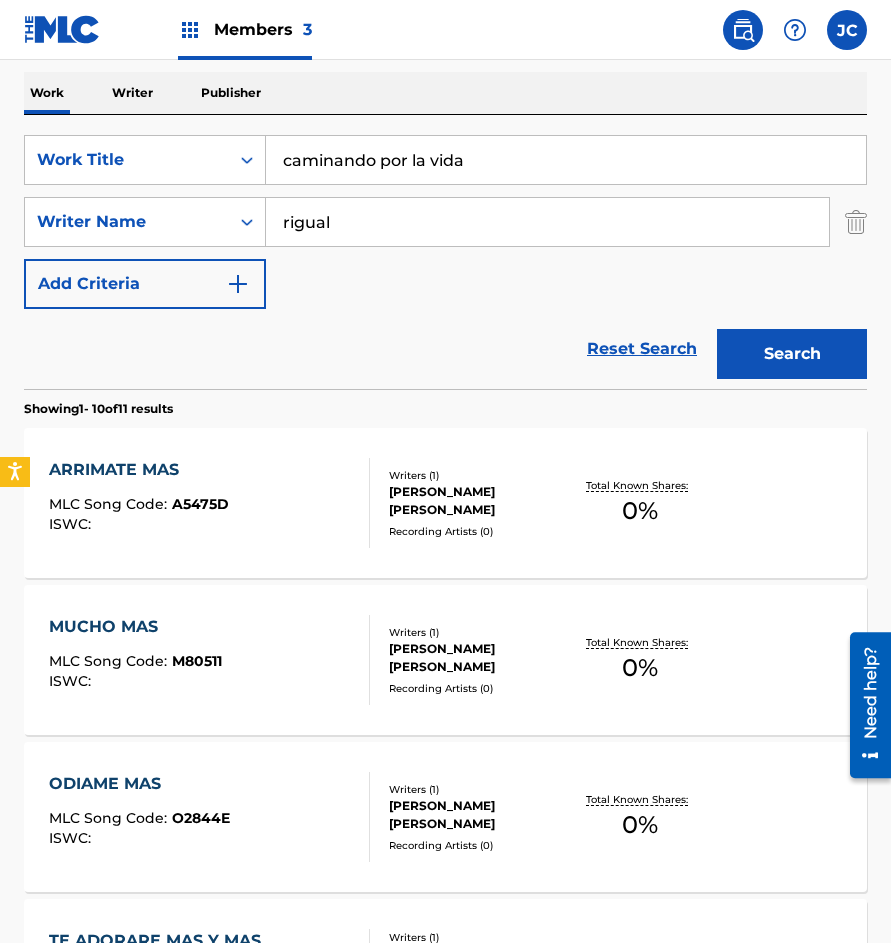 drag, startPoint x: 379, startPoint y: 159, endPoint x: 766, endPoint y: 195, distance: 388.6708 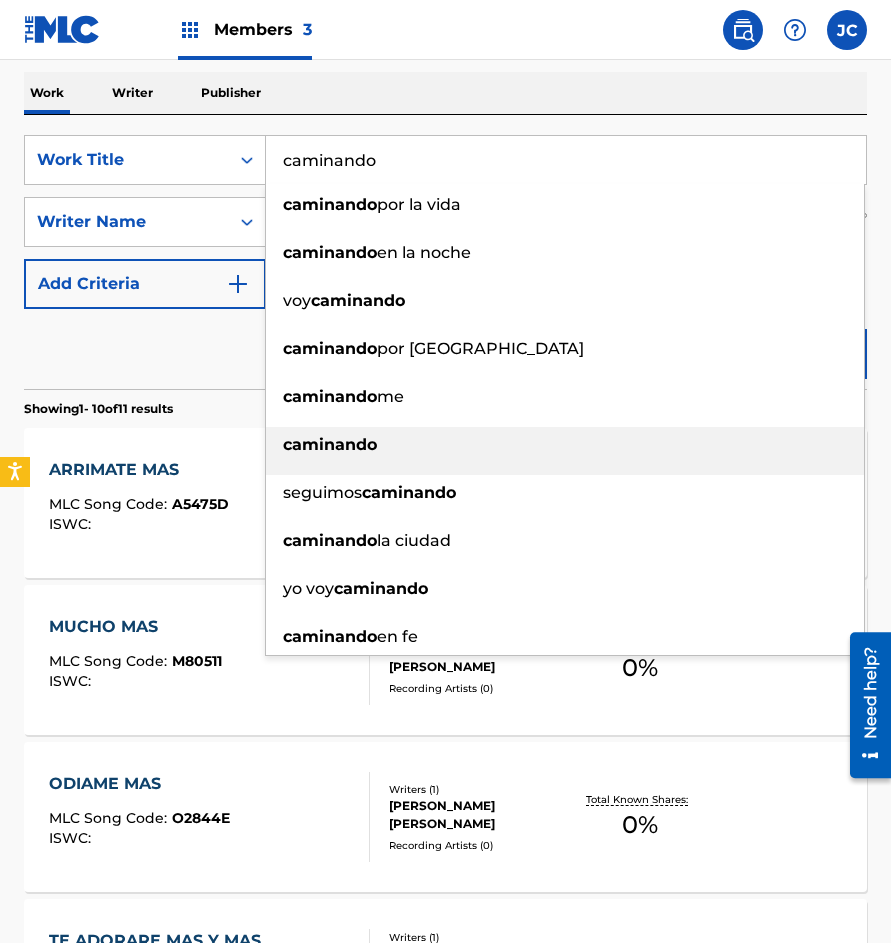 type on "caminando" 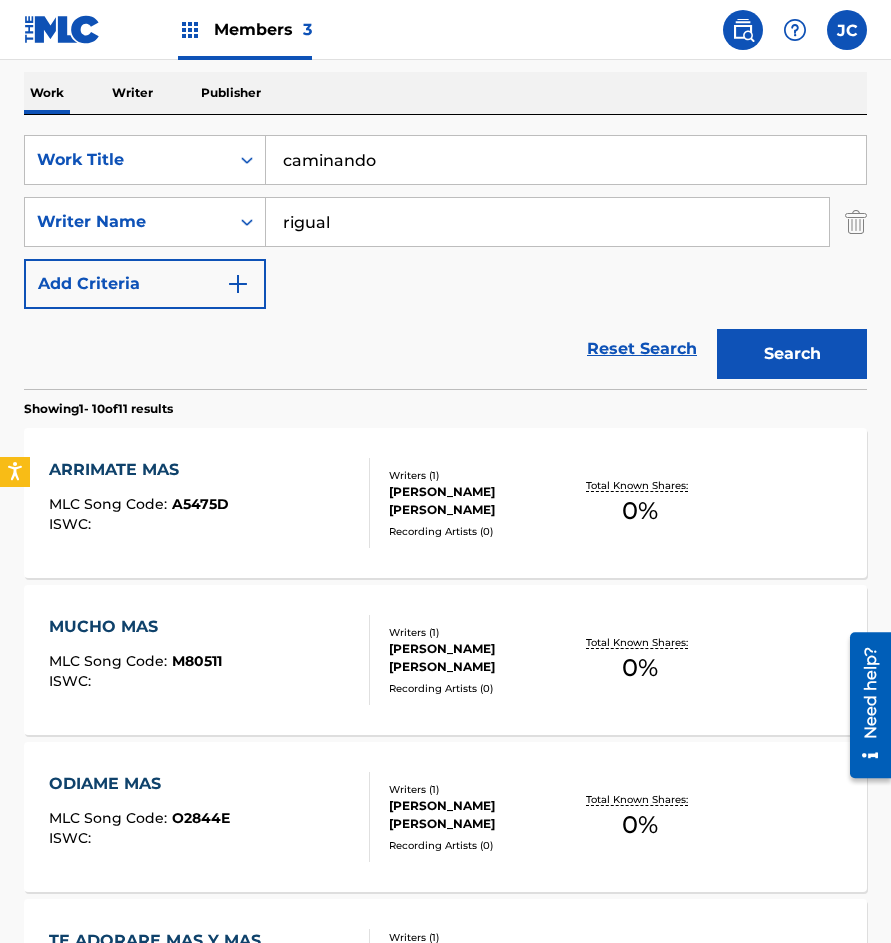 click on "Search" at bounding box center [792, 354] 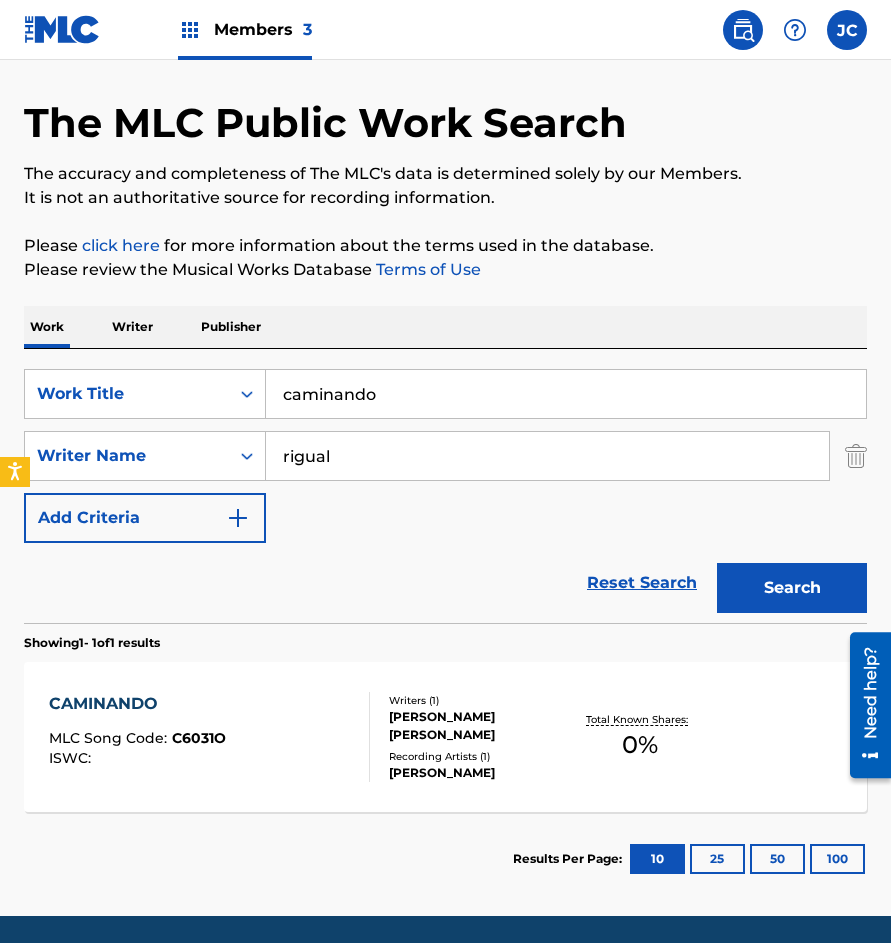 scroll, scrollTop: 135, scrollLeft: 0, axis: vertical 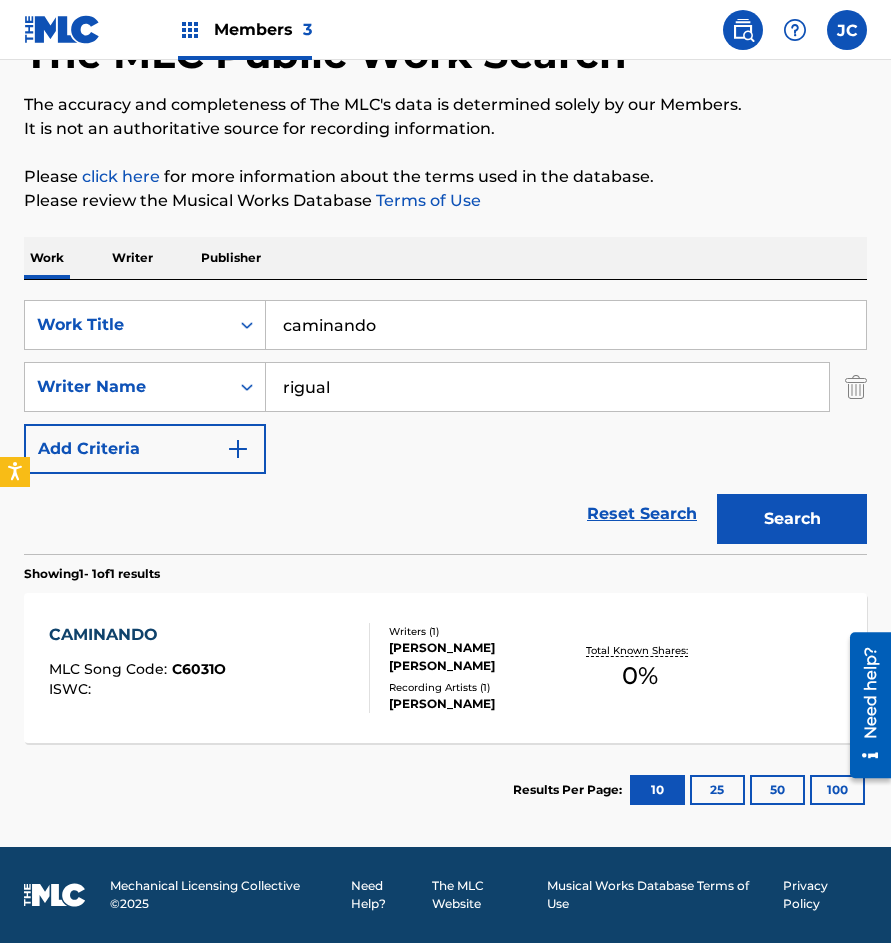click on "[PERSON_NAME] [PERSON_NAME]" at bounding box center (479, 657) 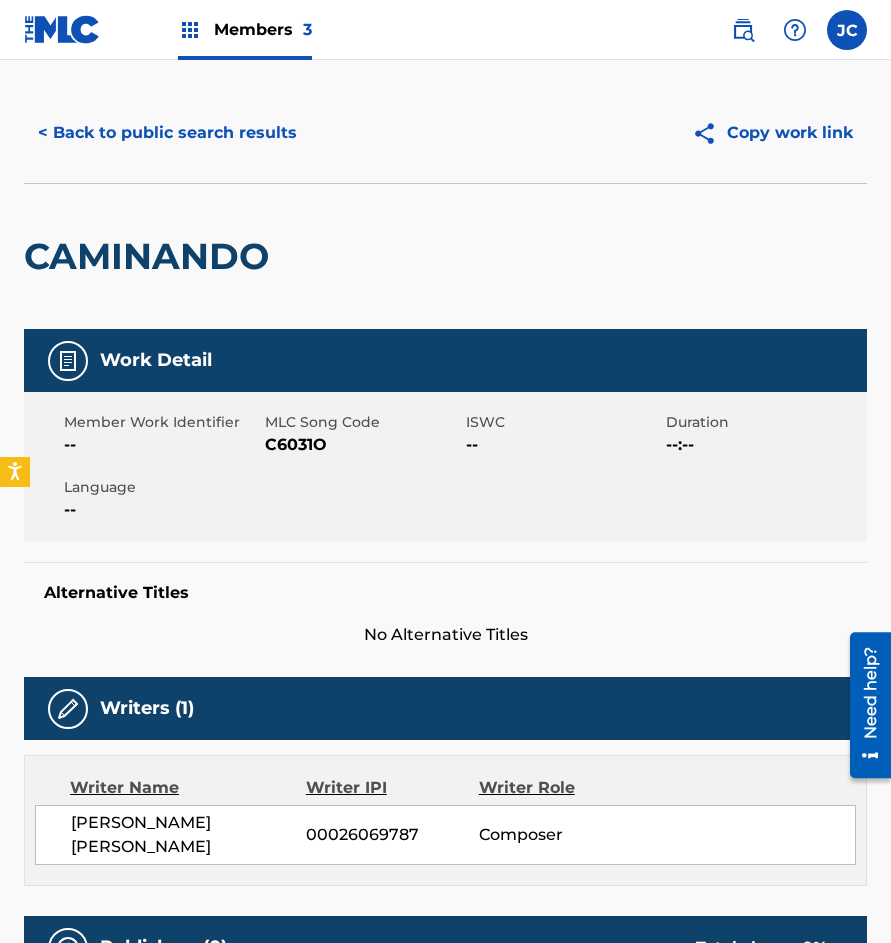 scroll, scrollTop: 0, scrollLeft: 0, axis: both 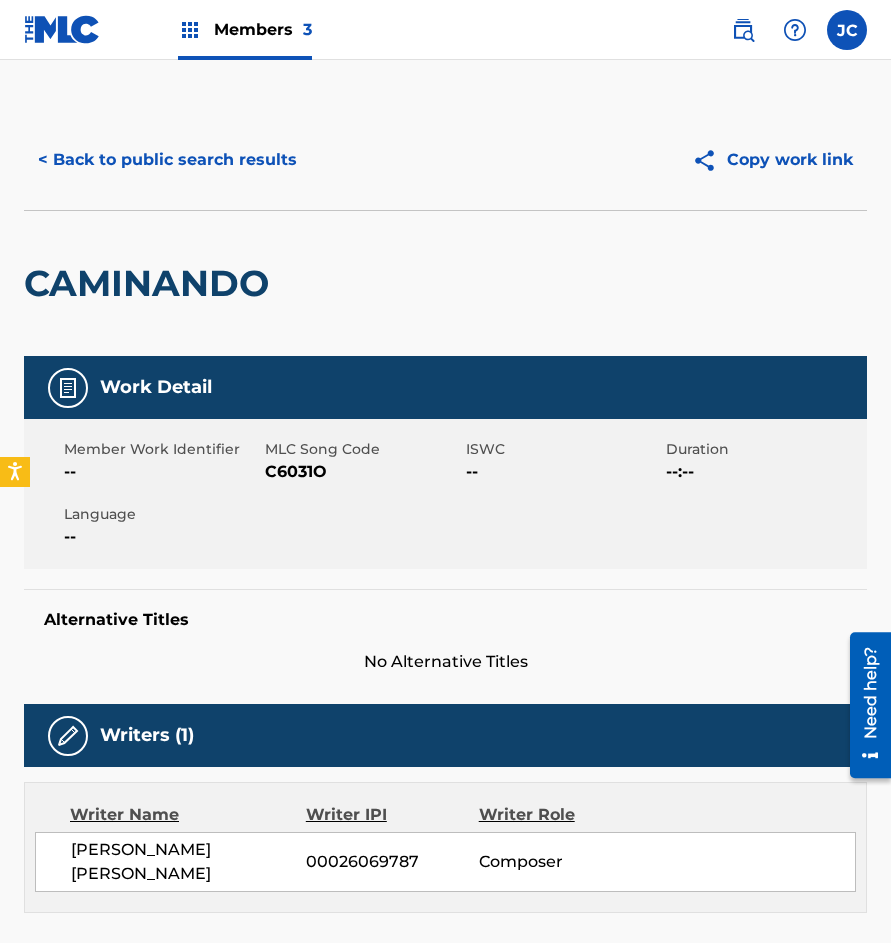 click on "Member Work Identifier -- MLC Song Code C6031O ISWC -- Duration --:-- Language --" at bounding box center (445, 494) 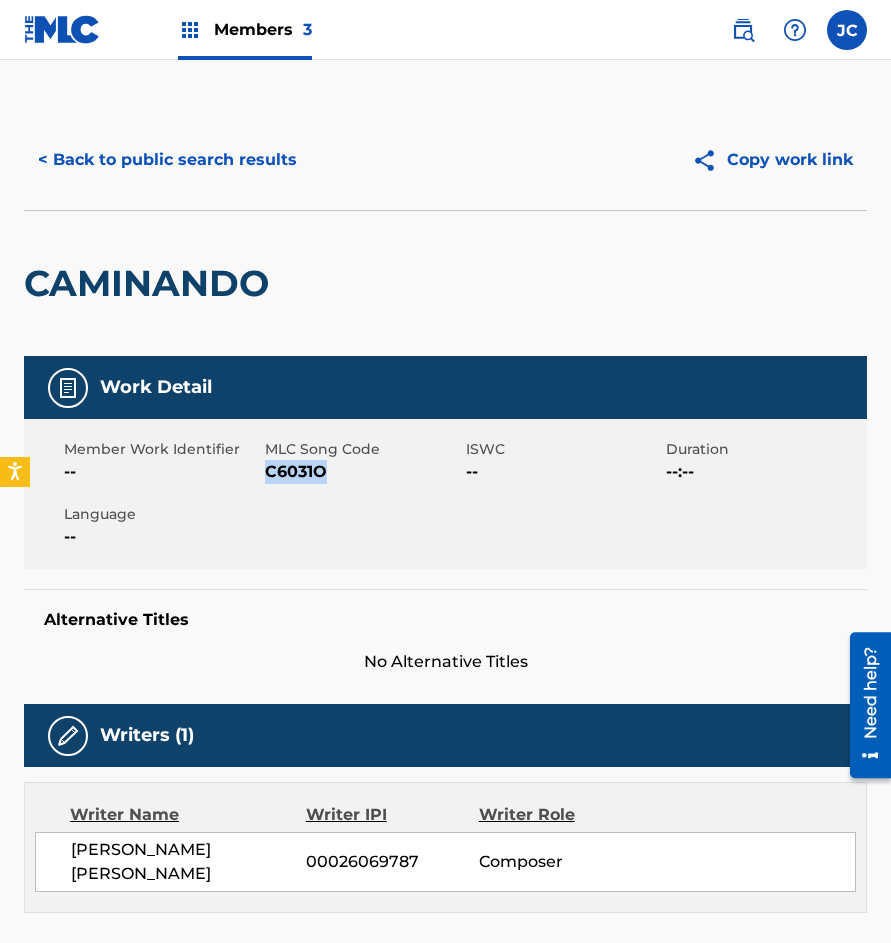 click on "C6031O" at bounding box center (363, 472) 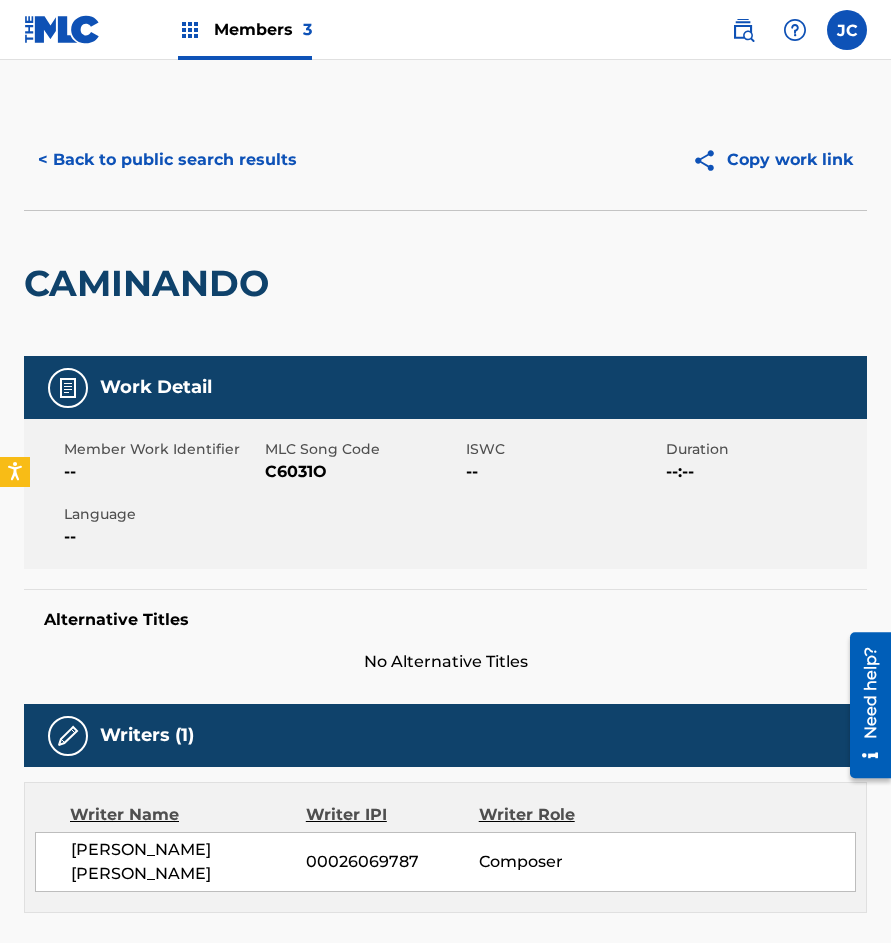 scroll, scrollTop: 21, scrollLeft: 0, axis: vertical 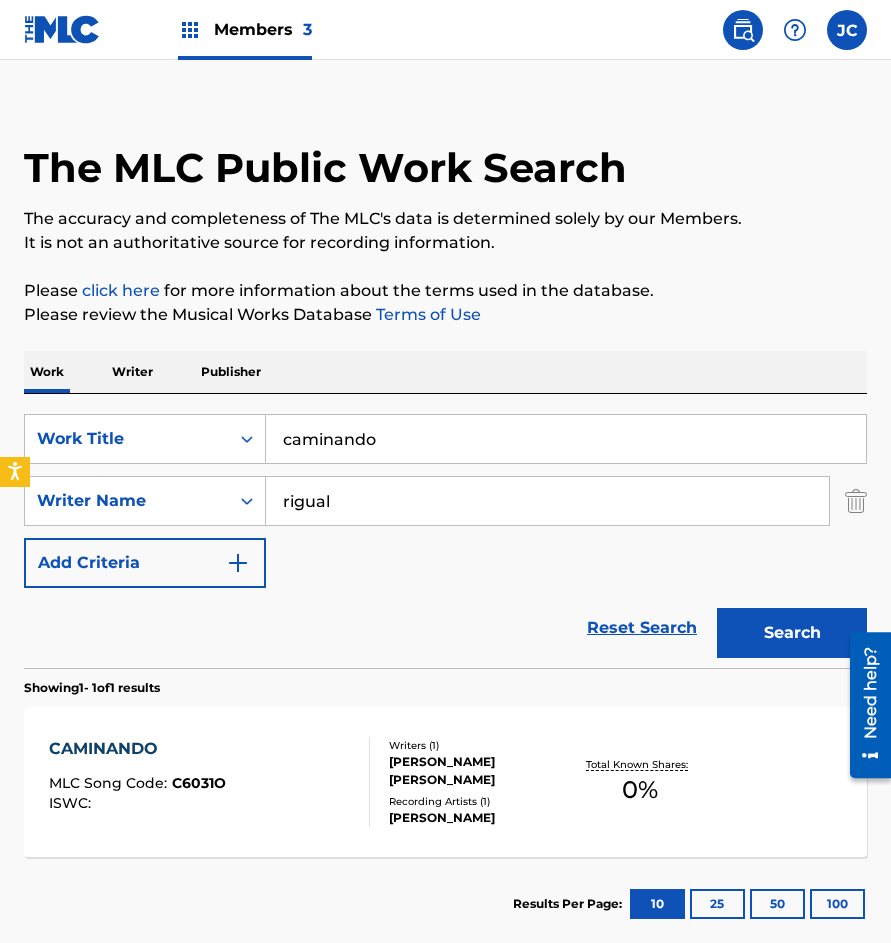 click on "caminando" at bounding box center [566, 439] 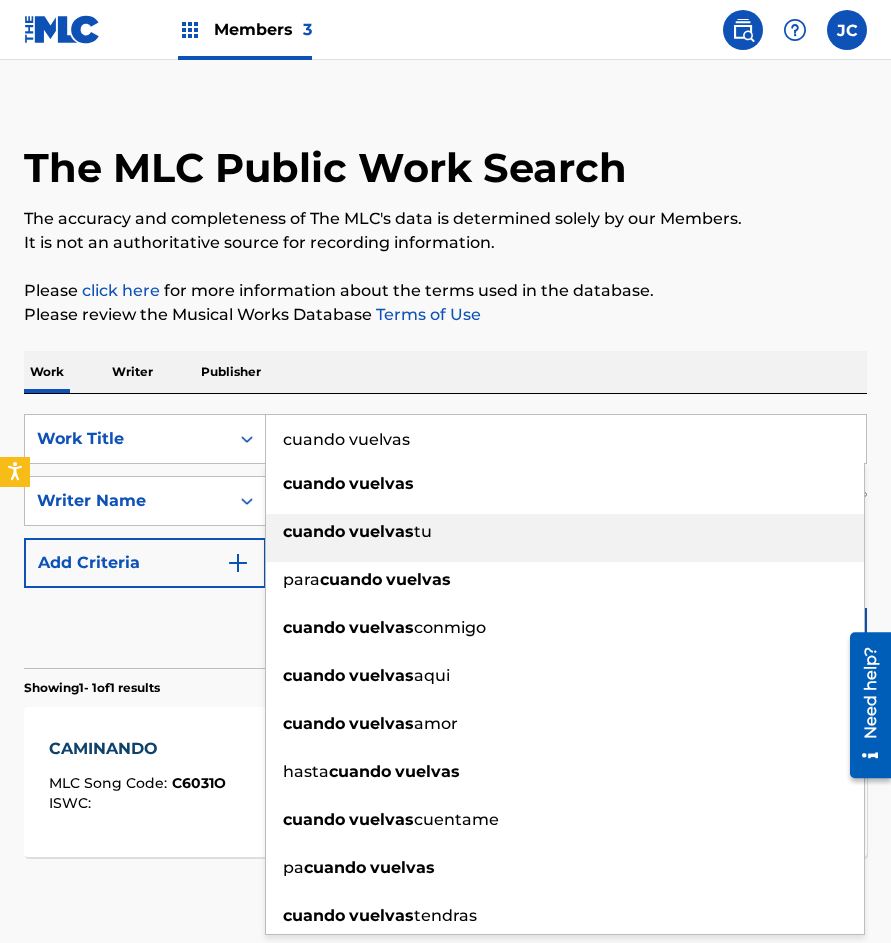 type on "cuando vuelvas" 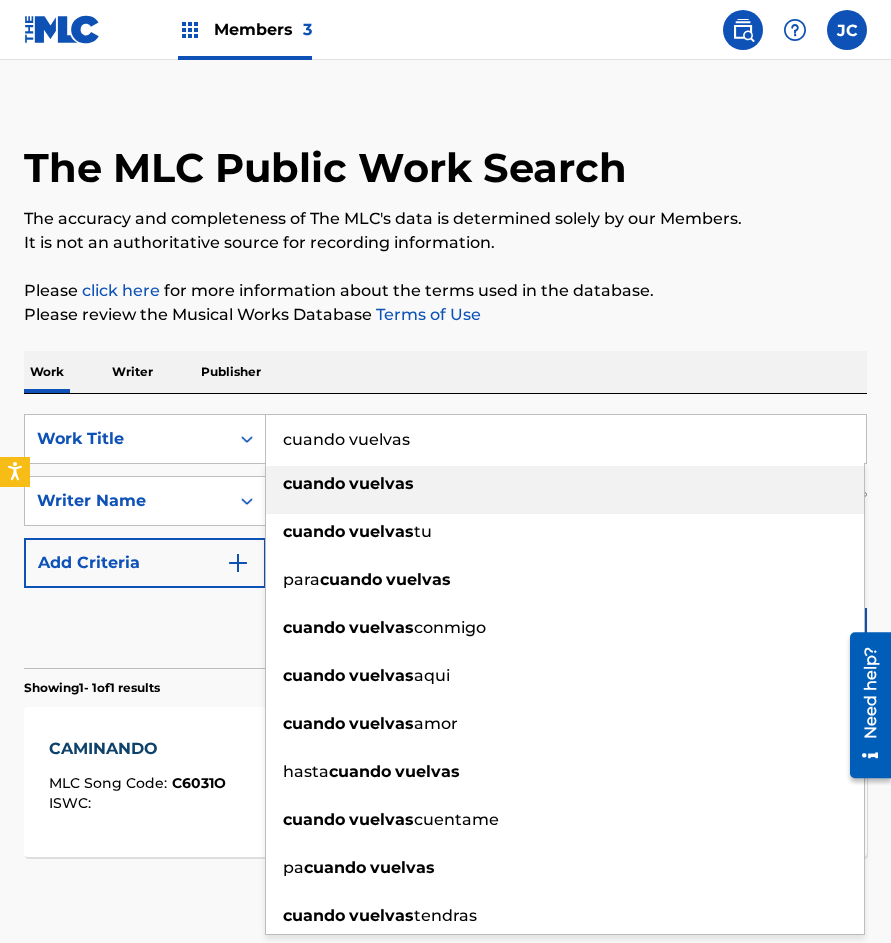 click on "cuando   vuelvas" at bounding box center (565, 484) 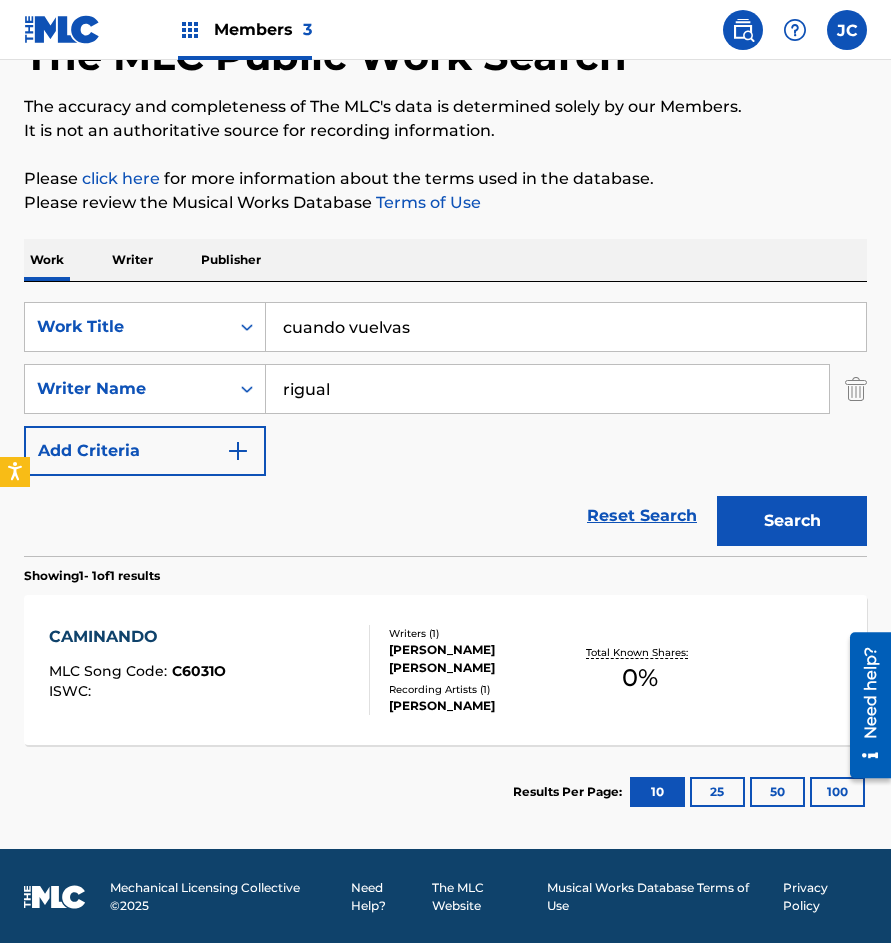 scroll, scrollTop: 135, scrollLeft: 0, axis: vertical 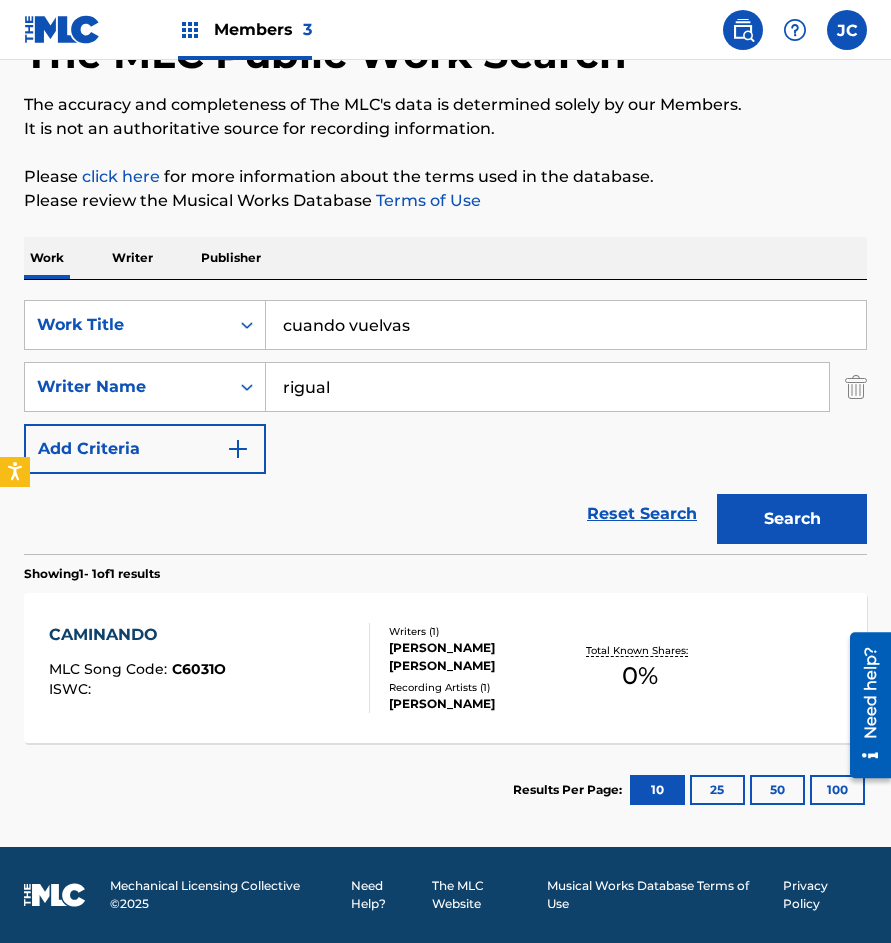 click on "Search" at bounding box center (792, 519) 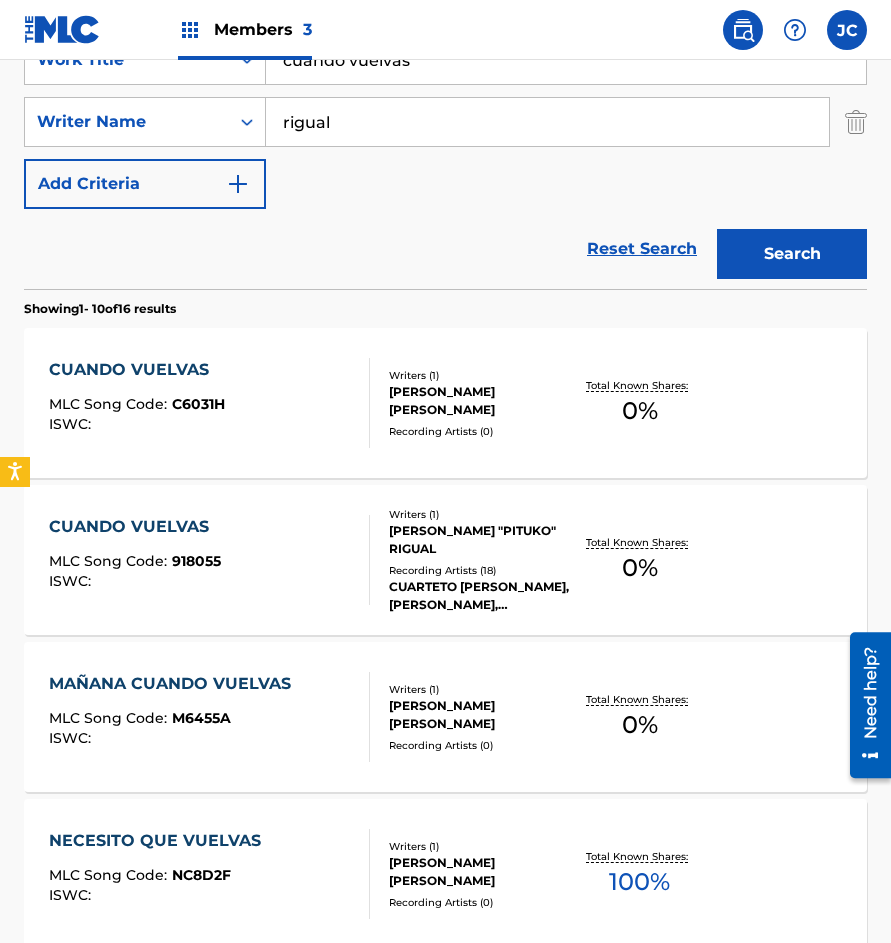 scroll, scrollTop: 300, scrollLeft: 0, axis: vertical 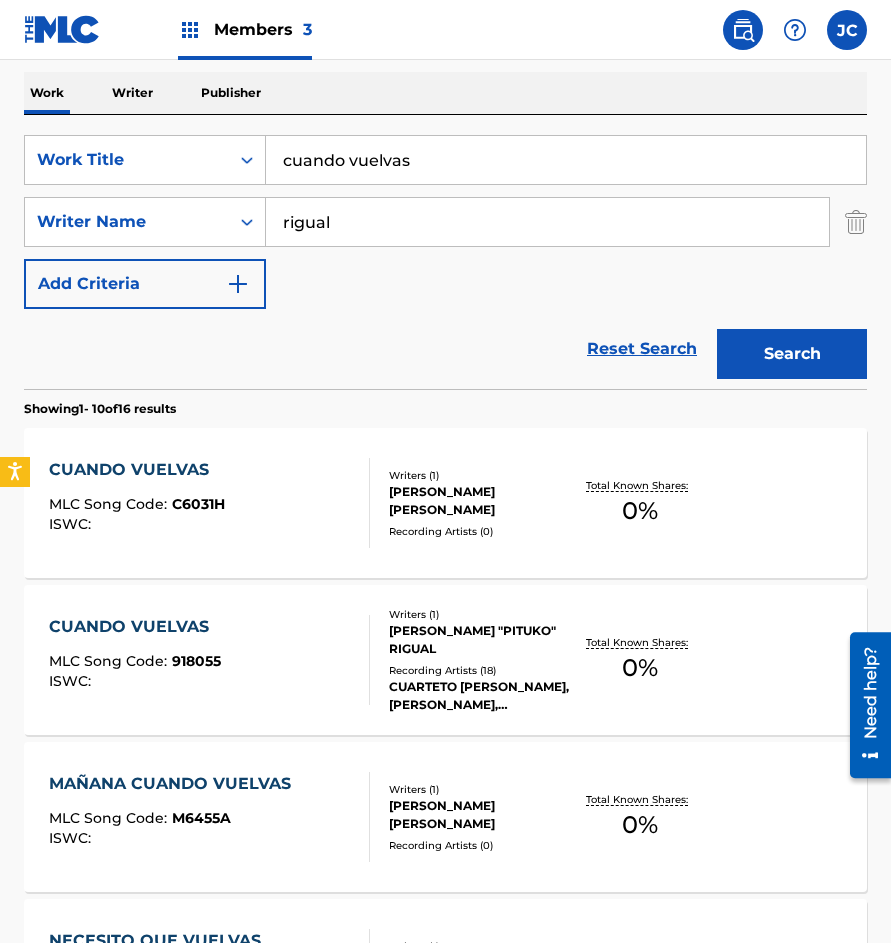 click on "CUANDO VUELVAS MLC Song Code : C6031H ISWC : Writers ( 1 ) [PERSON_NAME] [PERSON_NAME] Recording Artists ( 0 ) Total Known Shares: 0 %" at bounding box center [445, 503] 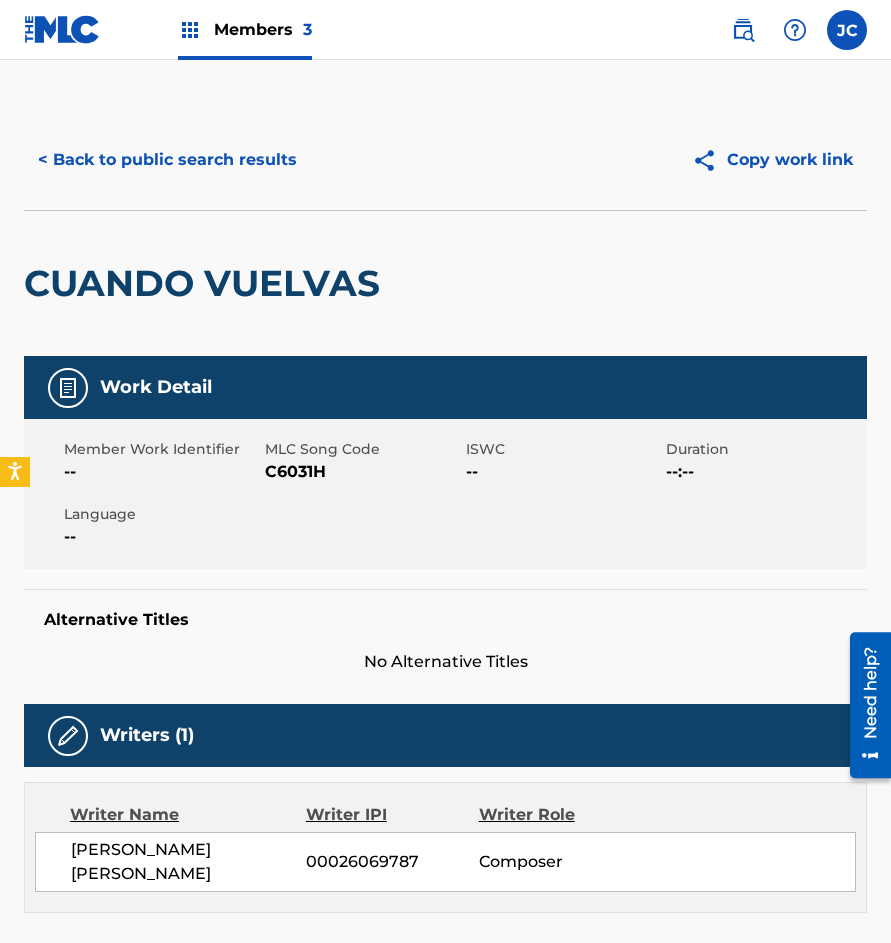 click on "C6031H" at bounding box center [363, 472] 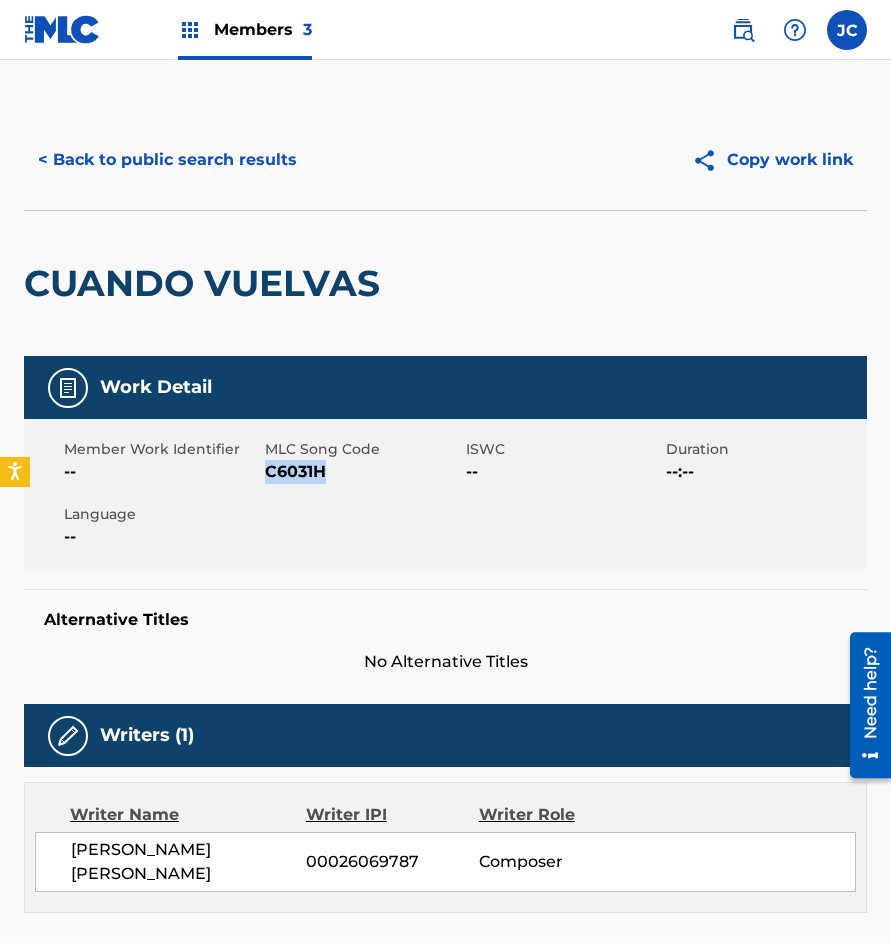 click on "C6031H" at bounding box center [363, 472] 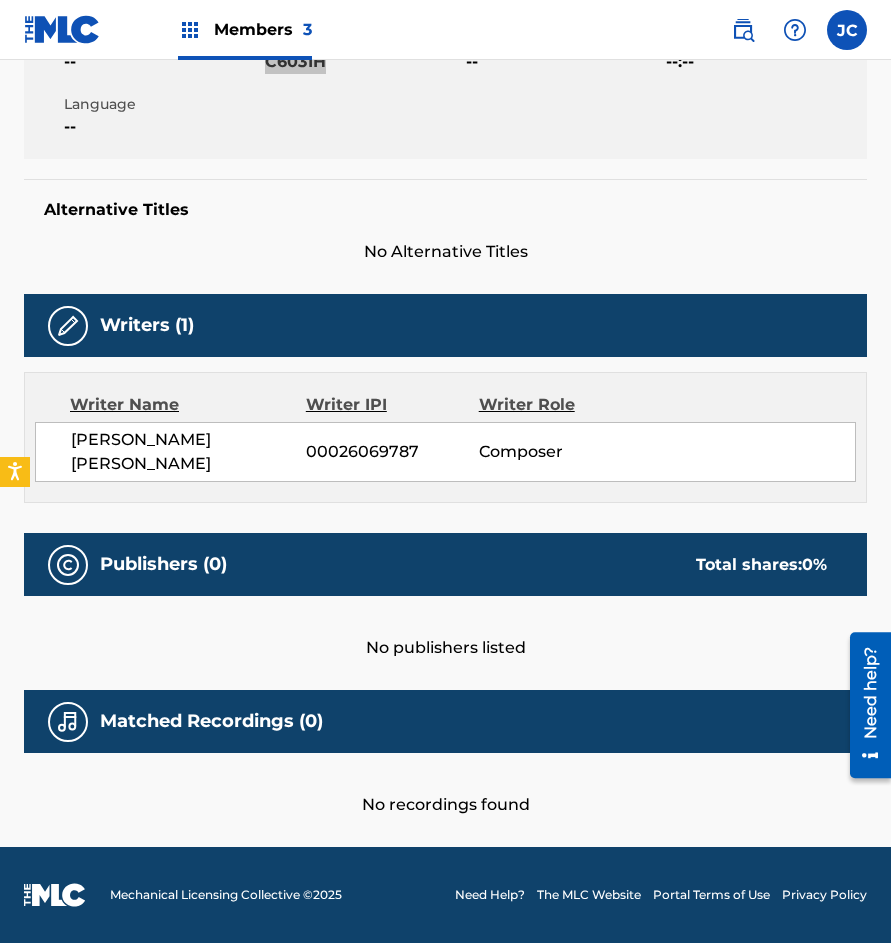 scroll, scrollTop: 10, scrollLeft: 0, axis: vertical 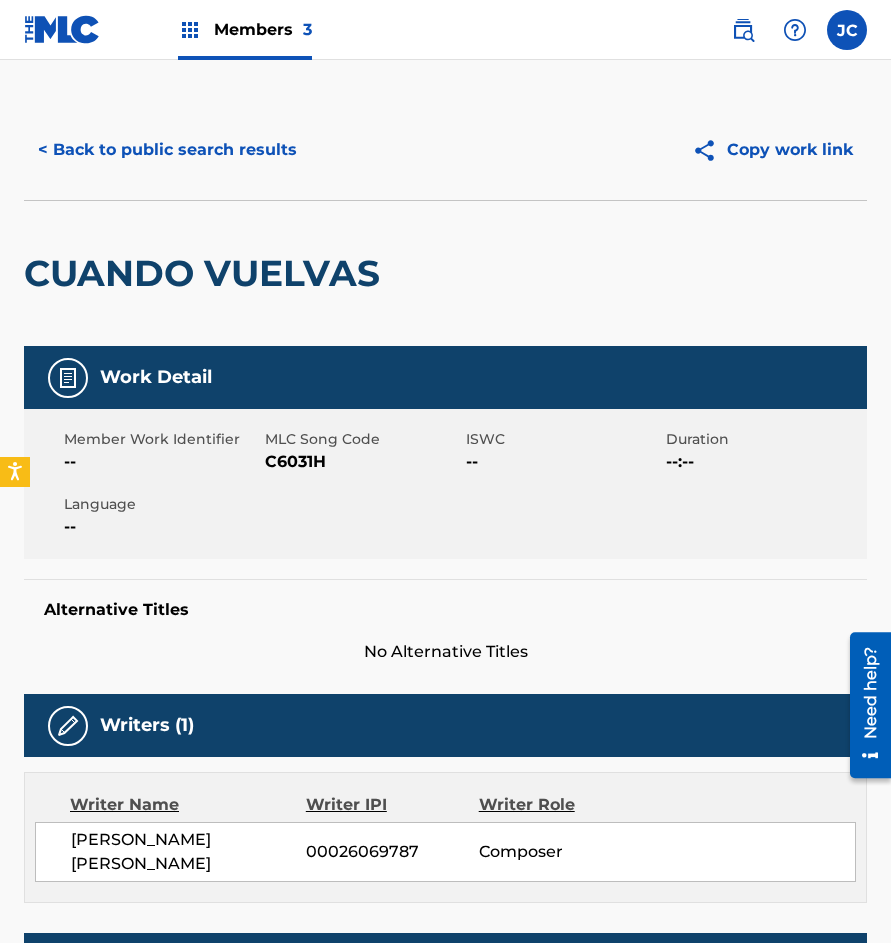 click on "Work Detail" at bounding box center [445, 377] 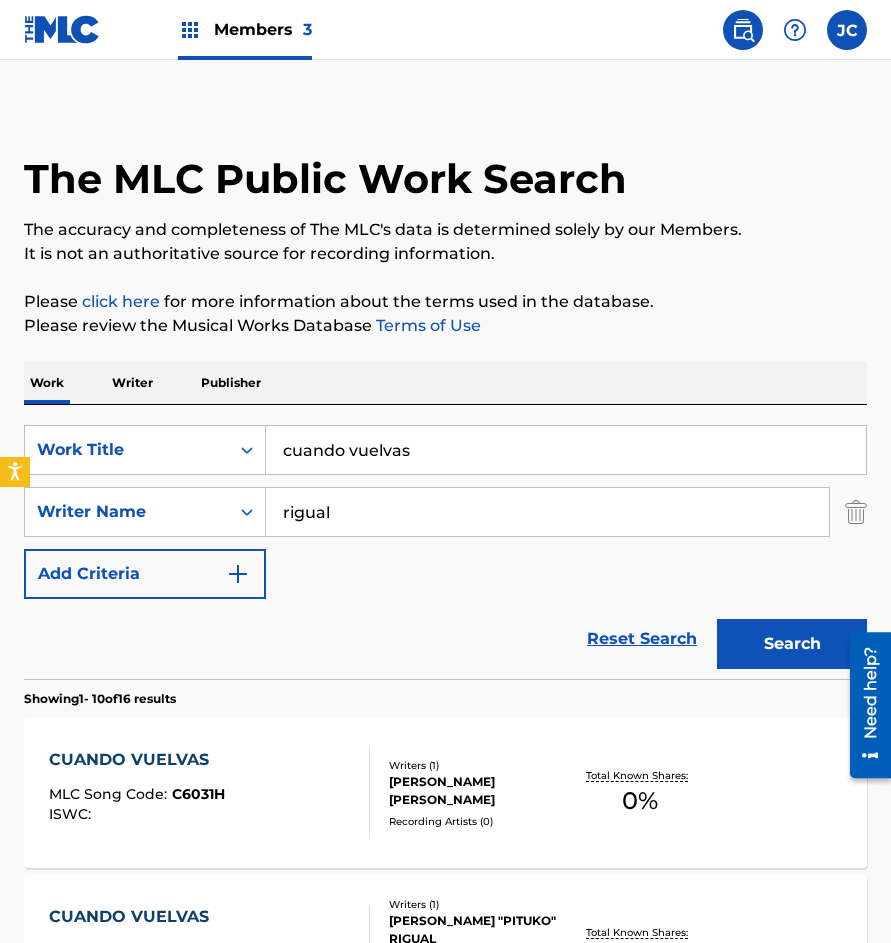 scroll, scrollTop: 300, scrollLeft: 0, axis: vertical 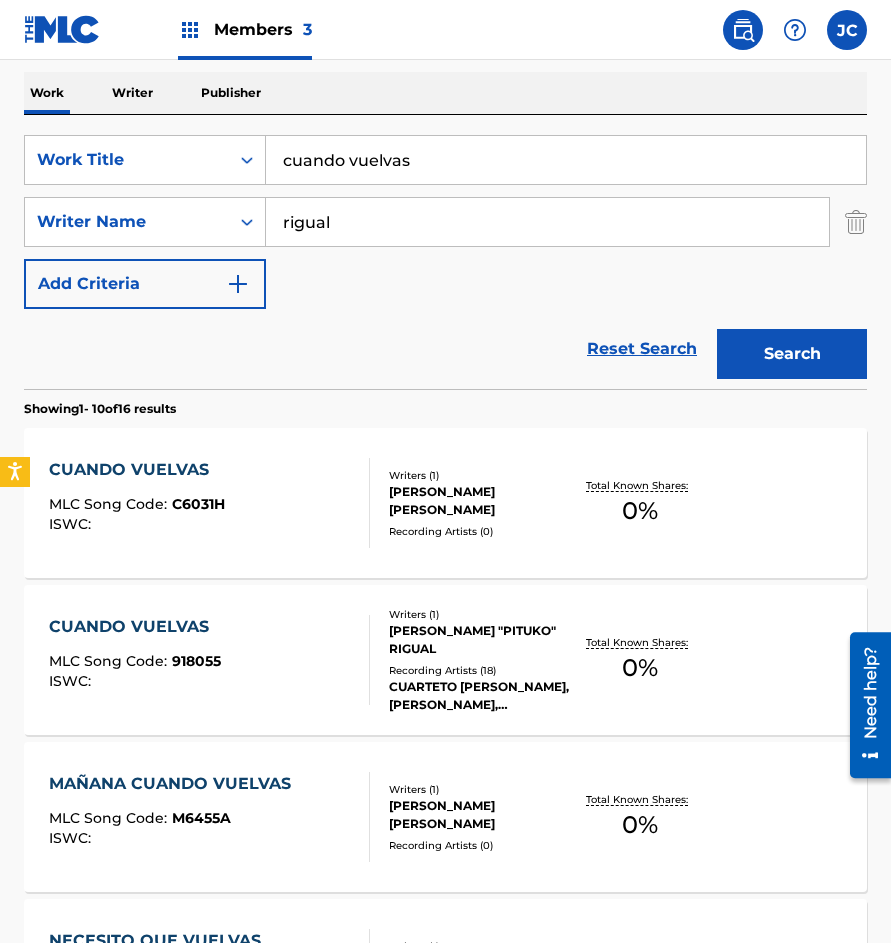 click at bounding box center [361, 660] 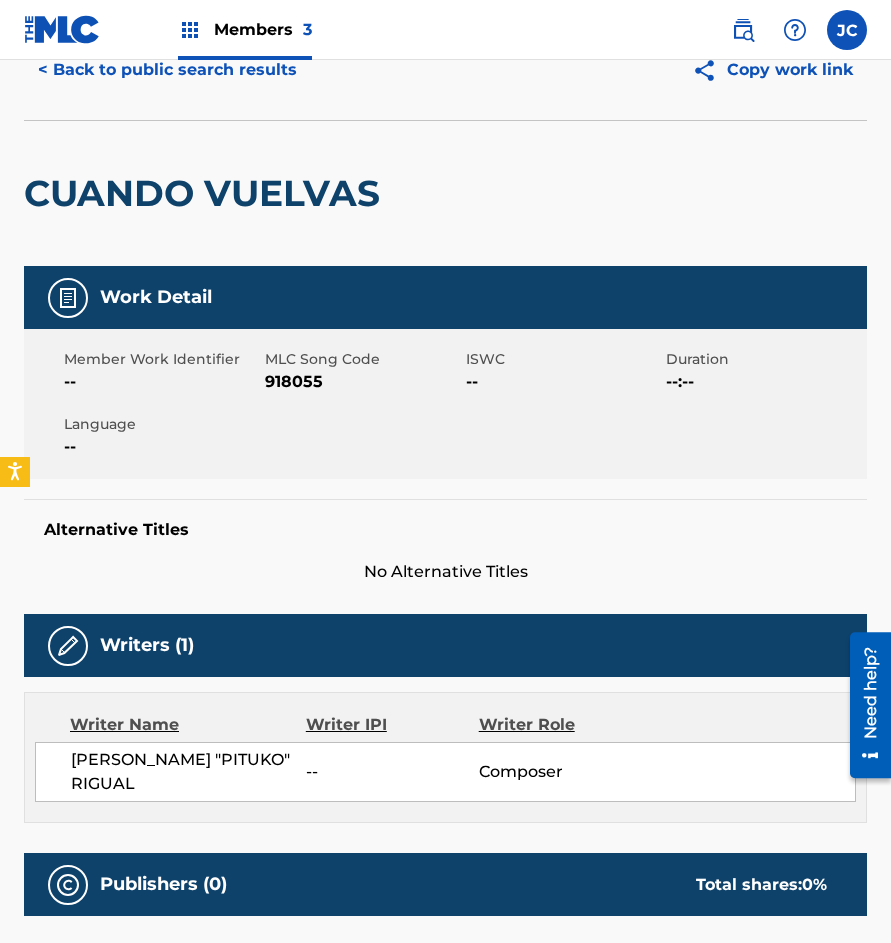 scroll, scrollTop: 81, scrollLeft: 0, axis: vertical 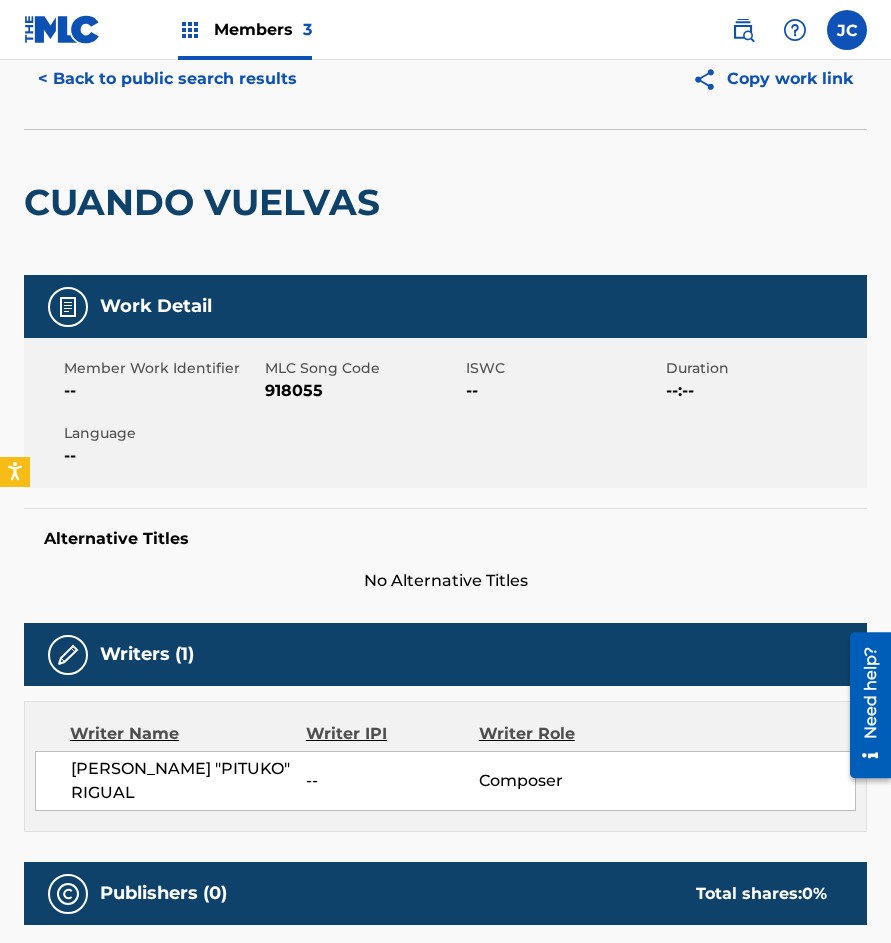 click on "918055" at bounding box center (363, 391) 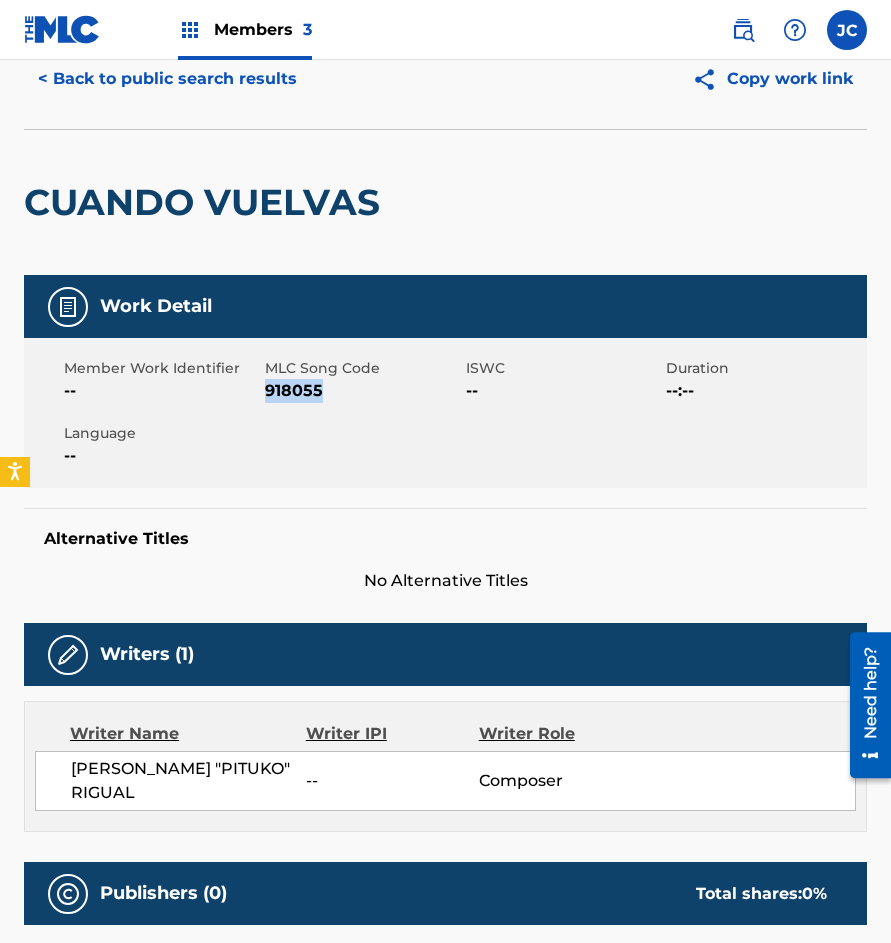 click on "918055" at bounding box center (363, 391) 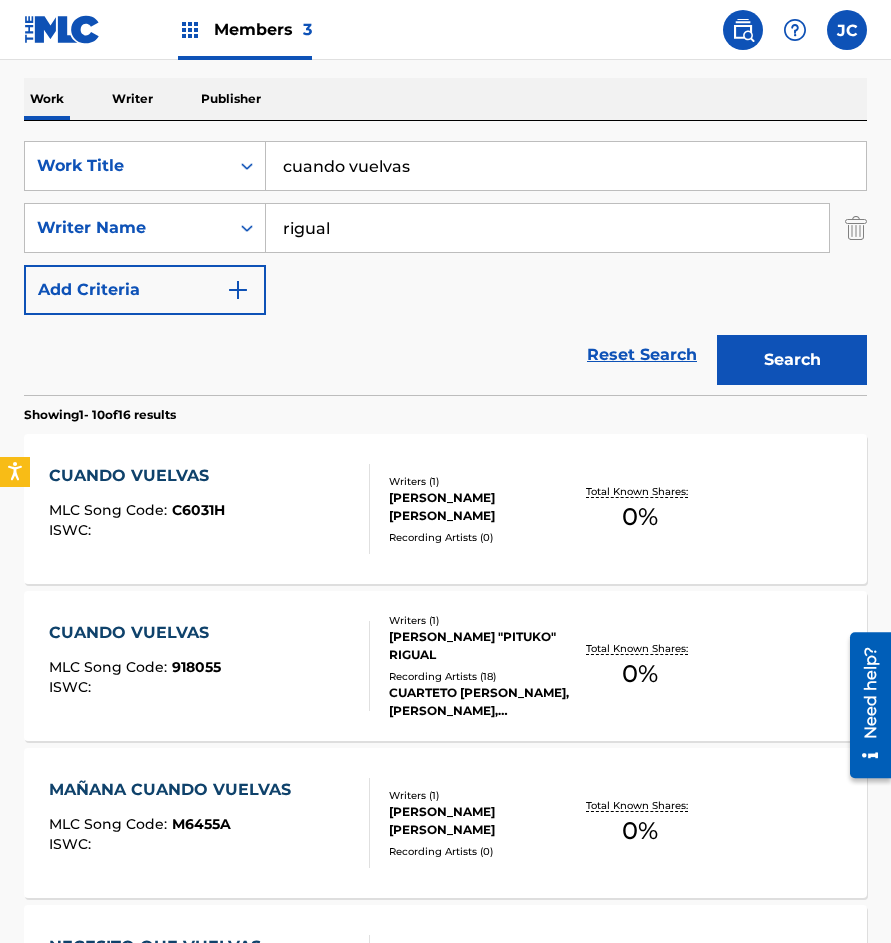 scroll, scrollTop: 100, scrollLeft: 0, axis: vertical 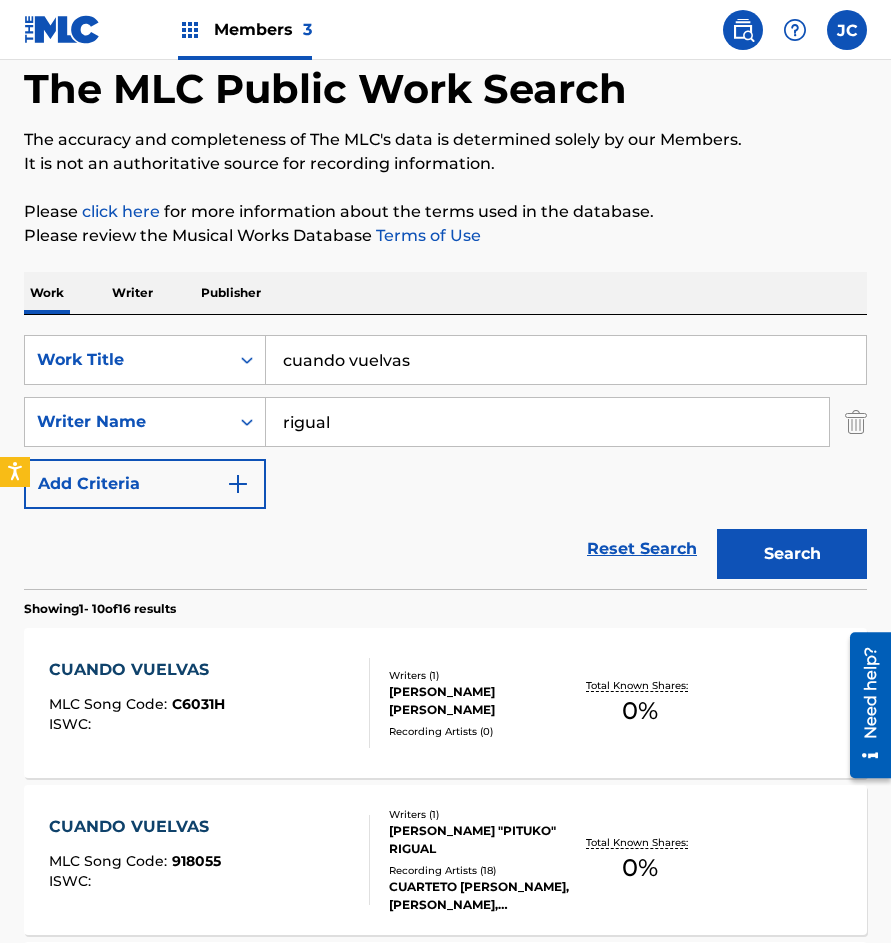 click on "Please   click here   for more information about the terms used in the database." at bounding box center [445, 212] 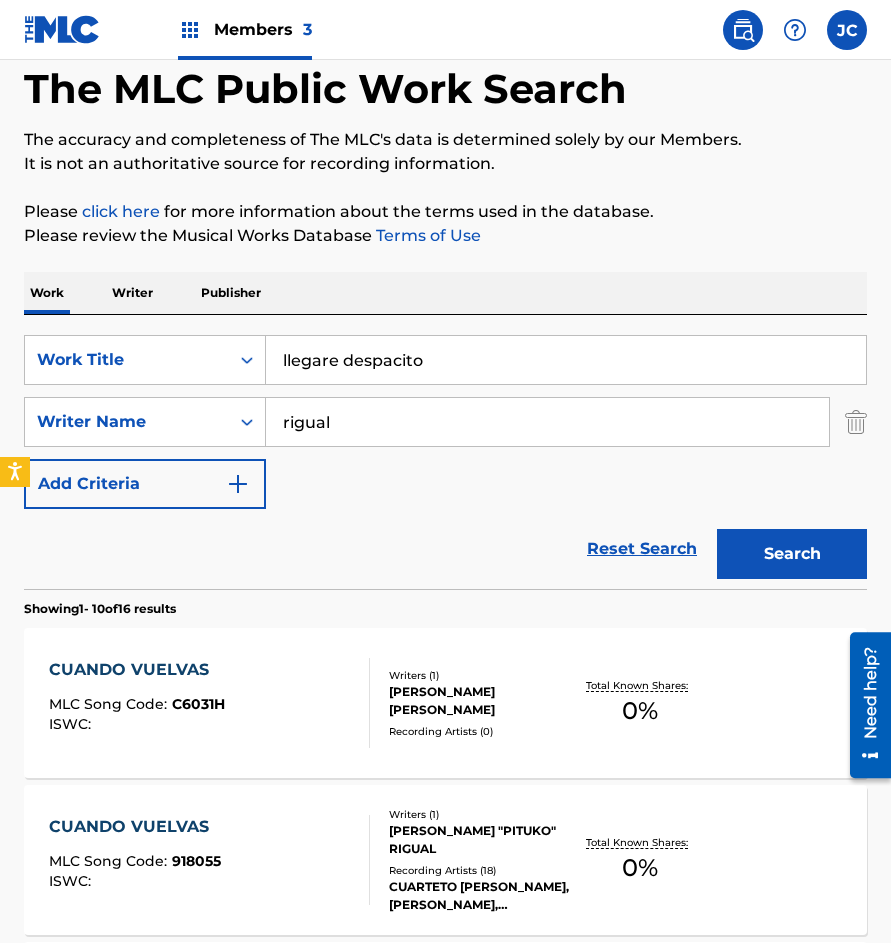type on "llegare despacito" 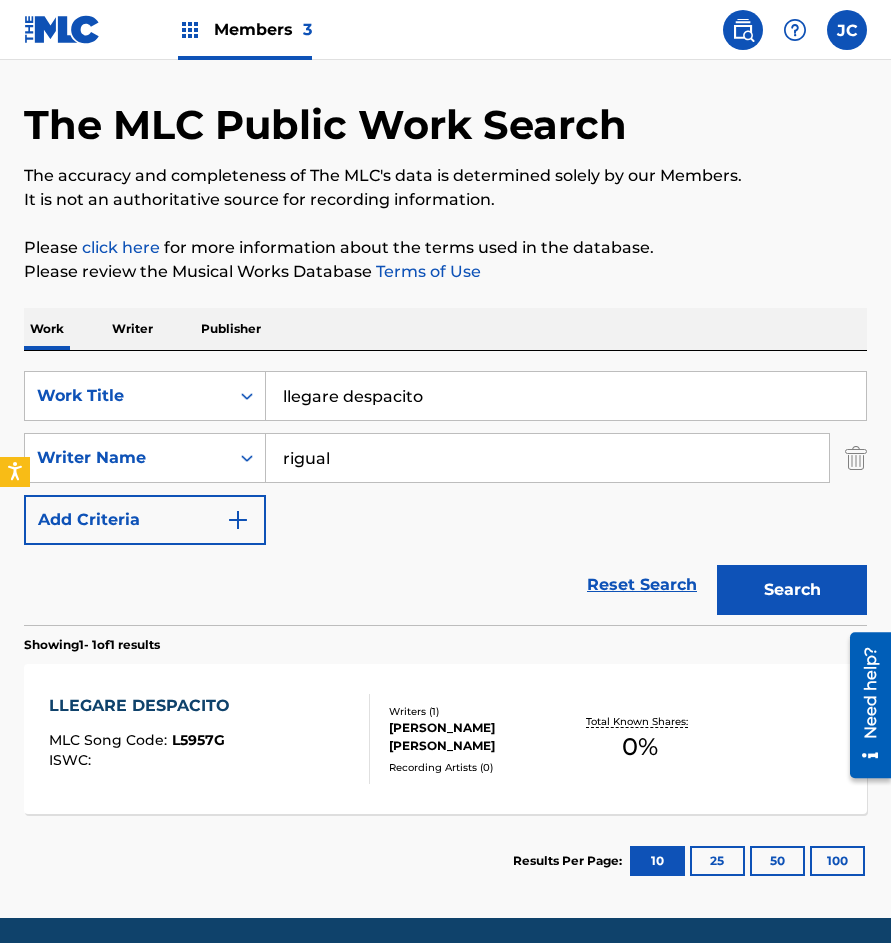 scroll, scrollTop: 135, scrollLeft: 0, axis: vertical 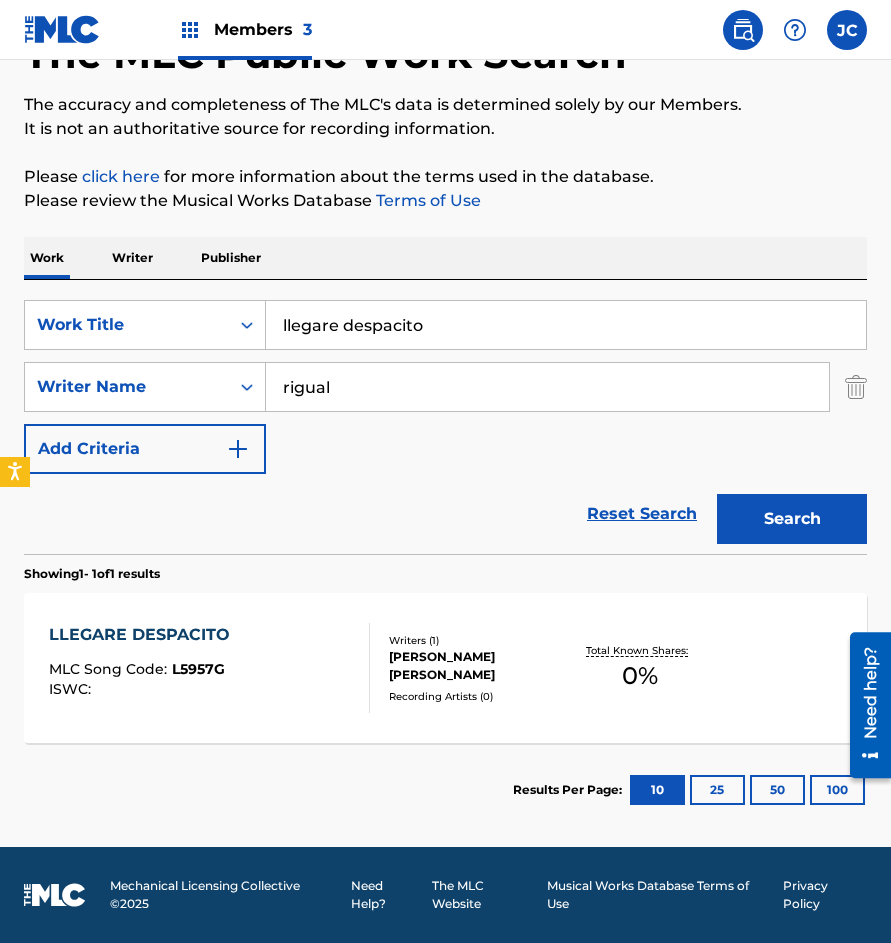 click on "[PERSON_NAME] [PERSON_NAME]" at bounding box center (479, 666) 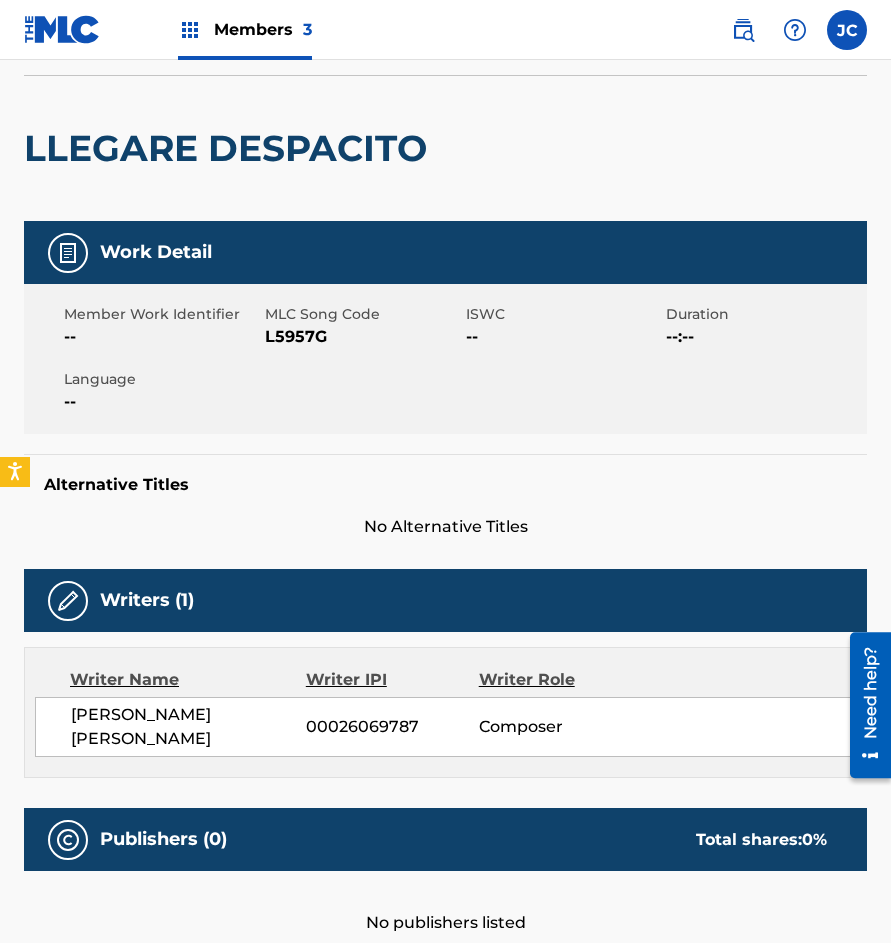 scroll, scrollTop: 0, scrollLeft: 0, axis: both 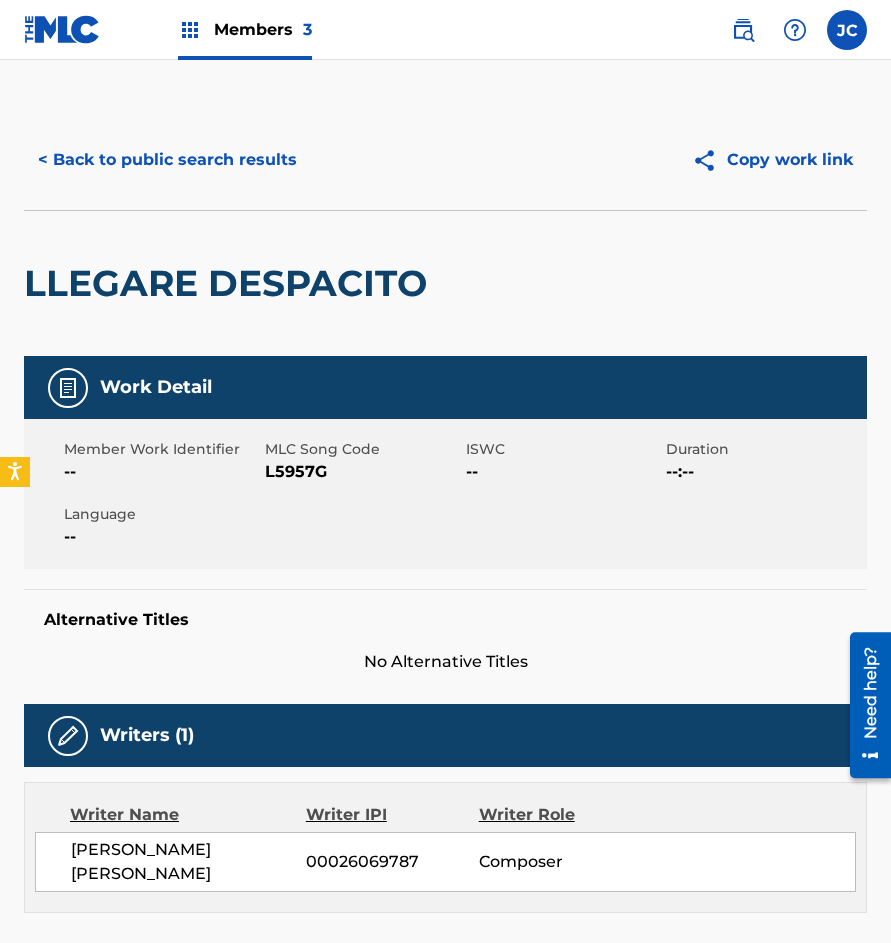 click on "L5957G" at bounding box center (363, 472) 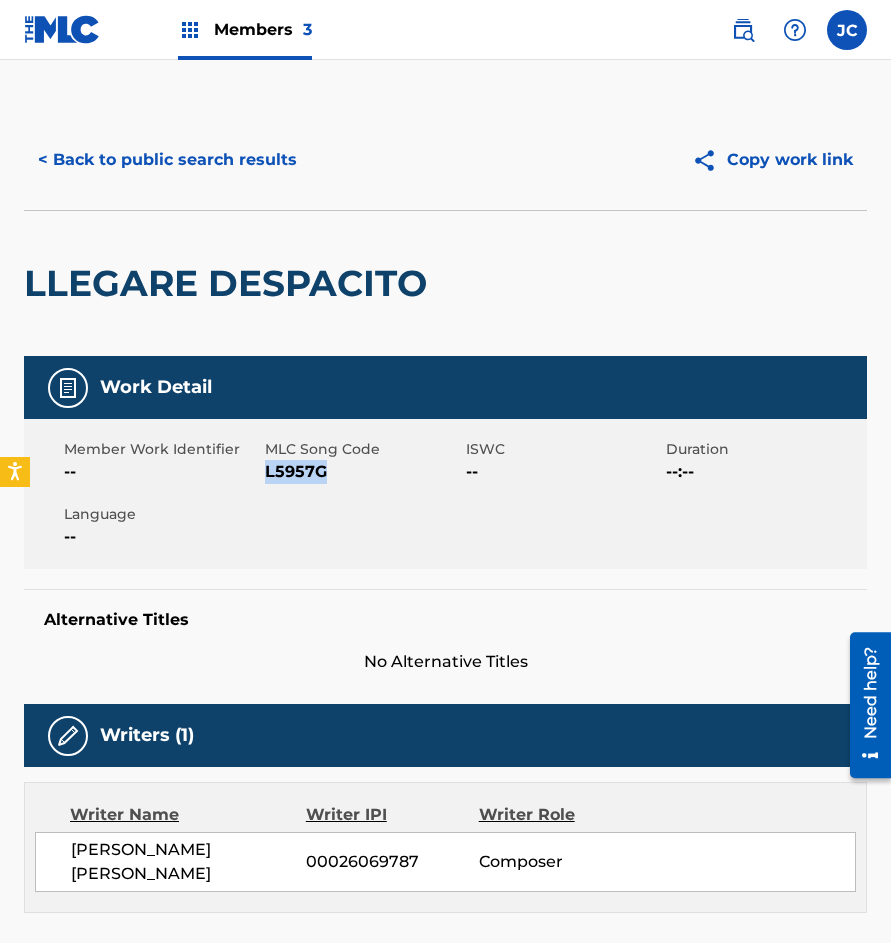 click on "L5957G" at bounding box center [363, 472] 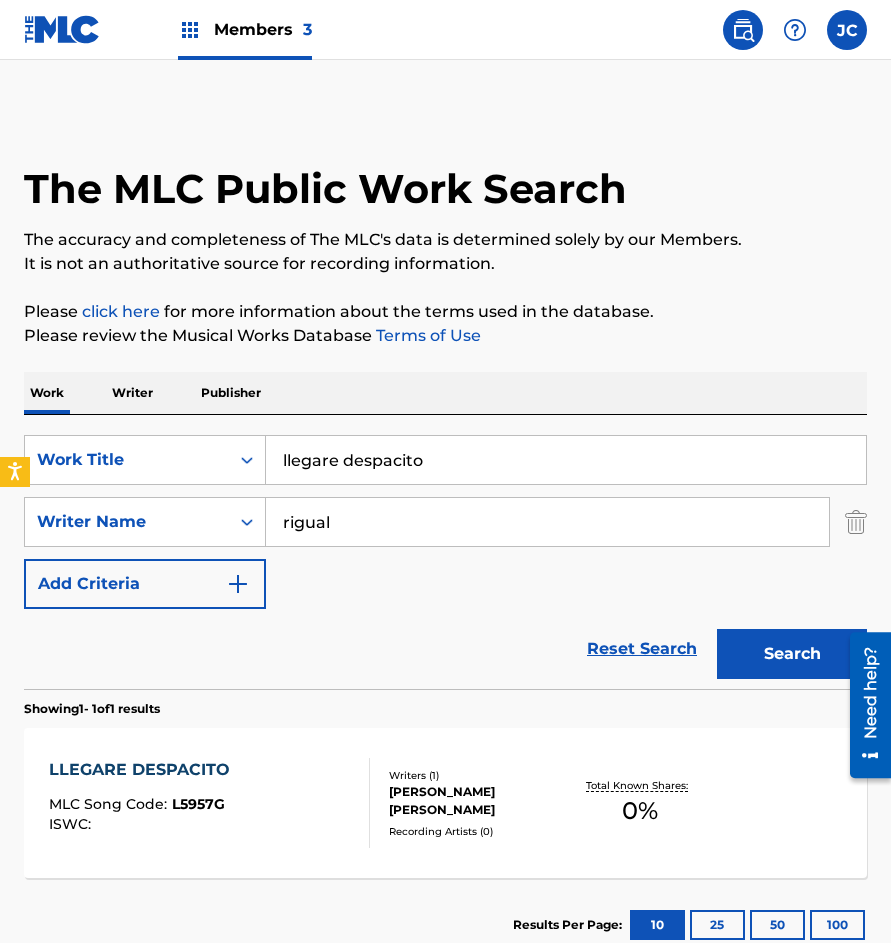 scroll, scrollTop: 21, scrollLeft: 0, axis: vertical 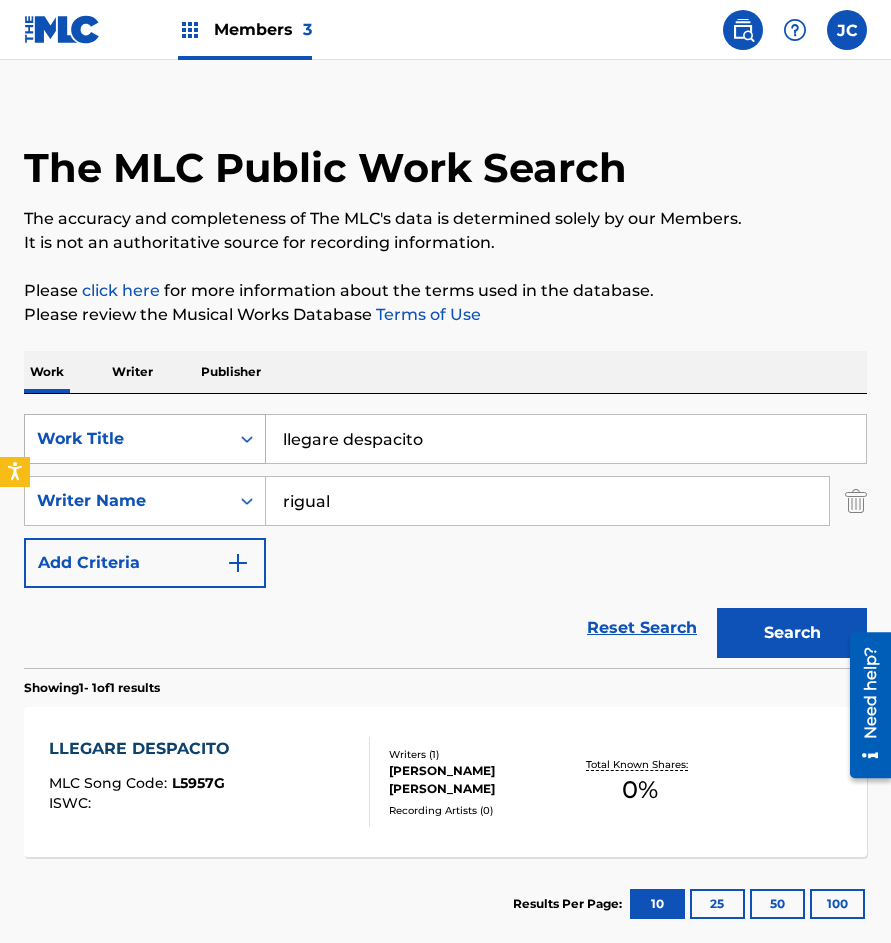 click on "SearchWithCriteriab01f4465-359a-475c-a791-05cbe09472ad Work Title llegare despacito" at bounding box center (445, 439) 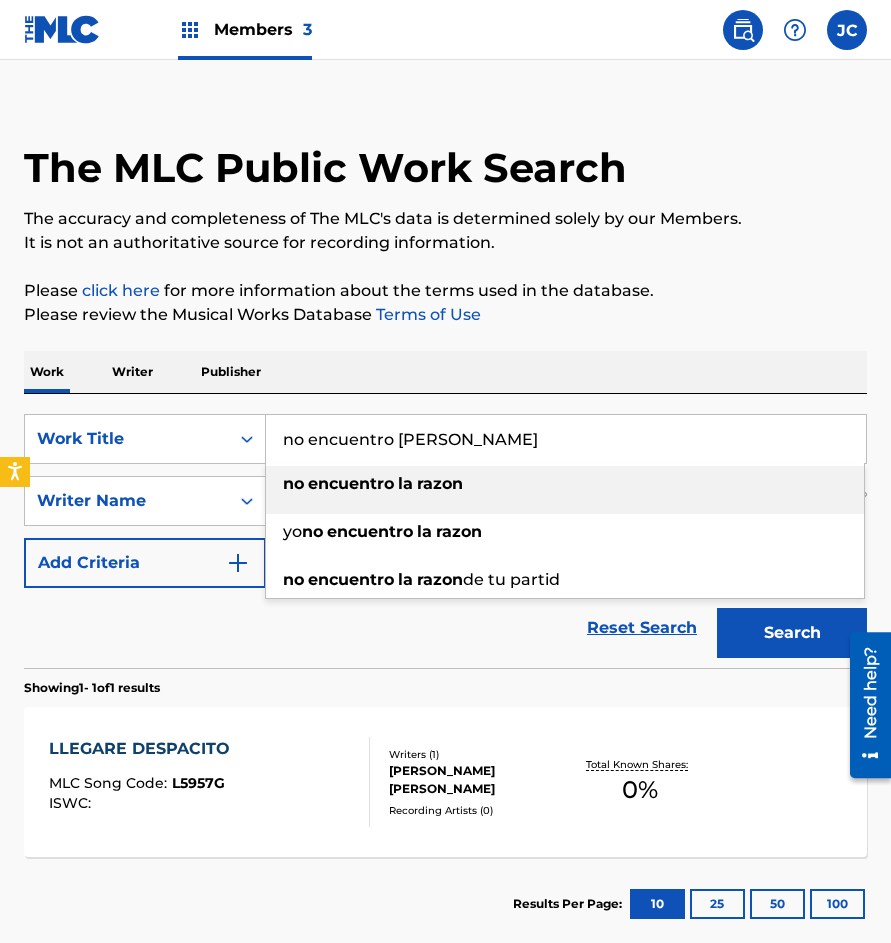 type on "no encuentro [PERSON_NAME]" 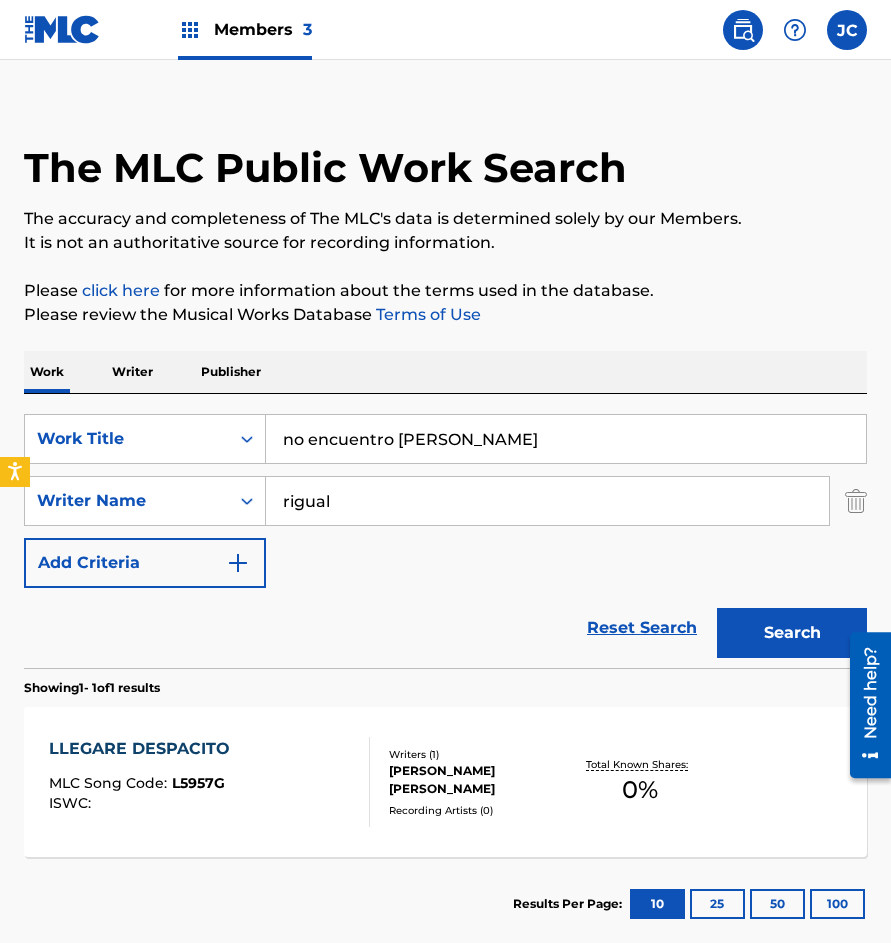 click on "The MLC Public Work Search The accuracy and completeness of The MLC's data is determined solely by our Members. It is not an authoritative source for recording information. Please   click here   for more information about the terms used in the database. Please review the Musical Works Database   Terms of Use Work Writer Publisher SearchWithCriteriab01f4465-359a-475c-a791-05cbe09472ad Work Title no encuentro [PERSON_NAME] SearchWithCriteria379f66d1-ff38-42c8-a20a-a54aaa5e3e26 Writer Name rigual Add Criteria Reset Search Search Showing  1  -   1  of  1   results   LLEGARE DESPACITO MLC Song Code : L5957G ISWC : Writers ( 1 ) [PERSON_NAME] [PERSON_NAME] Recording Artists ( 0 ) Total Known Shares: 0 % Results Per Page: 10 25 50 100" at bounding box center (445, 520) 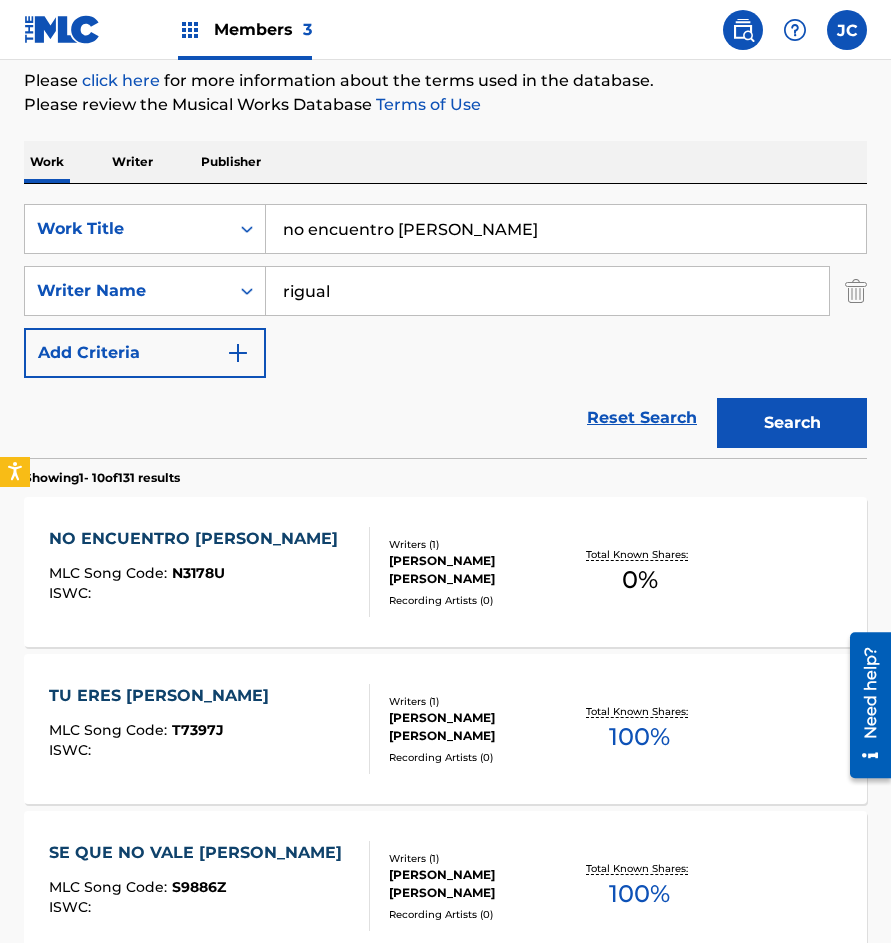 scroll, scrollTop: 300, scrollLeft: 0, axis: vertical 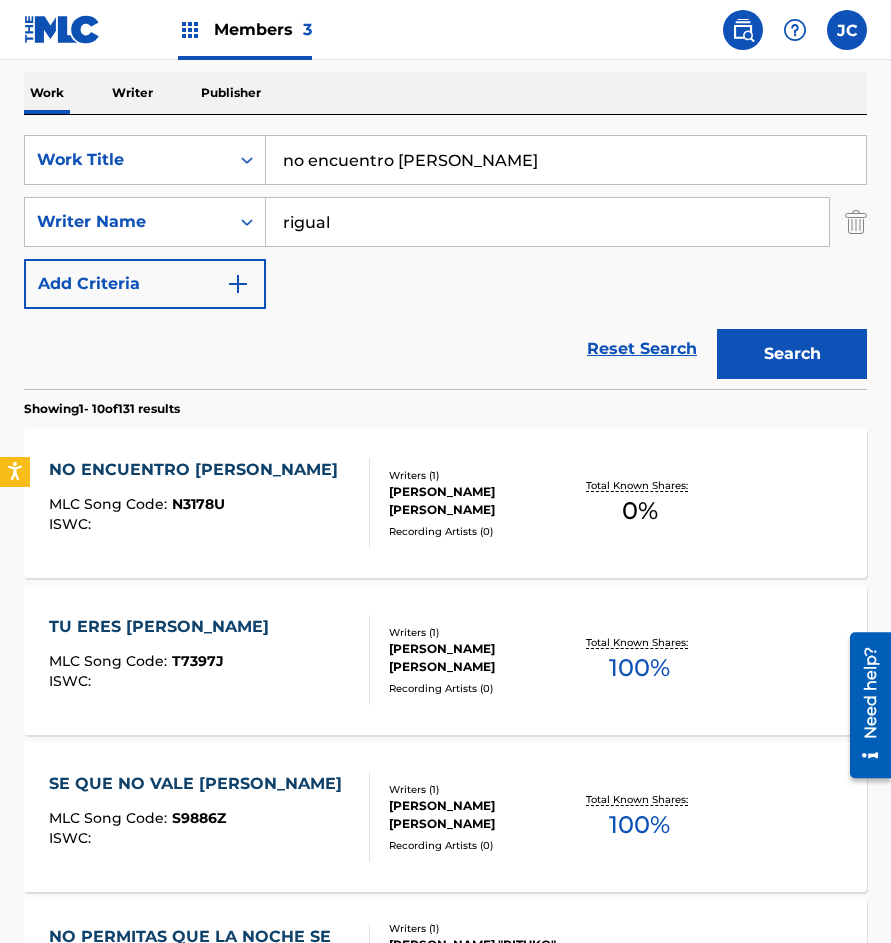 click on "NO ENCUENTRO [PERSON_NAME] MLC Song Code : N3178U ISWC :" at bounding box center [209, 503] 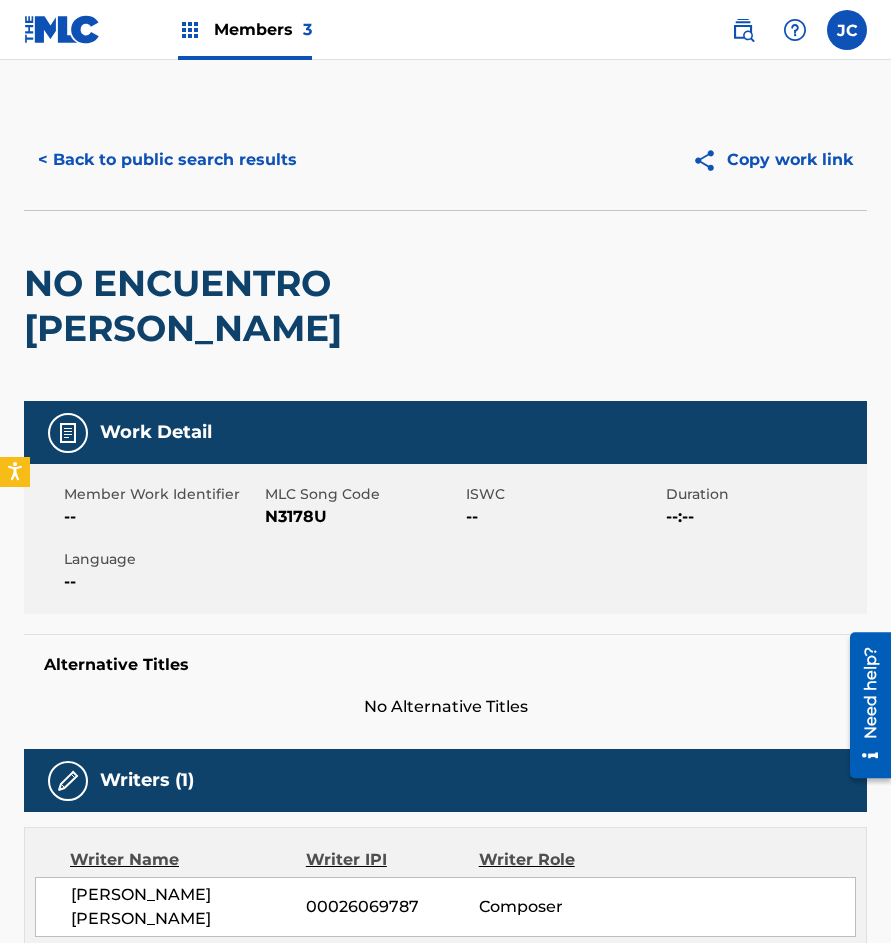 click on "Member Work Identifier -- MLC Song Code N3178U ISWC -- Duration --:-- Language --" at bounding box center (445, 539) 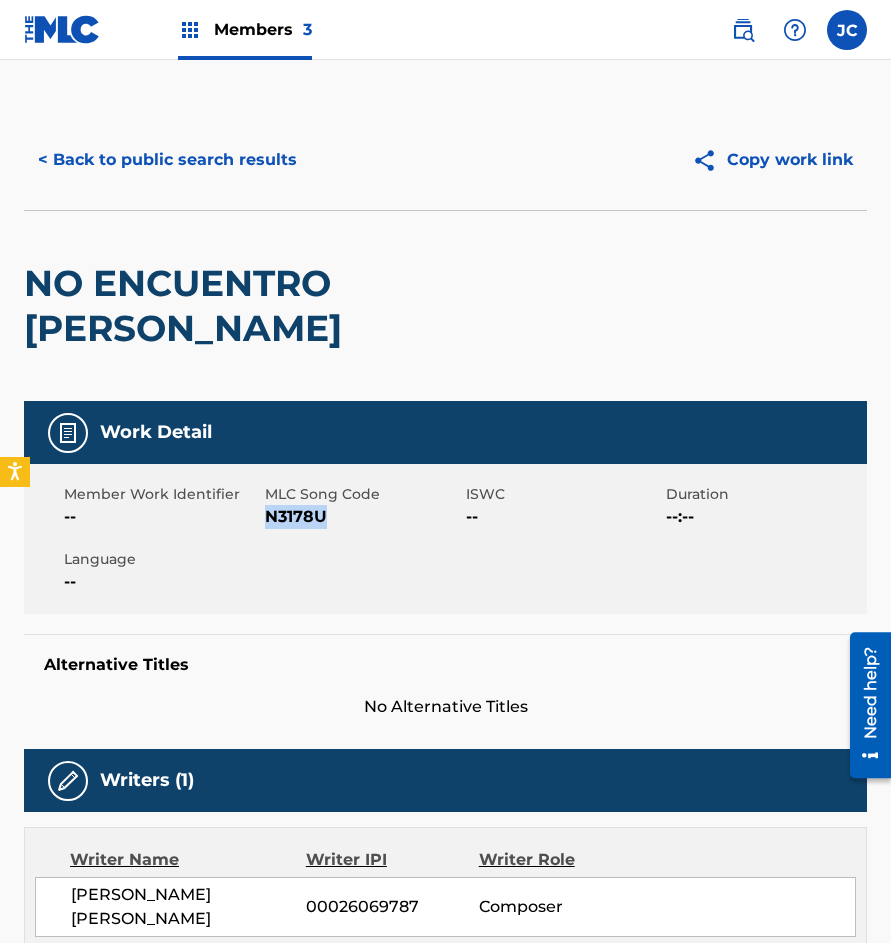 click on "N3178U" at bounding box center [363, 517] 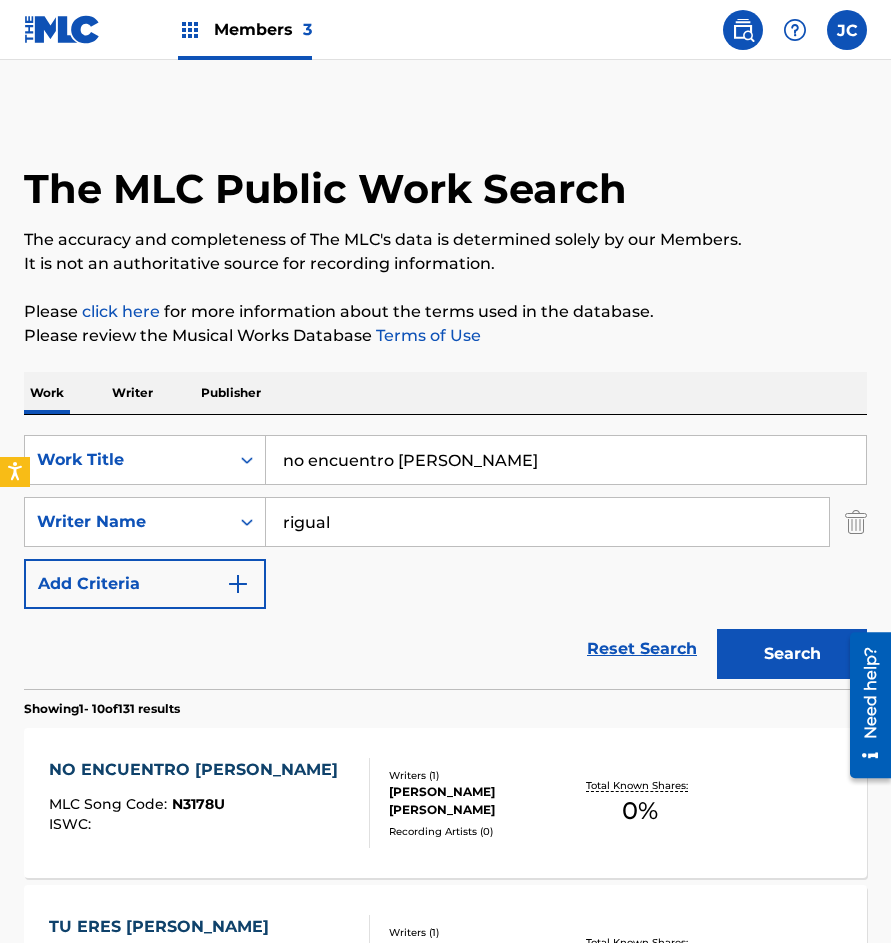 scroll, scrollTop: 300, scrollLeft: 0, axis: vertical 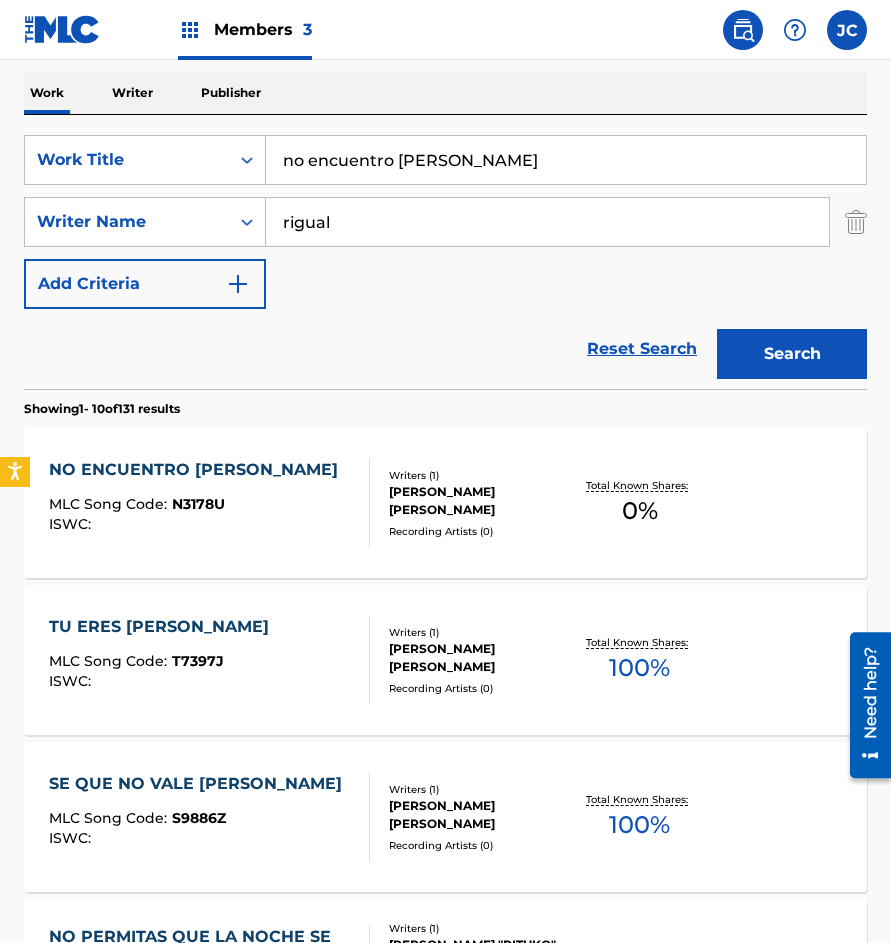 click on "no encuentro [PERSON_NAME]" at bounding box center (566, 160) 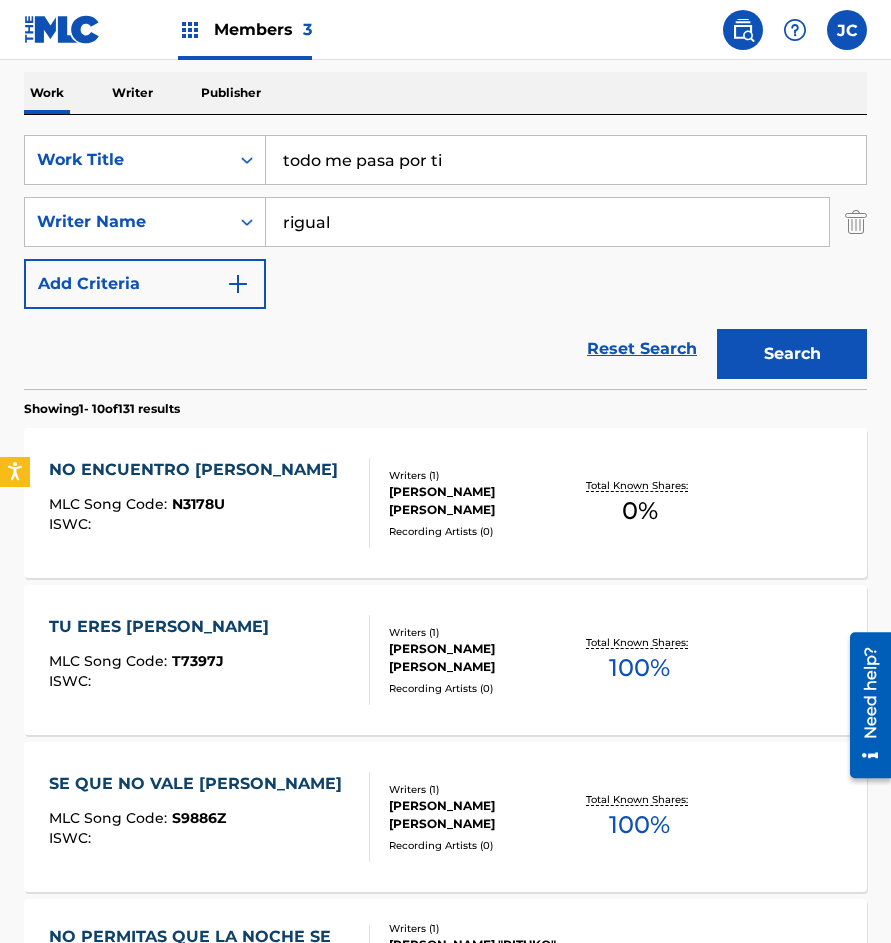 type on "todo me pasa por ti" 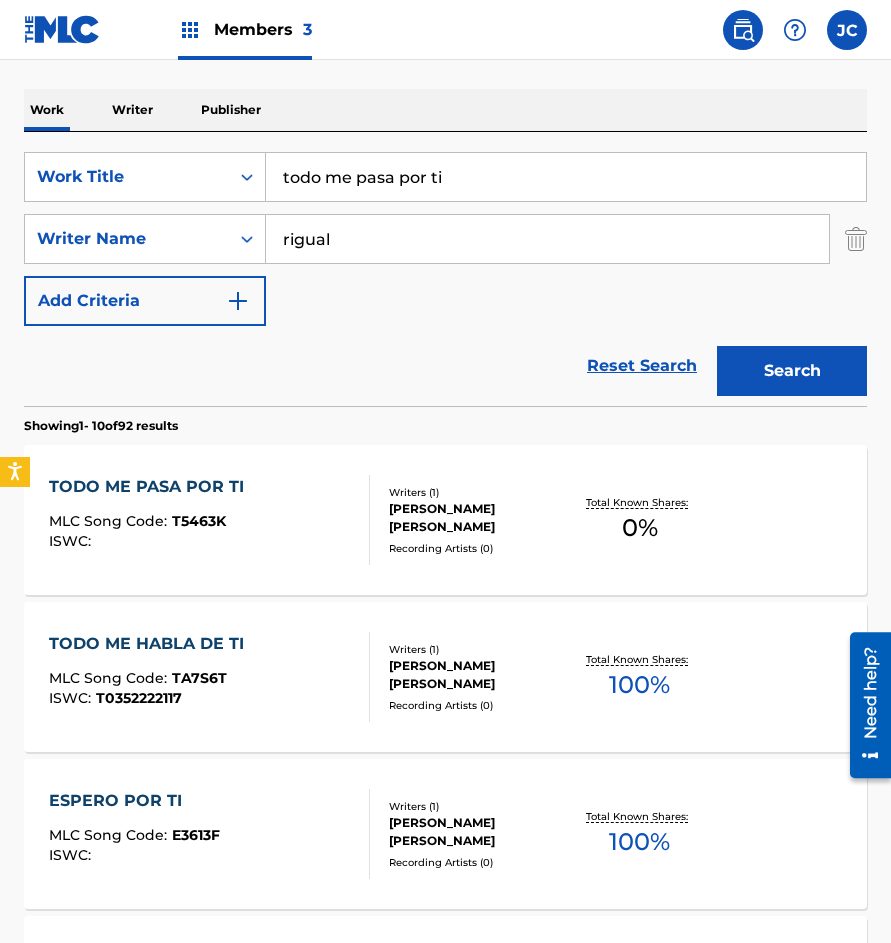 scroll, scrollTop: 300, scrollLeft: 0, axis: vertical 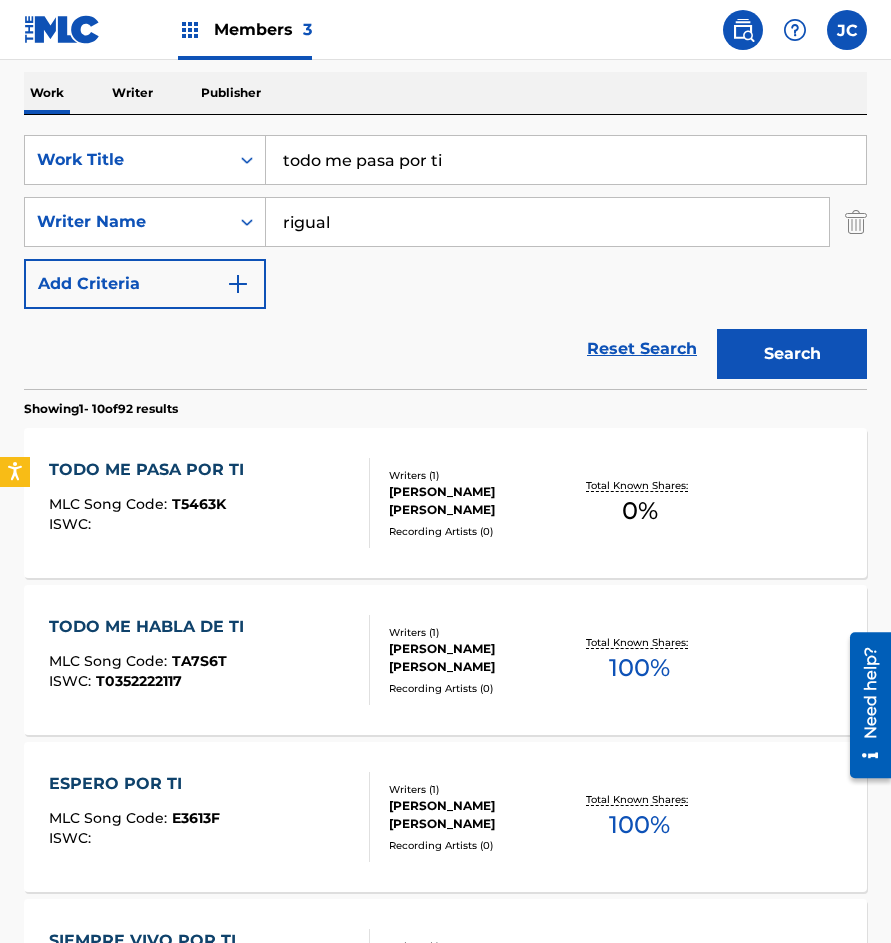 click on "TODO ME PASA POR TI MLC Song Code : T5463K ISWC :" at bounding box center [209, 503] 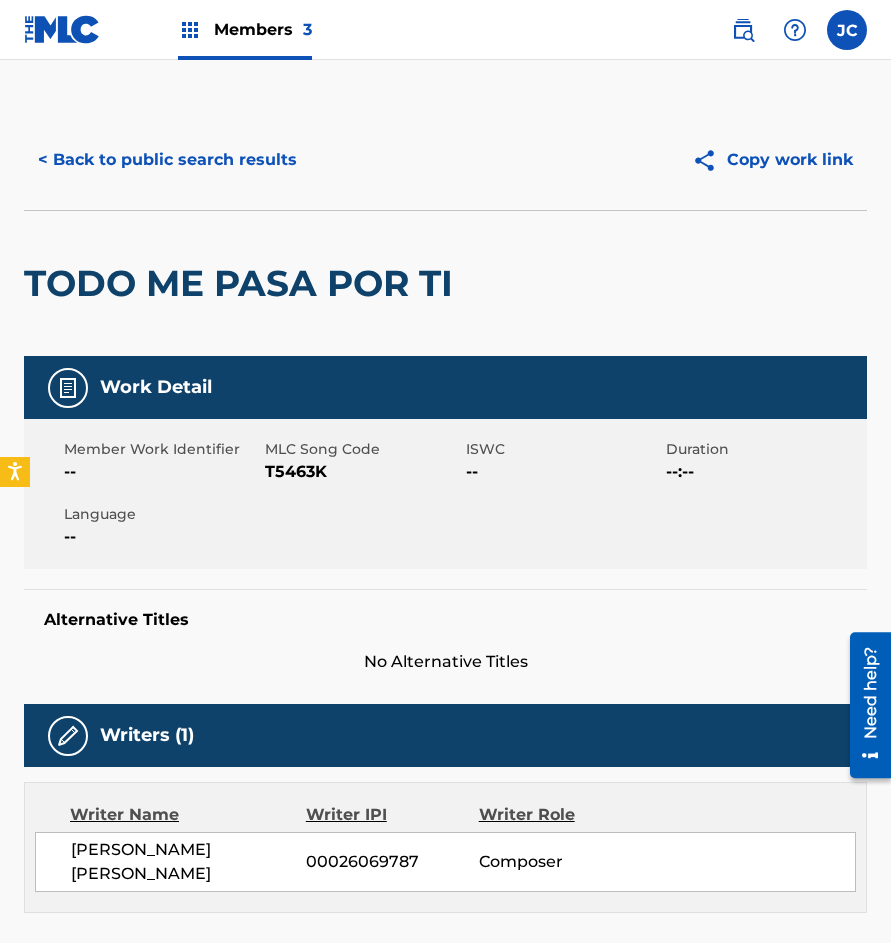 click on "T5463K" at bounding box center (363, 472) 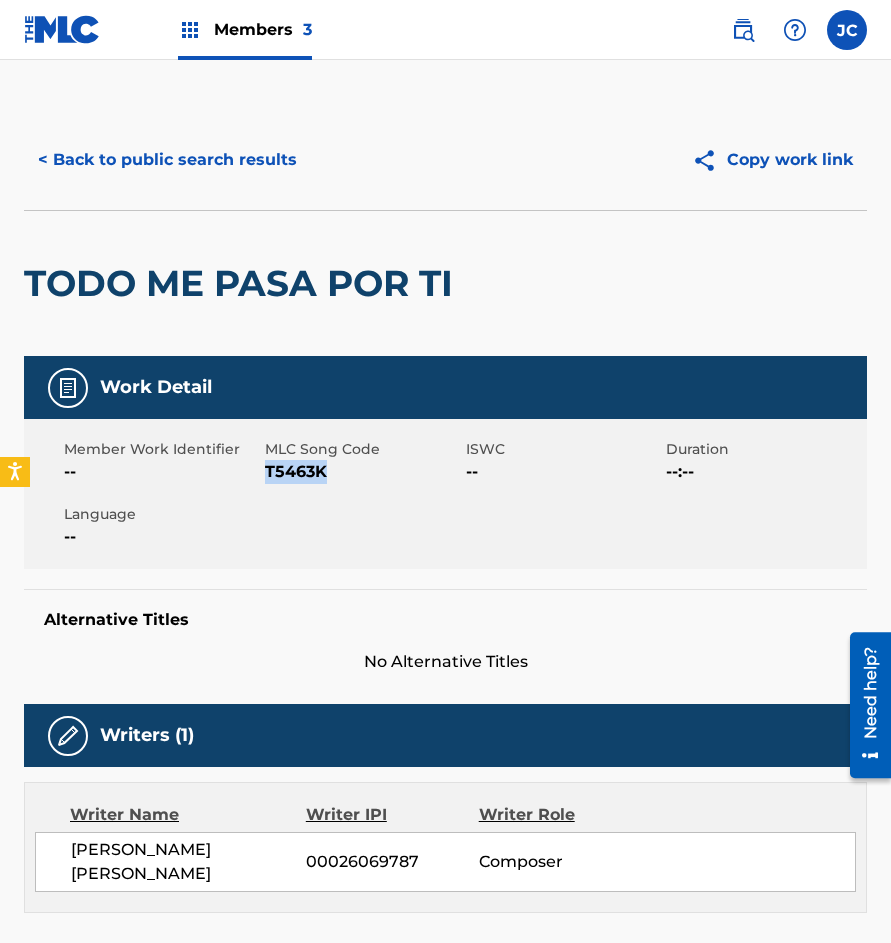 click on "T5463K" at bounding box center [363, 472] 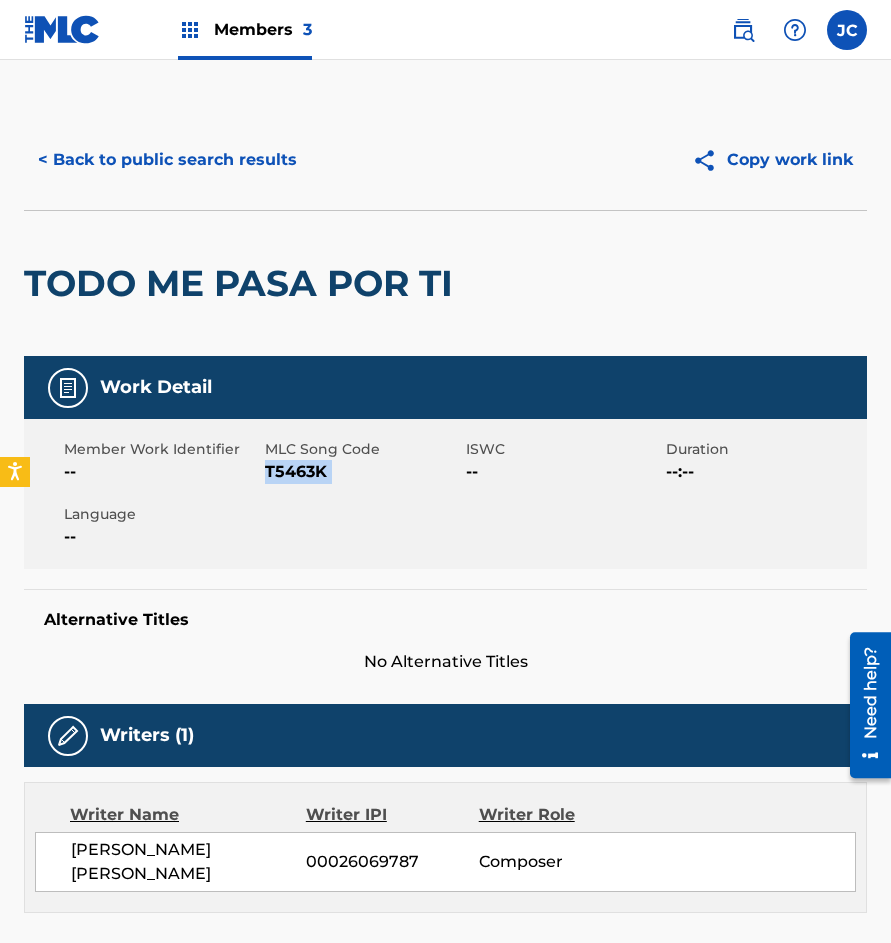 click on "T5463K" at bounding box center [363, 472] 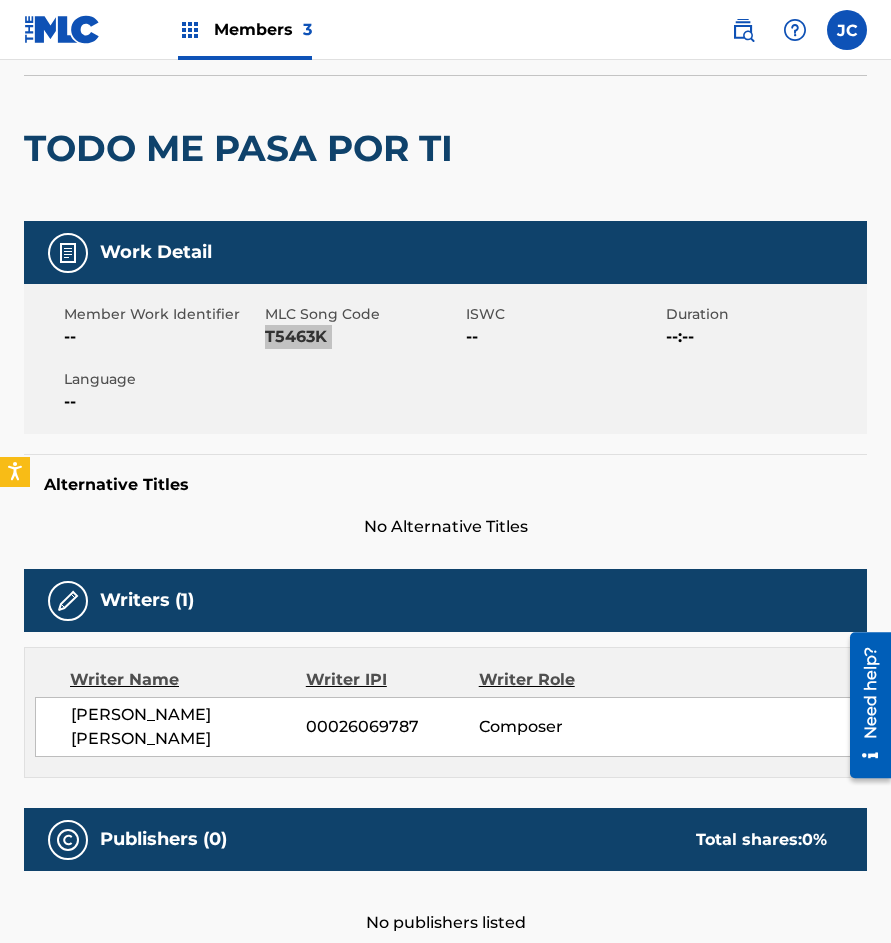 scroll, scrollTop: 110, scrollLeft: 0, axis: vertical 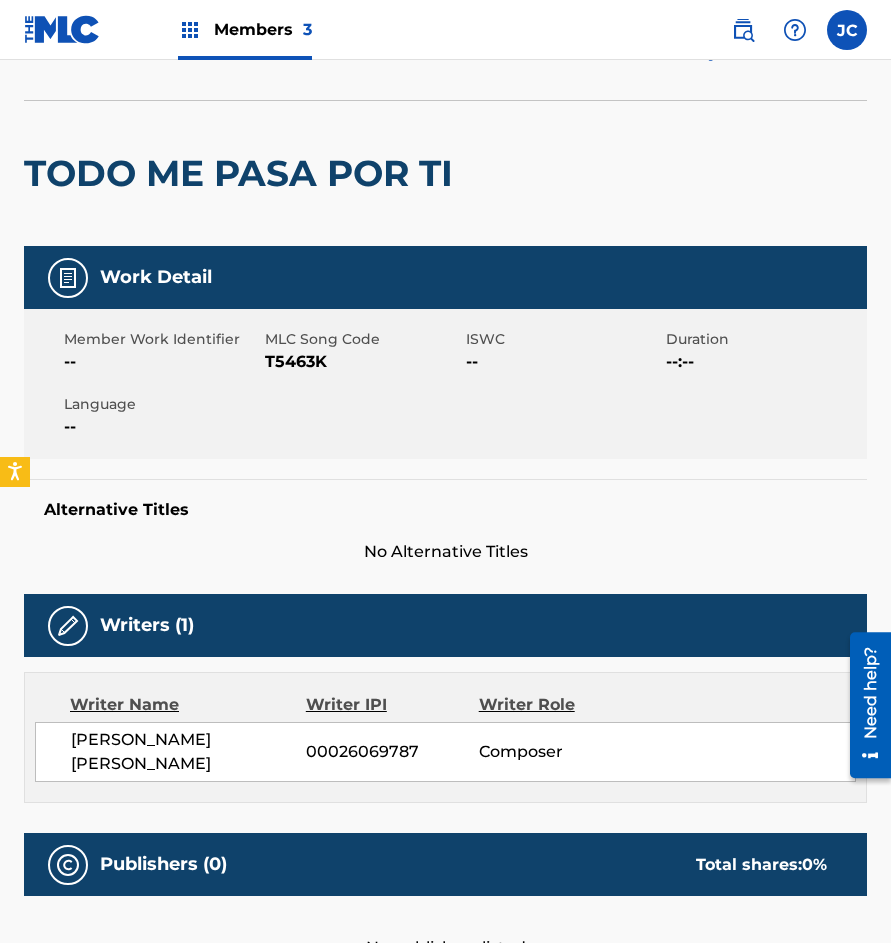 click on "TODO ME PASA POR TI" at bounding box center [243, 173] 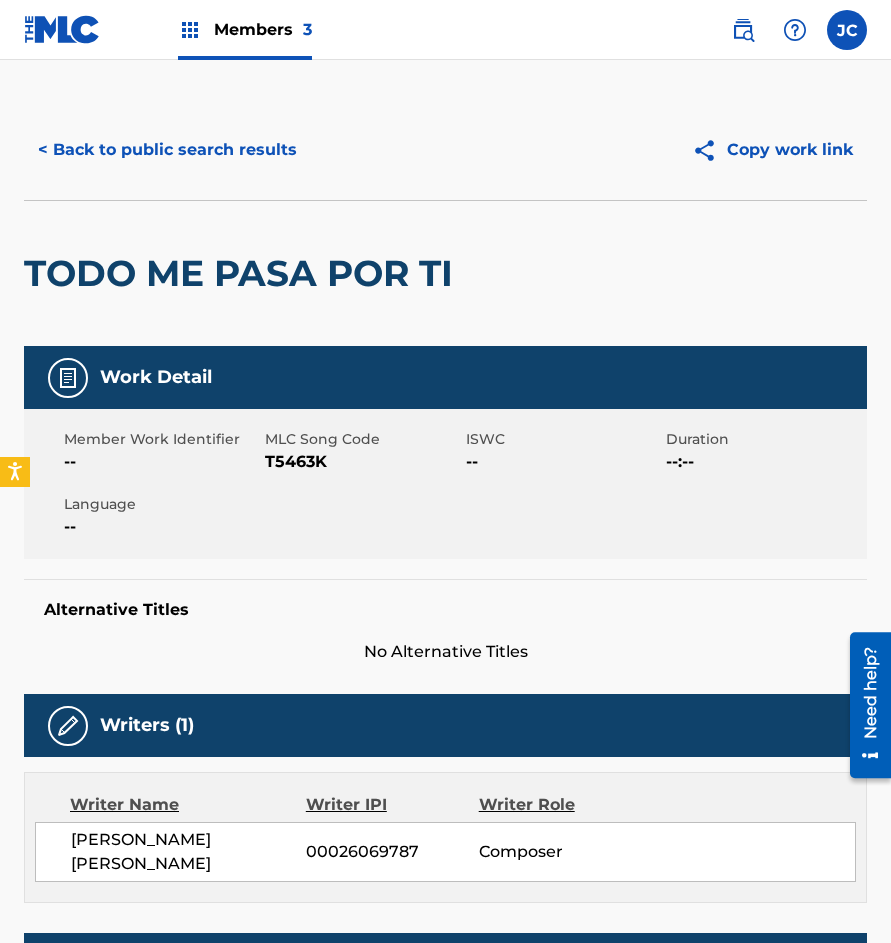 click on "< Back to public search results" at bounding box center (167, 150) 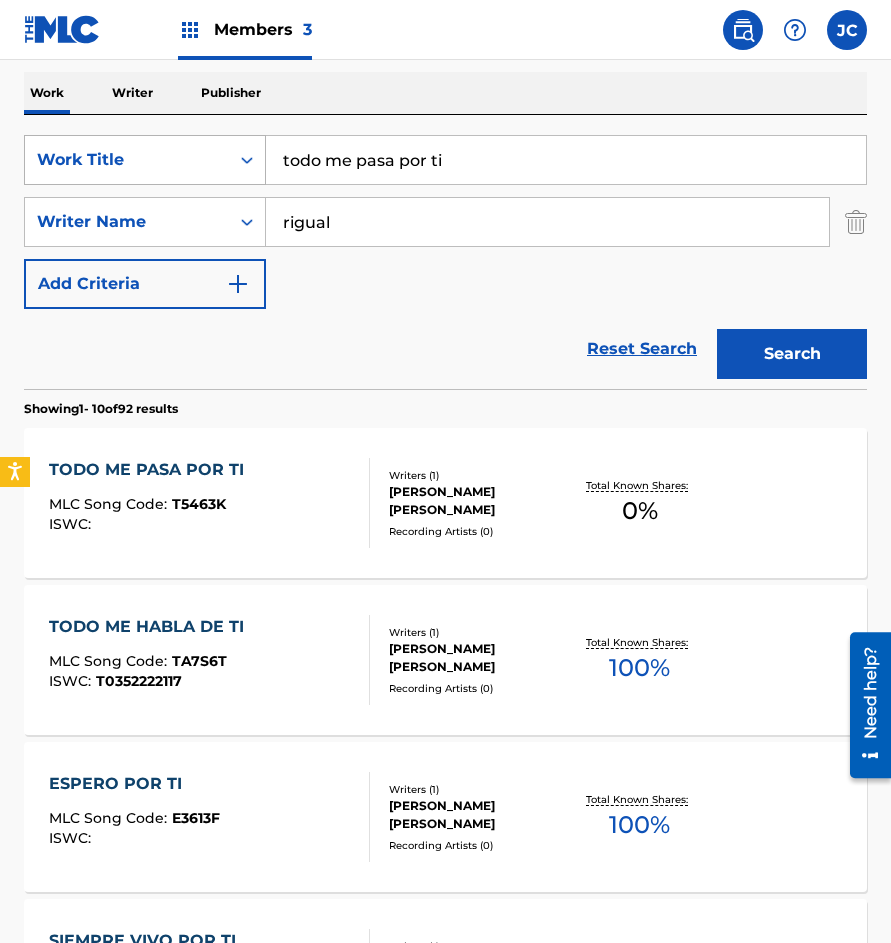 drag, startPoint x: 417, startPoint y: 171, endPoint x: 186, endPoint y: 164, distance: 231.10603 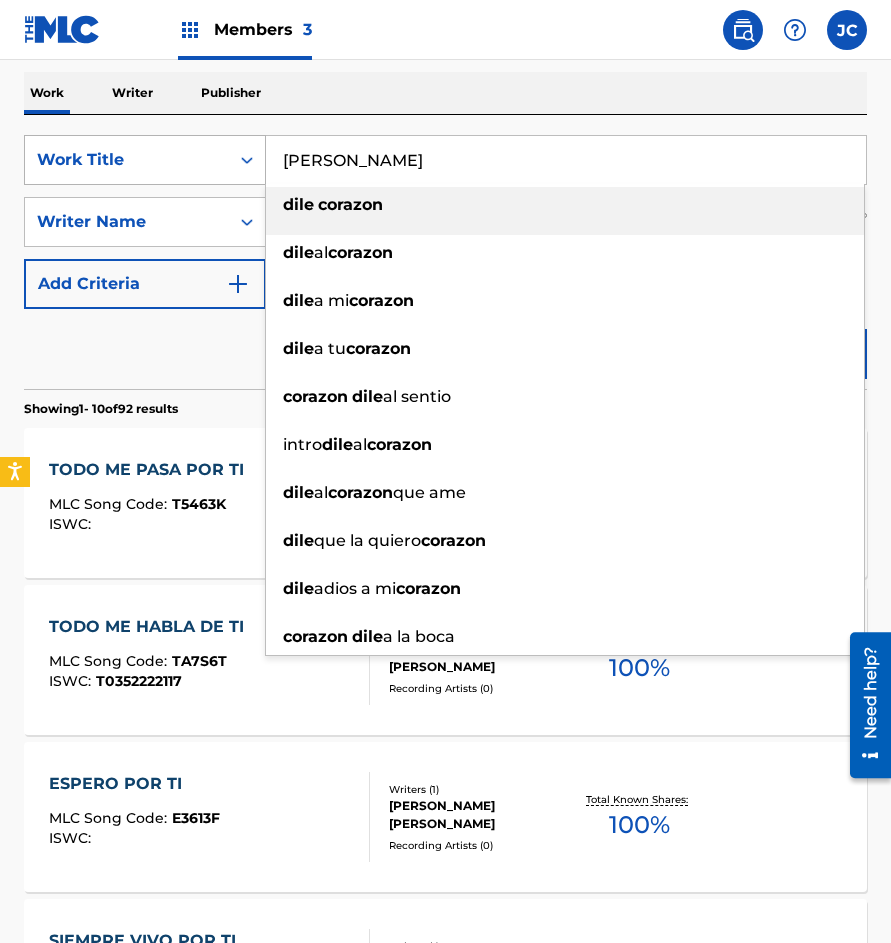 type on "[PERSON_NAME]" 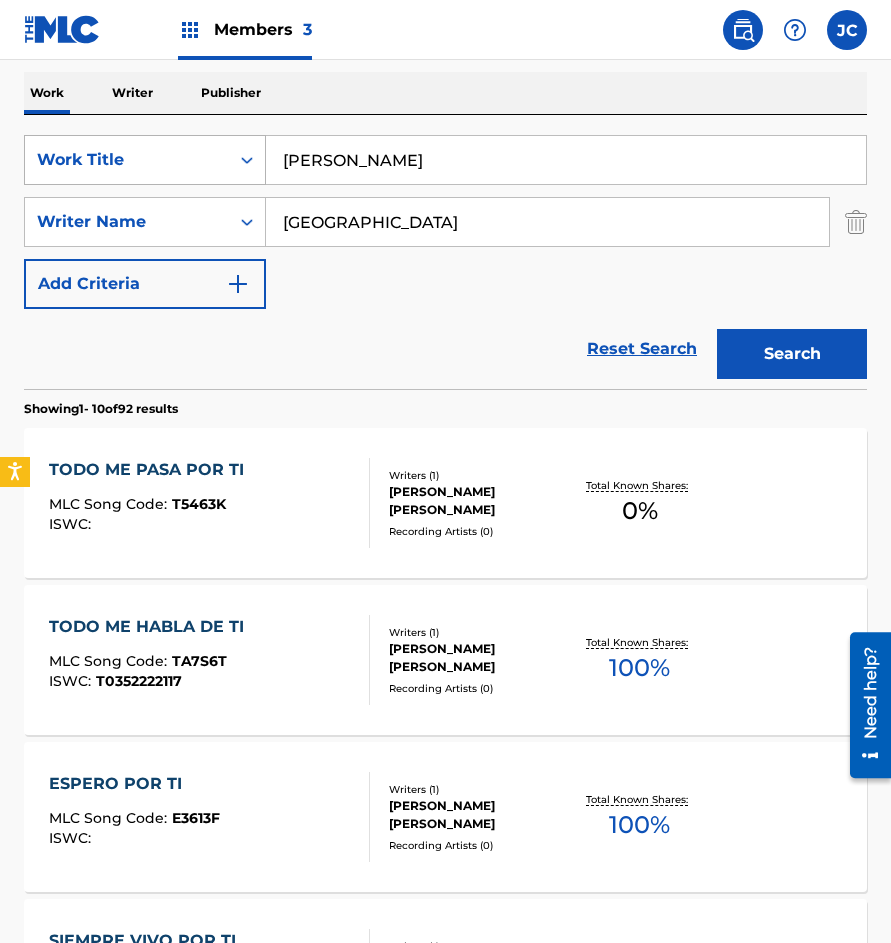 type on "[GEOGRAPHIC_DATA]" 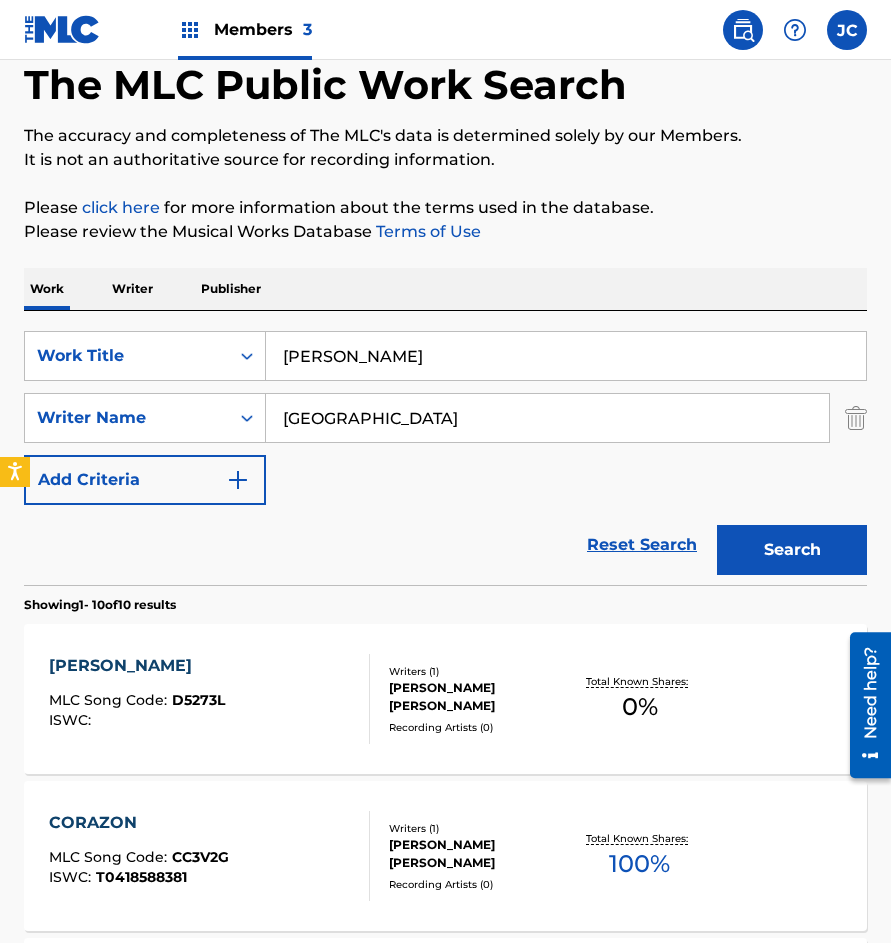 scroll, scrollTop: 200, scrollLeft: 0, axis: vertical 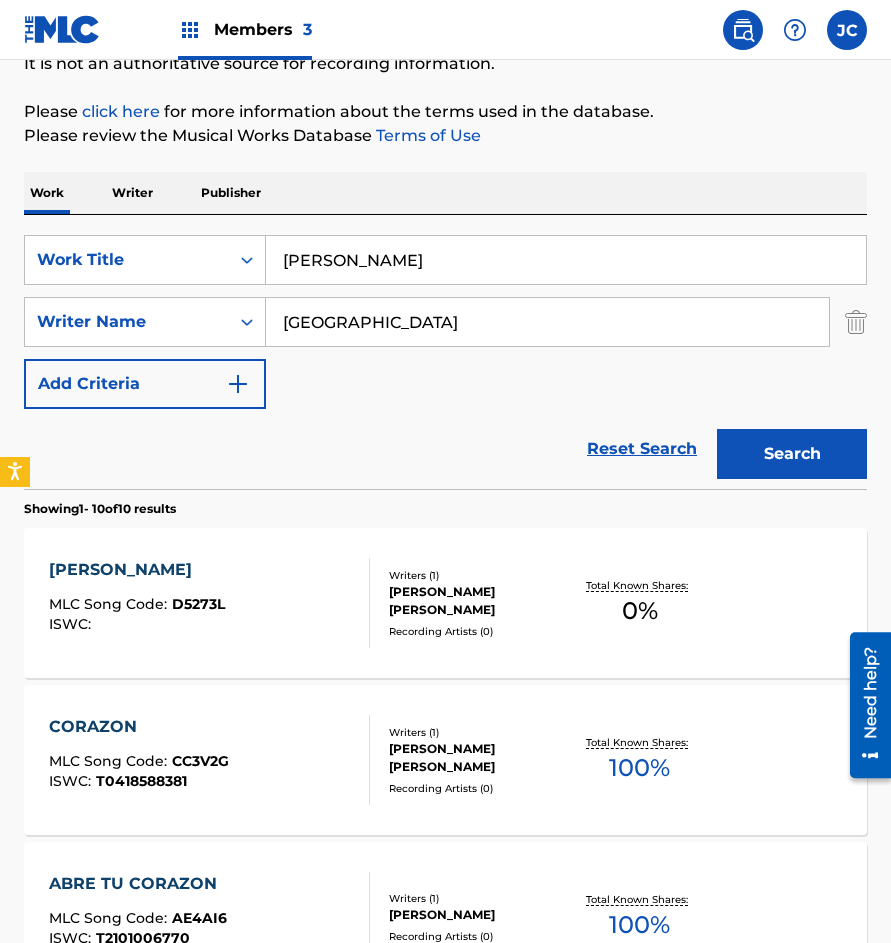 click on "Writers ( 1 ) [PERSON_NAME] [PERSON_NAME] Recording Artists ( 0 )" at bounding box center [470, 603] 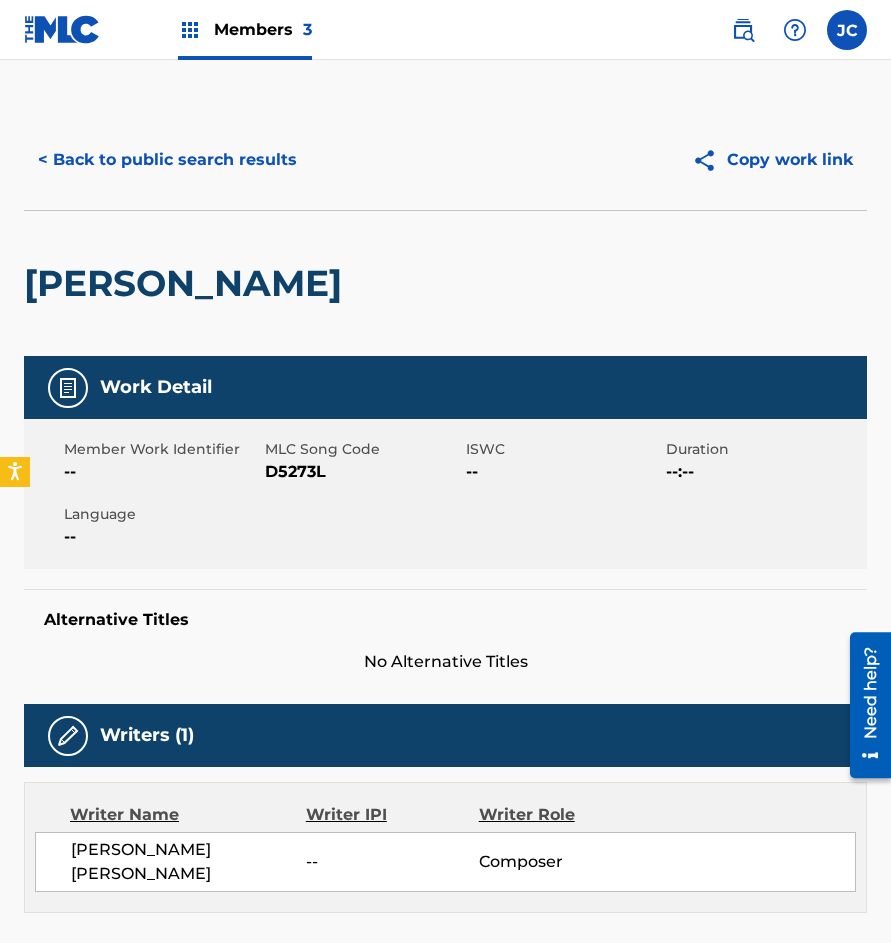 click on "D5273L" at bounding box center [363, 472] 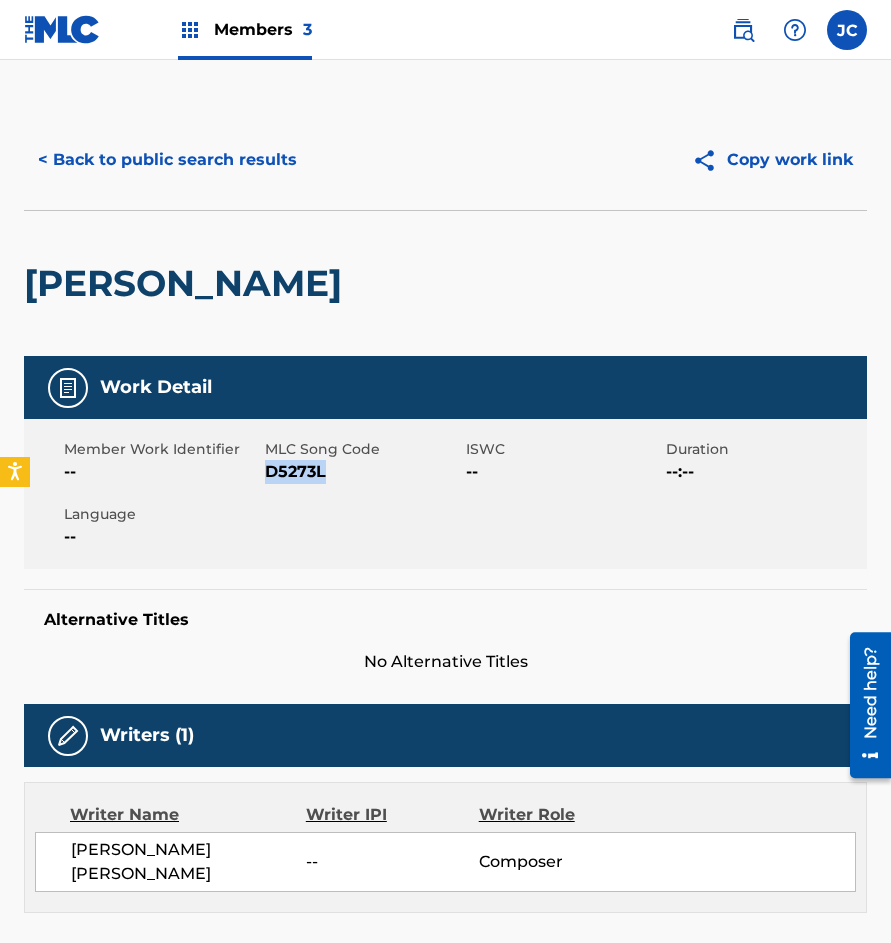 click on "D5273L" at bounding box center (363, 472) 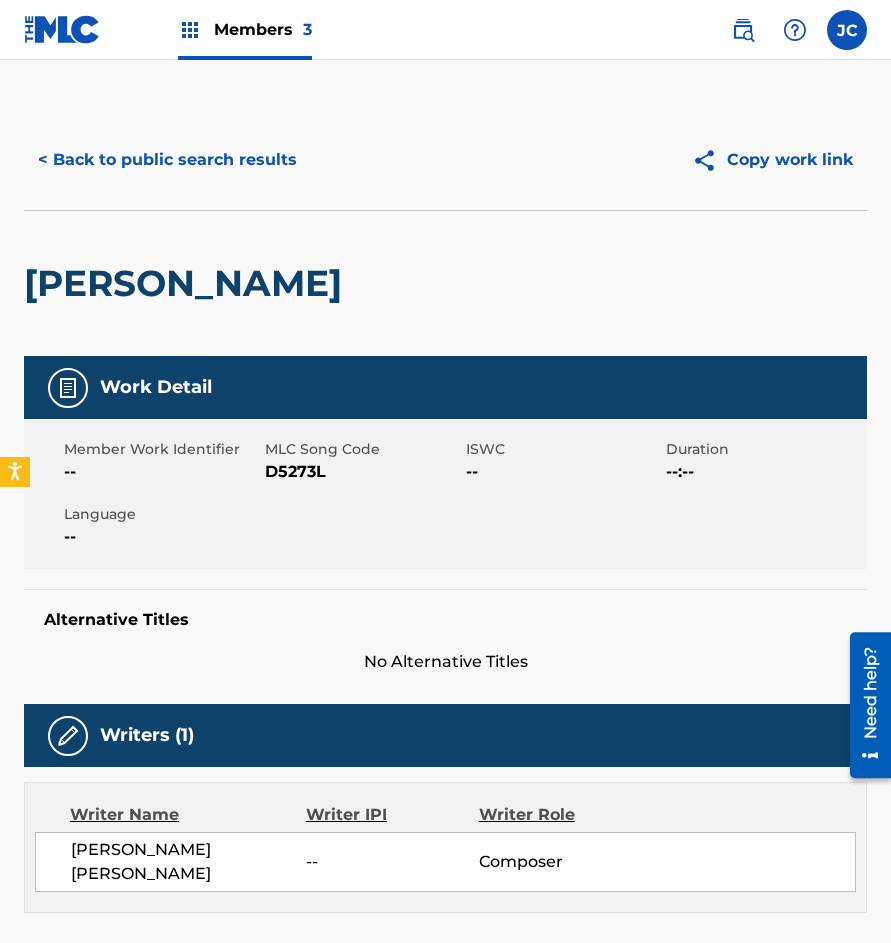 drag, startPoint x: 252, startPoint y: 151, endPoint x: 386, endPoint y: 19, distance: 188.09572 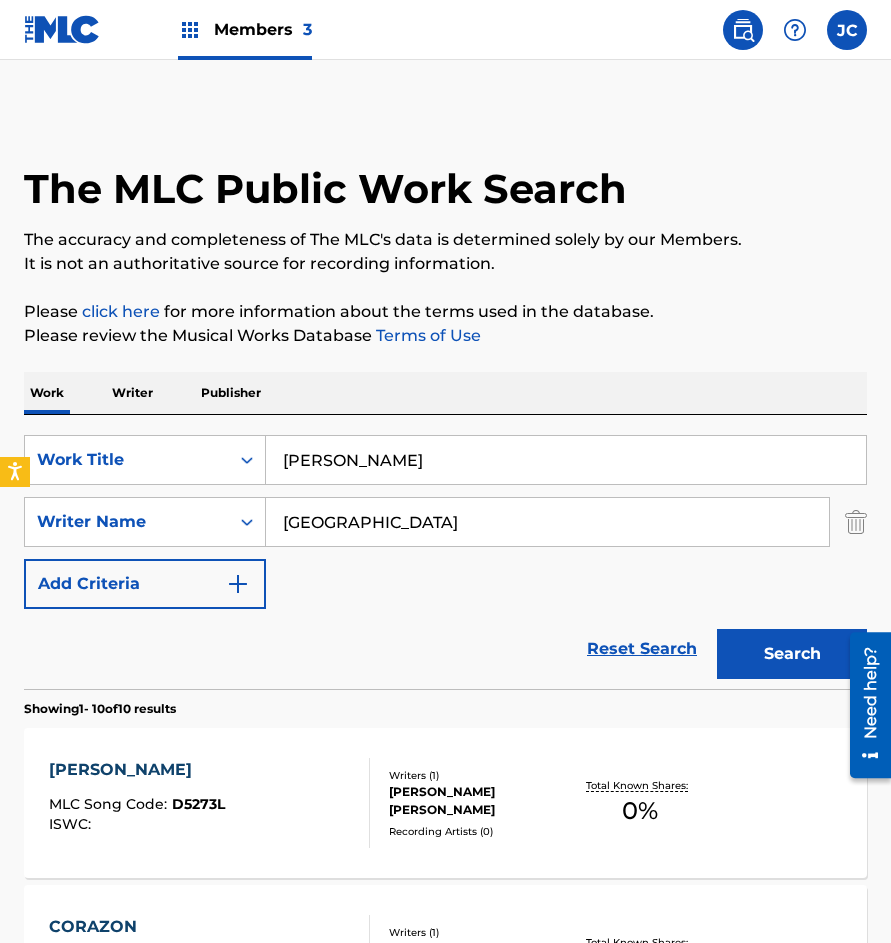 scroll, scrollTop: 200, scrollLeft: 0, axis: vertical 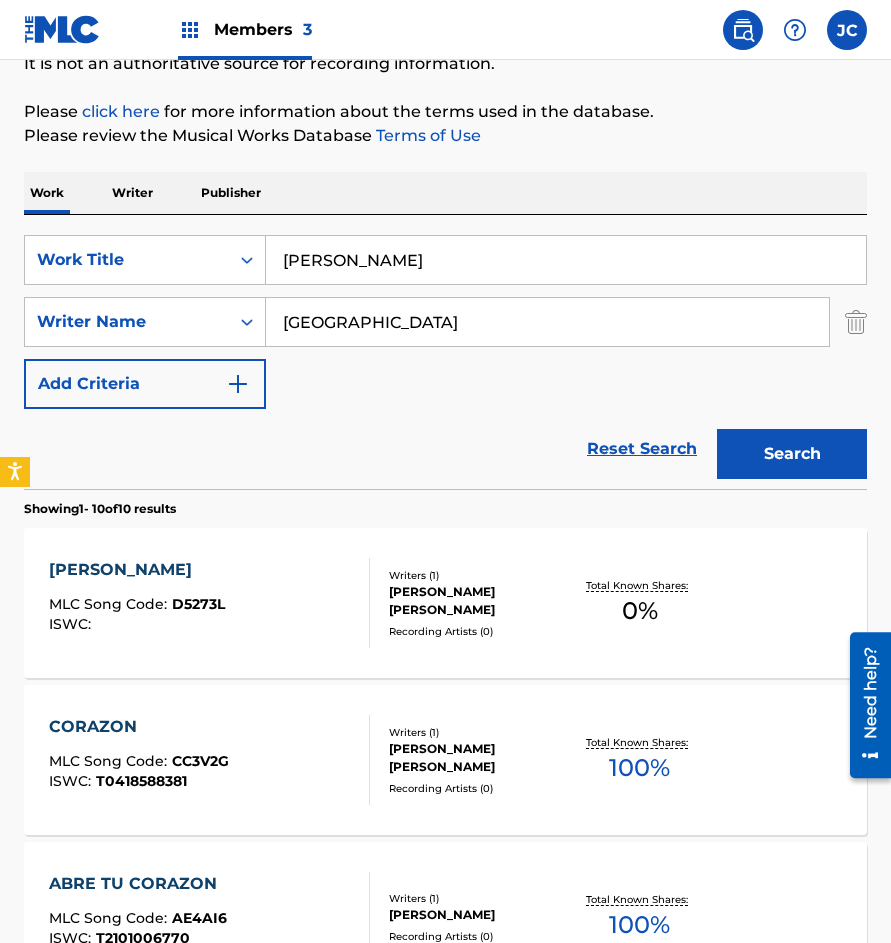 click on "[PERSON_NAME]" at bounding box center (566, 260) 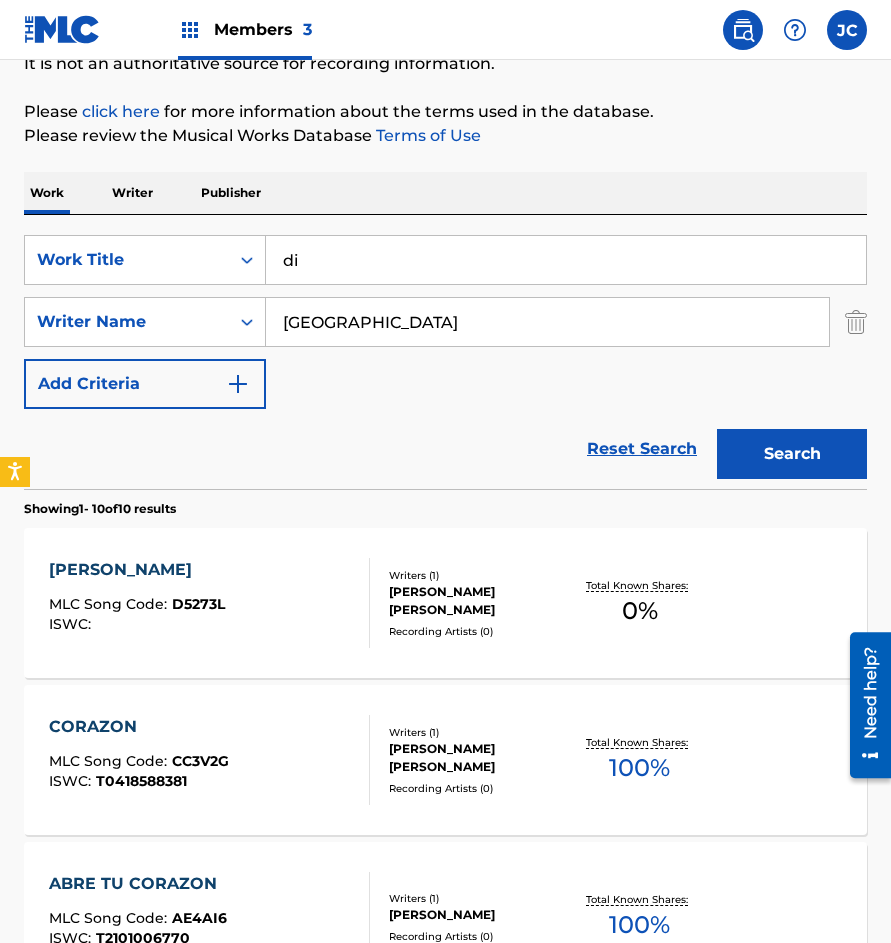 type on "d" 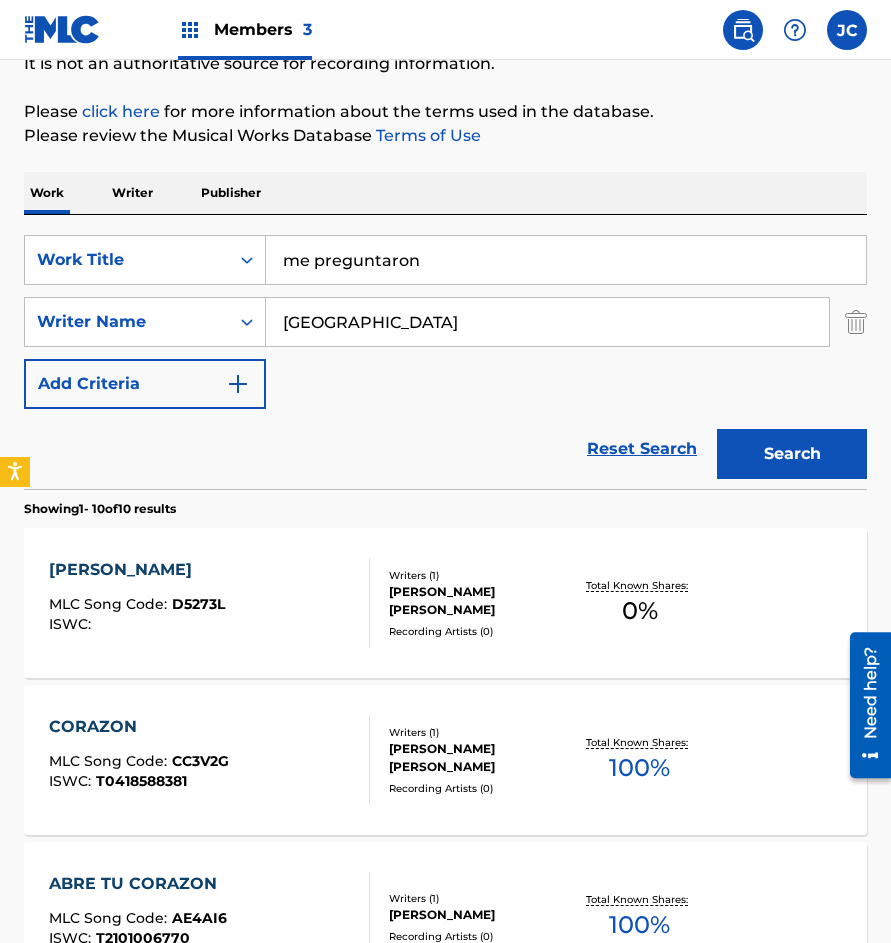type on "me preguntaron" 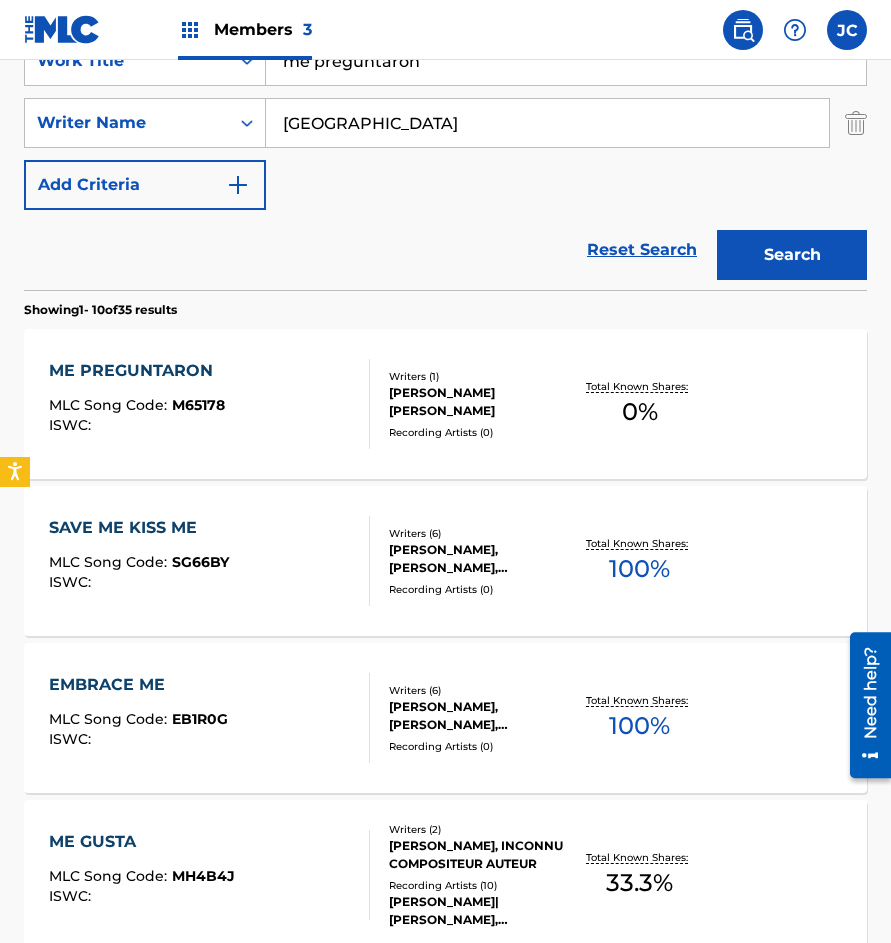 scroll, scrollTop: 400, scrollLeft: 0, axis: vertical 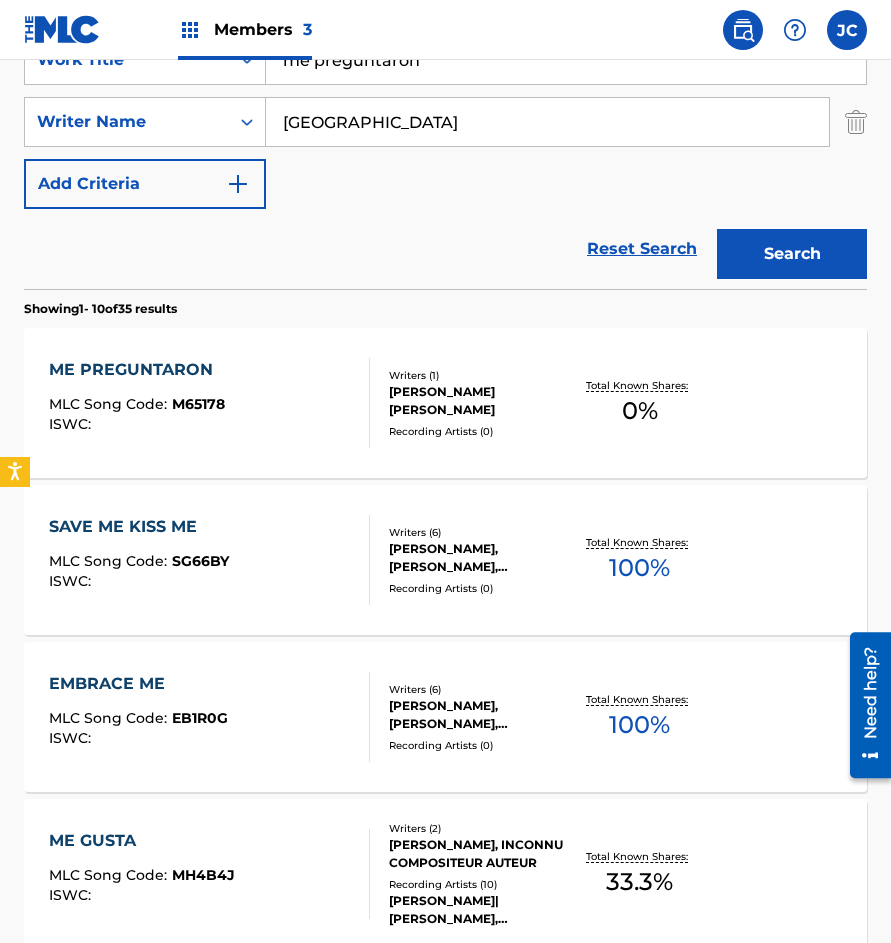 click on "ME PREGUNTARON MLC Song Code : M65178 ISWC :" at bounding box center (209, 403) 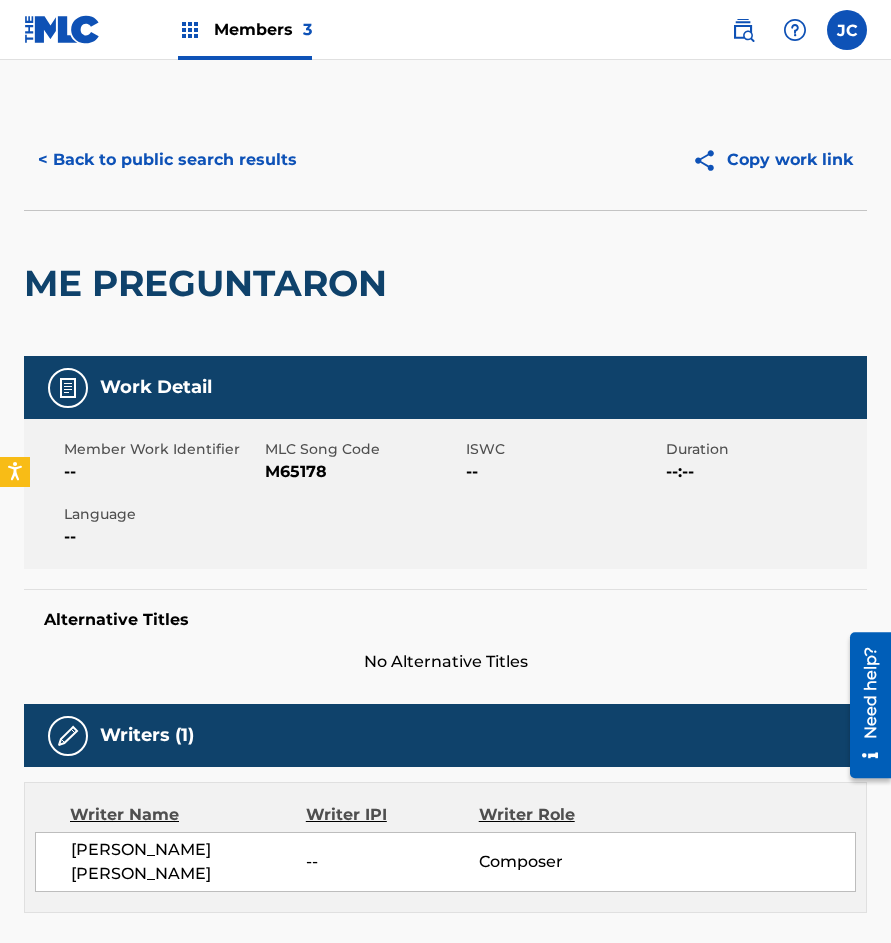 click on "M65178" at bounding box center (363, 472) 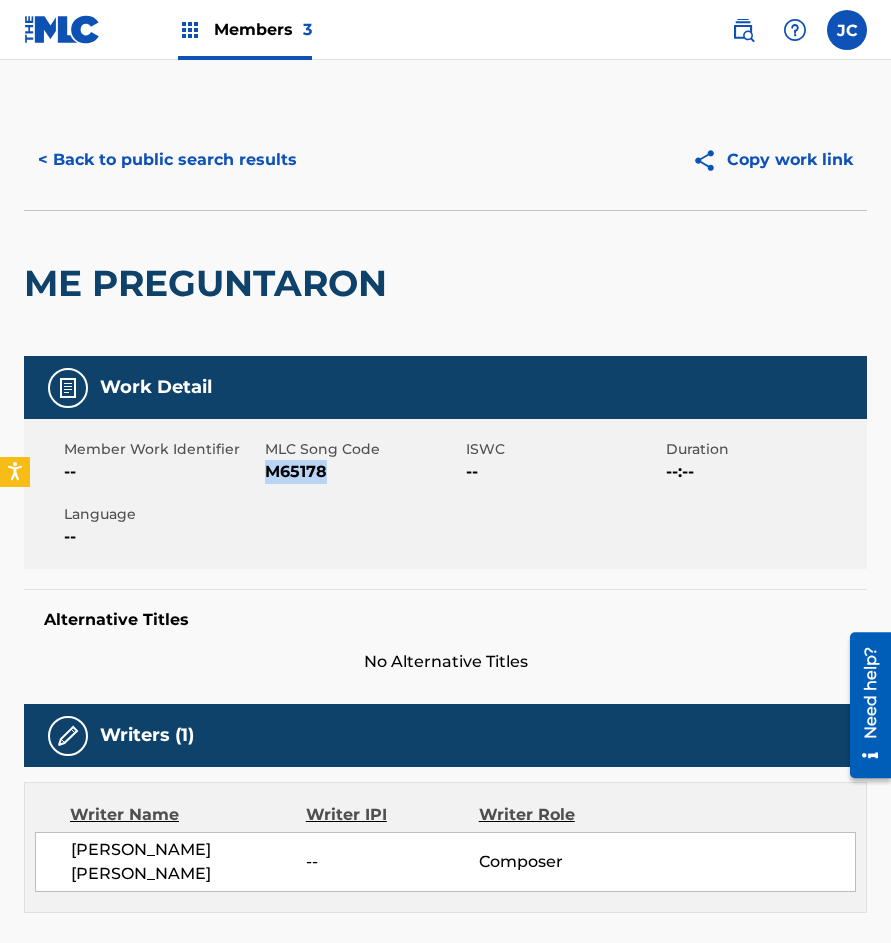 click on "M65178" at bounding box center [363, 472] 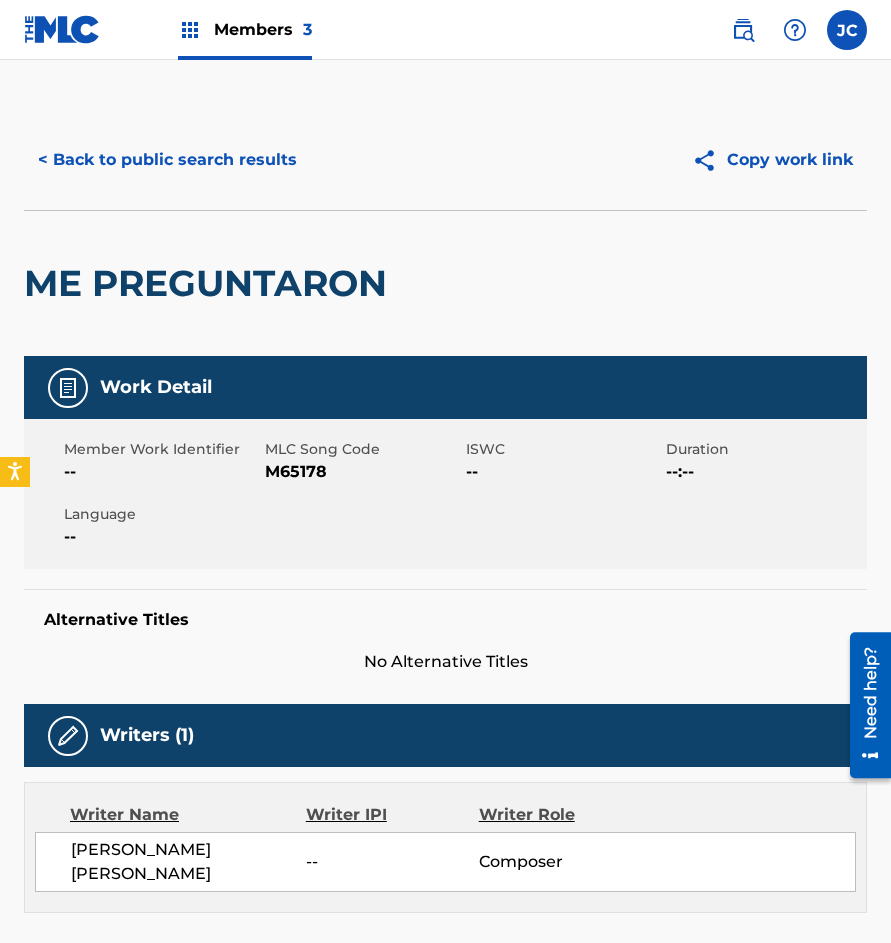click on "ME PREGUNTARON" at bounding box center [210, 283] 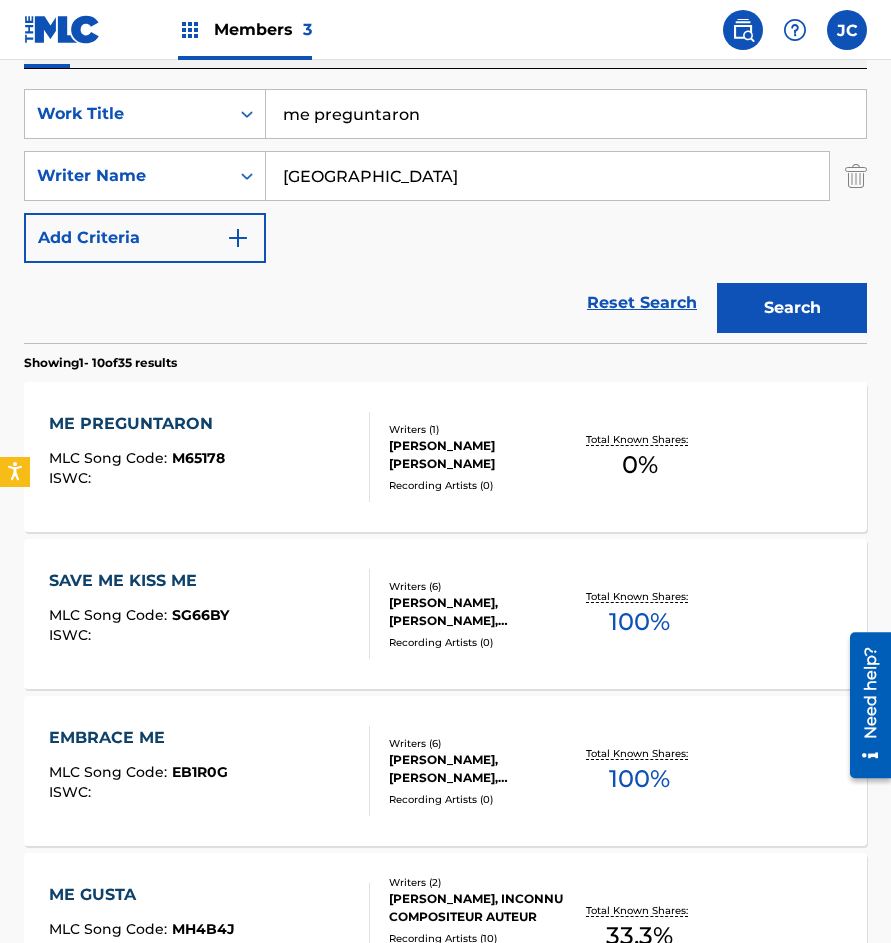 scroll, scrollTop: 300, scrollLeft: 0, axis: vertical 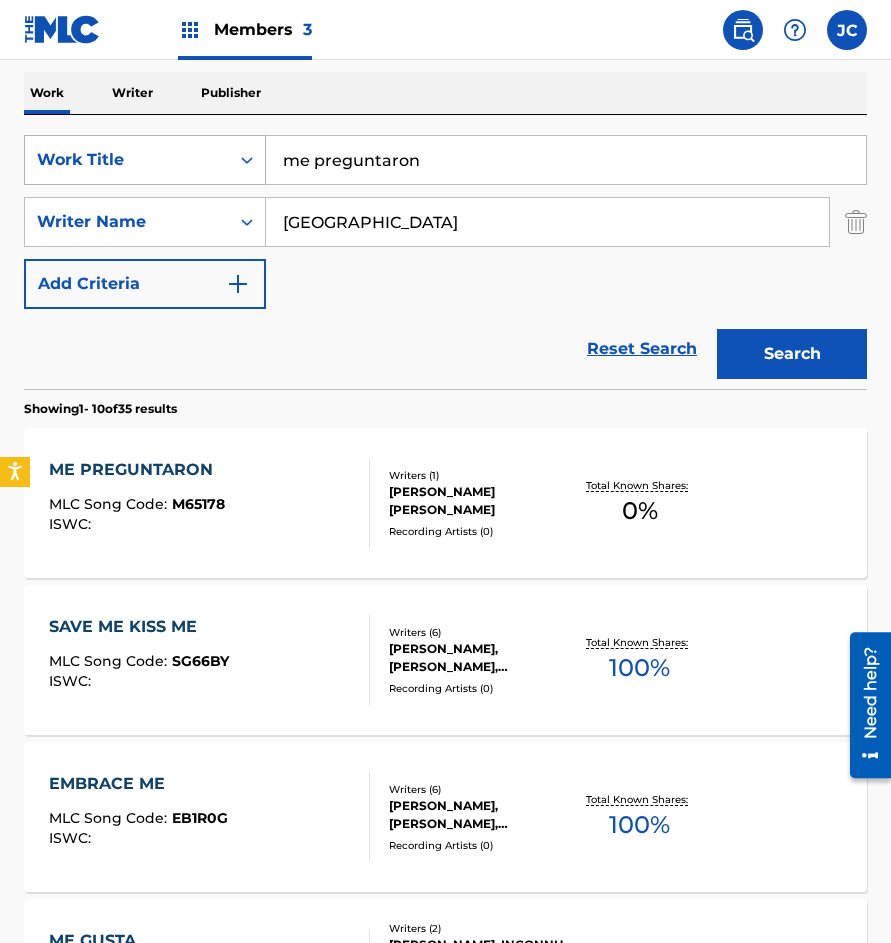drag, startPoint x: 477, startPoint y: 167, endPoint x: 223, endPoint y: 160, distance: 254.09644 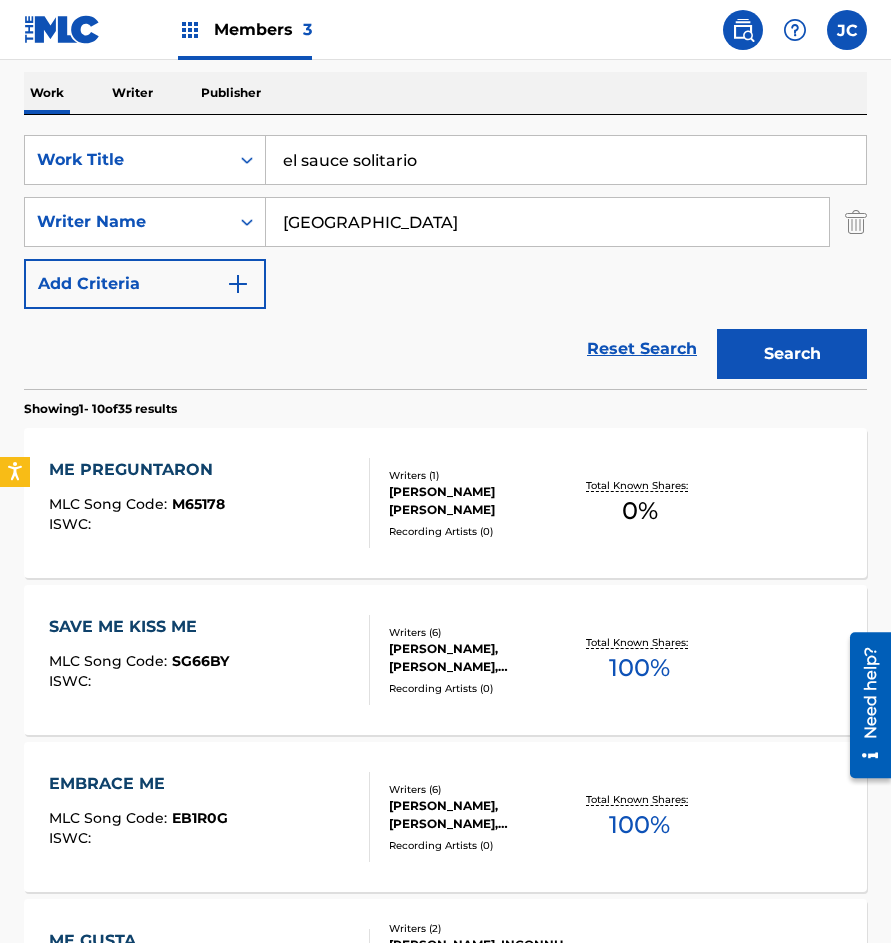 type on "el sauce solitario" 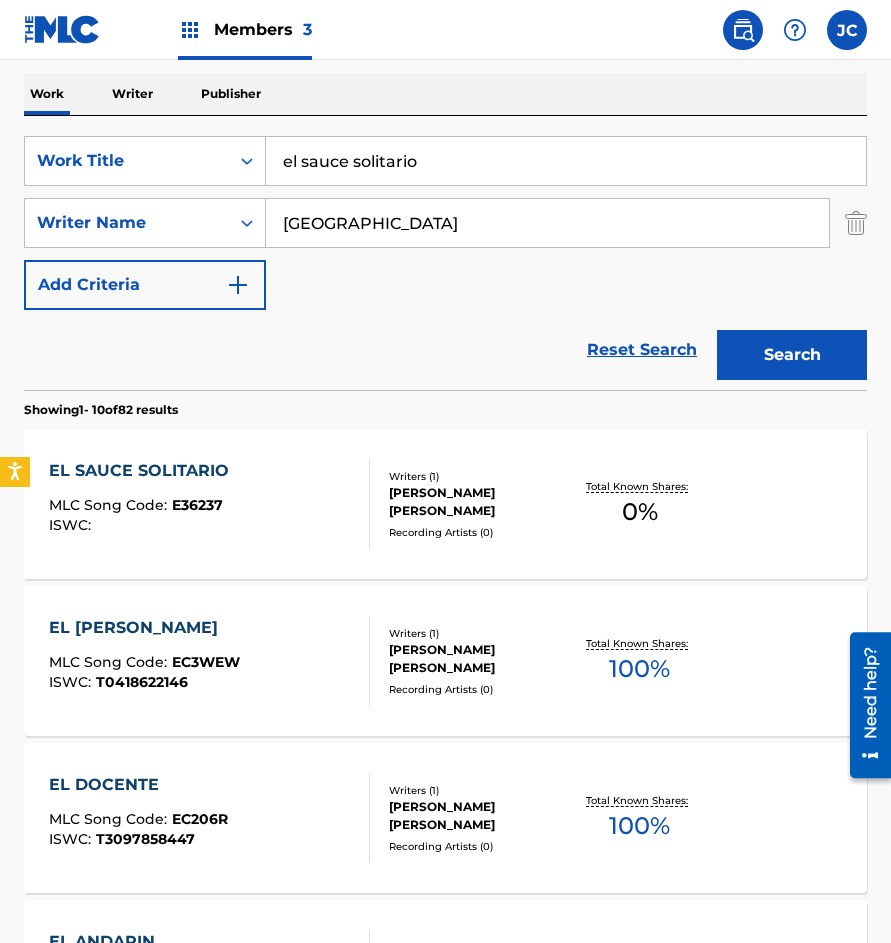 scroll, scrollTop: 300, scrollLeft: 0, axis: vertical 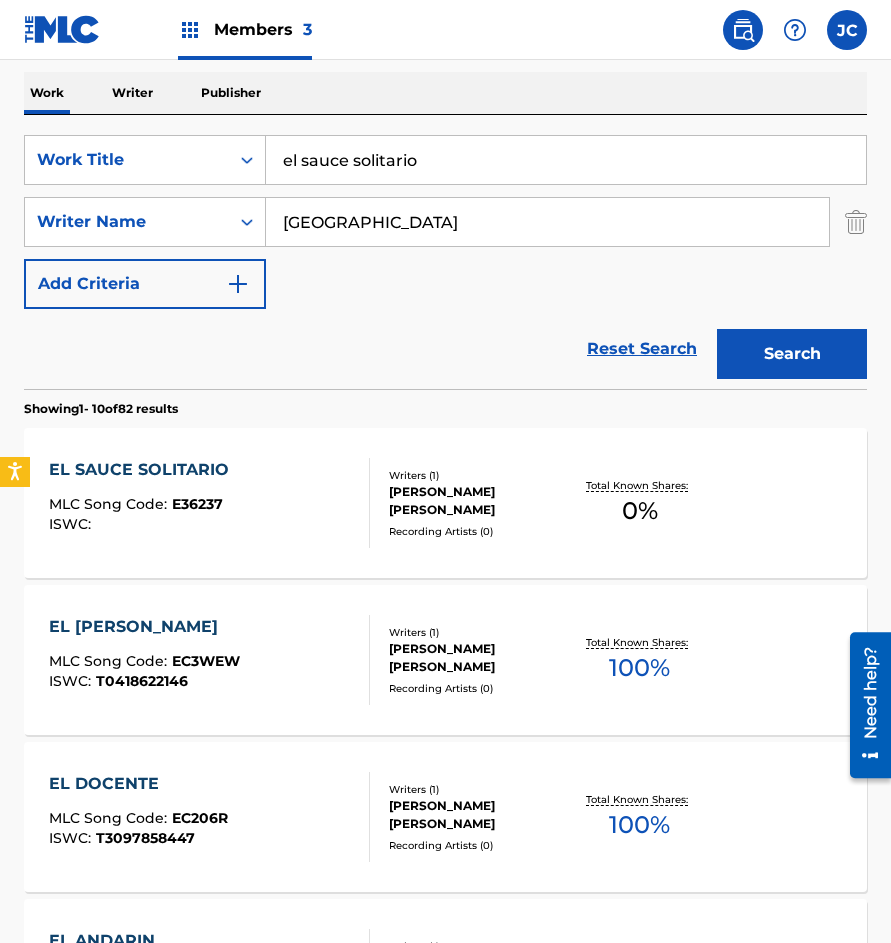click on "EL SAUCE SOLITARIO MLC Song Code : E36237 ISWC :" at bounding box center (209, 503) 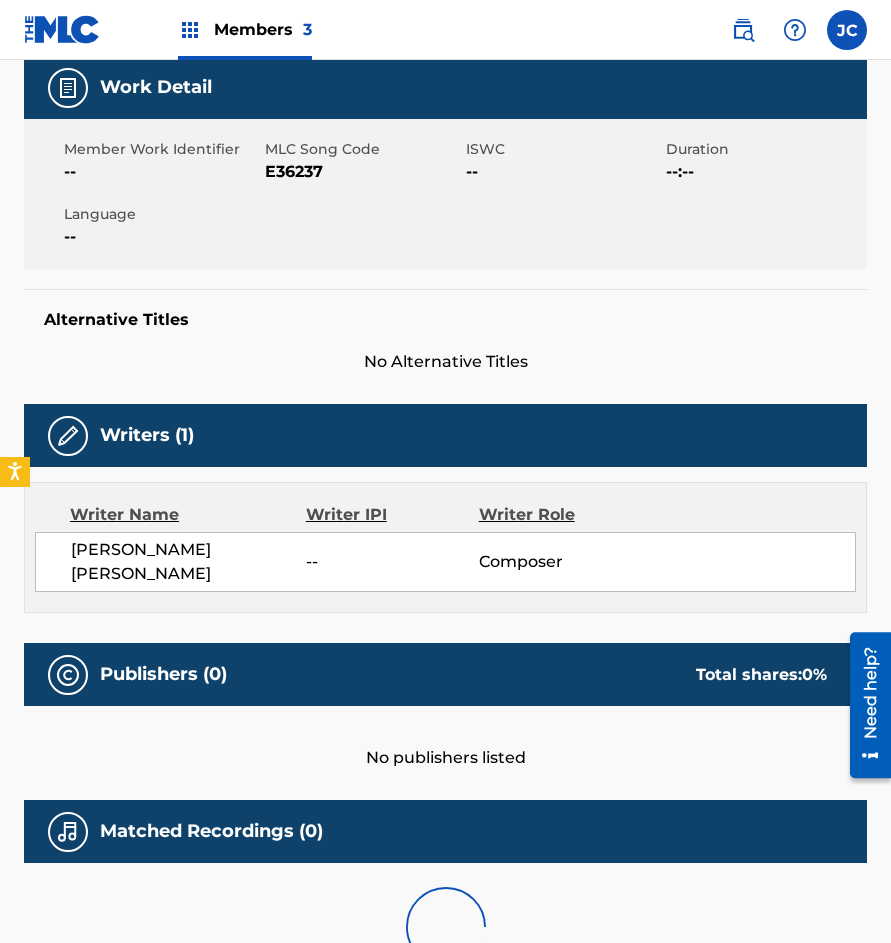 scroll, scrollTop: 0, scrollLeft: 0, axis: both 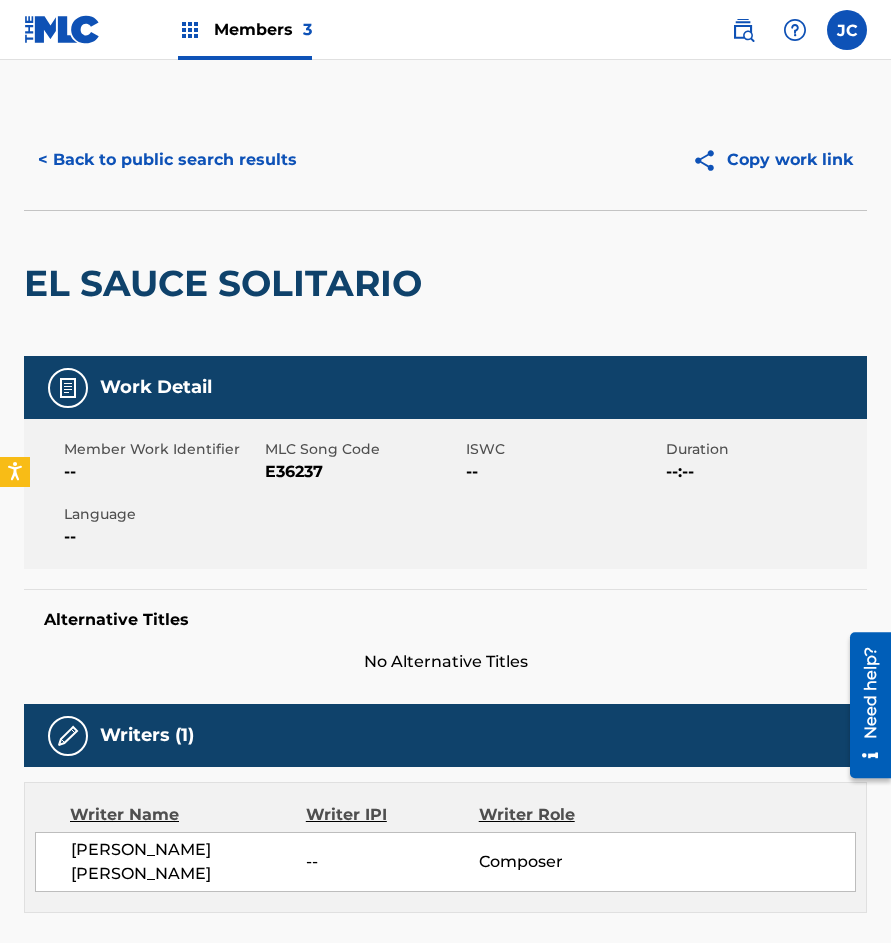 click on "E36237" at bounding box center (363, 472) 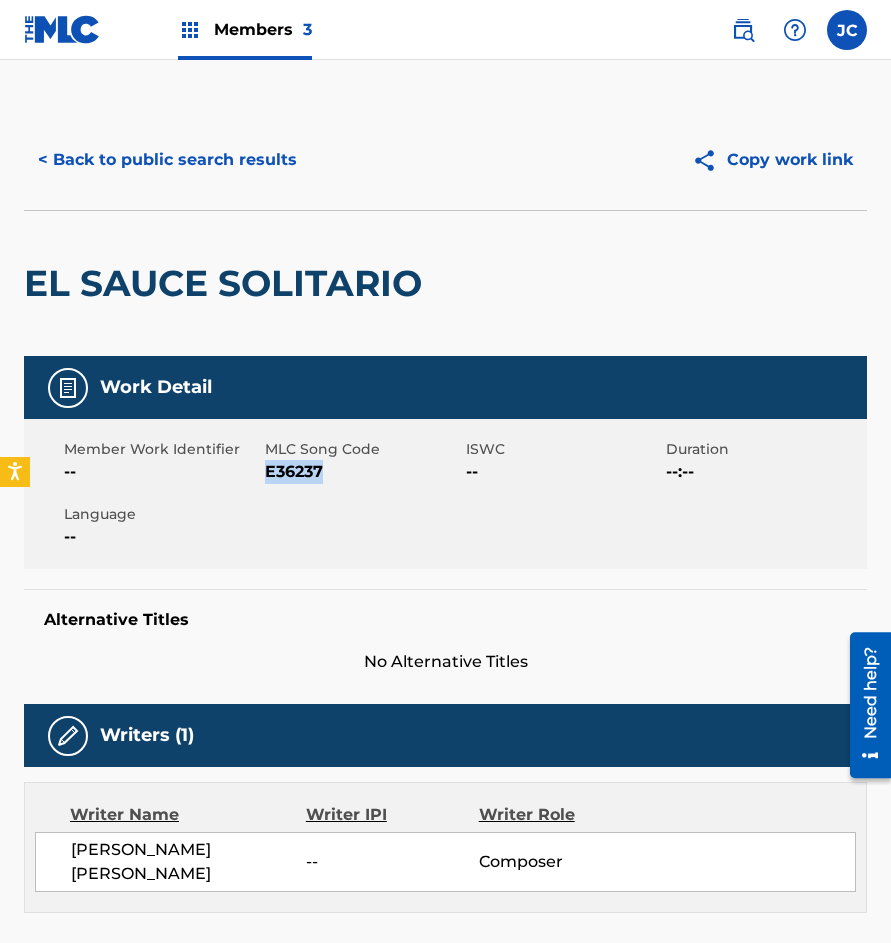 click on "E36237" at bounding box center [363, 472] 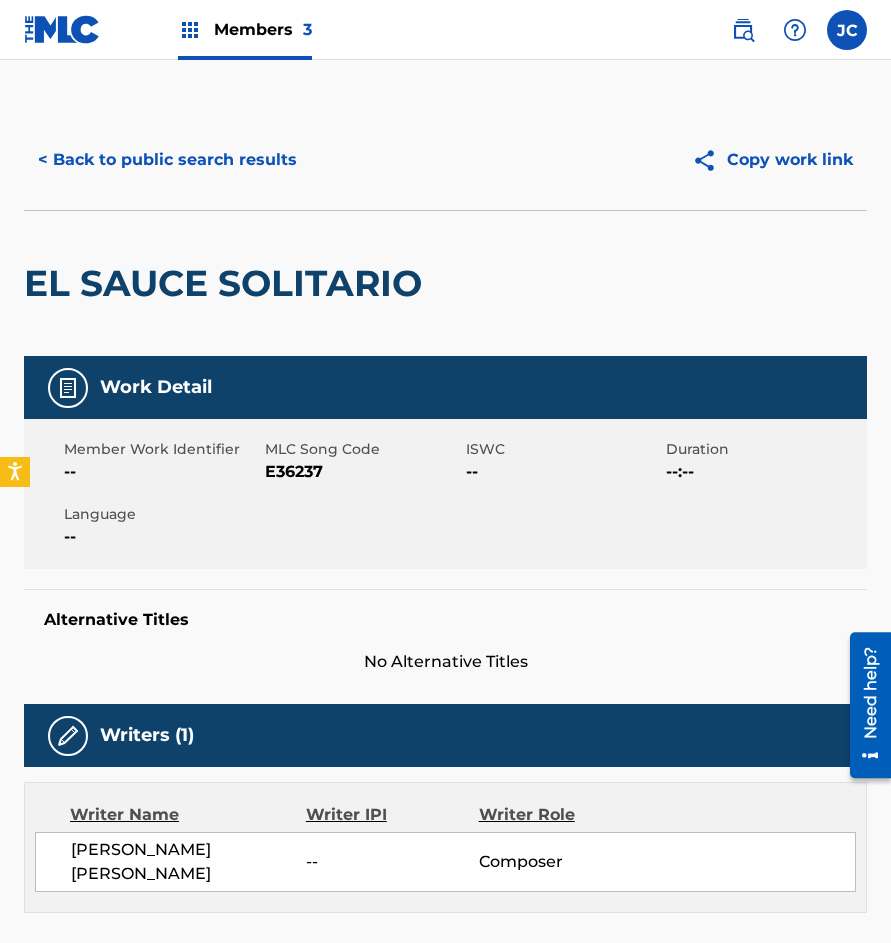 click on "< Back to public search results Copy work link EL SAUCE SOLITARIO     Work Detail   Member Work Identifier -- MLC Song Code E36237 ISWC -- Duration --:-- Language -- Alternative Titles No Alternative Titles Writers   (1) Writer Name Writer IPI Writer Role [PERSON_NAME] [PERSON_NAME] -- Composer Publishers   (0) Total shares:  0 % No publishers listed Matched Recordings   (0) No recordings found" at bounding box center (445, 658) 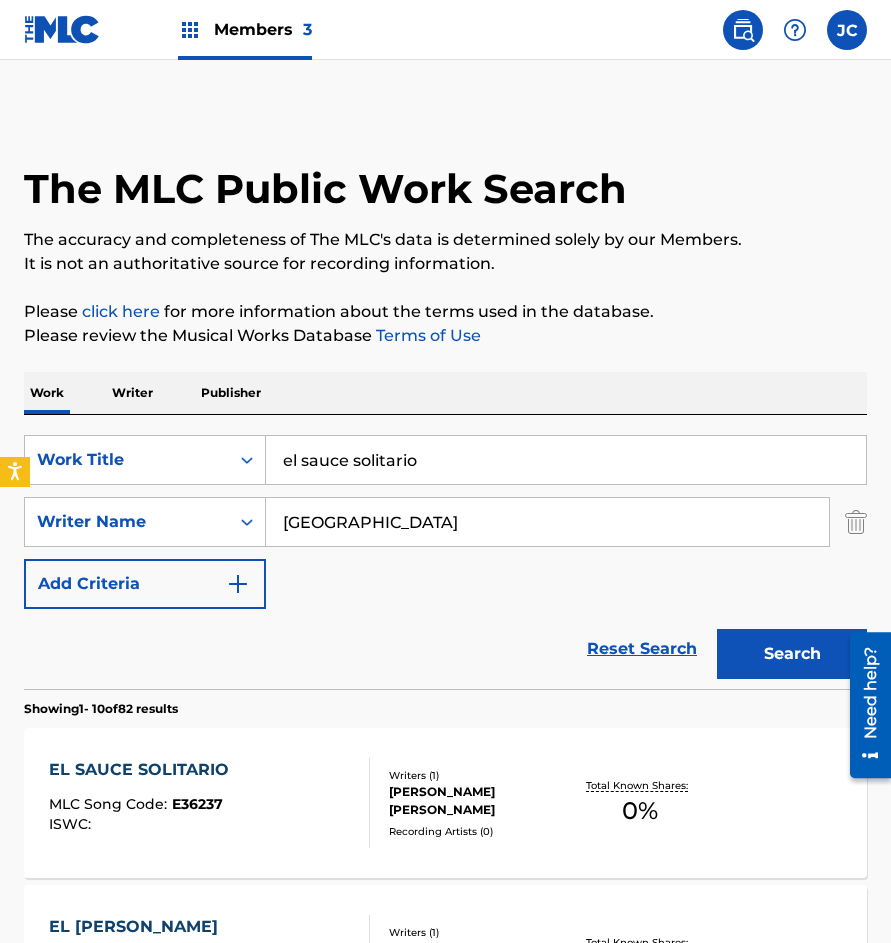 scroll, scrollTop: 300, scrollLeft: 0, axis: vertical 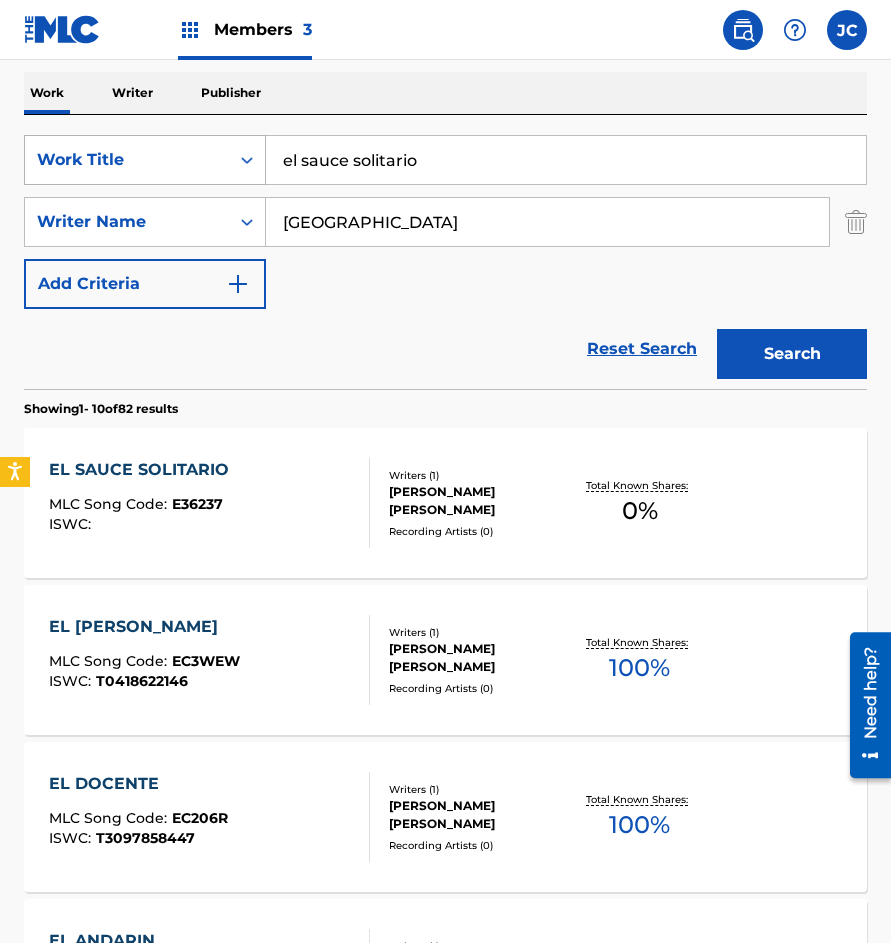 drag, startPoint x: 459, startPoint y: 163, endPoint x: 173, endPoint y: 174, distance: 286.21146 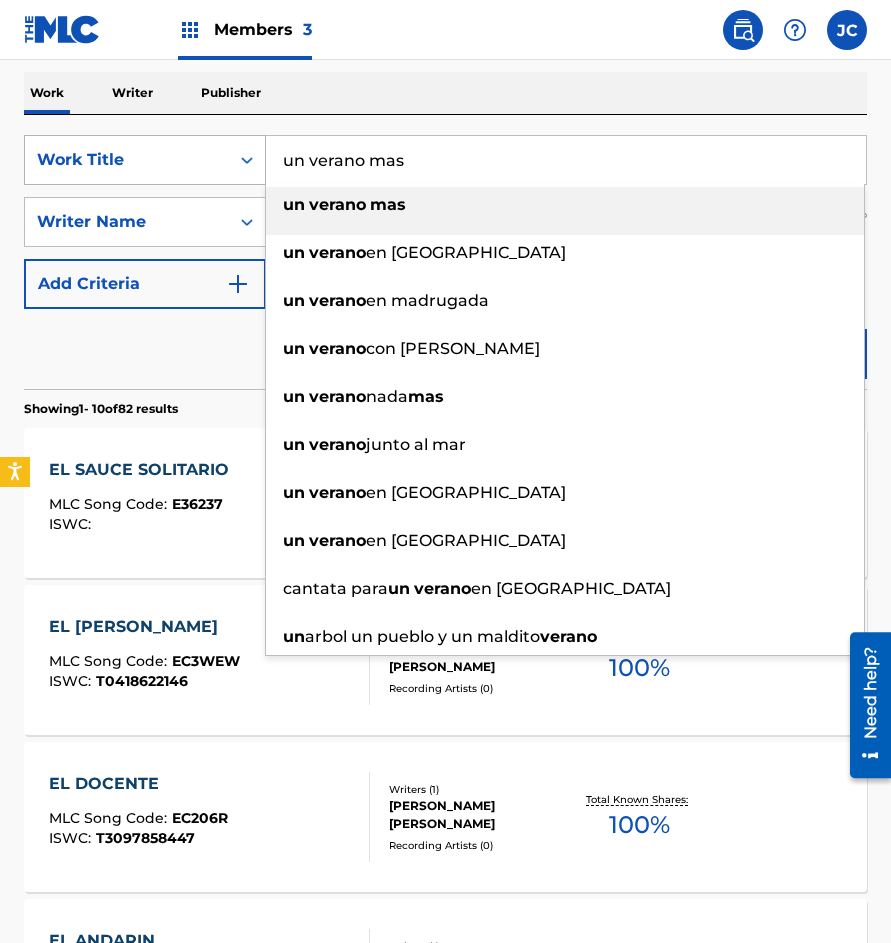 type on "un verano mas" 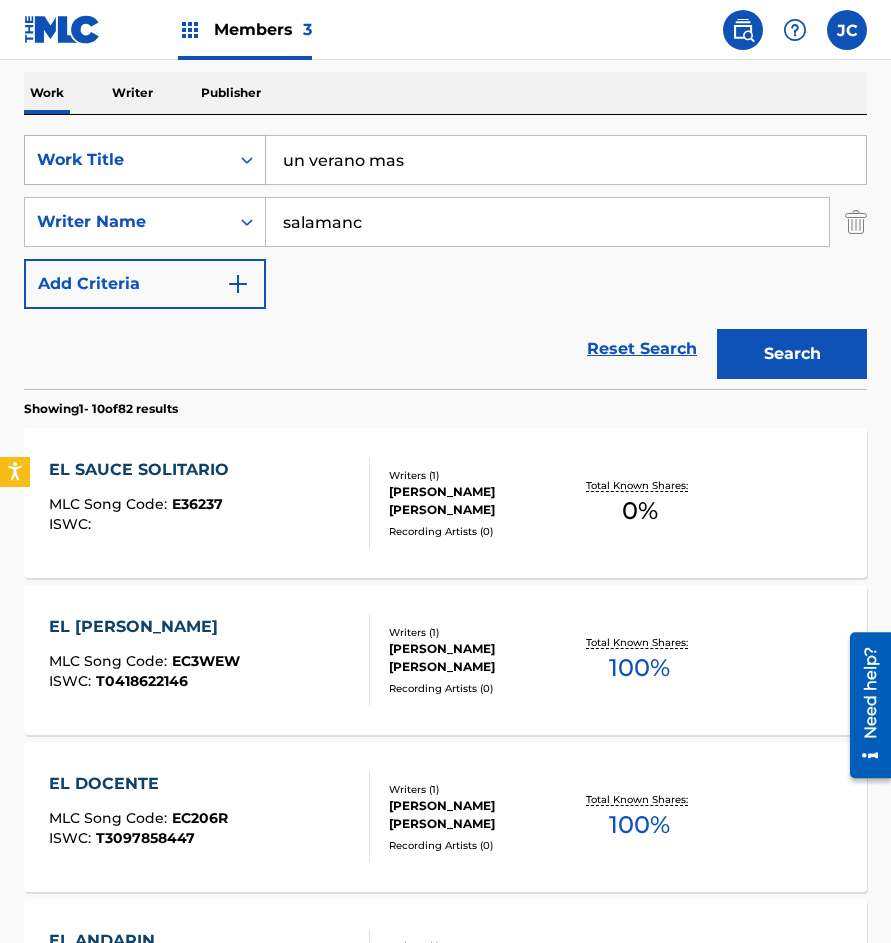 type on "[GEOGRAPHIC_DATA]" 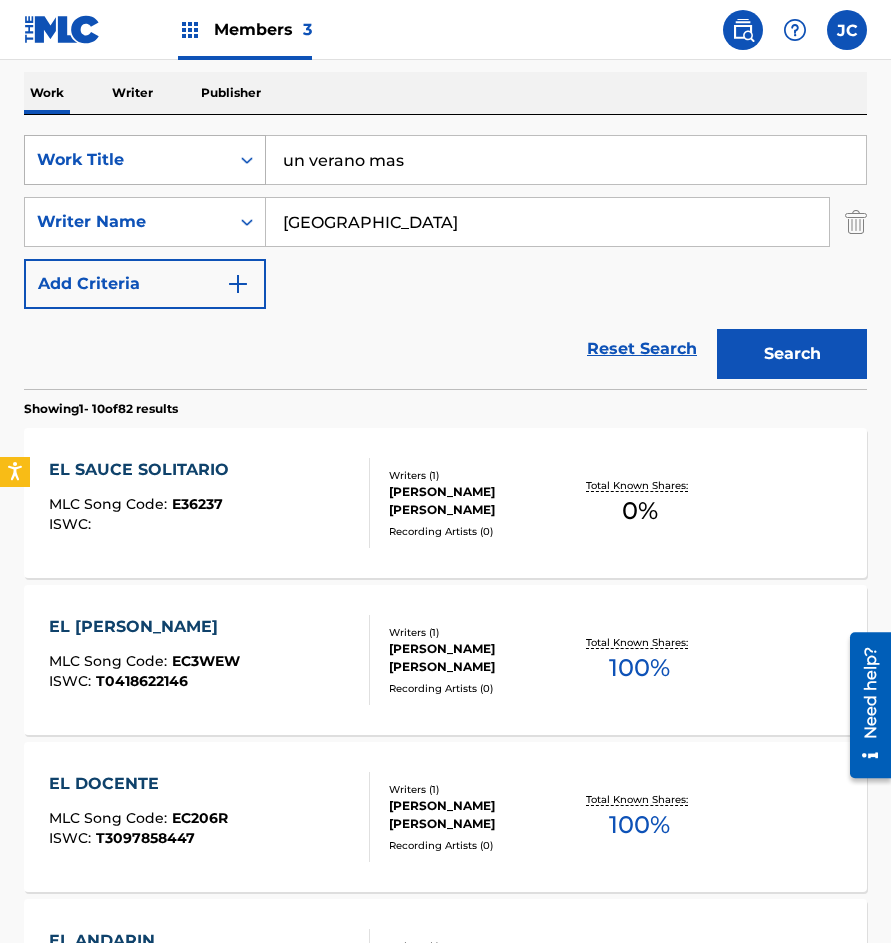 click on "Search" at bounding box center [792, 354] 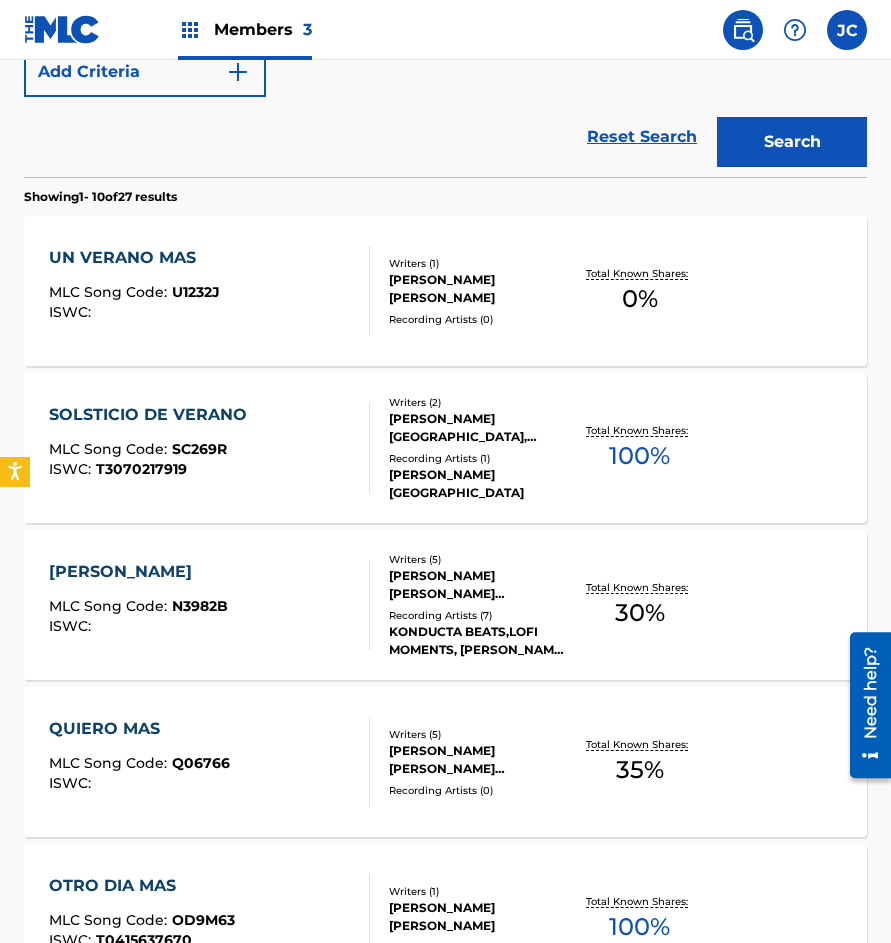 scroll, scrollTop: 600, scrollLeft: 0, axis: vertical 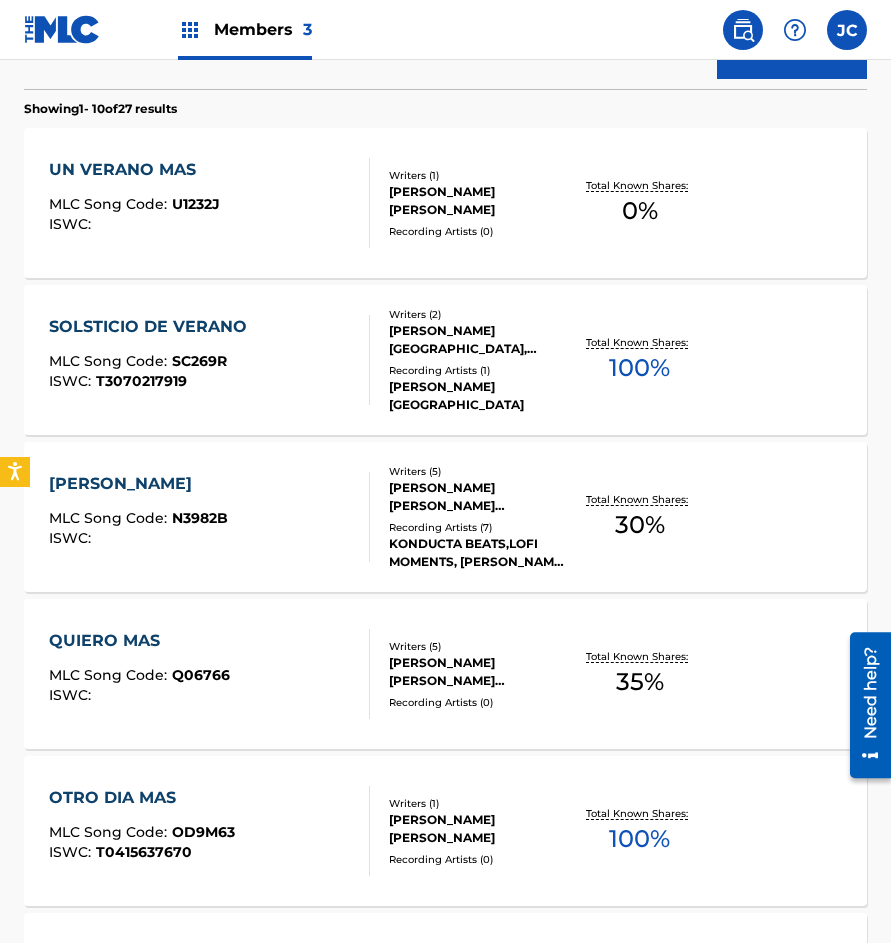 click on "Writers ( 1 ) [PERSON_NAME] [PERSON_NAME] Recording Artists ( 0 )" at bounding box center [470, 203] 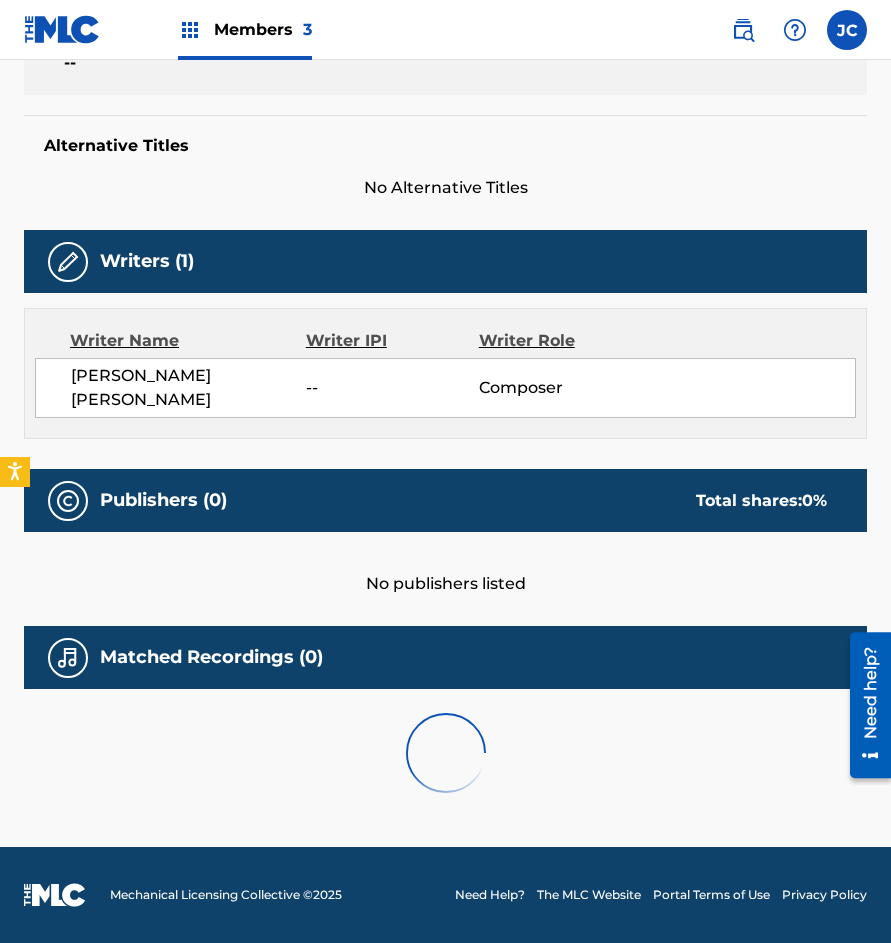 scroll, scrollTop: 0, scrollLeft: 0, axis: both 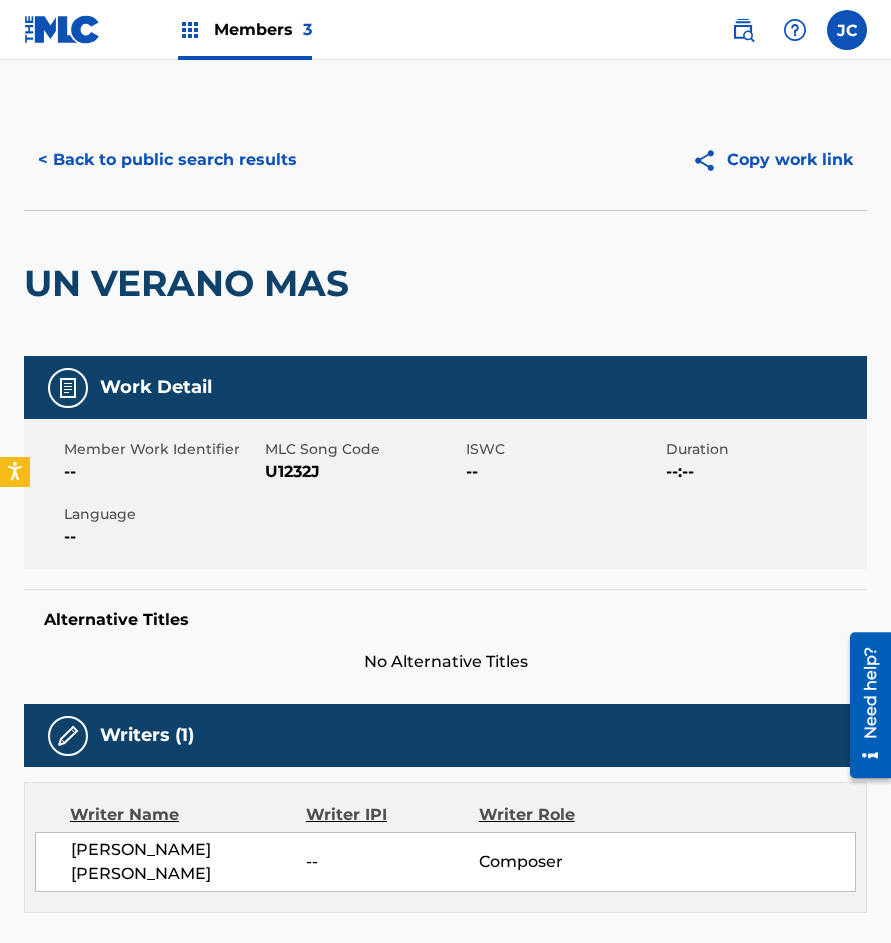 click on "U1232J" at bounding box center [363, 472] 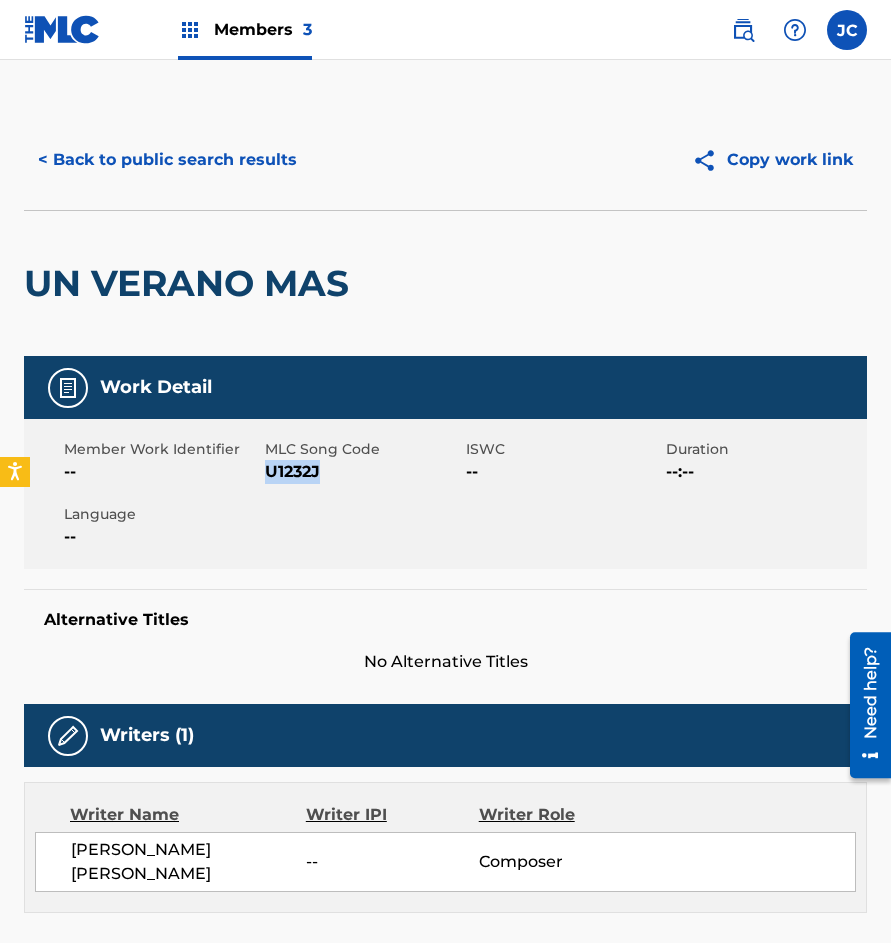 click on "U1232J" at bounding box center (363, 472) 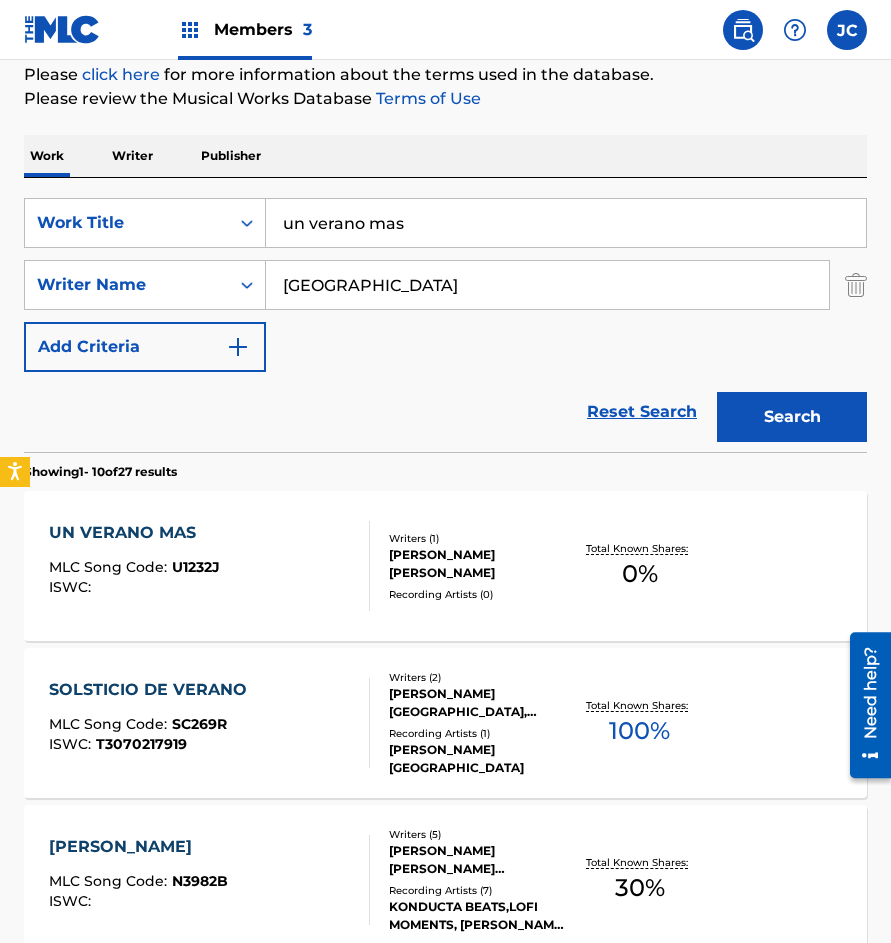 scroll, scrollTop: 114, scrollLeft: 0, axis: vertical 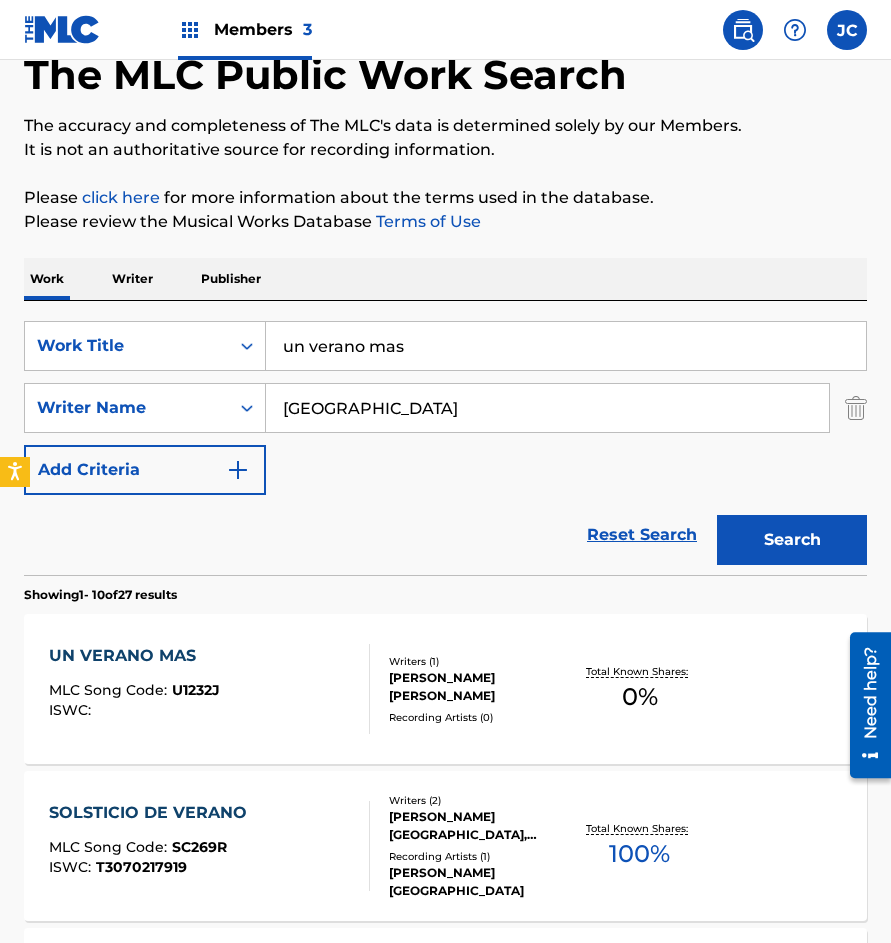 drag, startPoint x: 268, startPoint y: 334, endPoint x: 331, endPoint y: 300, distance: 71.5891 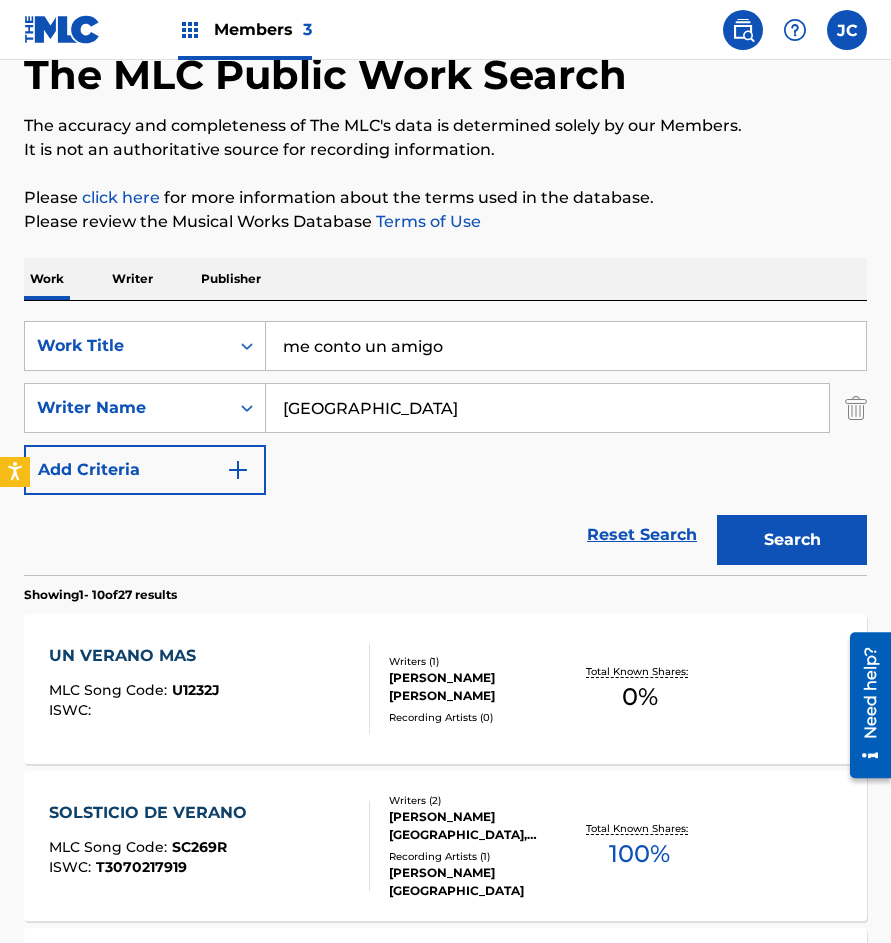 type on "me conto un amigo" 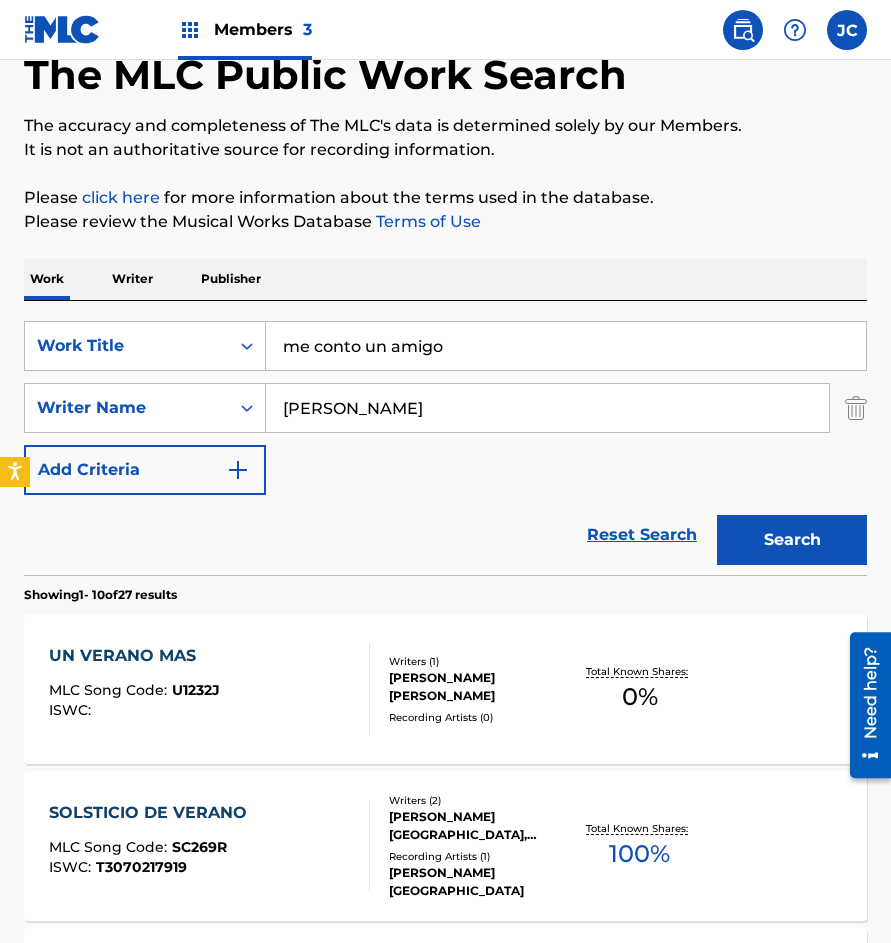 type on "[PERSON_NAME]" 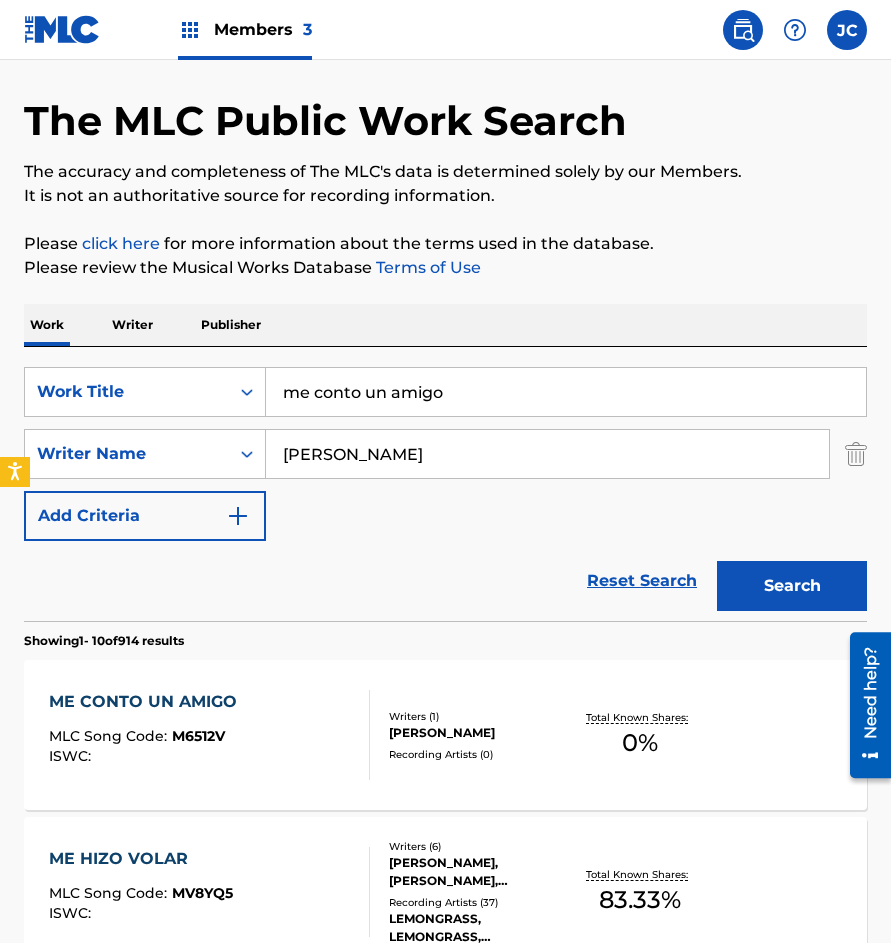 scroll, scrollTop: 200, scrollLeft: 0, axis: vertical 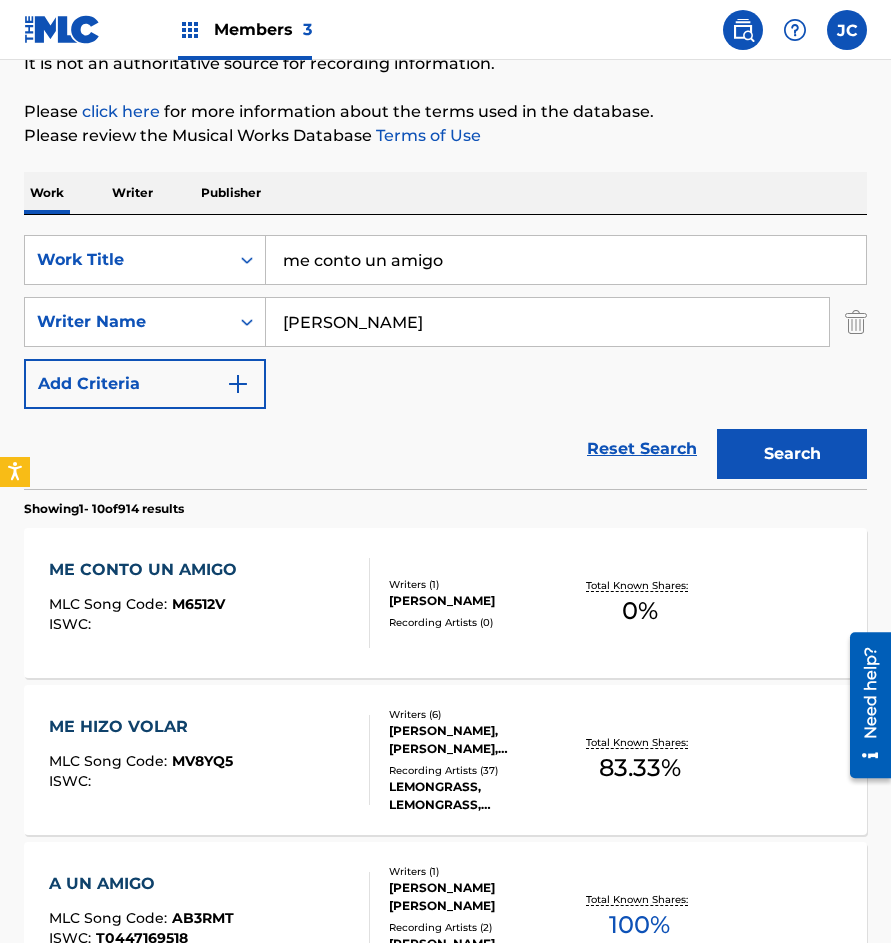 click on "Writers ( 1 )" at bounding box center [479, 584] 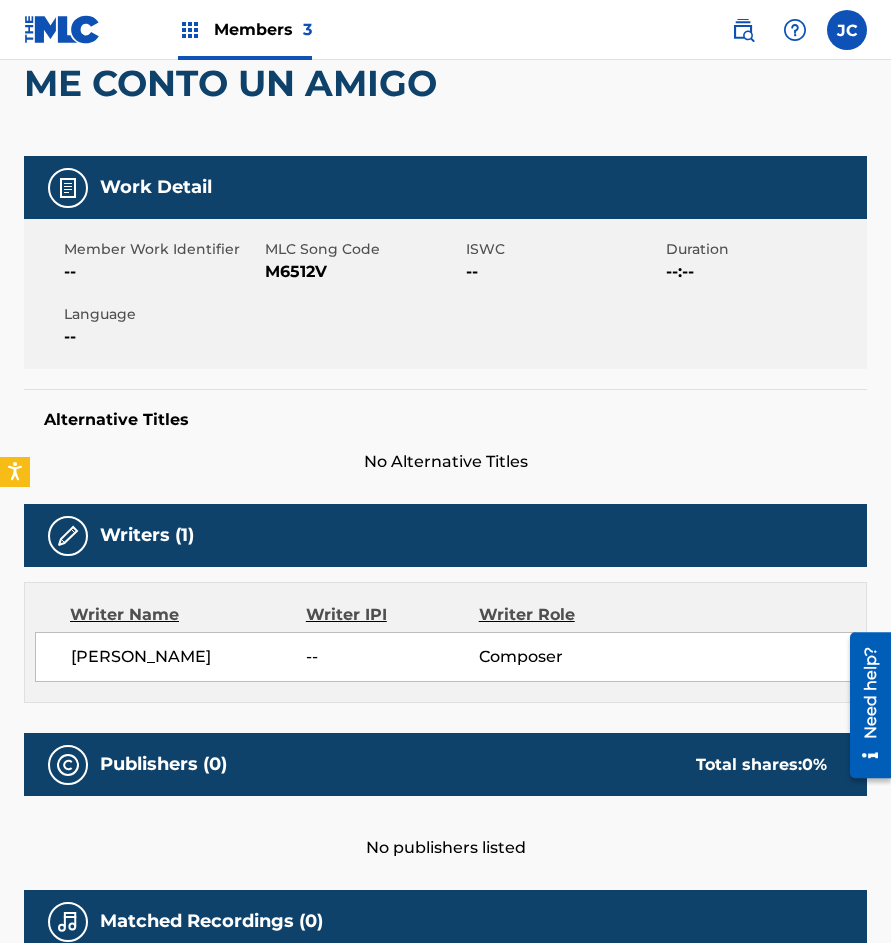 scroll, scrollTop: 0, scrollLeft: 0, axis: both 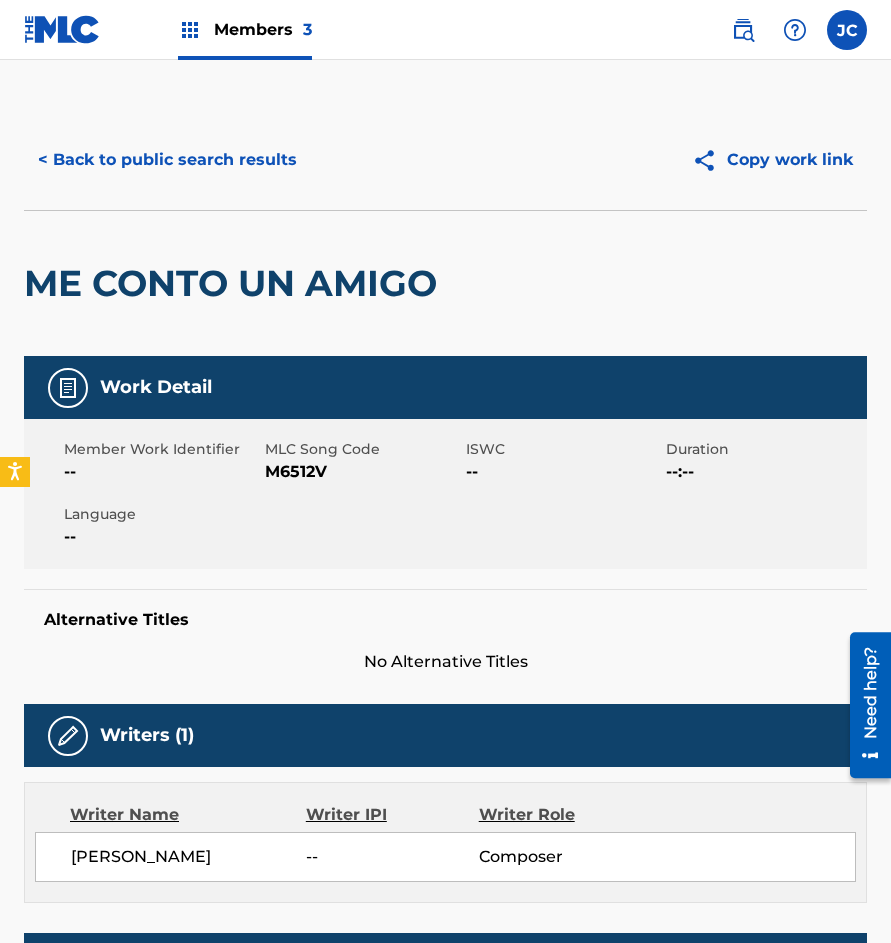 click on "M6512V" at bounding box center [363, 472] 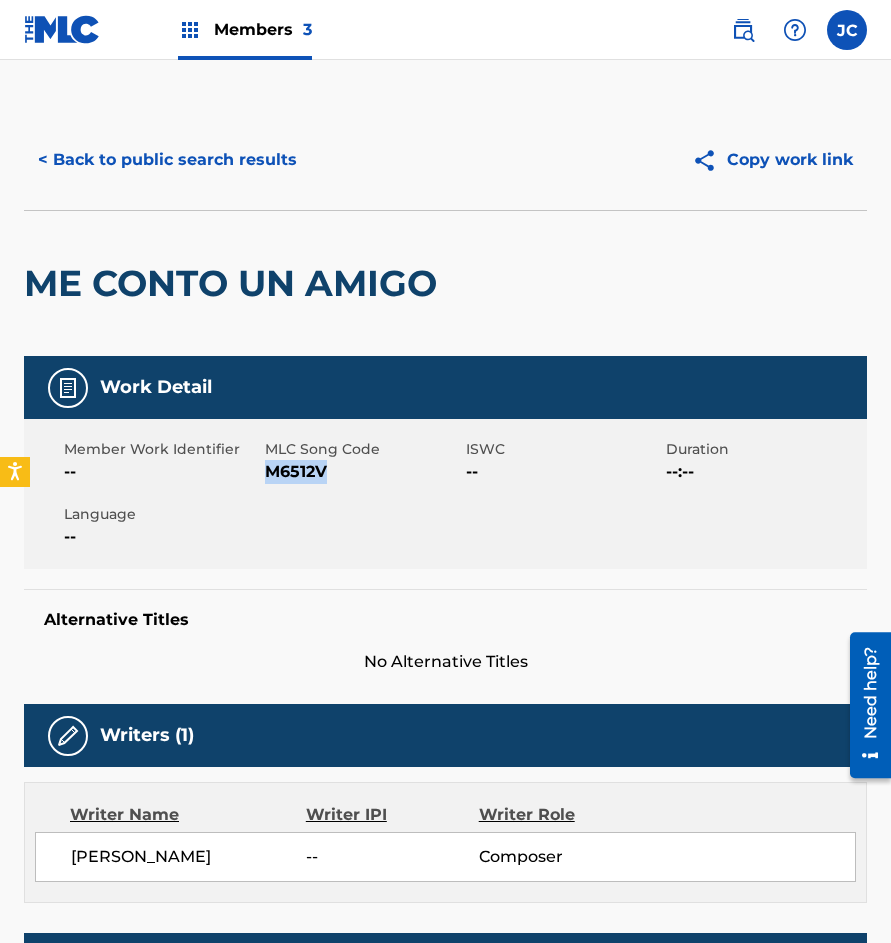 click on "< Back to public search results" at bounding box center [167, 160] 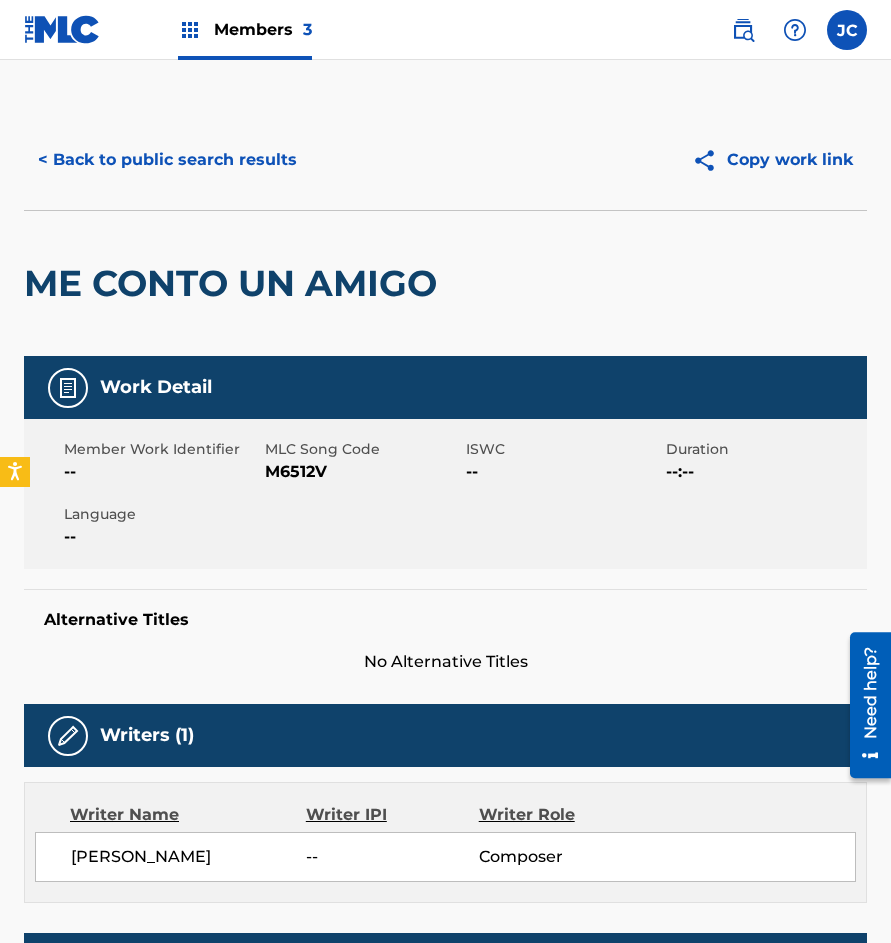 scroll, scrollTop: 200, scrollLeft: 0, axis: vertical 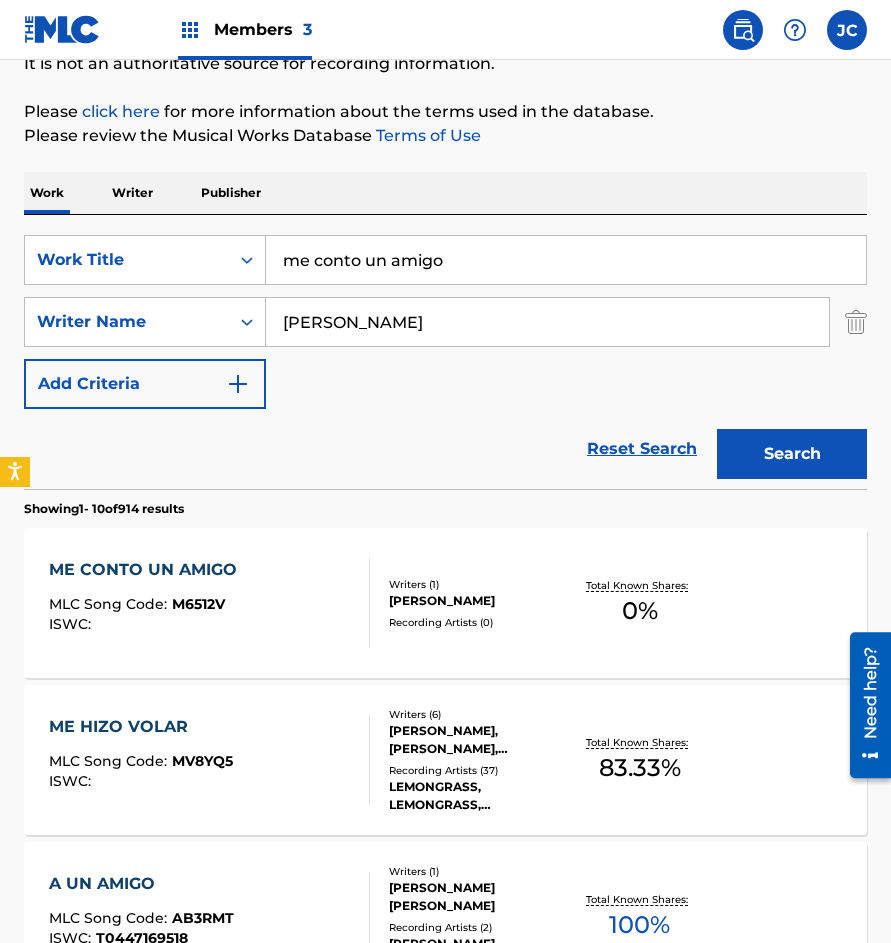 drag, startPoint x: 484, startPoint y: 257, endPoint x: 339, endPoint y: 259, distance: 145.0138 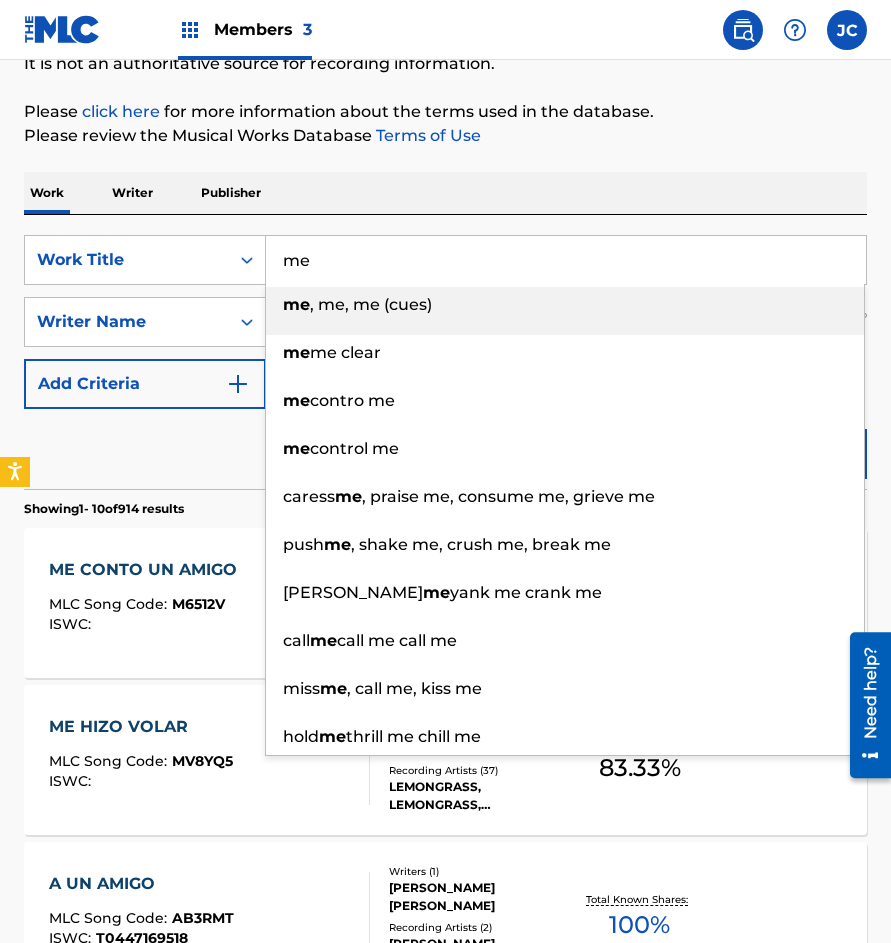 type on "m" 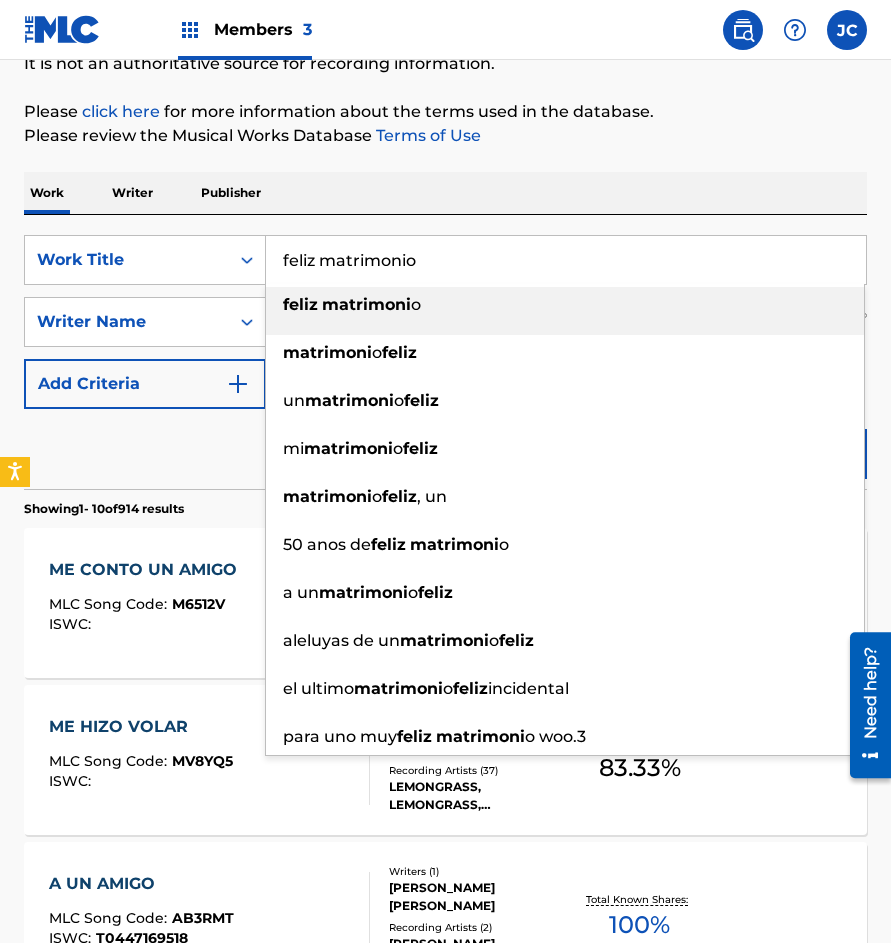 type on "feliz matrimonio" 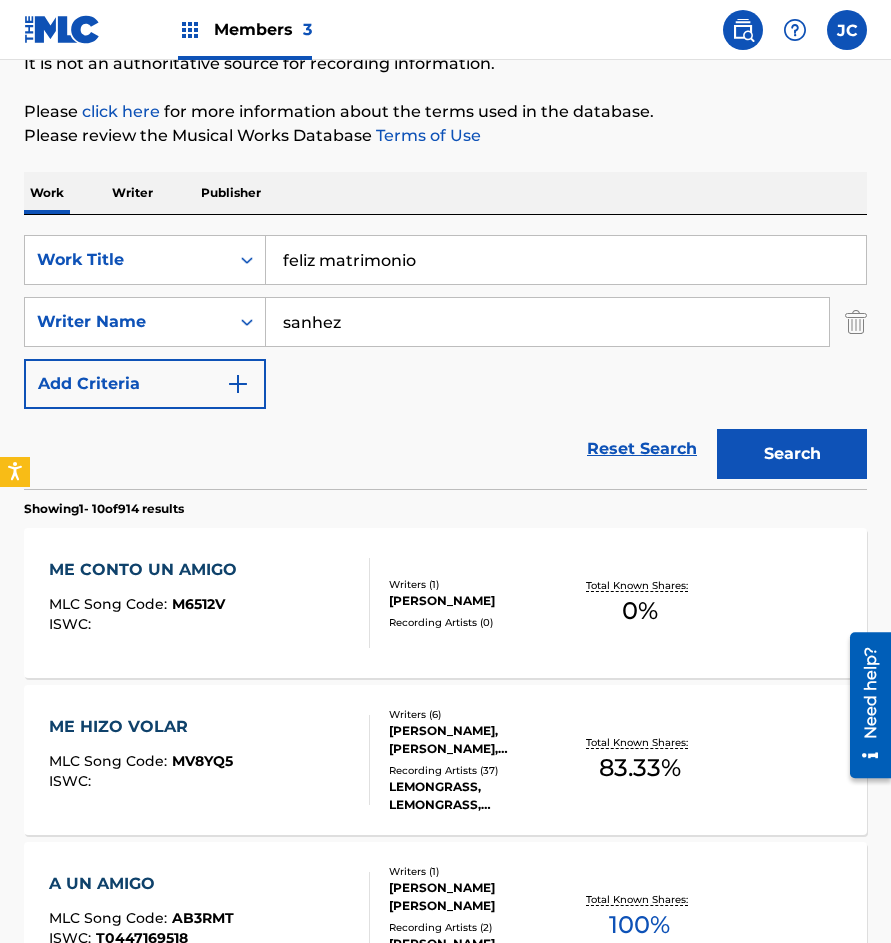 click on "Search" at bounding box center [792, 454] 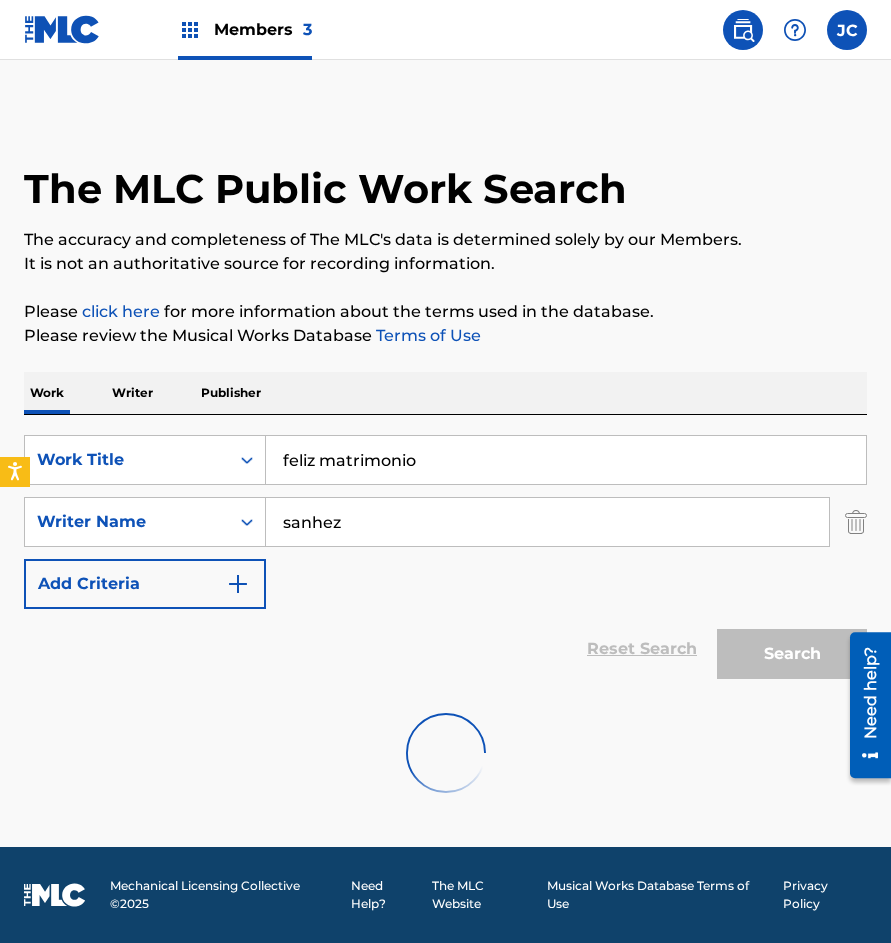 scroll, scrollTop: 0, scrollLeft: 0, axis: both 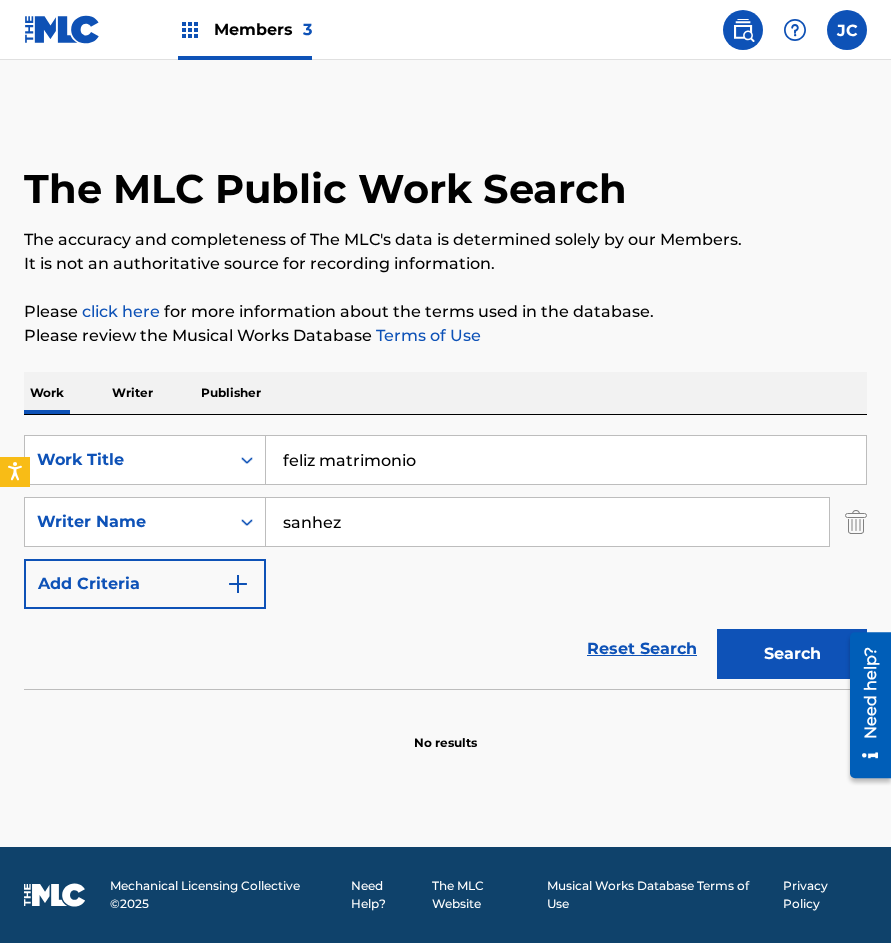 click on "sanhez" at bounding box center (547, 522) 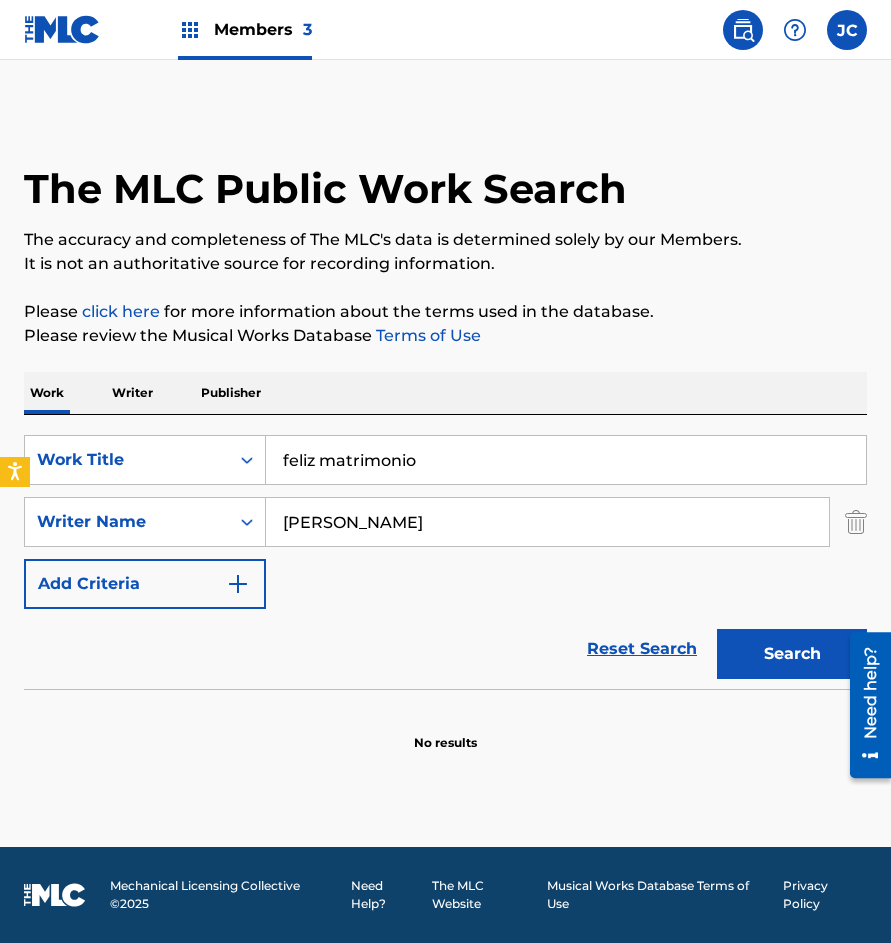 type on "[PERSON_NAME]" 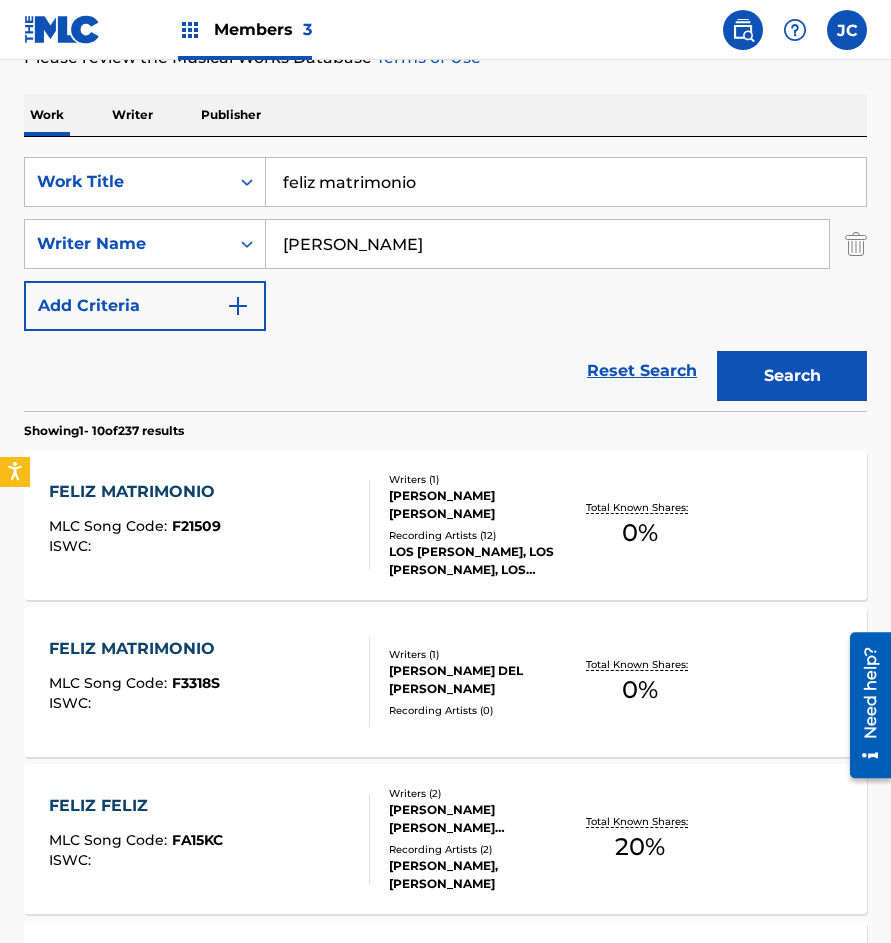 scroll, scrollTop: 300, scrollLeft: 0, axis: vertical 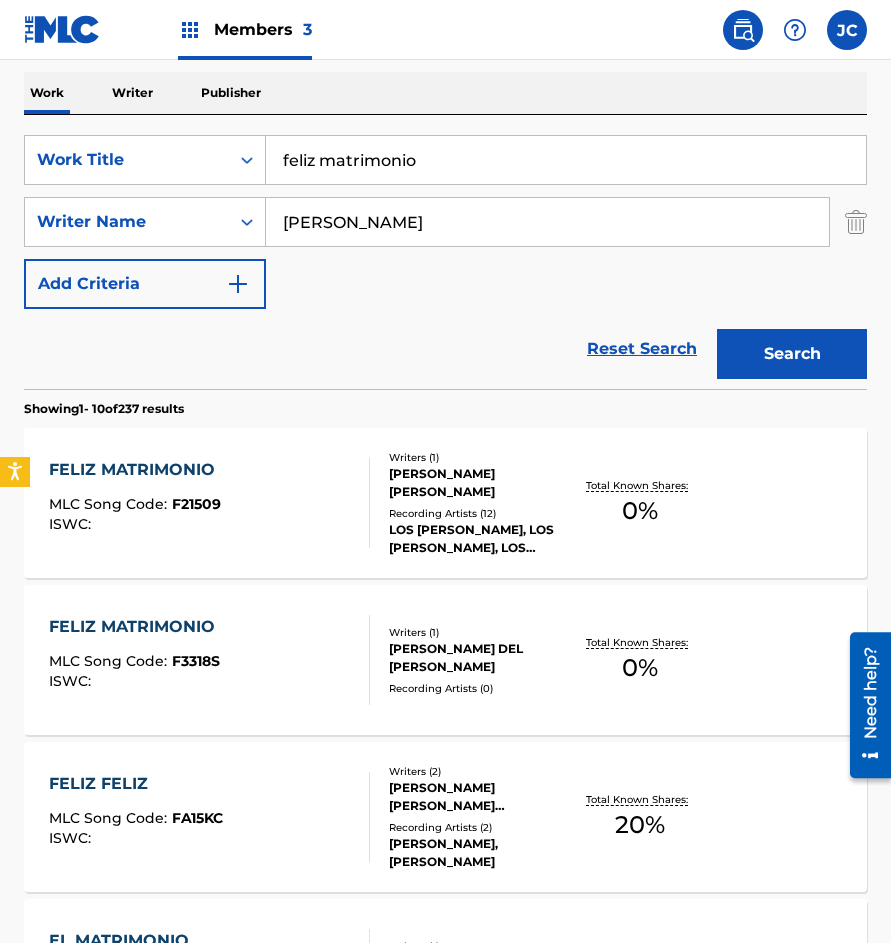 click on "Writers ( 1 )" at bounding box center [479, 457] 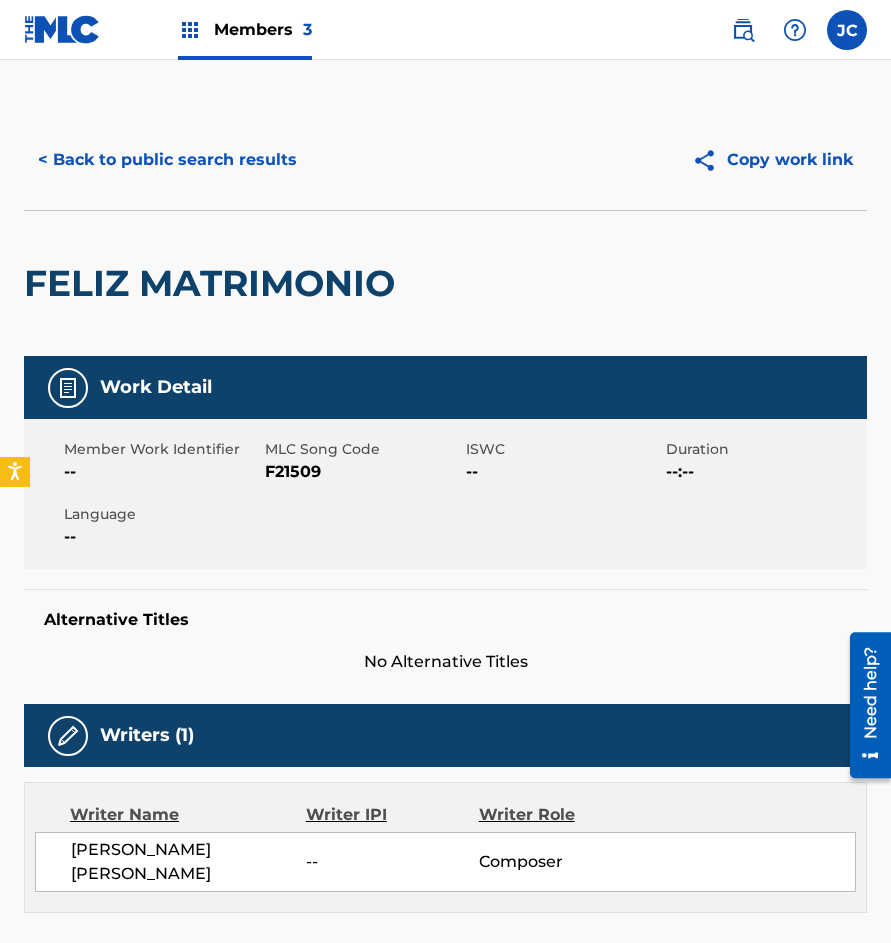 click on "F21509" at bounding box center [363, 472] 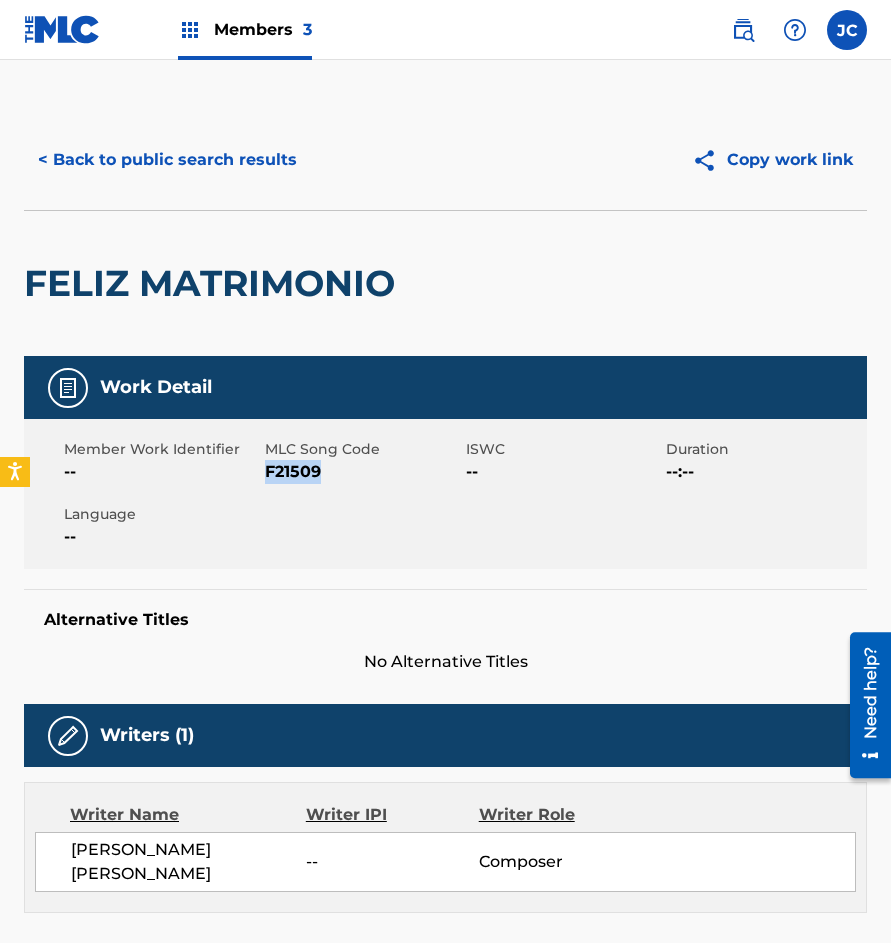 click on "F21509" at bounding box center (363, 472) 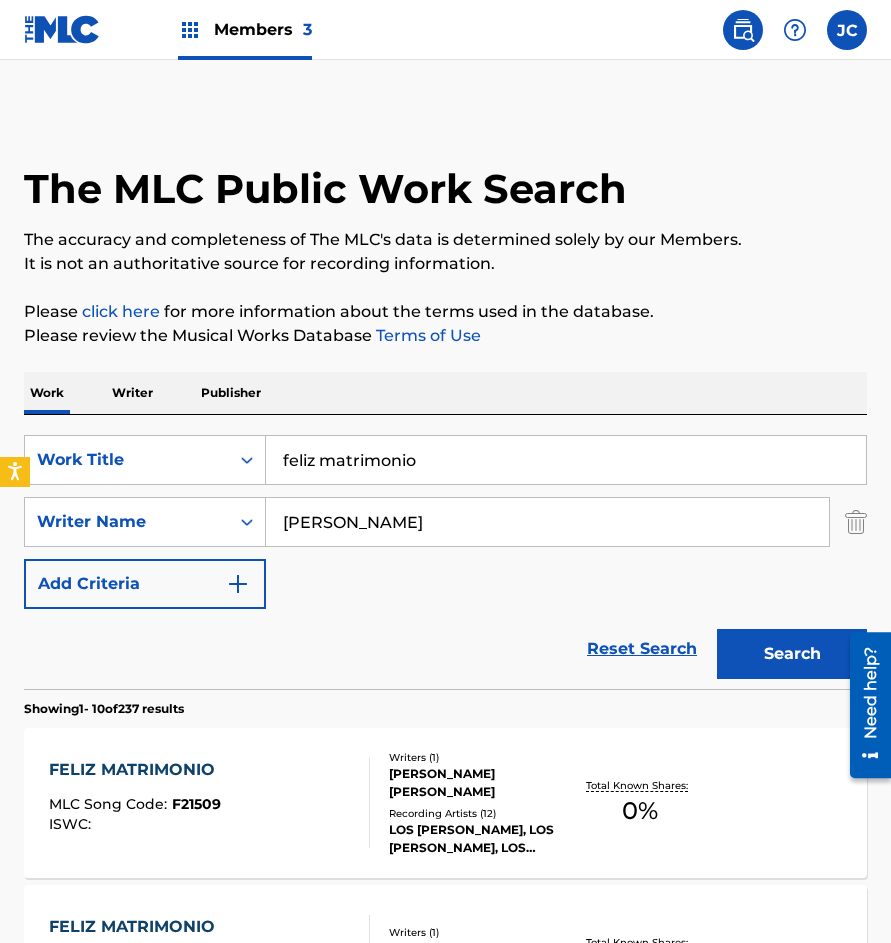 scroll, scrollTop: 300, scrollLeft: 0, axis: vertical 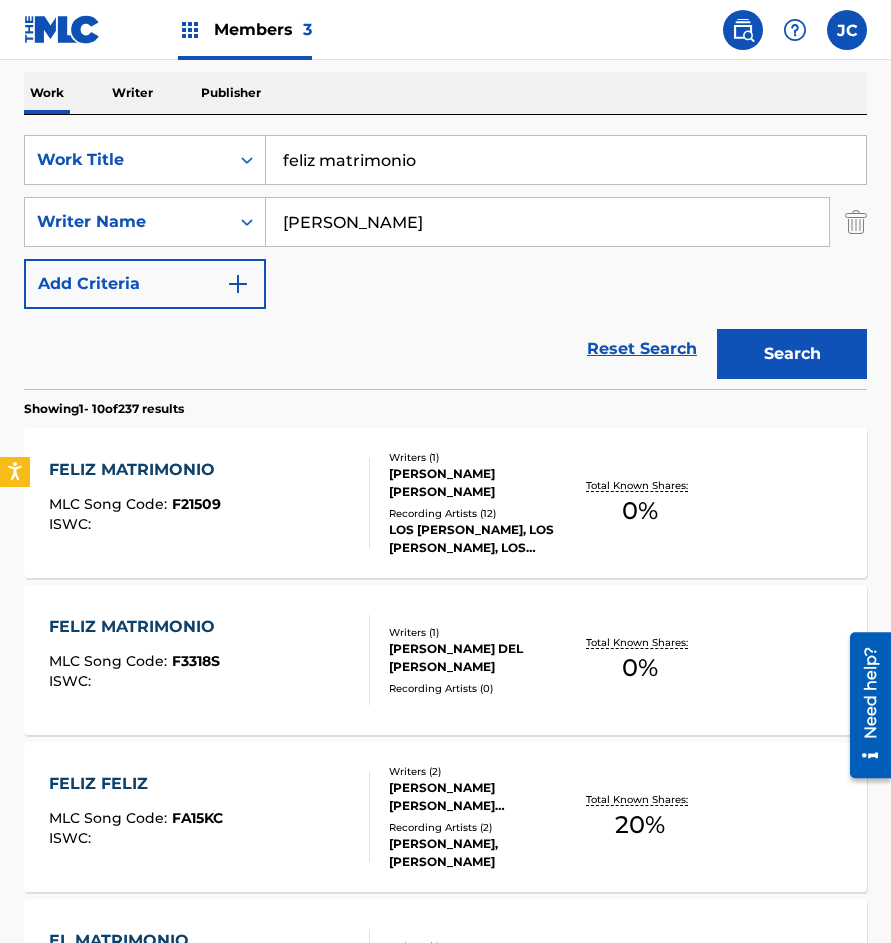 click on "[PERSON_NAME] DEL [PERSON_NAME]" at bounding box center [479, 658] 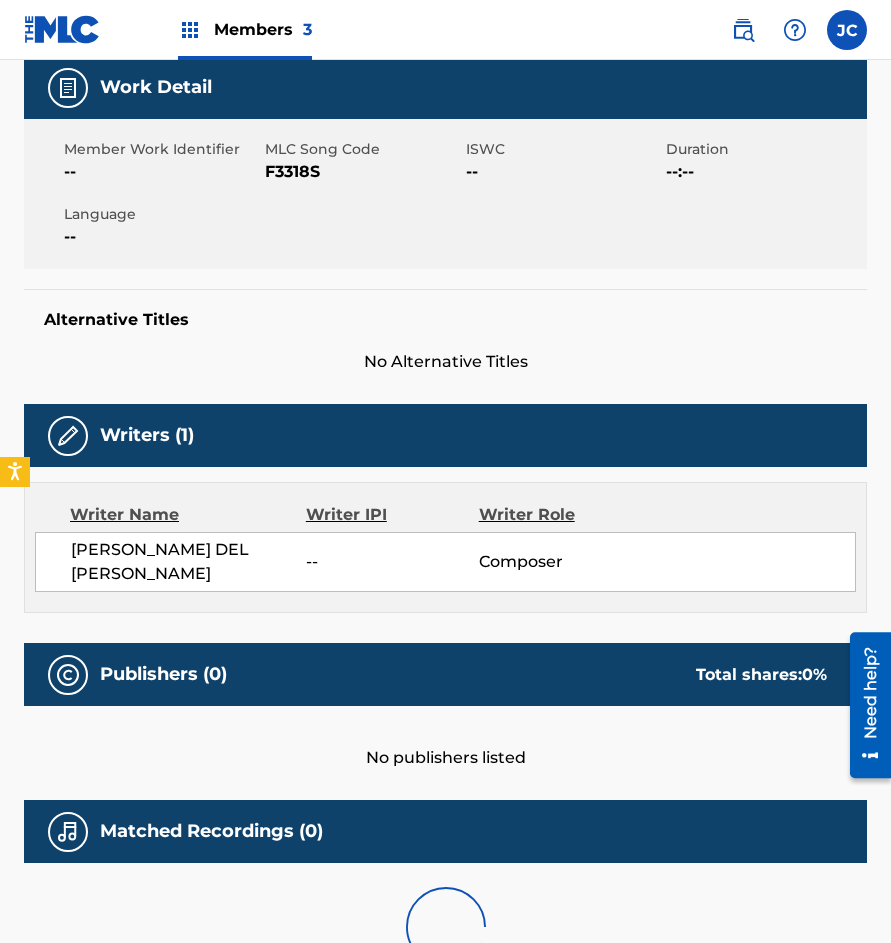 scroll, scrollTop: 0, scrollLeft: 0, axis: both 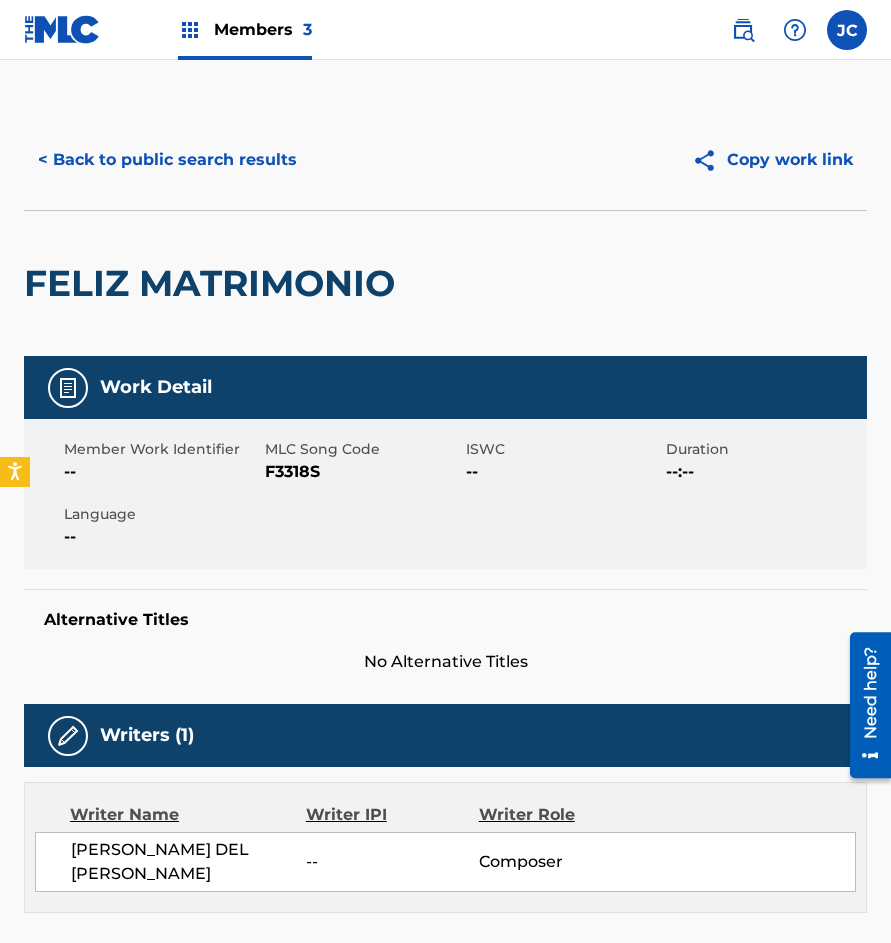 click on "F3318S" at bounding box center (363, 472) 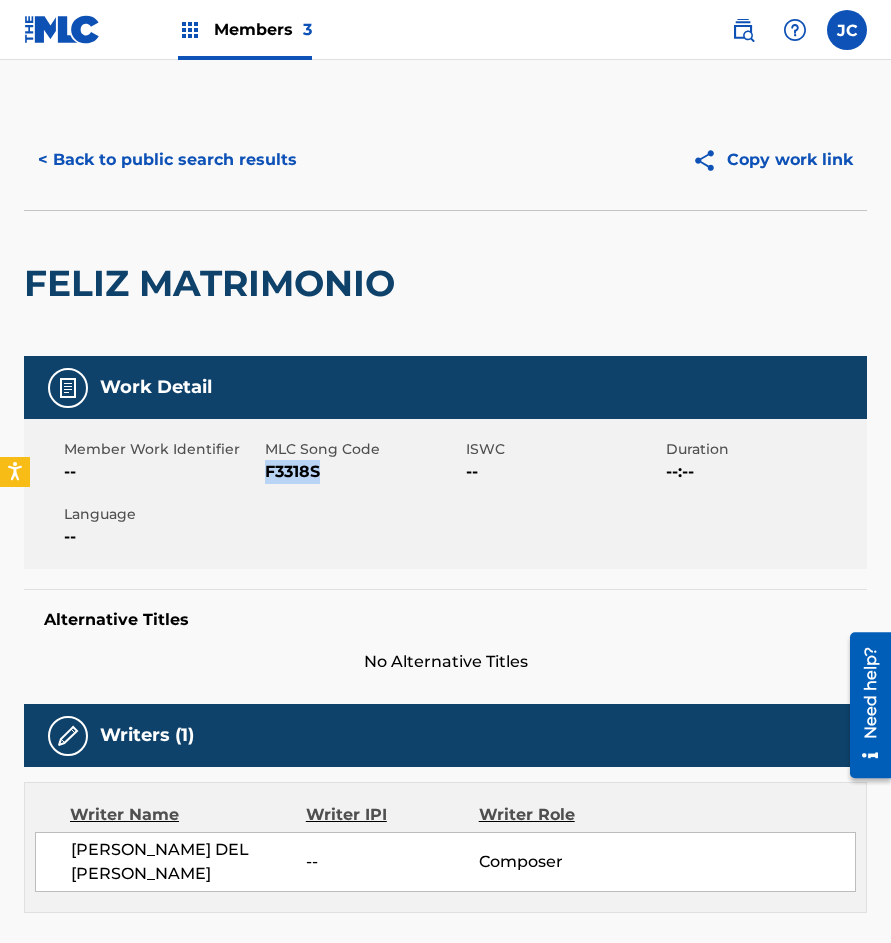 click on "F3318S" at bounding box center (363, 472) 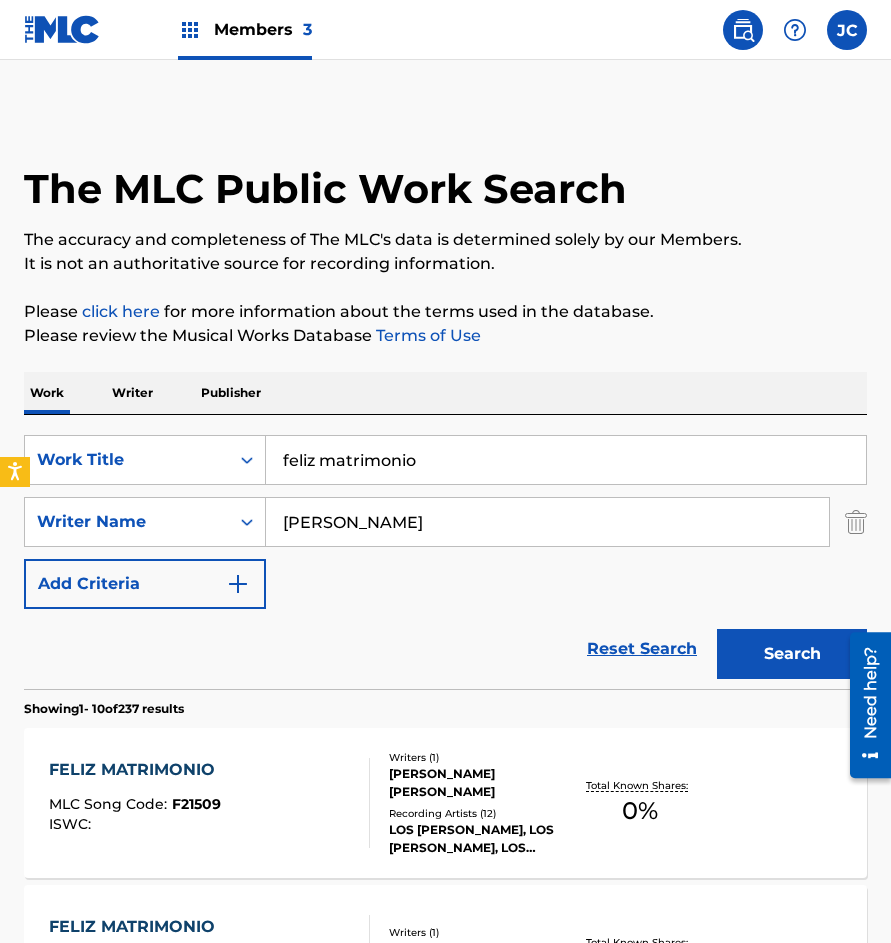 scroll, scrollTop: 300, scrollLeft: 0, axis: vertical 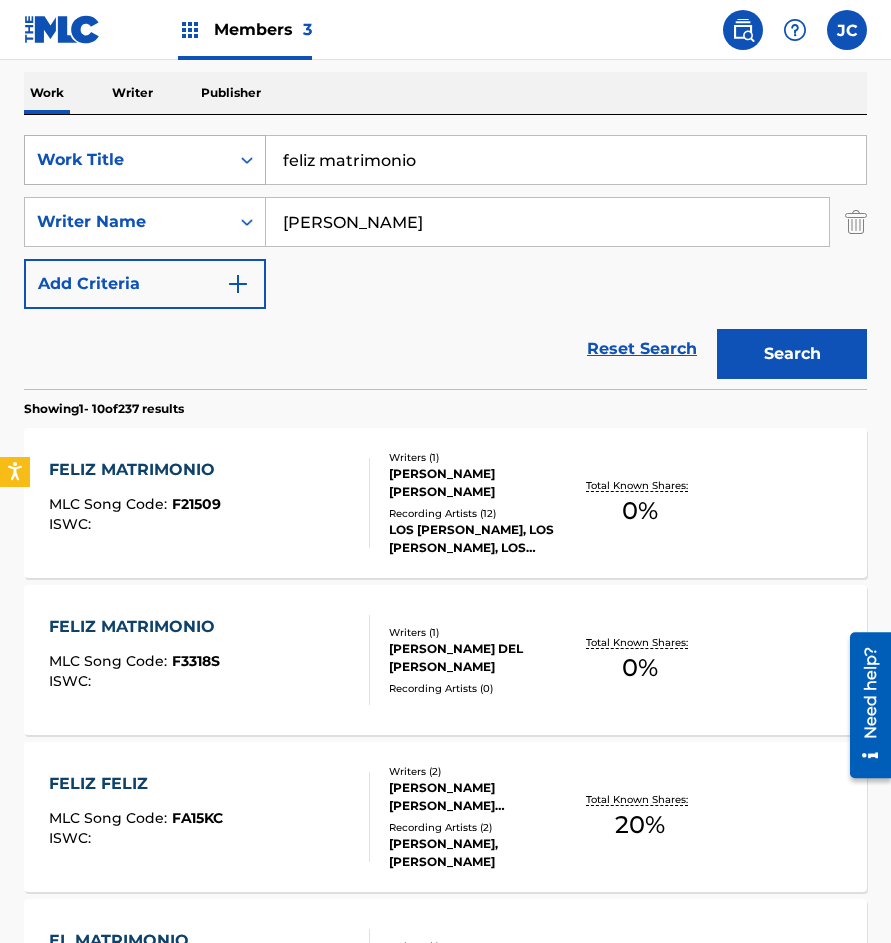 click on "SearchWithCriteriab01f4465-359a-475c-a791-05cbe09472ad Work Title feliz matrimonio" at bounding box center [445, 160] 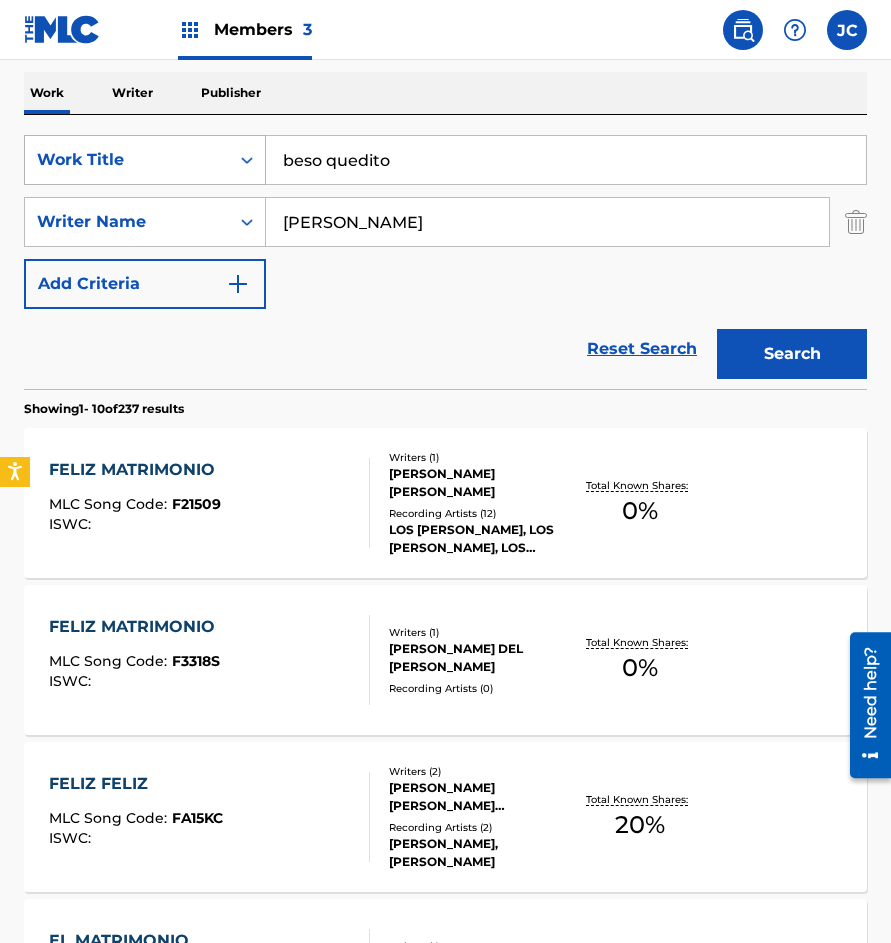 type on "beso quedito" 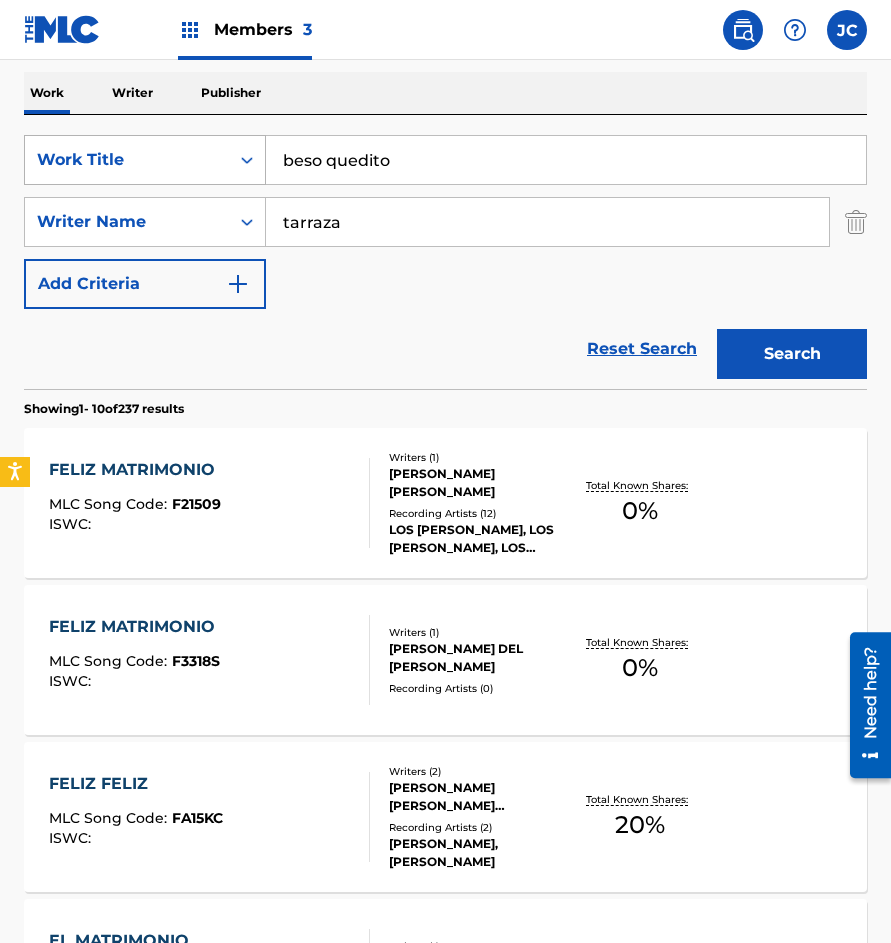 type on "tarraza" 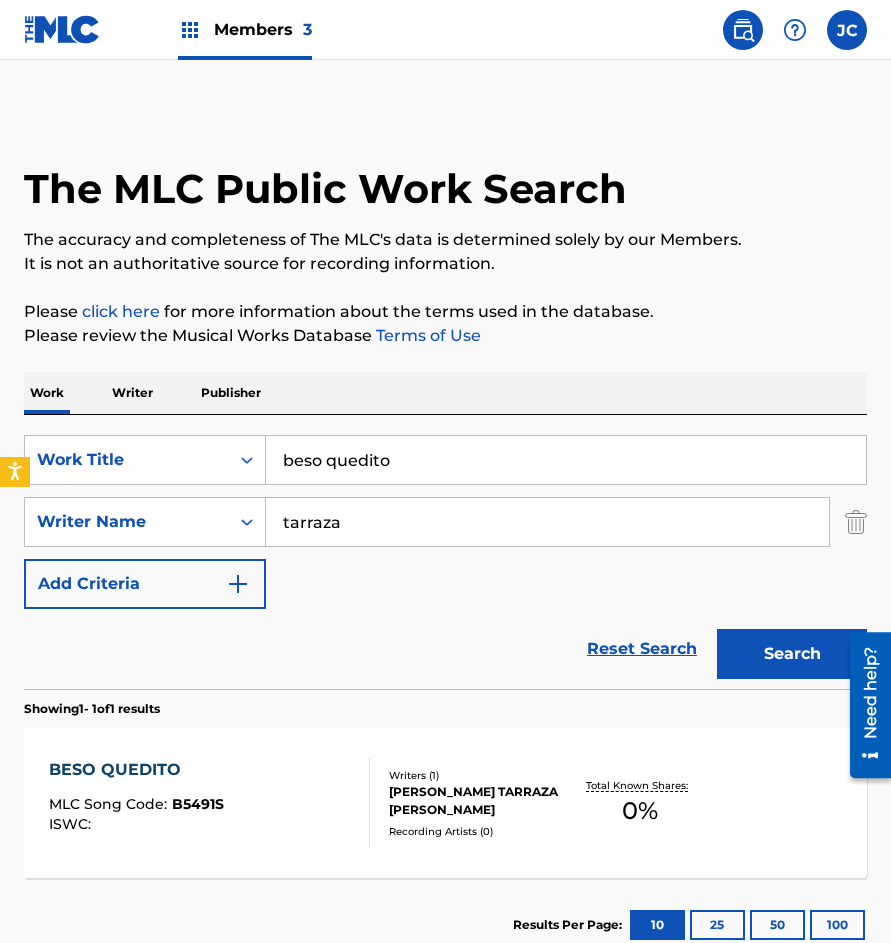 click on "[PERSON_NAME] TARRAZA [PERSON_NAME]" at bounding box center [479, 801] 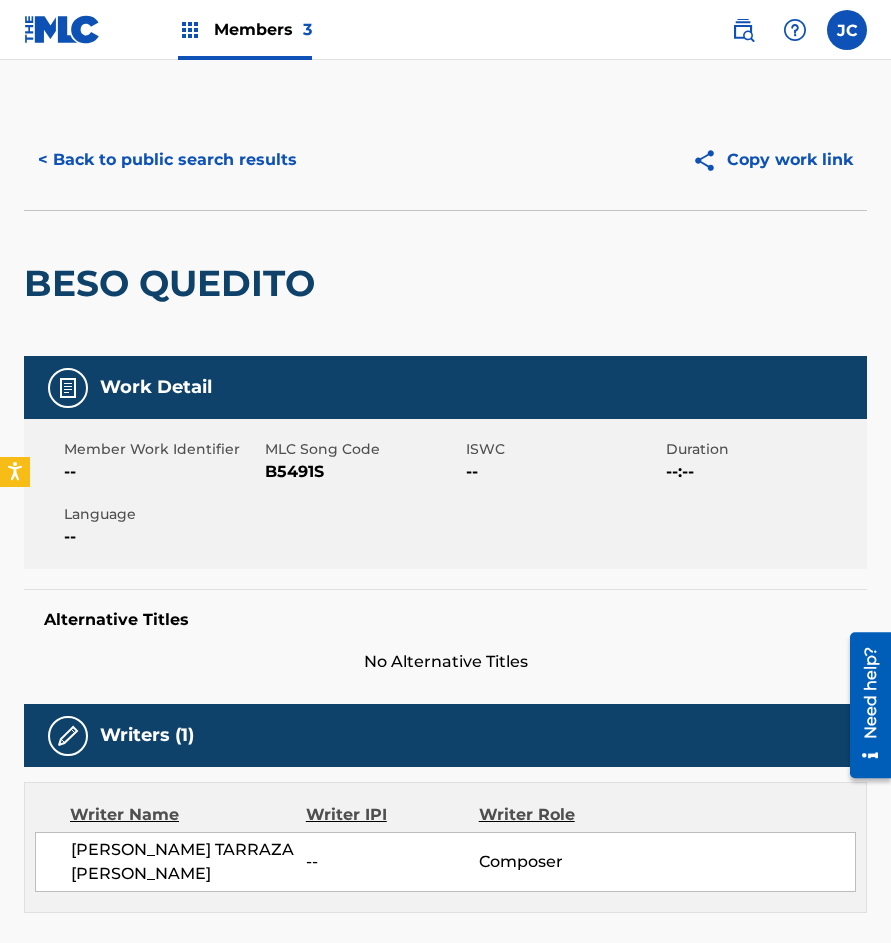click on "B5491S" at bounding box center (363, 472) 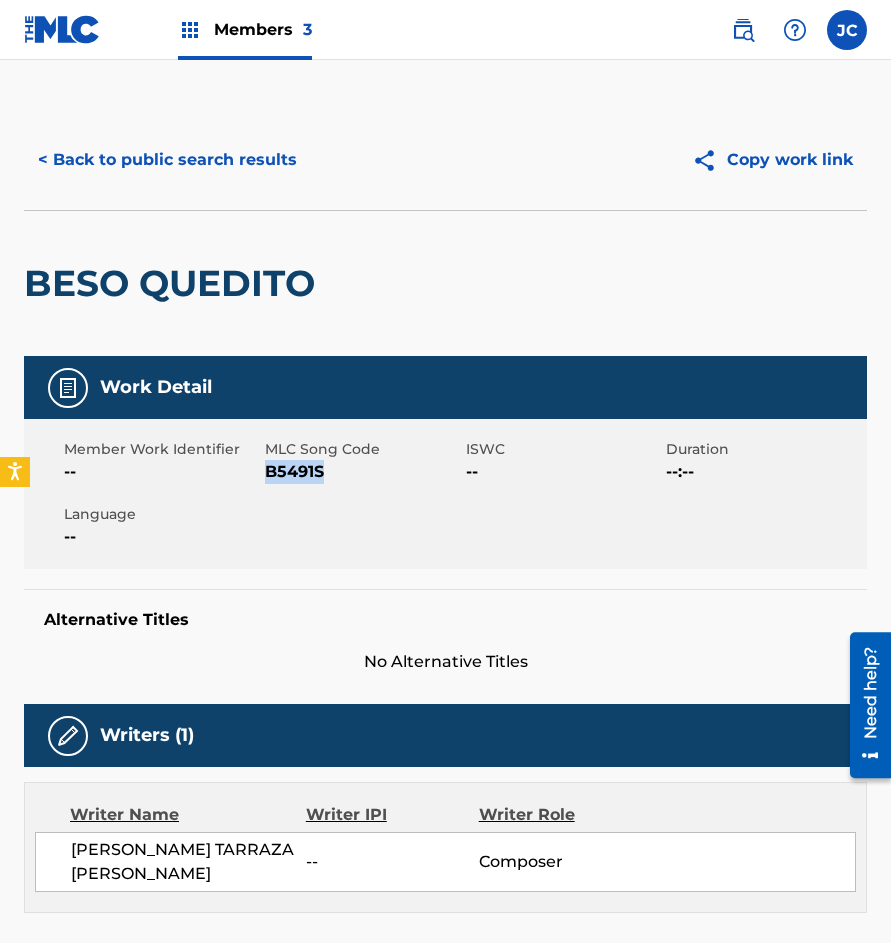 click on "B5491S" at bounding box center (363, 472) 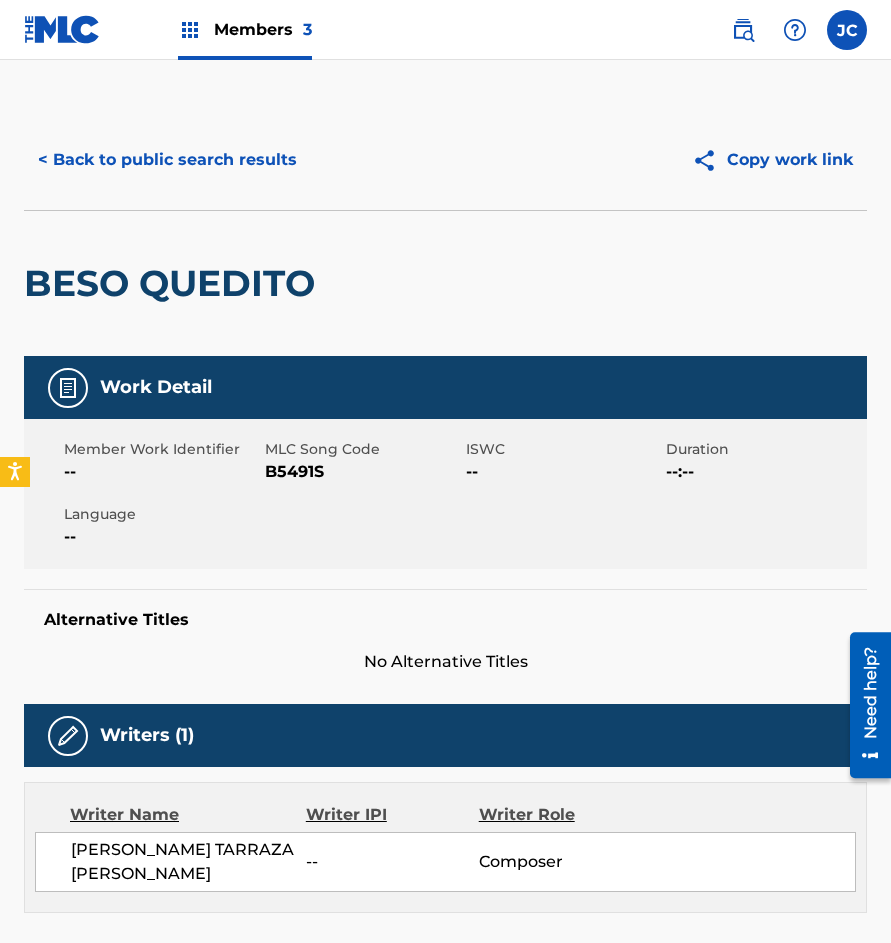 click on "< Back to public search results" at bounding box center (167, 160) 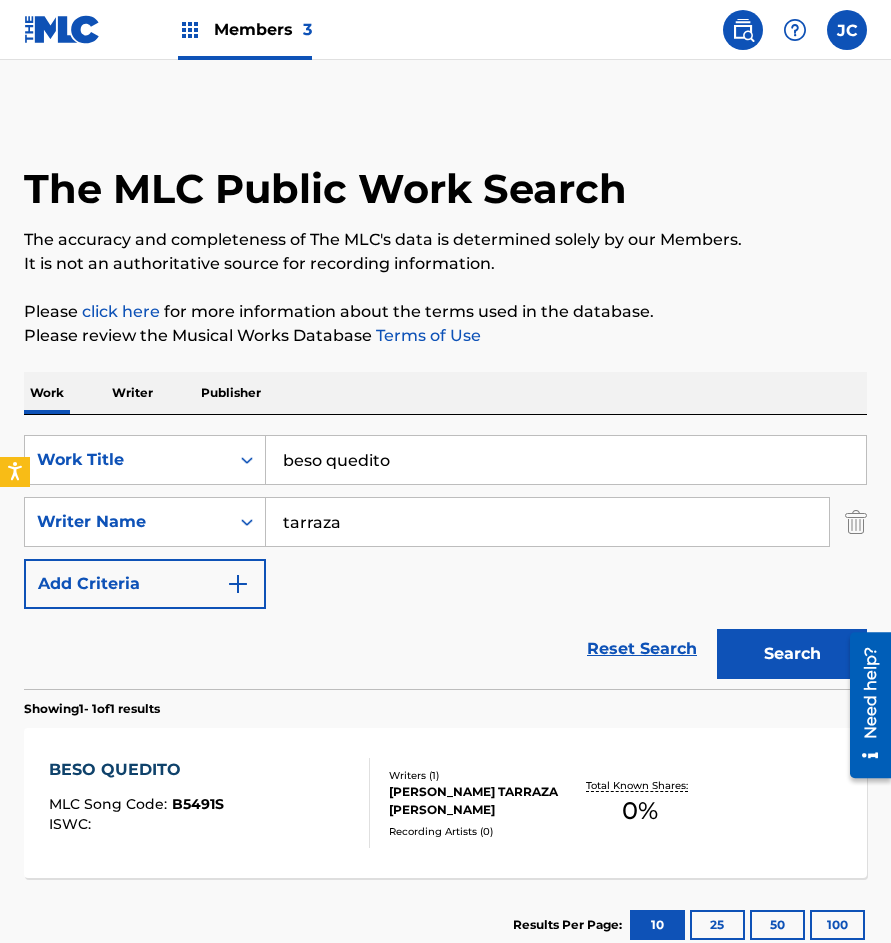 click on "beso quedito" at bounding box center [566, 460] 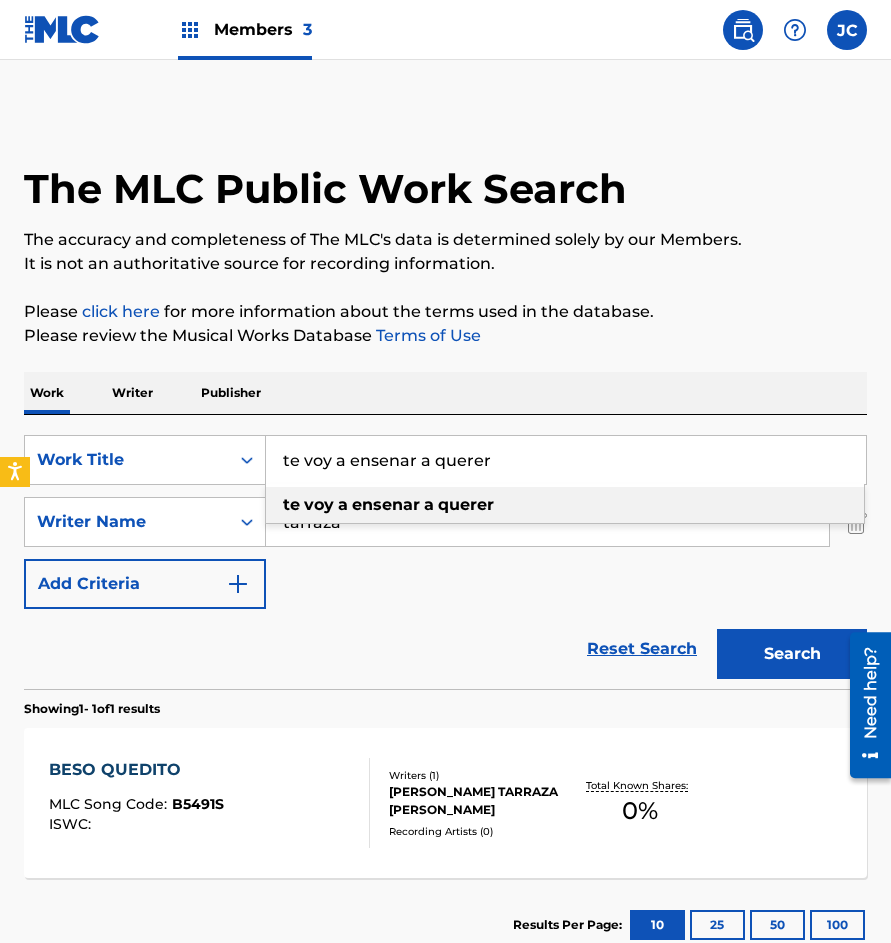 type on "te voy a ensenar a querer" 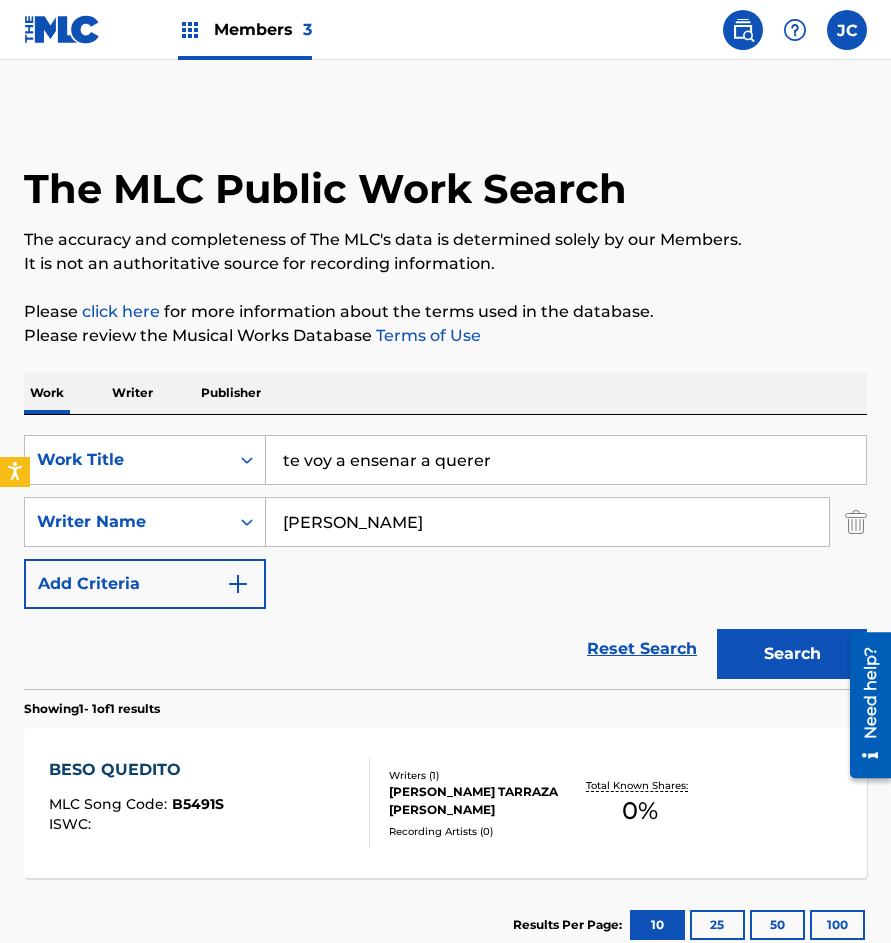 type on "[PERSON_NAME]" 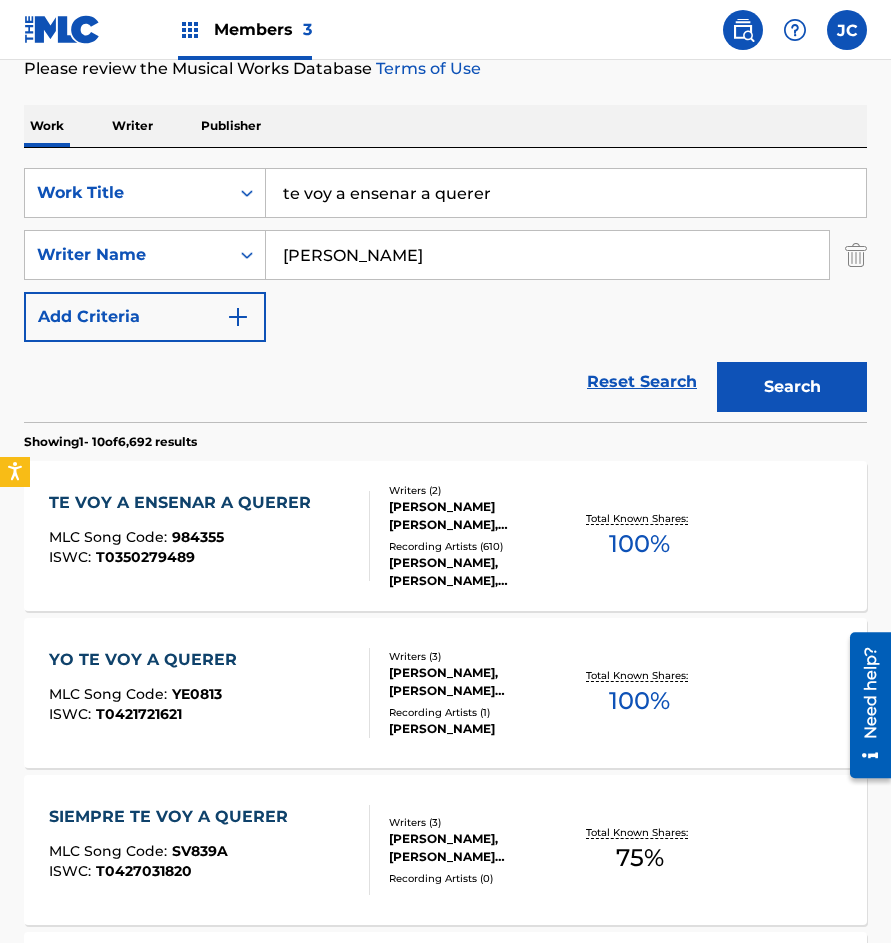 scroll, scrollTop: 300, scrollLeft: 0, axis: vertical 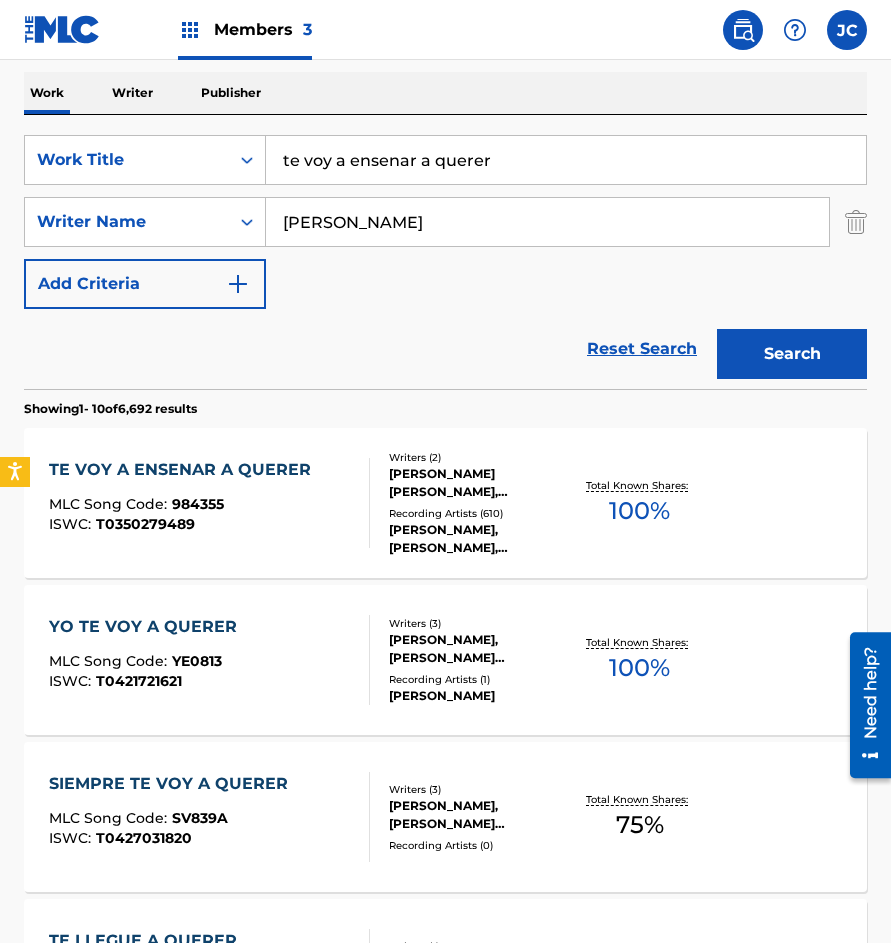 click on "Recording Artists ( 610 )" at bounding box center [479, 513] 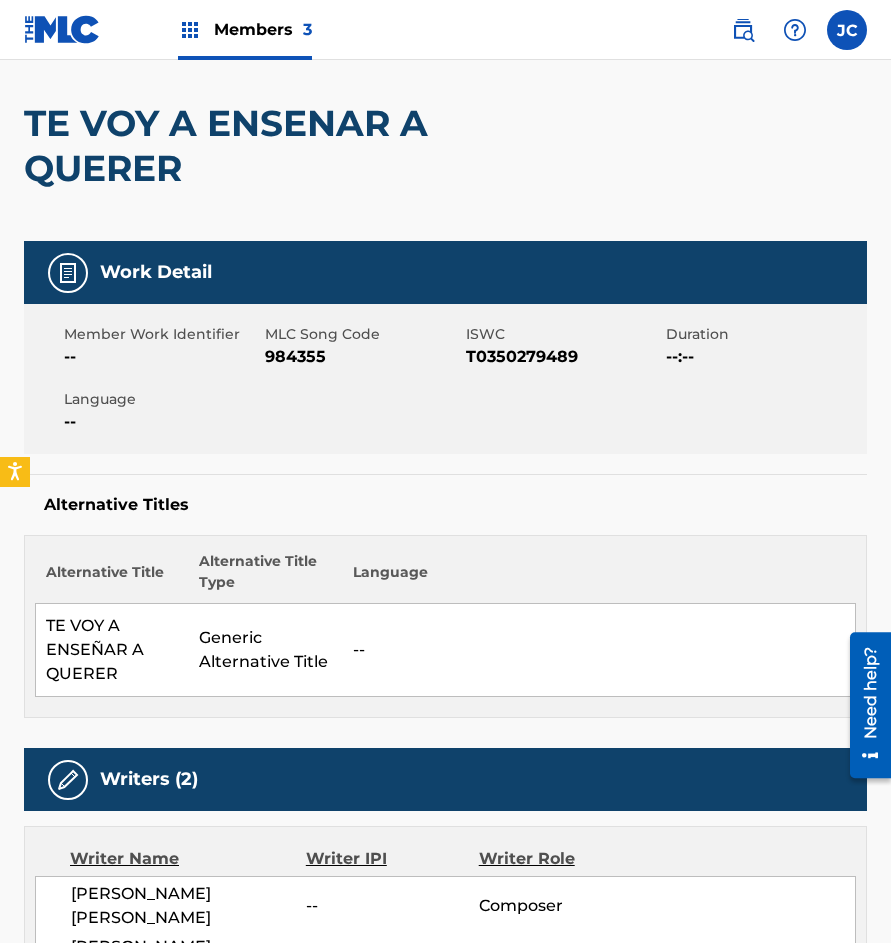 scroll, scrollTop: 100, scrollLeft: 0, axis: vertical 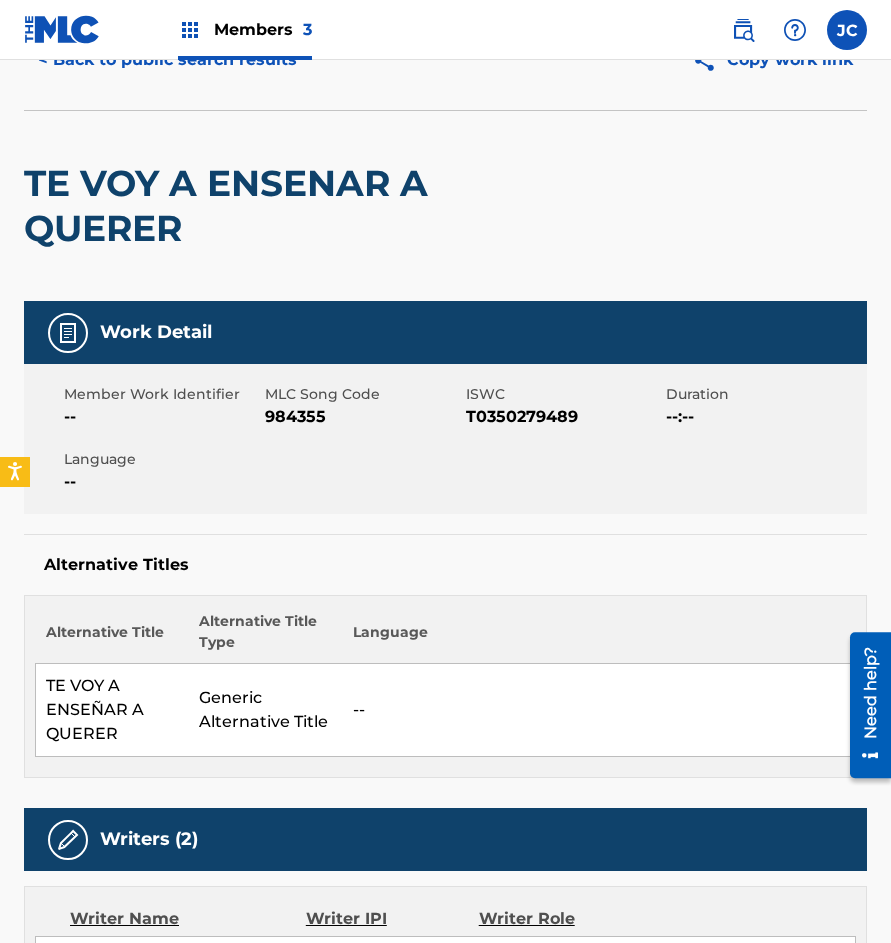 click on "984355" at bounding box center (363, 417) 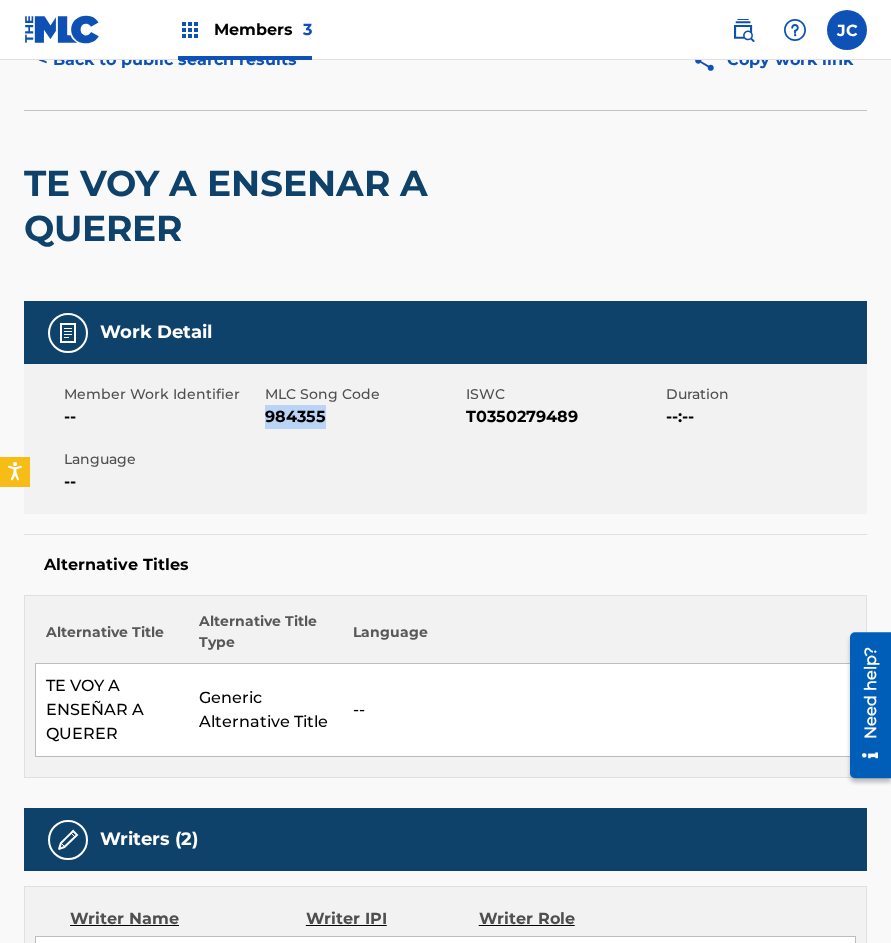click on "984355" at bounding box center [363, 417] 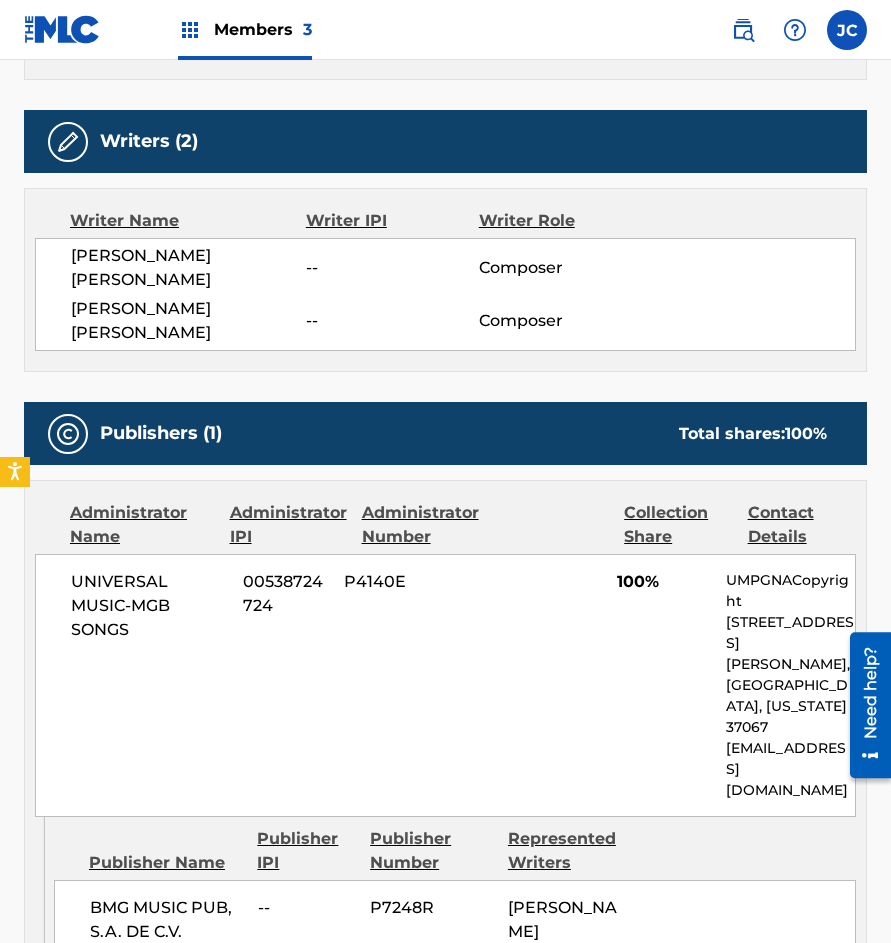 scroll, scrollTop: 800, scrollLeft: 0, axis: vertical 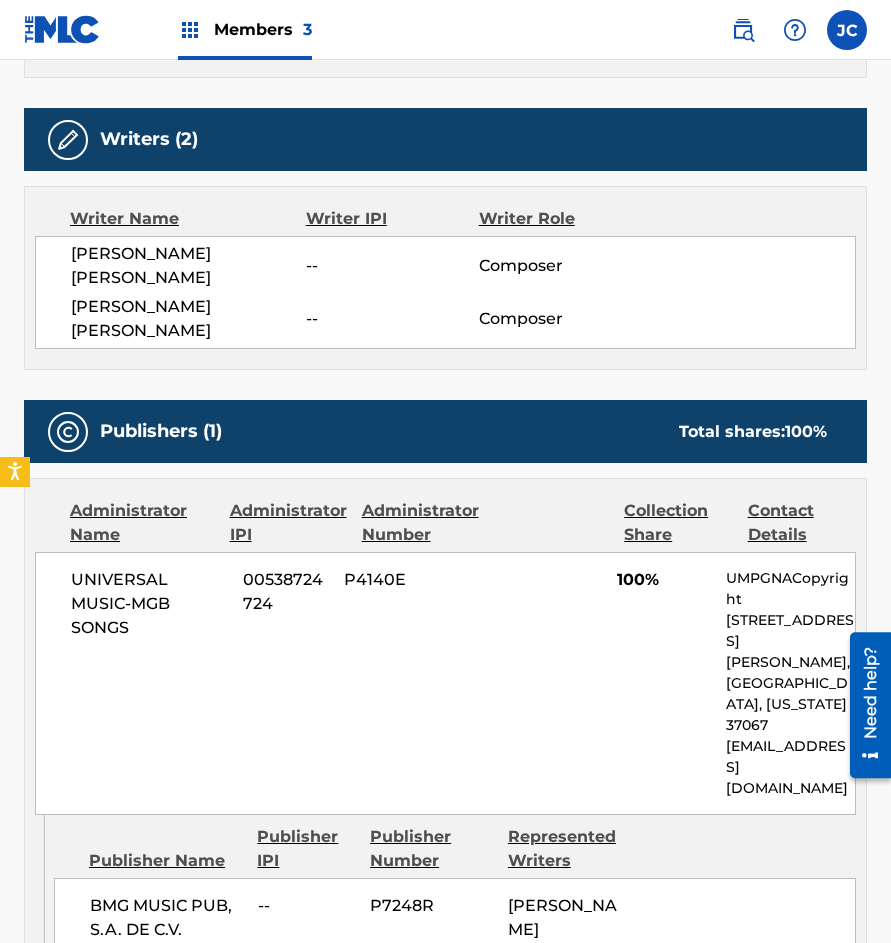 click on "Writer Name Writer IPI Writer Role [PERSON_NAME] [PERSON_NAME] -- Composer [PERSON_NAME] [PERSON_NAME] -- Composer" at bounding box center [445, 278] 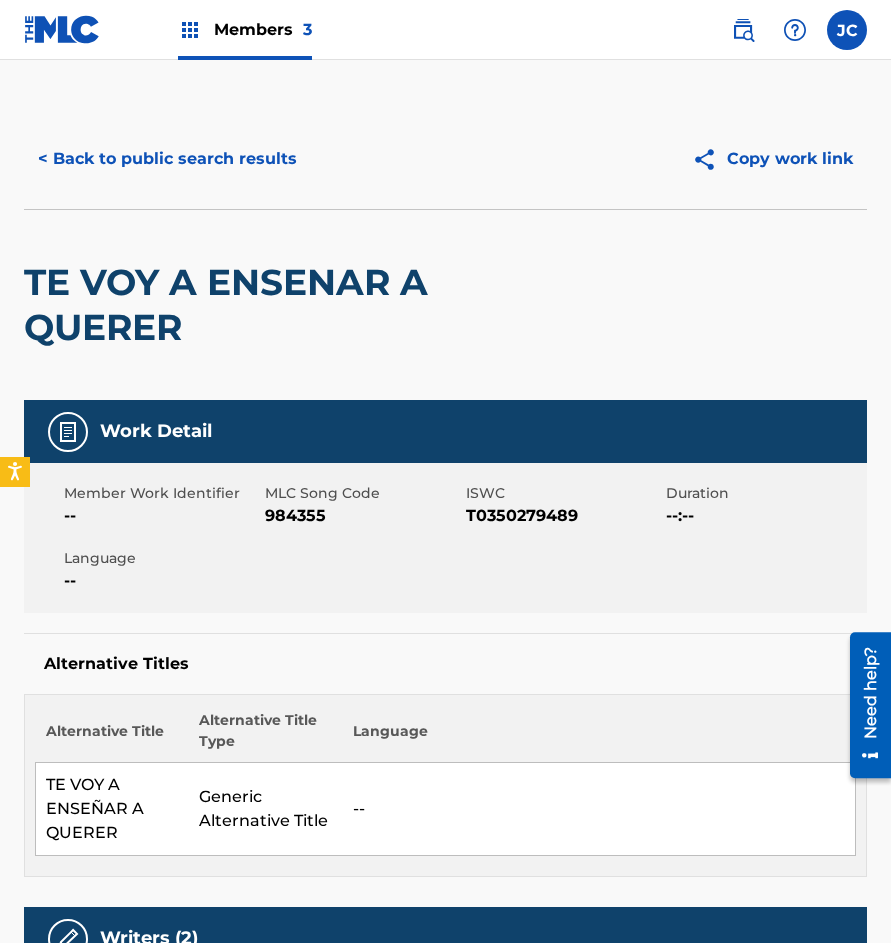 scroll, scrollTop: 0, scrollLeft: 0, axis: both 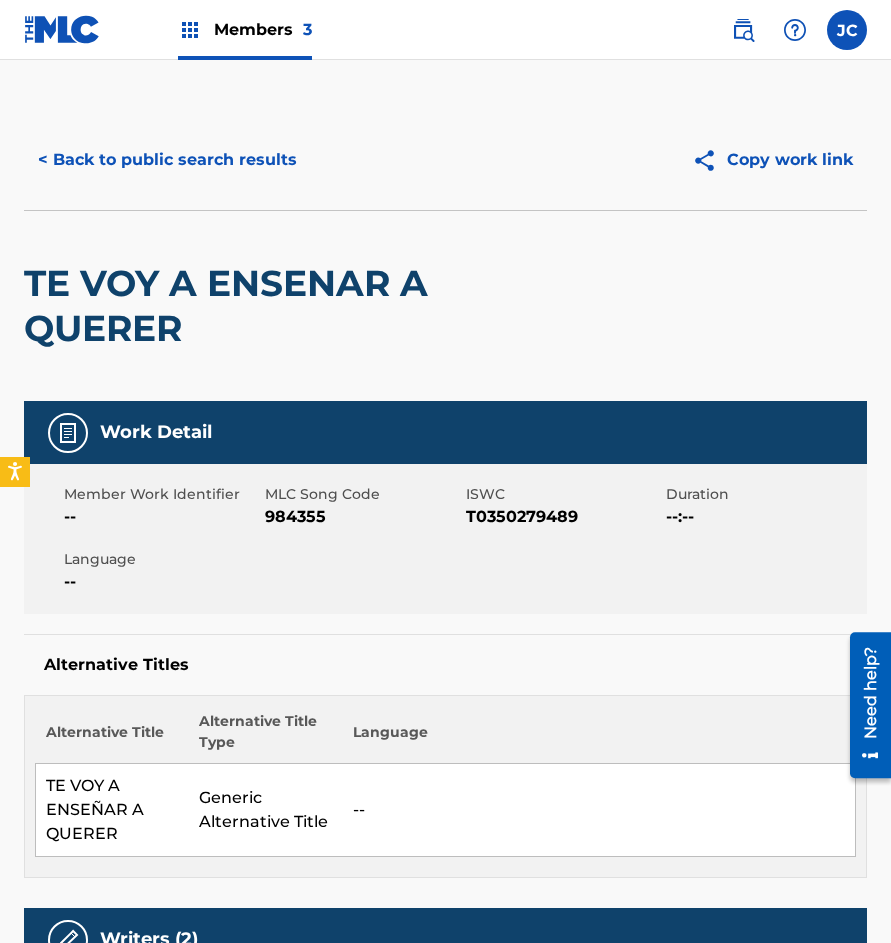 click on "< Back to public search results" at bounding box center (167, 160) 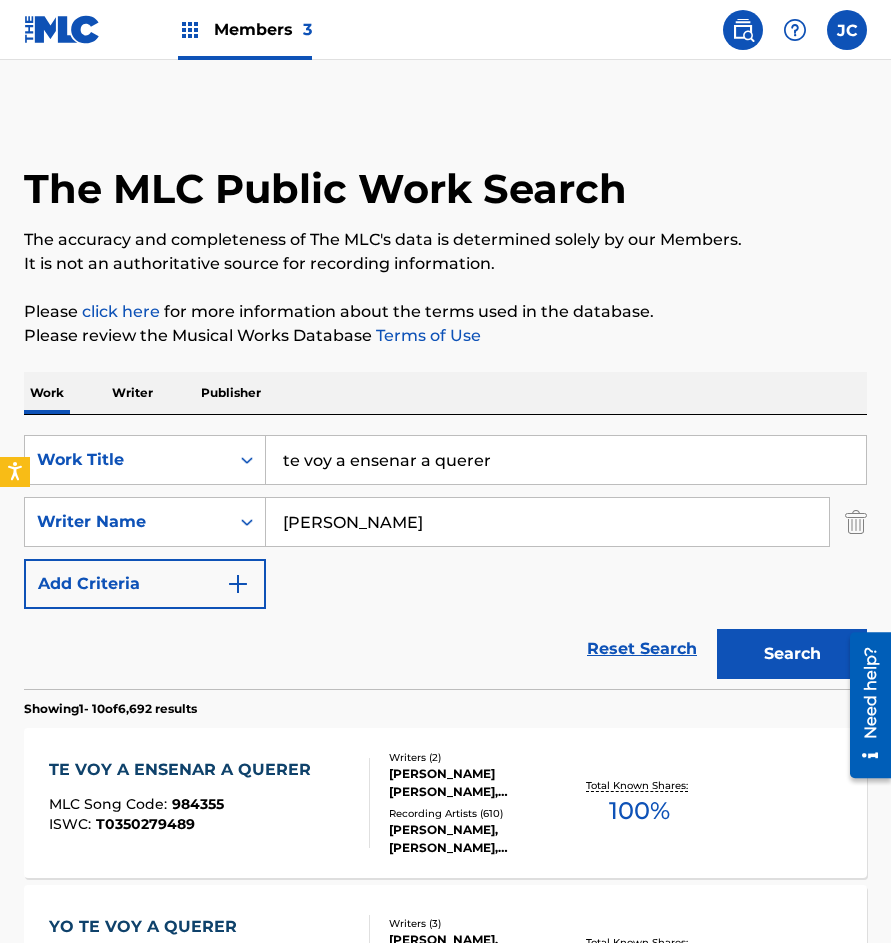 scroll, scrollTop: 300, scrollLeft: 0, axis: vertical 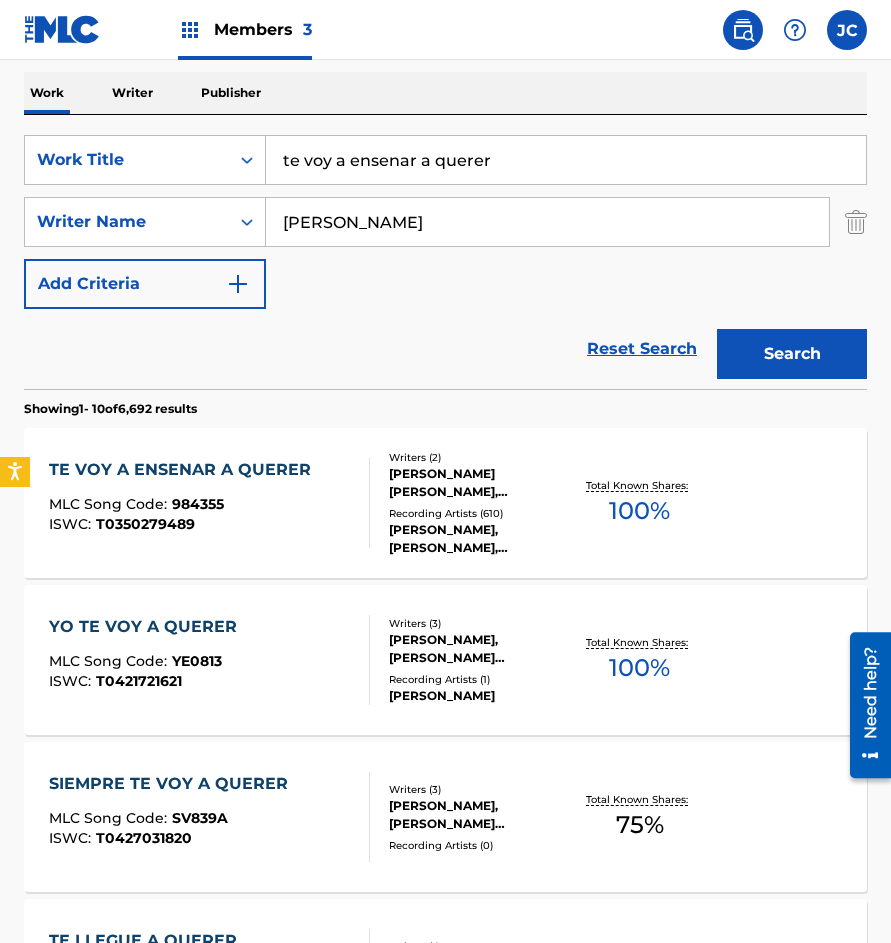 click on "te voy a ensenar a querer" at bounding box center [566, 160] 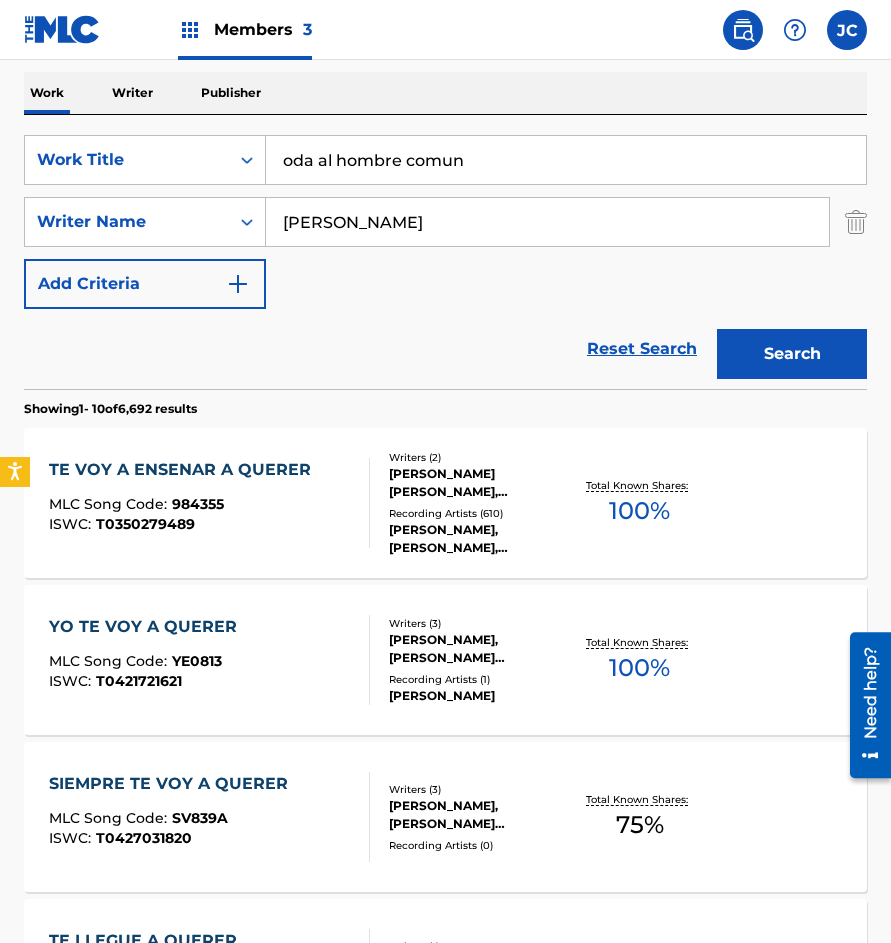 type on "oda al hombre comun" 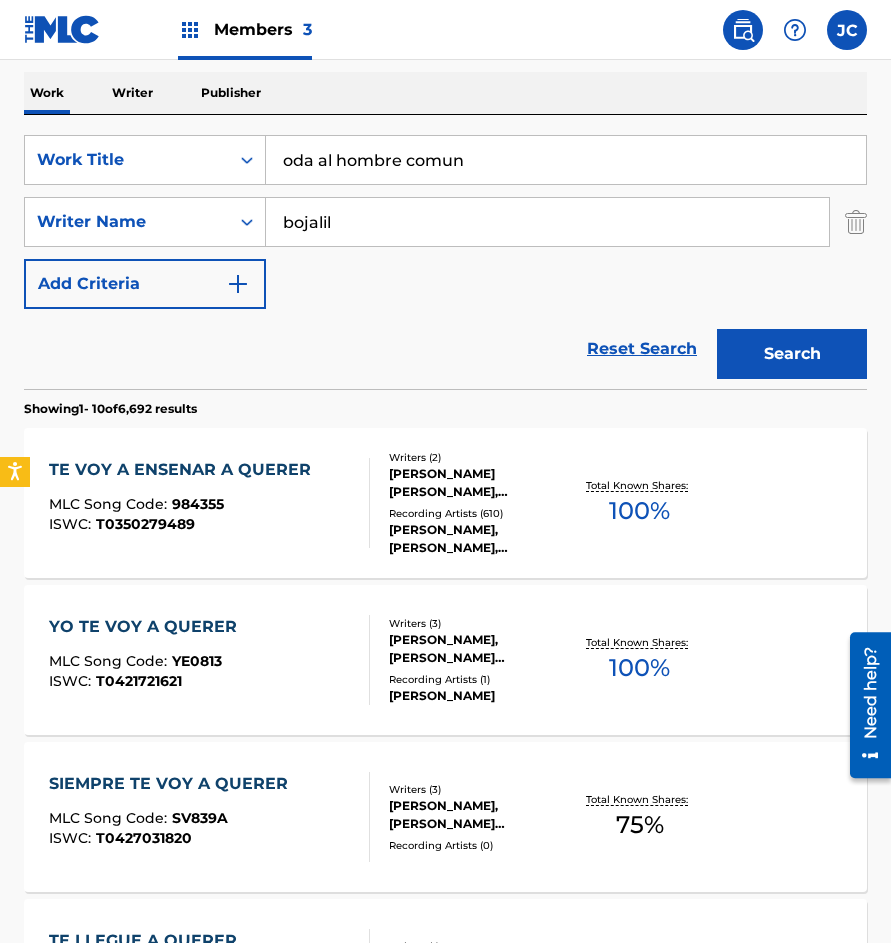 type on "bojalil" 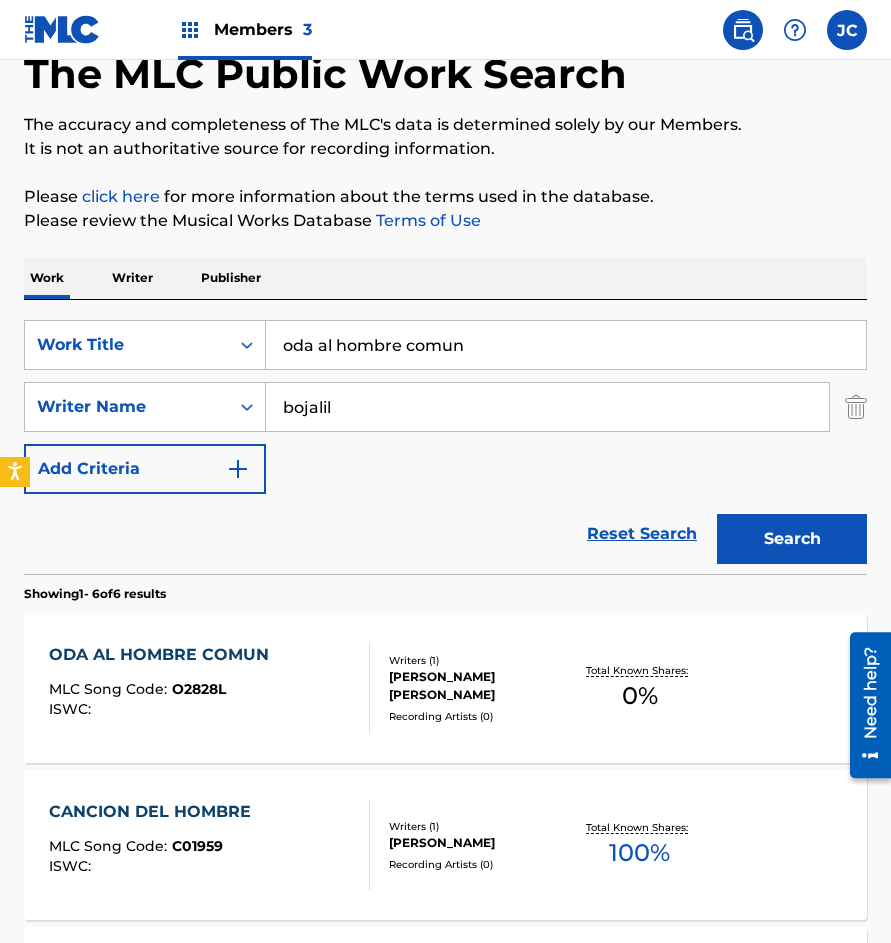 scroll, scrollTop: 200, scrollLeft: 0, axis: vertical 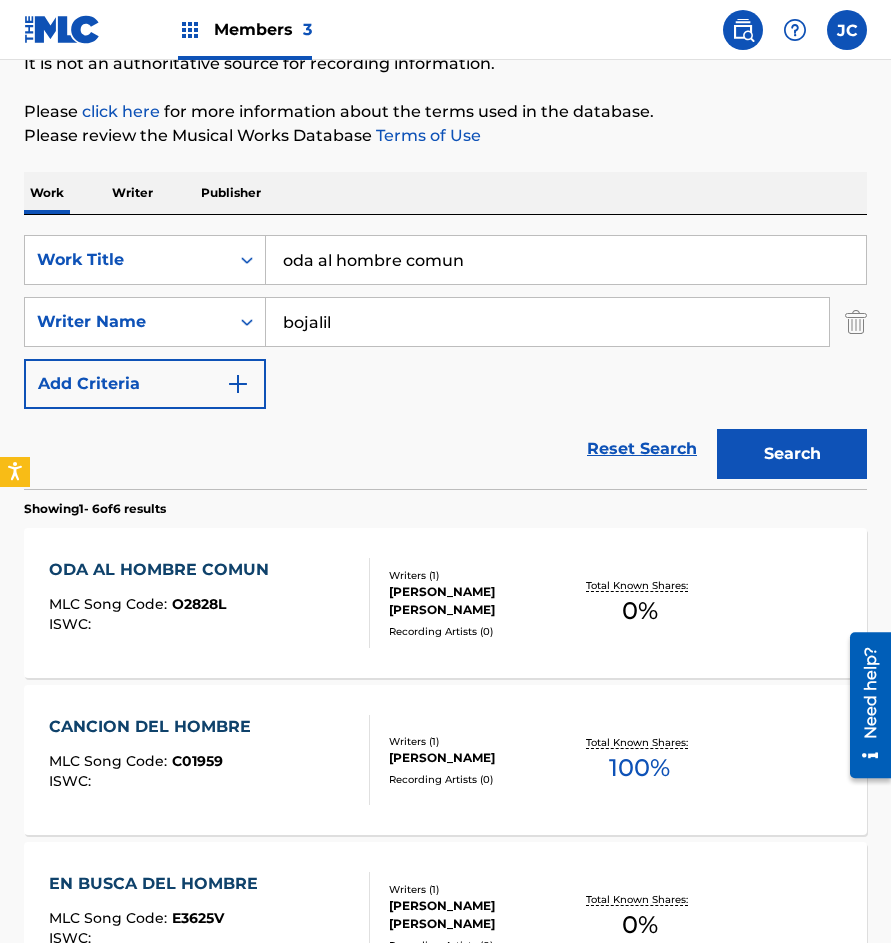 click on "[PERSON_NAME] [PERSON_NAME]" at bounding box center [479, 601] 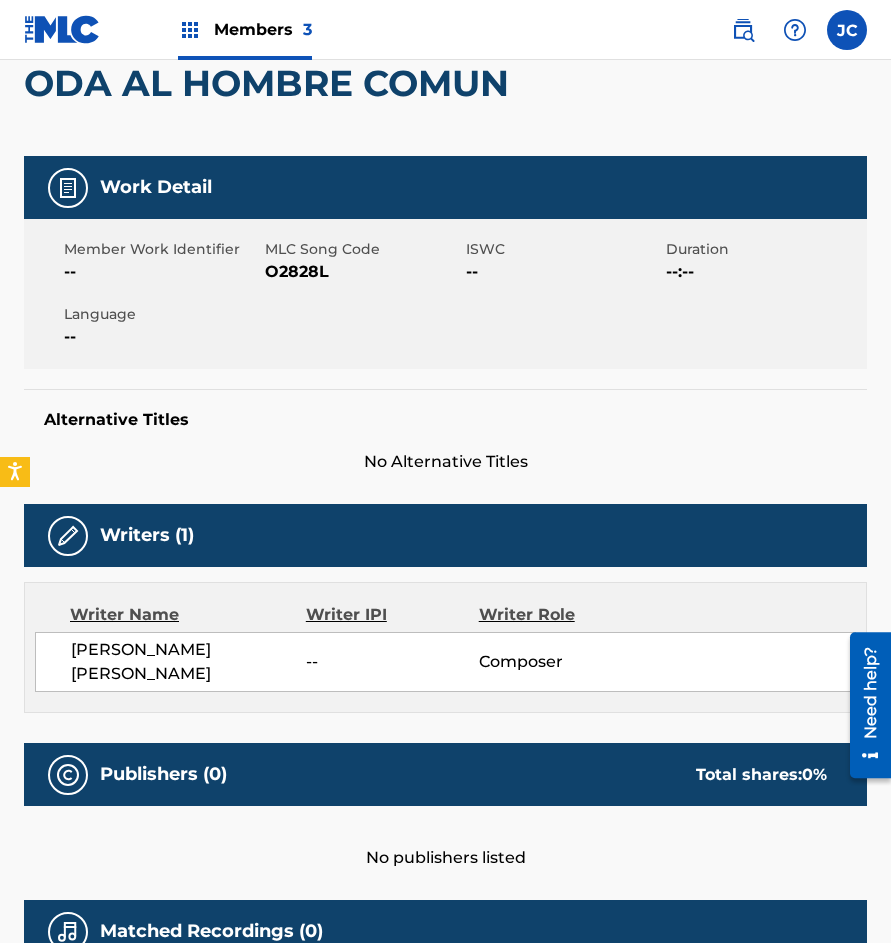 scroll, scrollTop: 0, scrollLeft: 0, axis: both 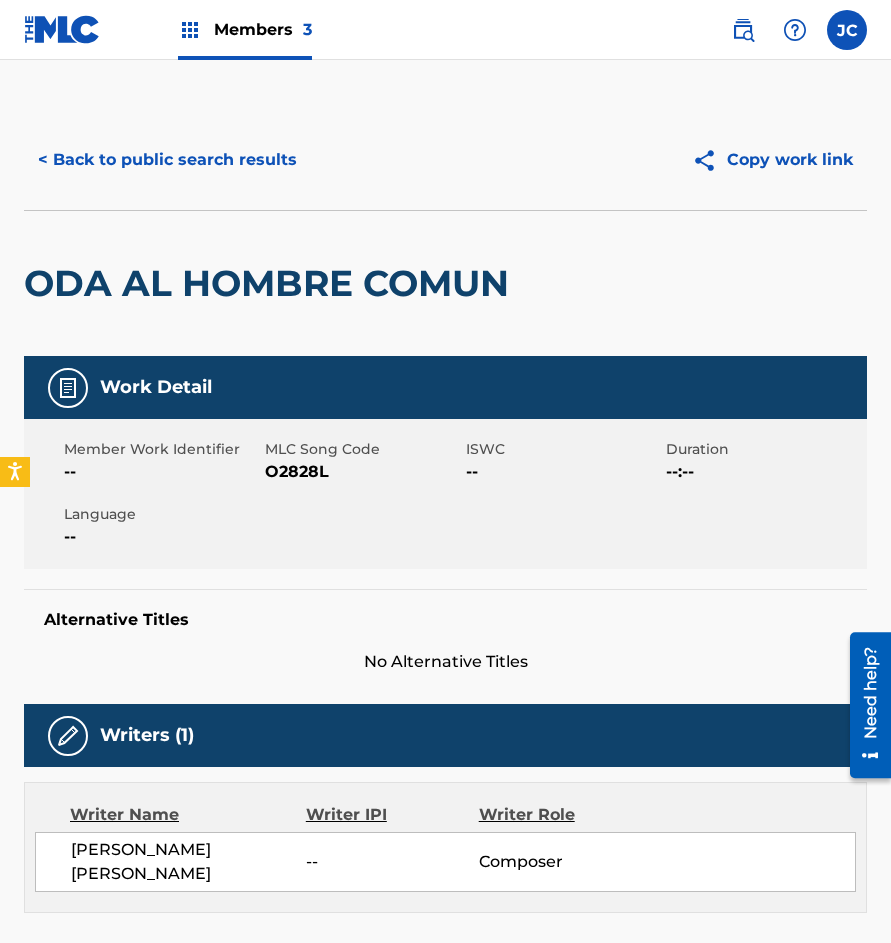 click on "O2828L" at bounding box center [363, 472] 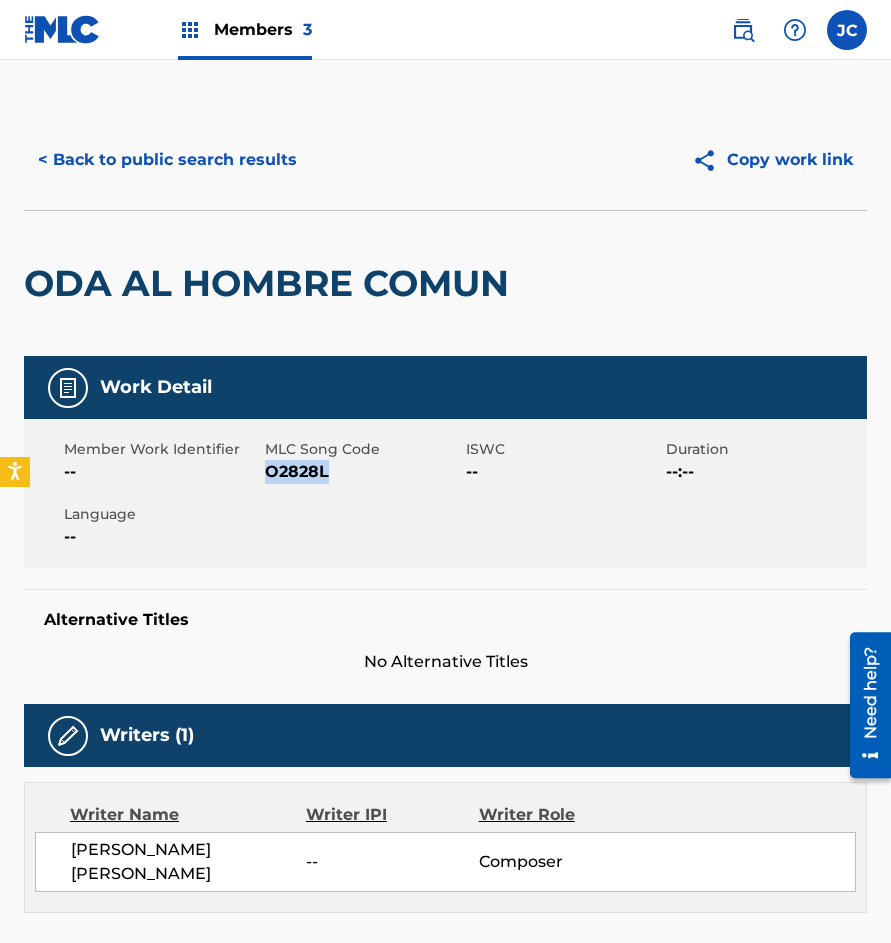 click on "O2828L" at bounding box center (363, 472) 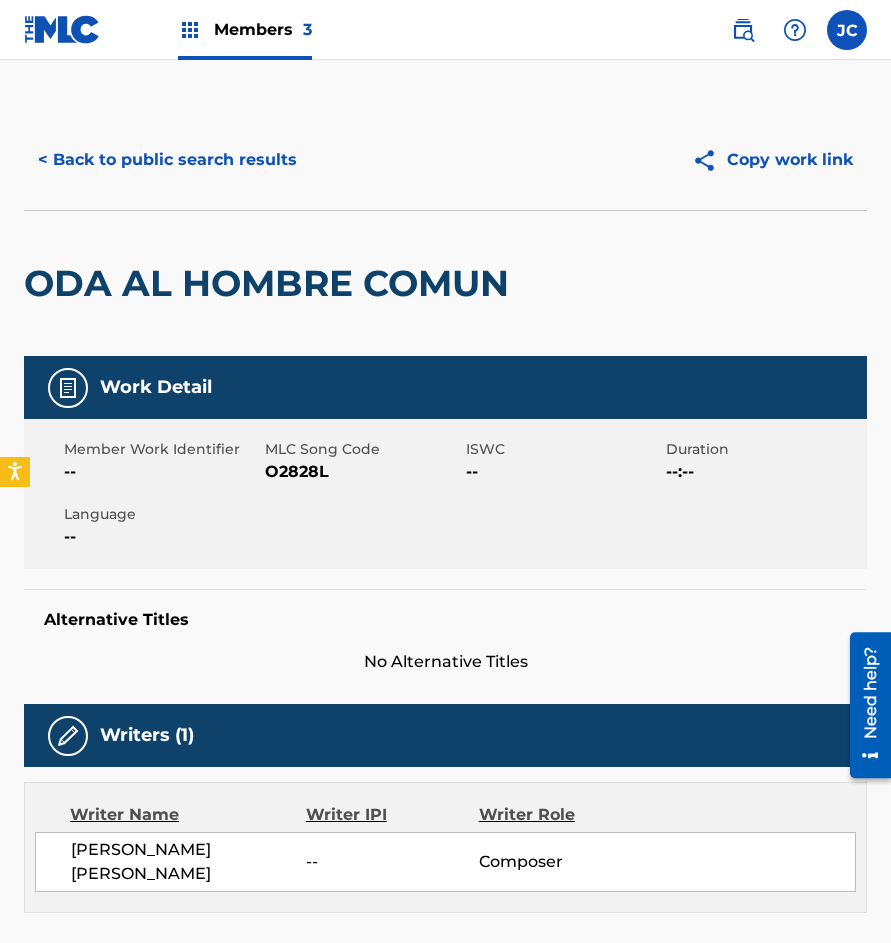drag, startPoint x: 218, startPoint y: 232, endPoint x: 231, endPoint y: 170, distance: 63.348244 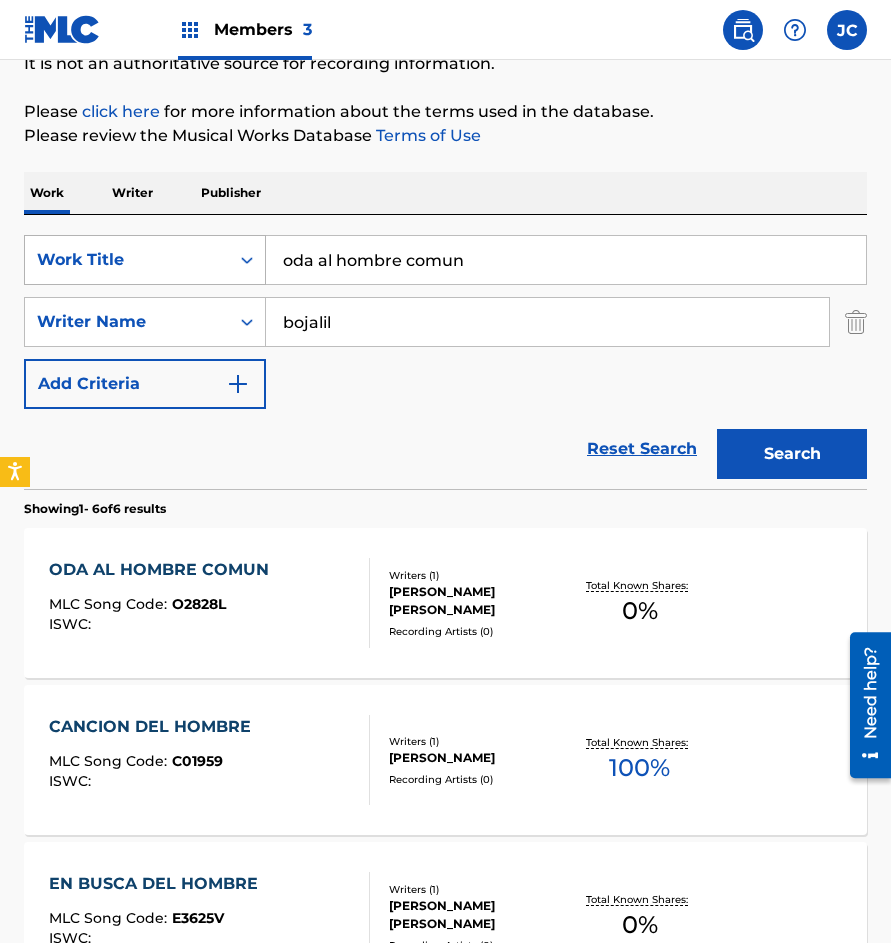 drag, startPoint x: 536, startPoint y: 265, endPoint x: 239, endPoint y: 283, distance: 297.54495 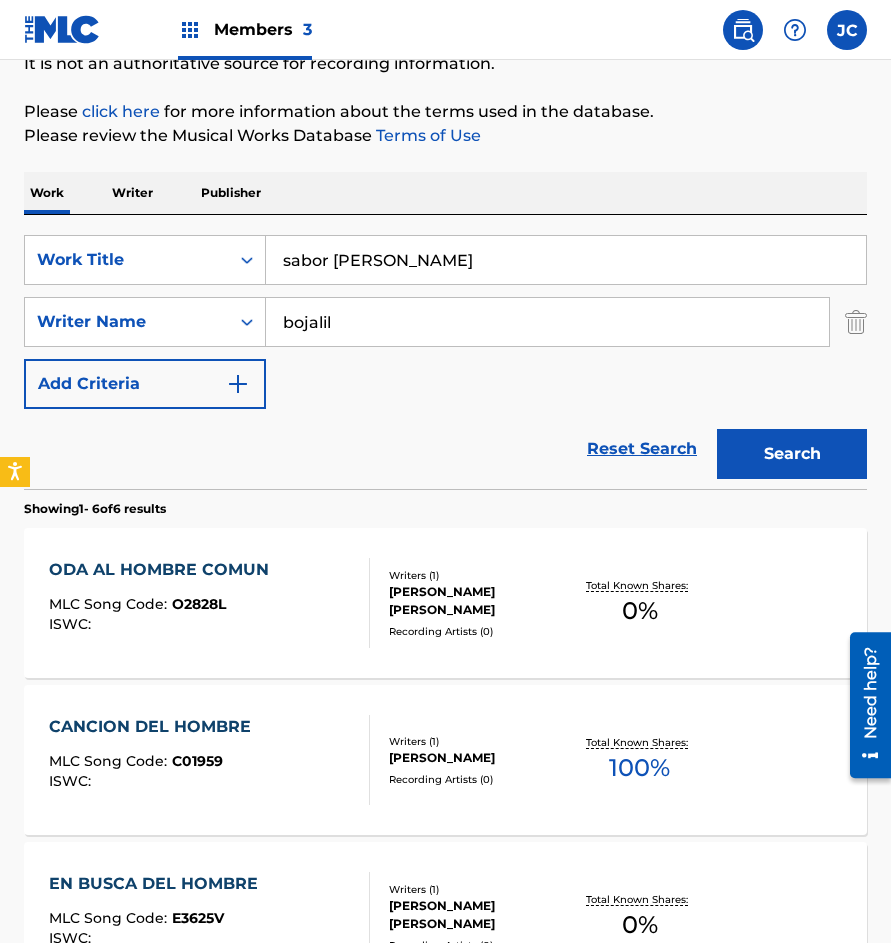 type on "sabor [PERSON_NAME]" 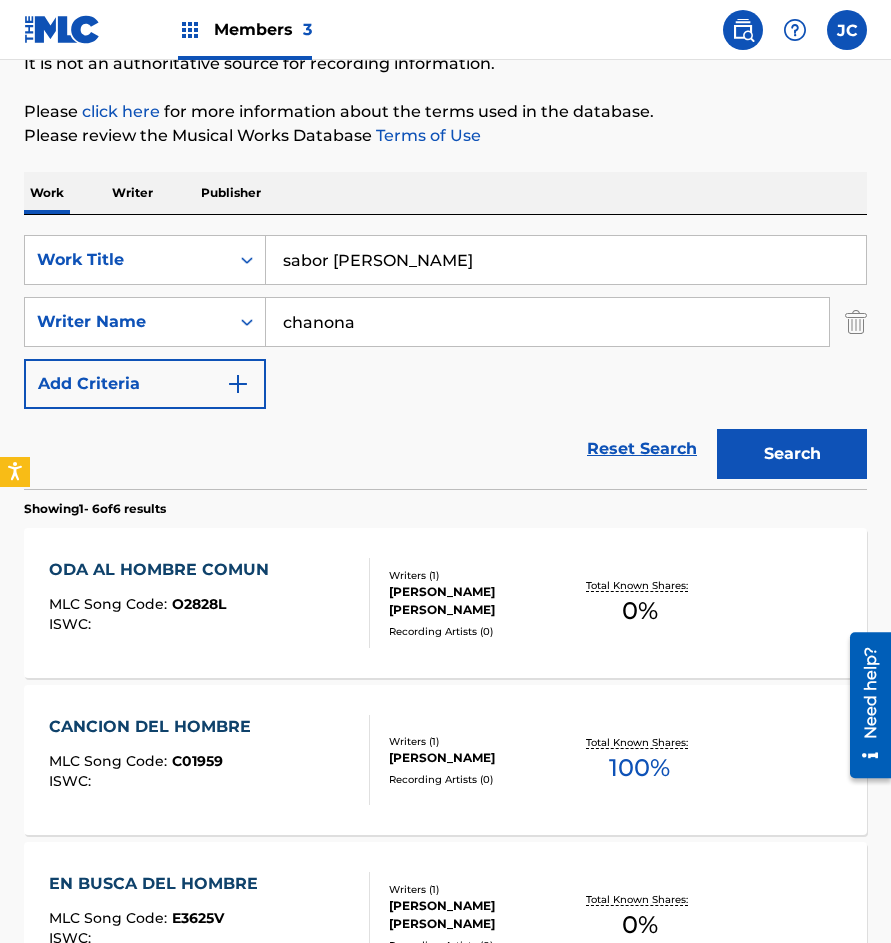 type on "chanona" 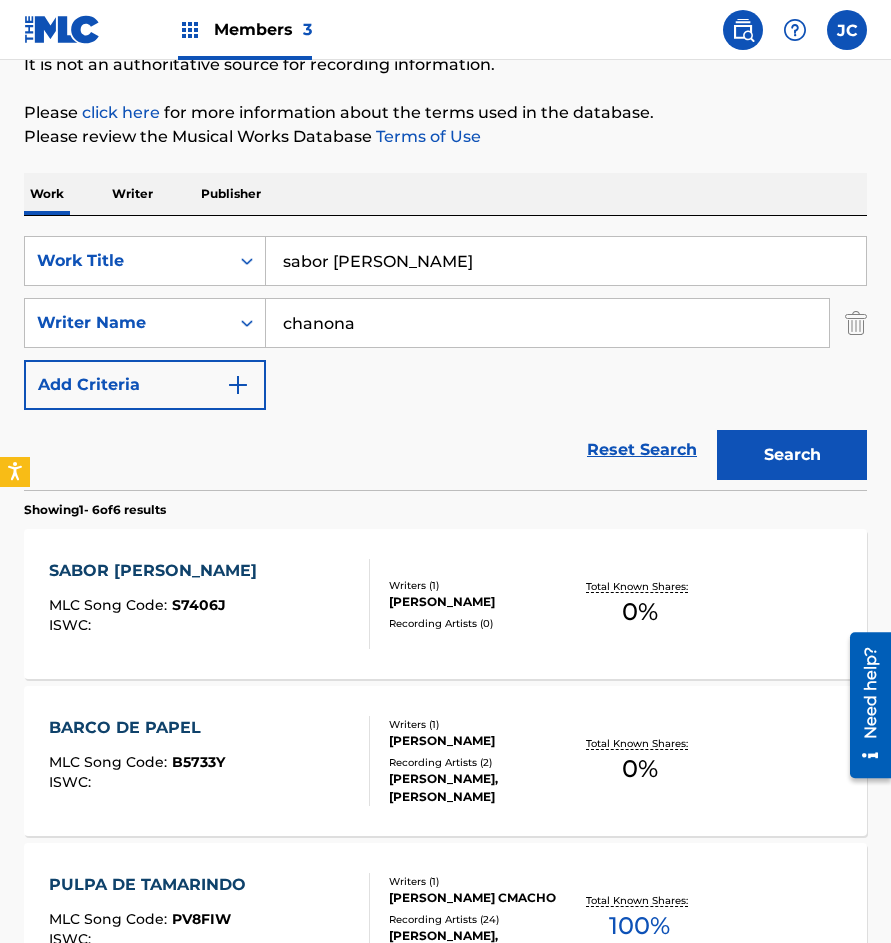 scroll, scrollTop: 200, scrollLeft: 0, axis: vertical 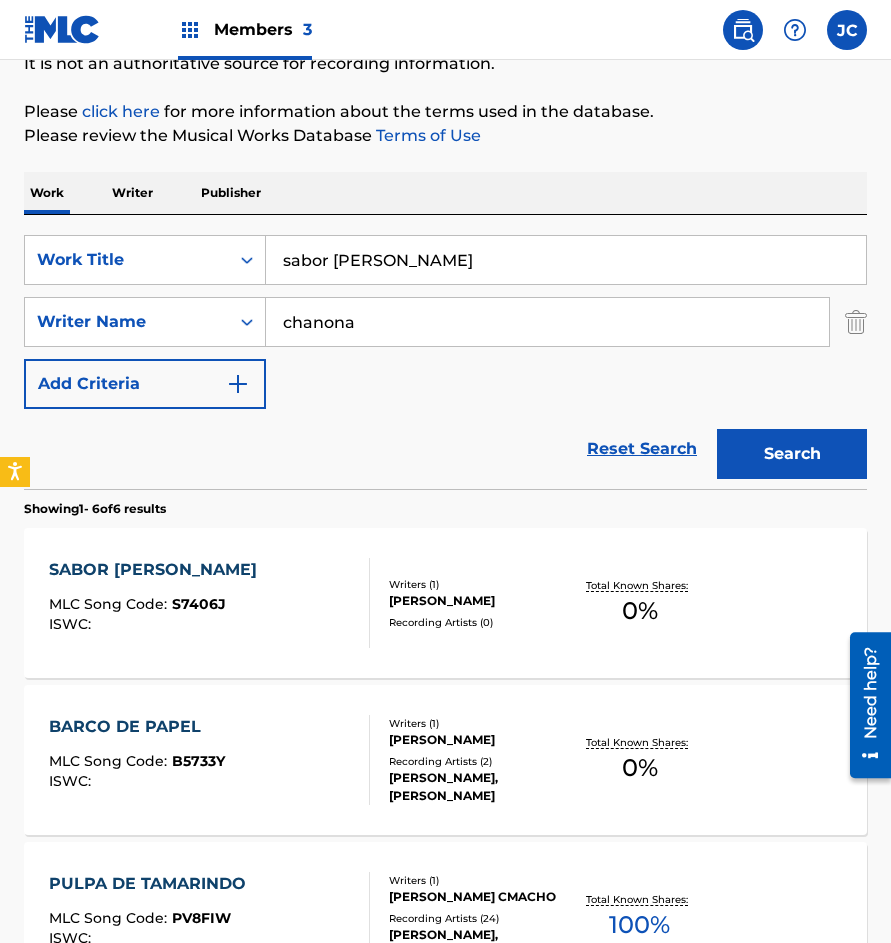 click at bounding box center (361, 603) 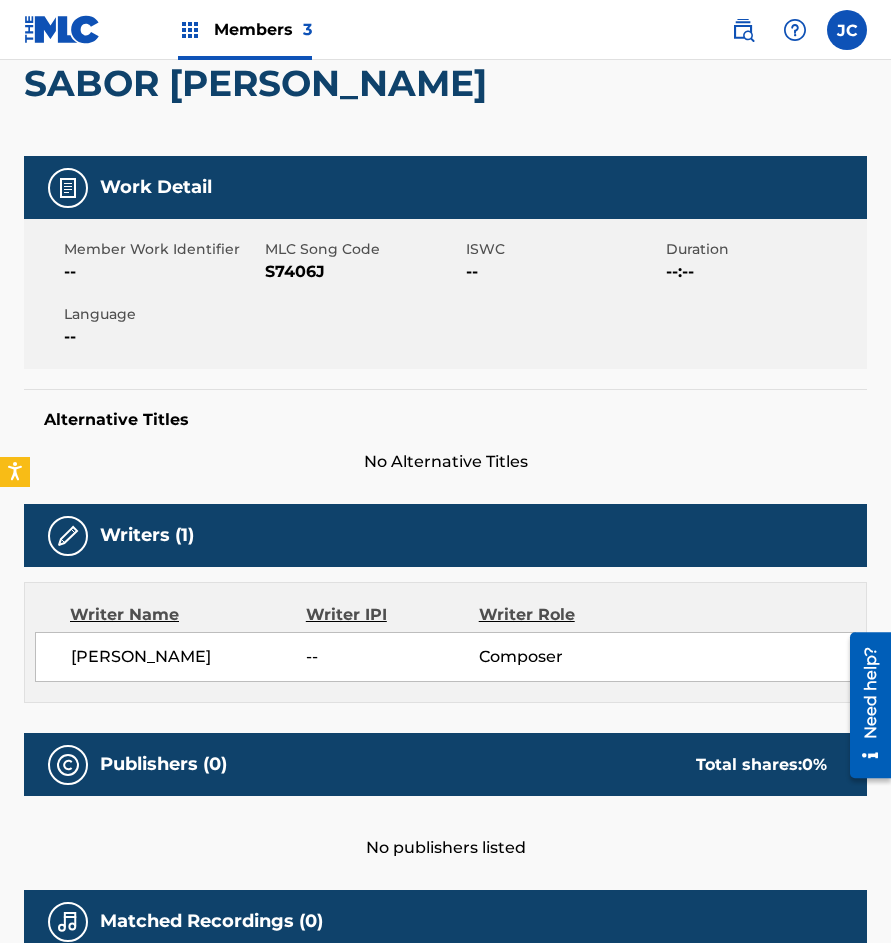 scroll, scrollTop: 0, scrollLeft: 0, axis: both 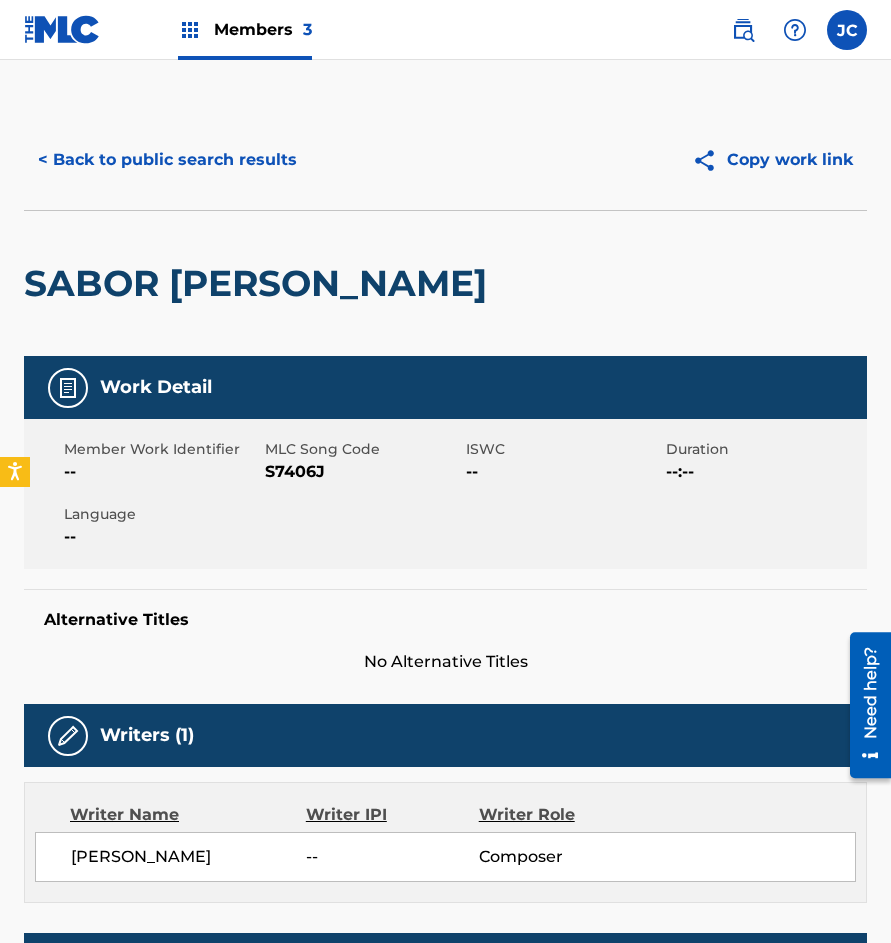 click on "S7406J" at bounding box center (363, 472) 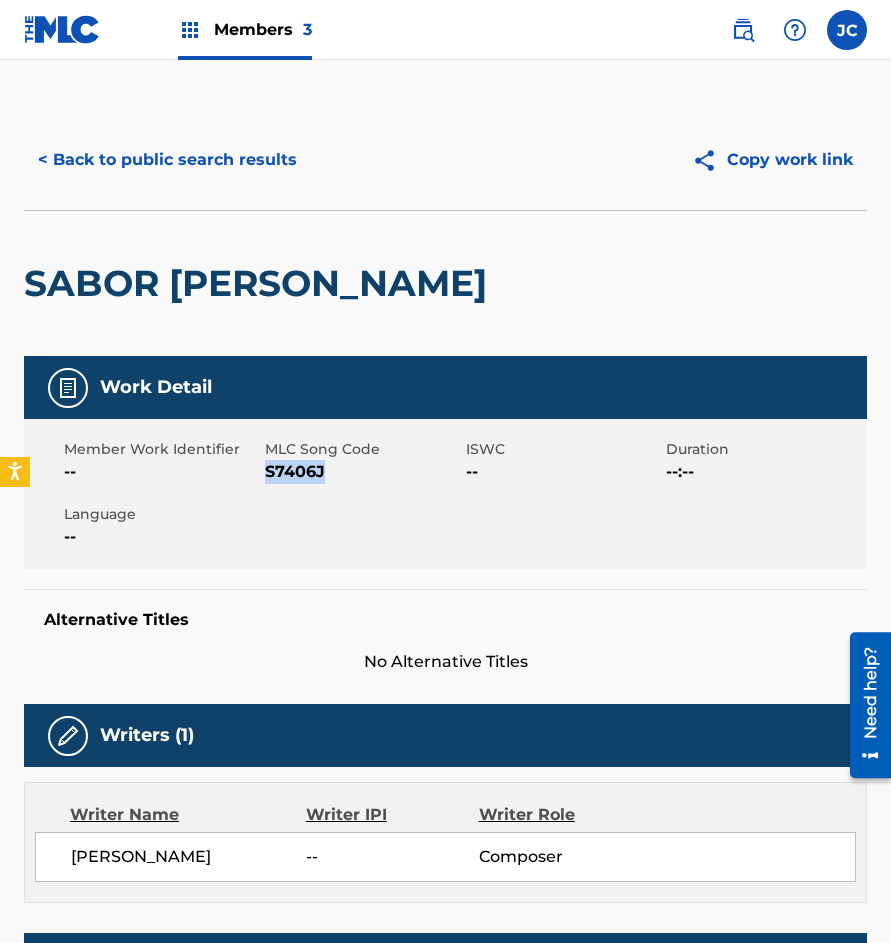 click on "S7406J" at bounding box center (363, 472) 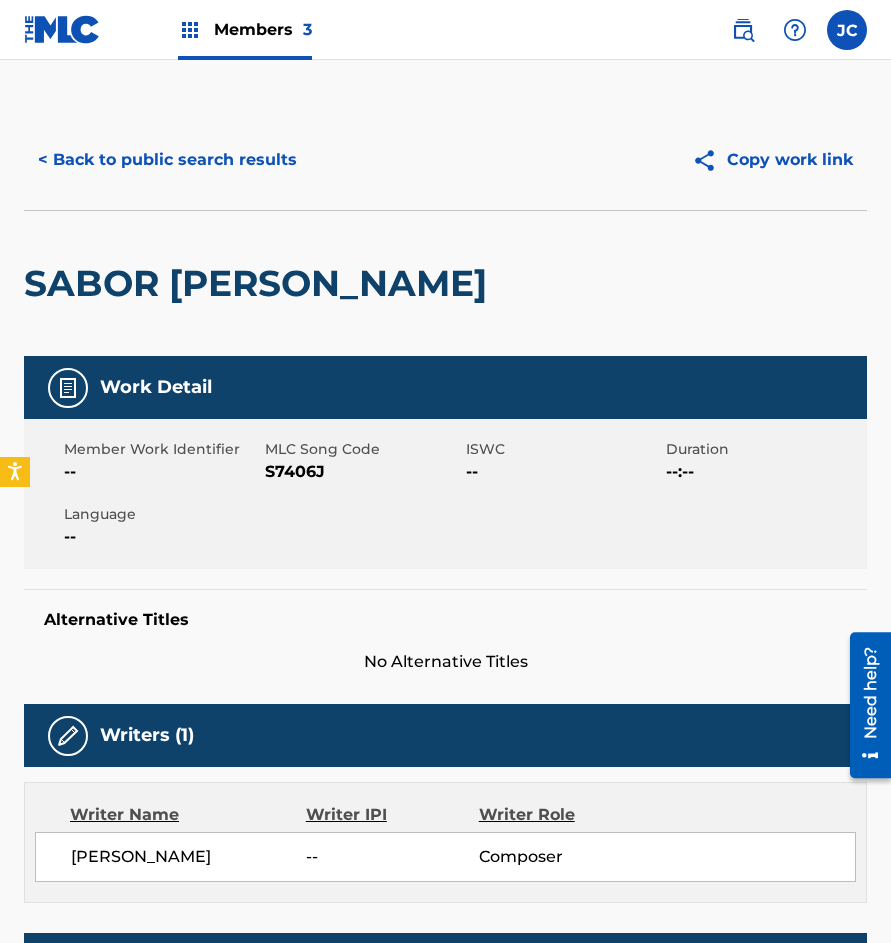 click on "SABOR [PERSON_NAME]" at bounding box center [260, 283] 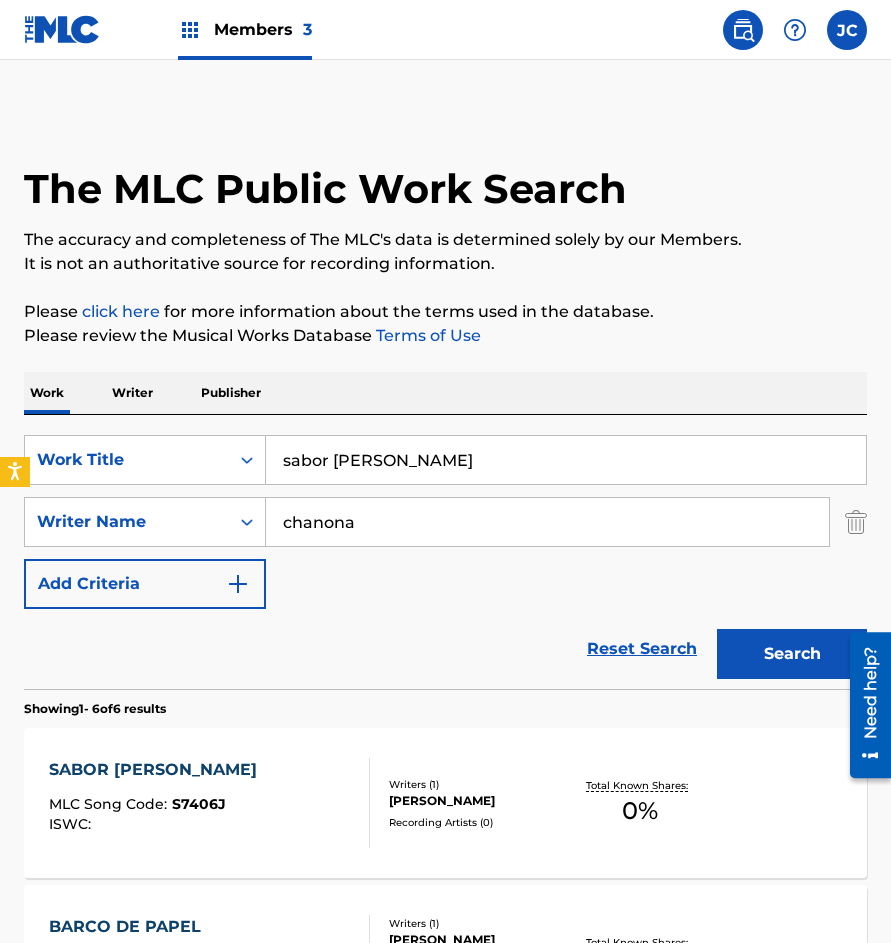 scroll, scrollTop: 200, scrollLeft: 0, axis: vertical 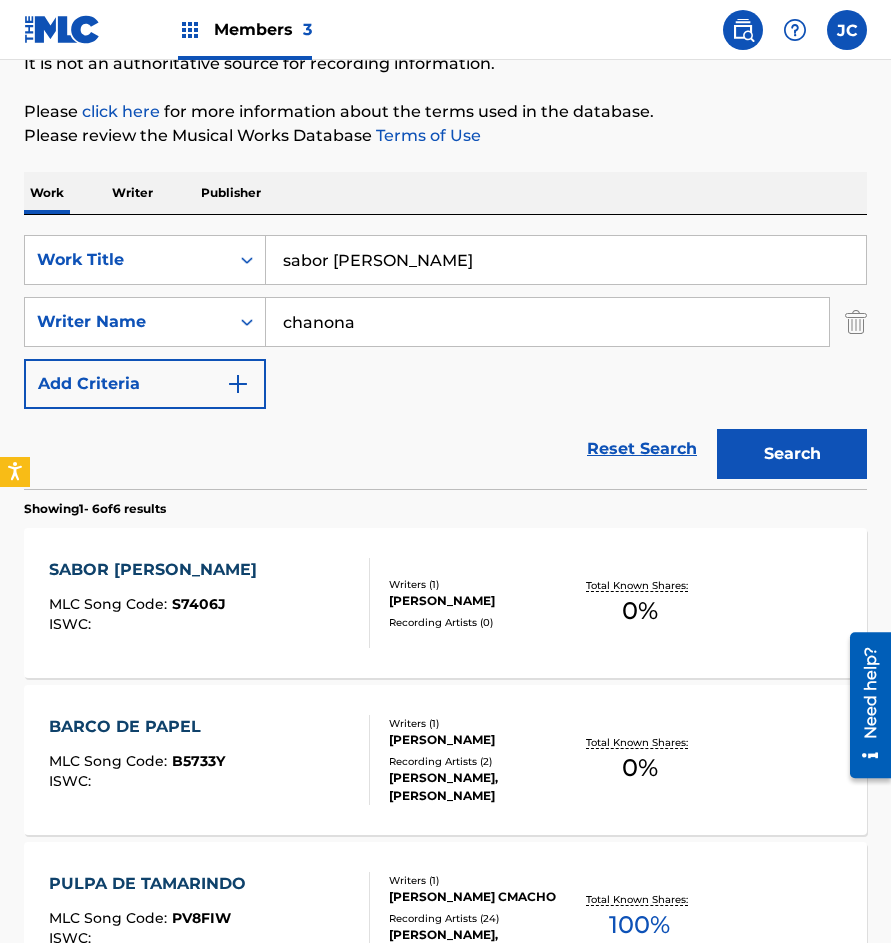 click on "sabor [PERSON_NAME]" at bounding box center (566, 260) 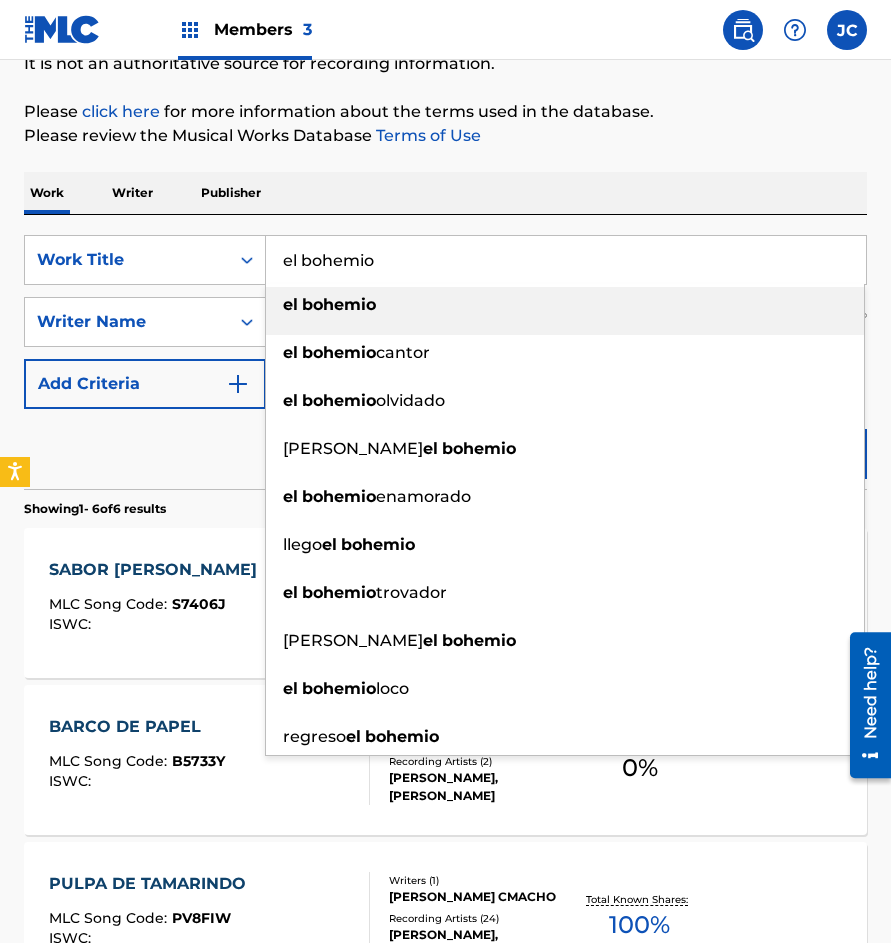type on "el bohemio" 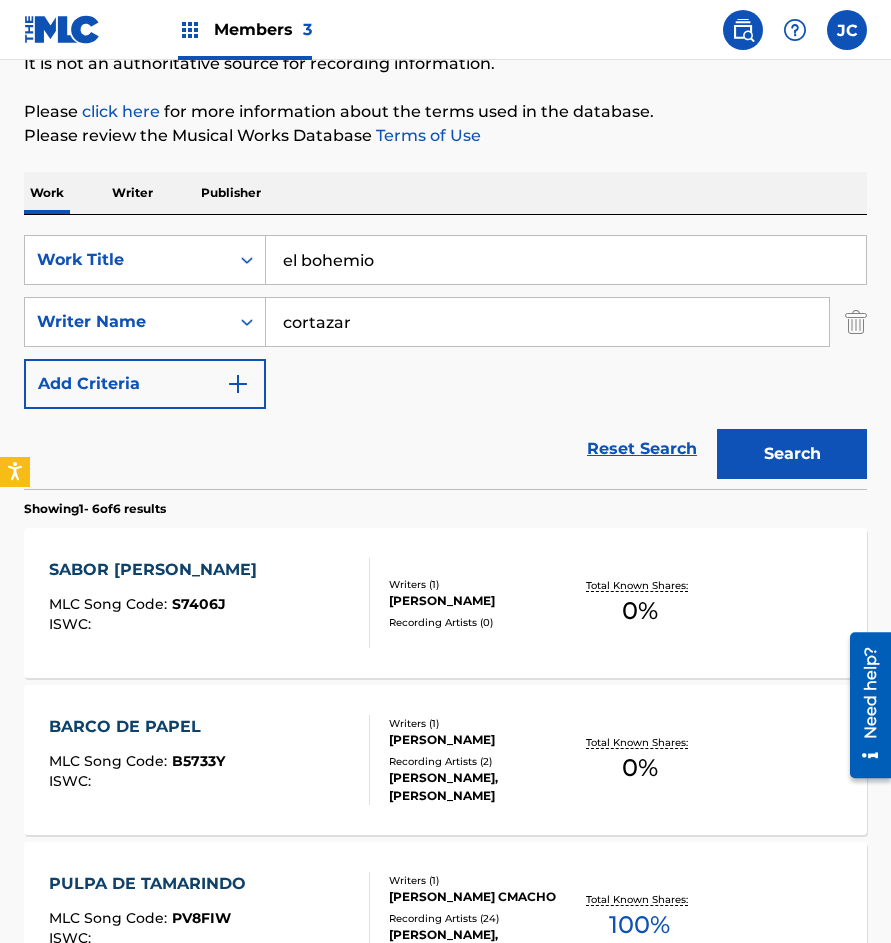 type on "cortazar" 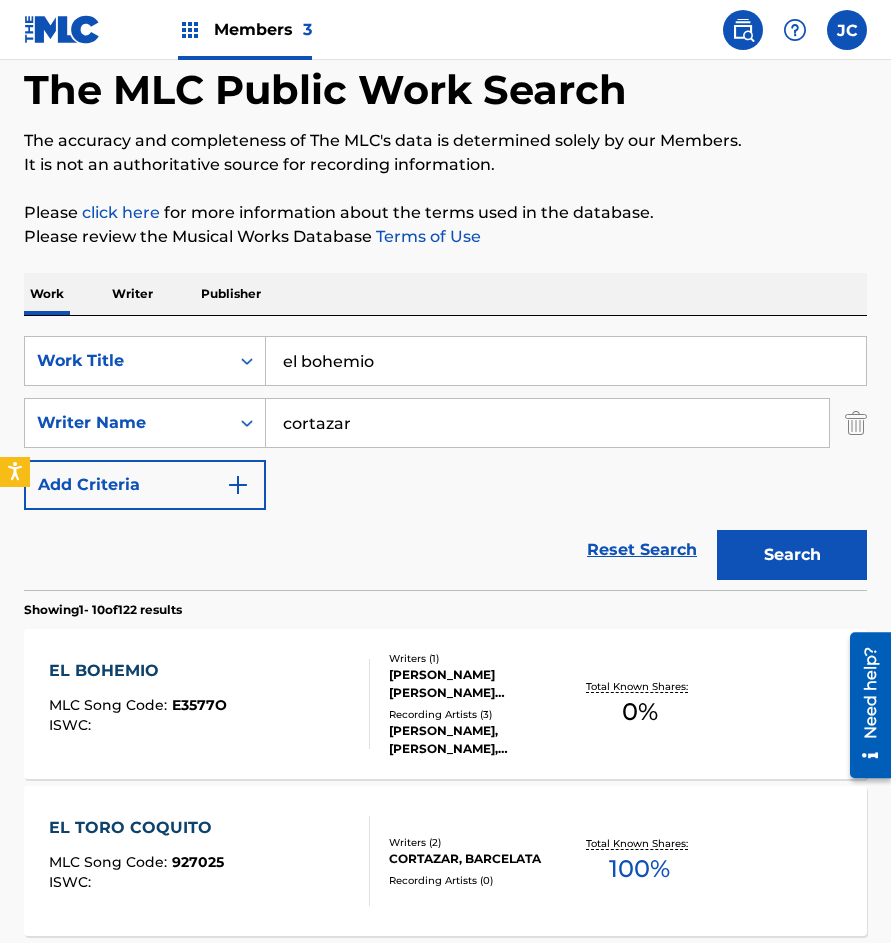 scroll, scrollTop: 300, scrollLeft: 0, axis: vertical 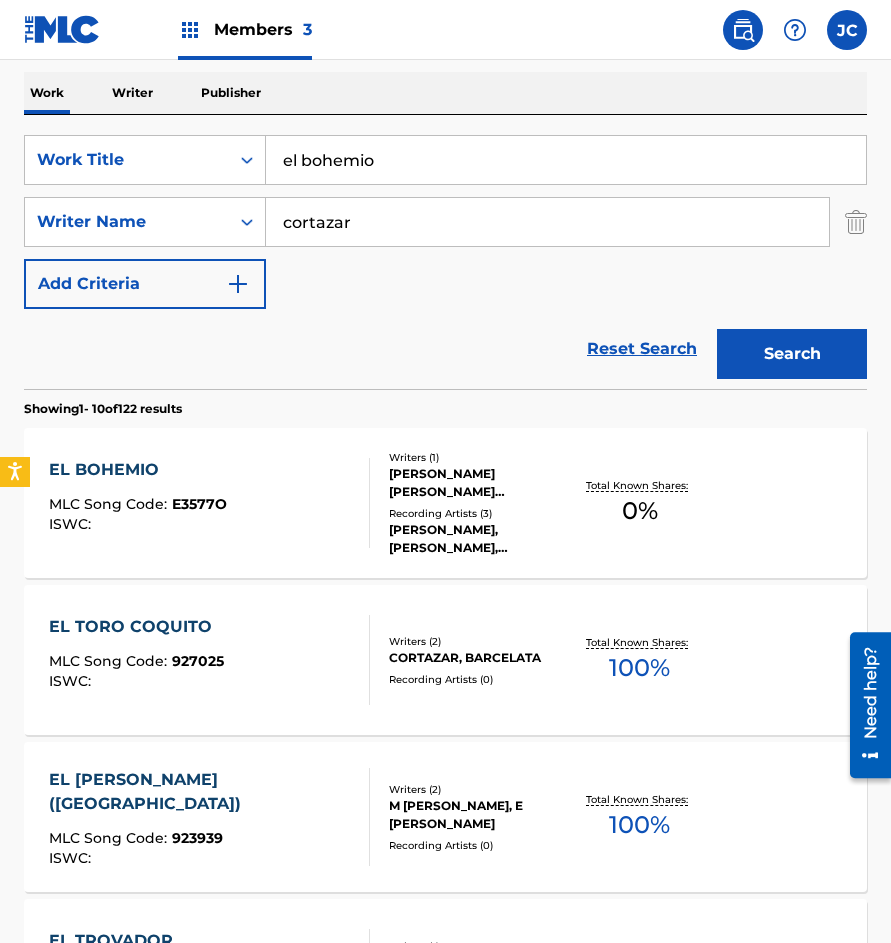 click at bounding box center [361, 503] 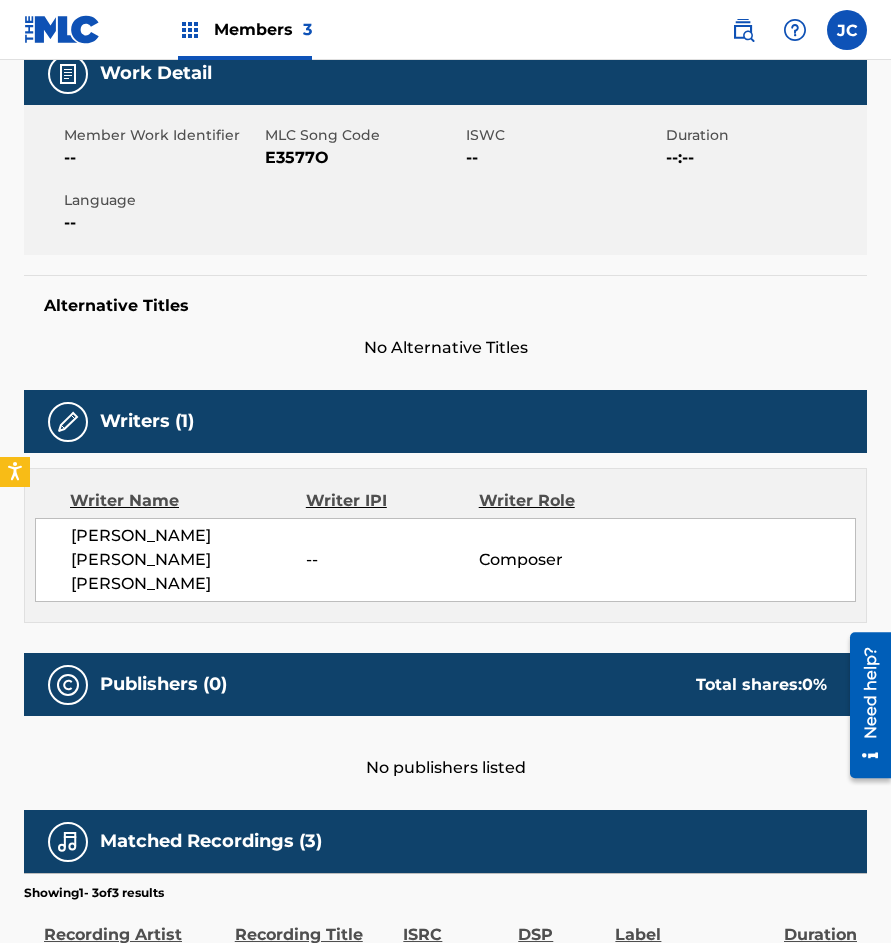 scroll, scrollTop: 176, scrollLeft: 0, axis: vertical 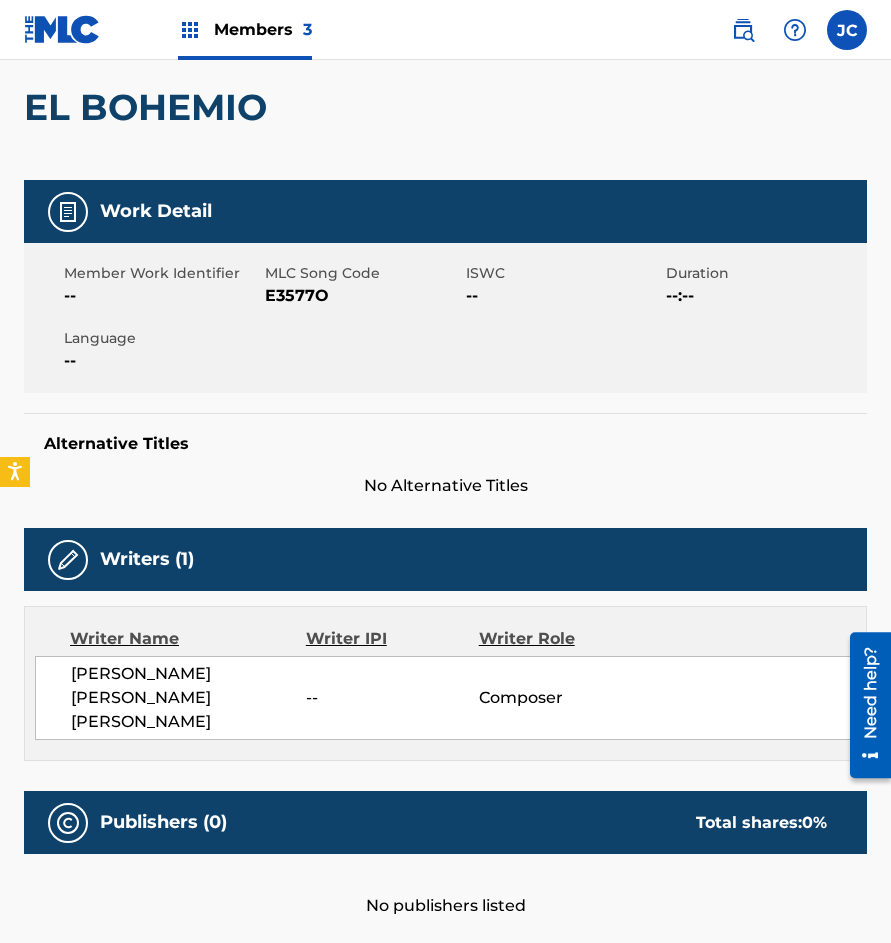 click on "E3577O" at bounding box center [363, 296] 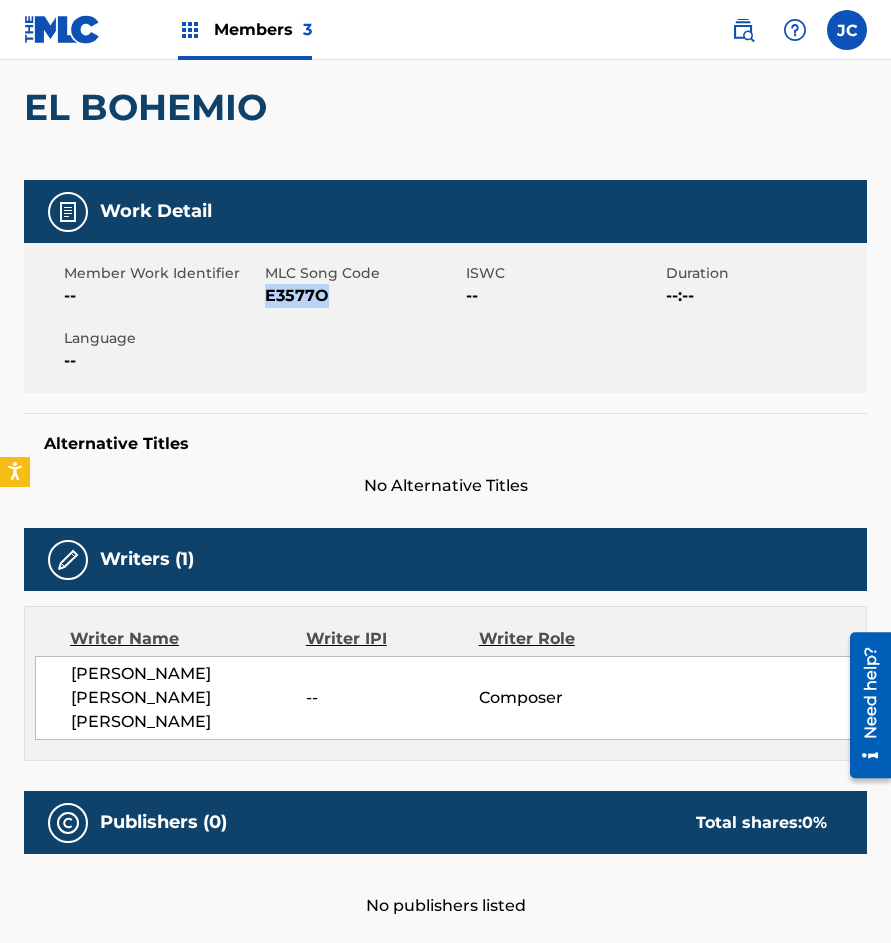 click on "E3577O" at bounding box center [363, 296] 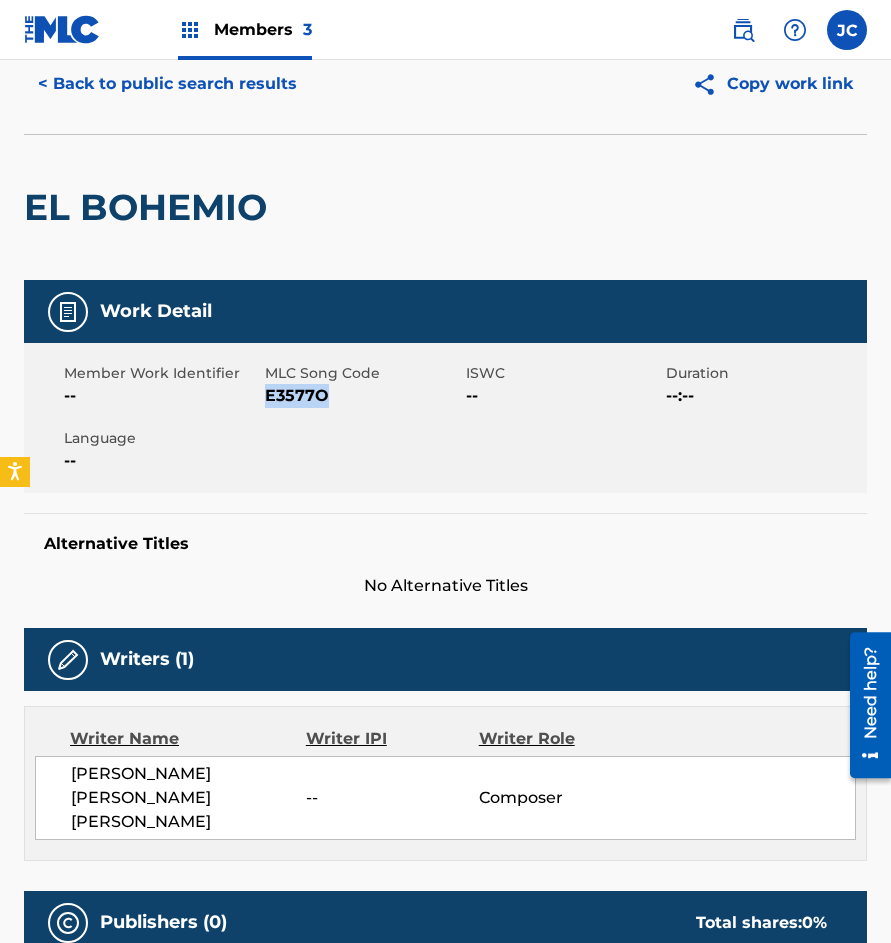 click on "< Back to public search results" at bounding box center (167, 84) 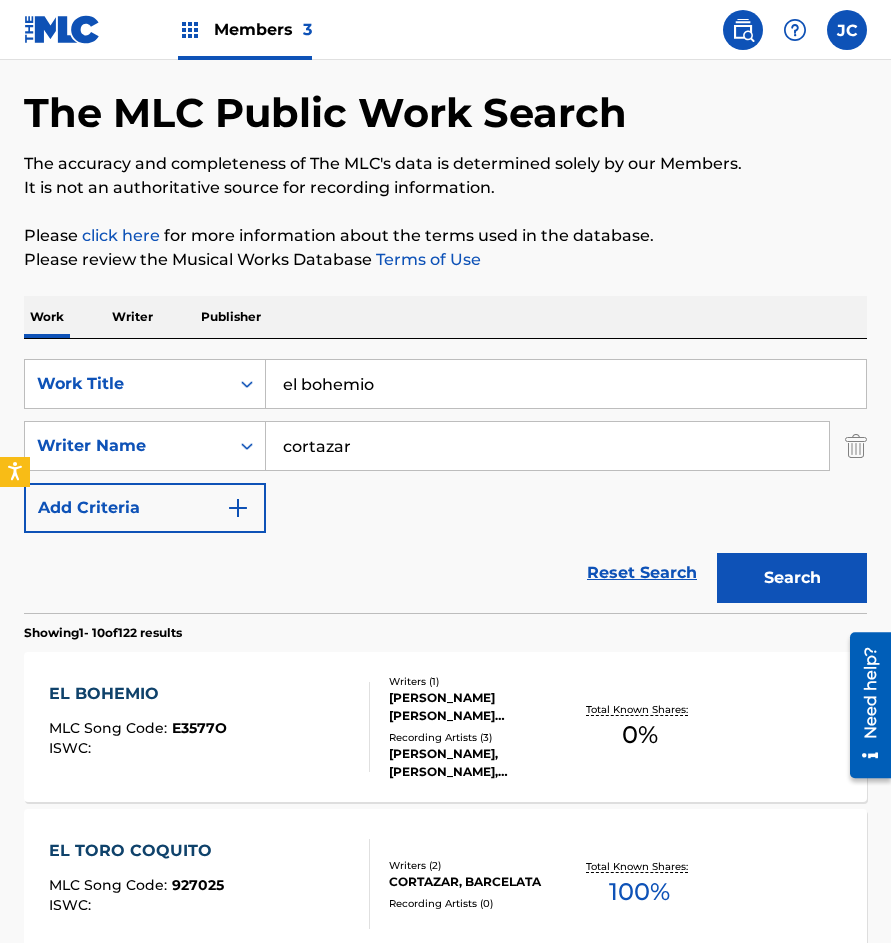 scroll, scrollTop: 300, scrollLeft: 0, axis: vertical 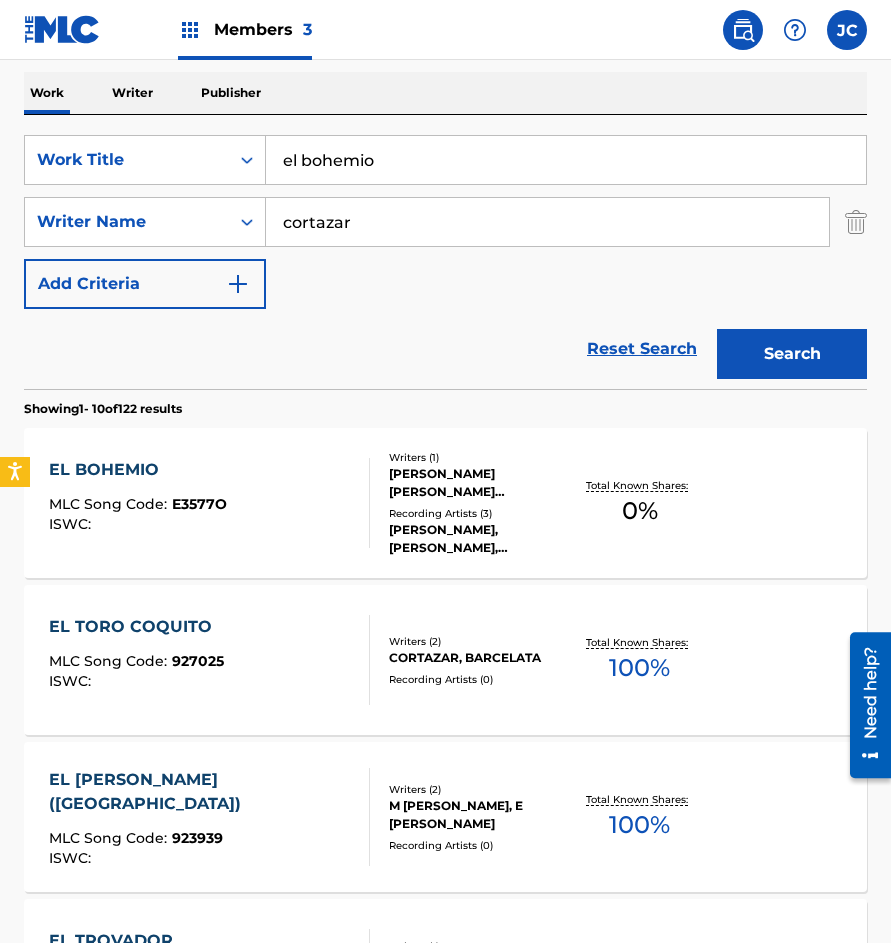 click on "el bohemio" at bounding box center (566, 160) 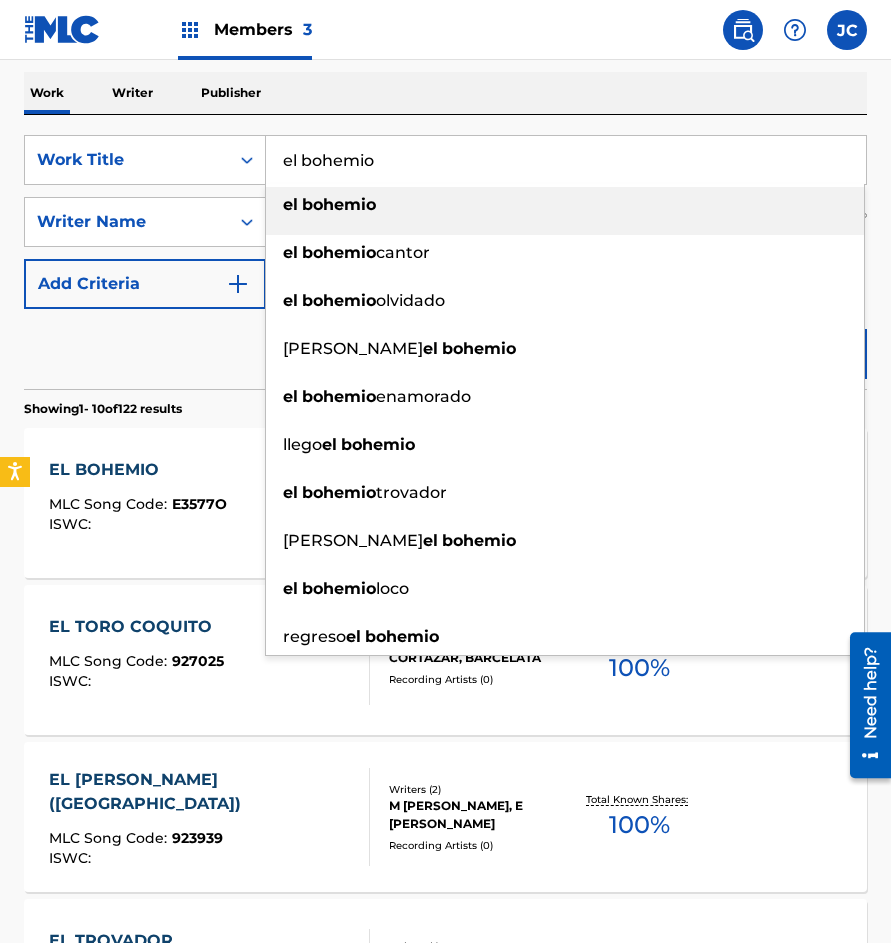 click on "el bohemio" at bounding box center (566, 160) 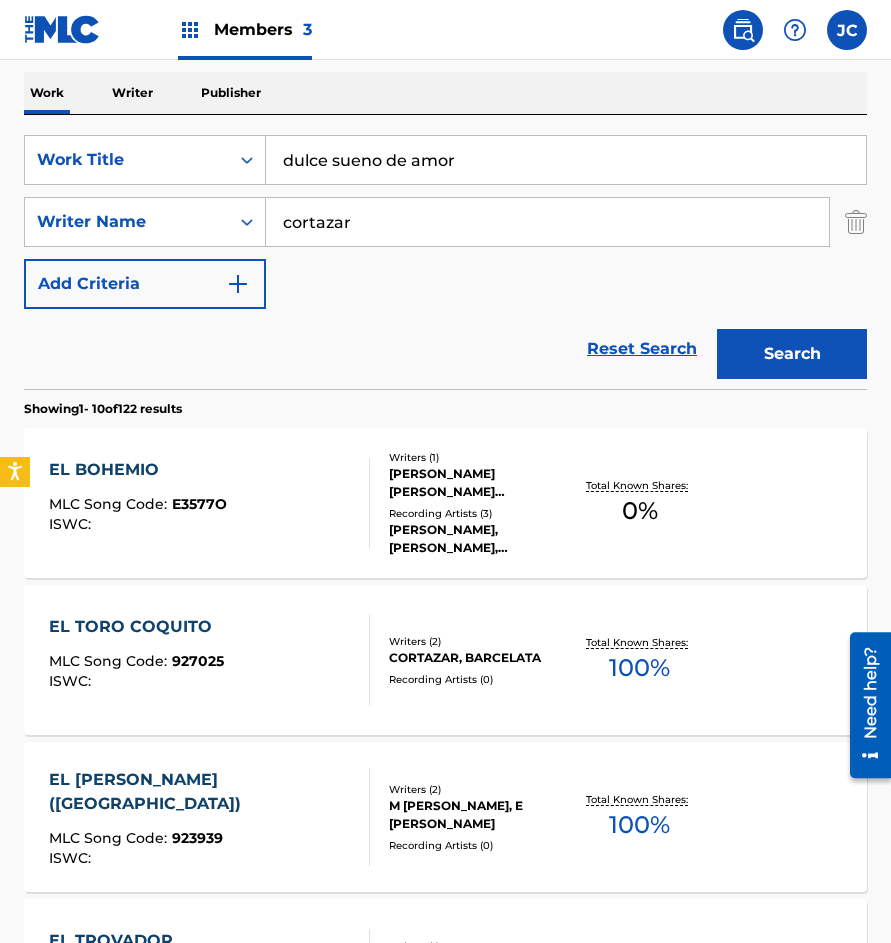 type on "dulce sueno de amor" 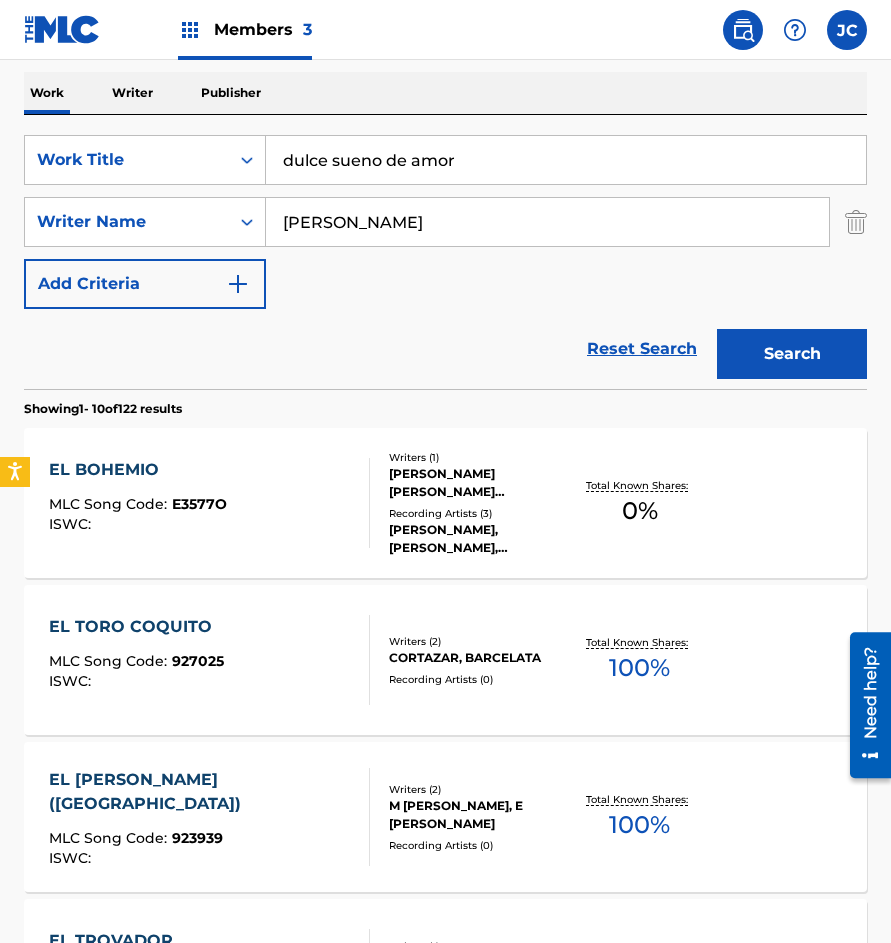 type on "[PERSON_NAME]" 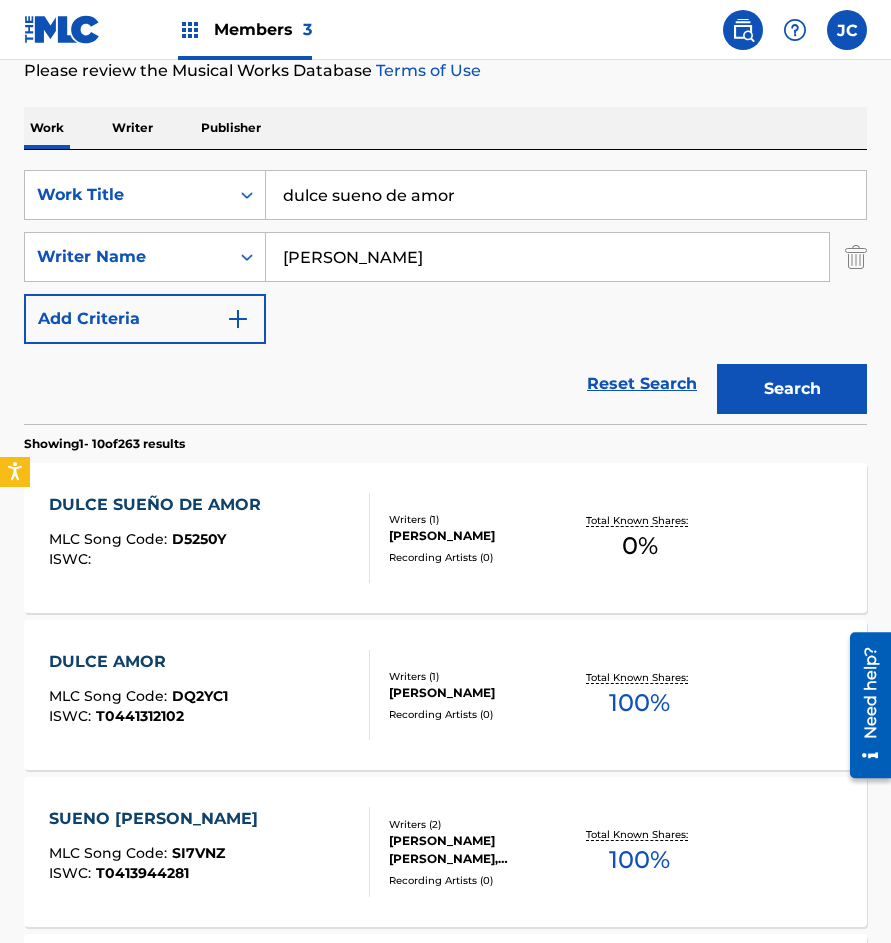 scroll, scrollTop: 300, scrollLeft: 0, axis: vertical 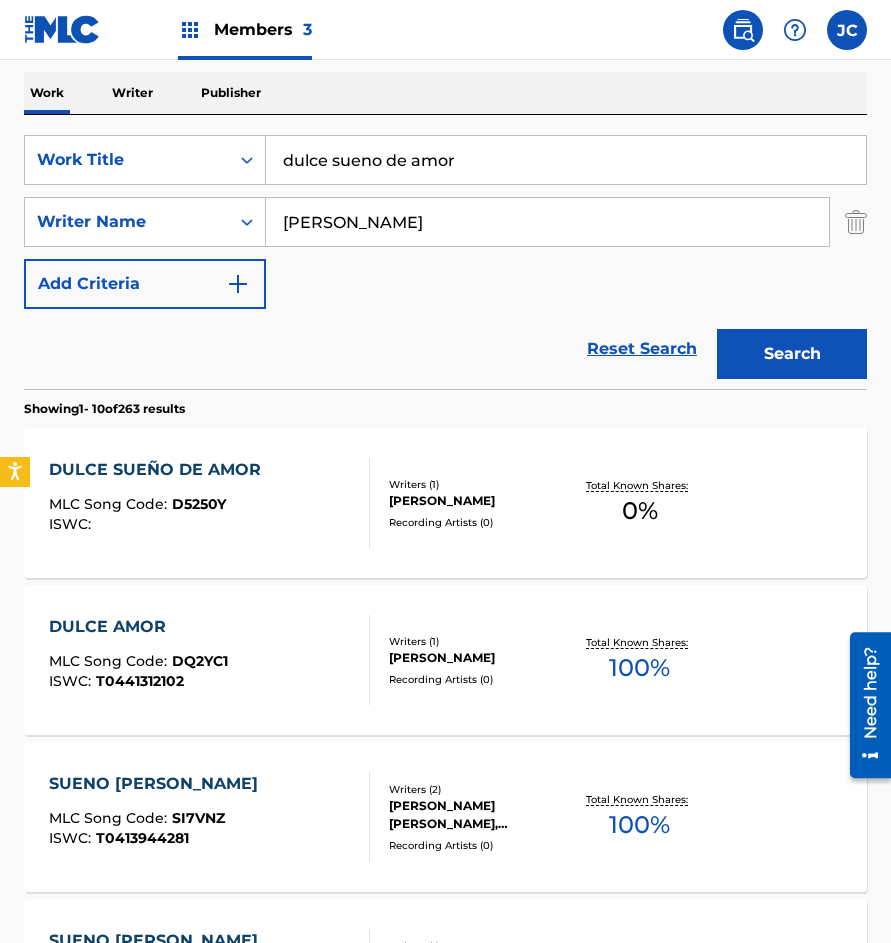 click on "DULCE SUEÑO DE AMOR MLC Song Code : D5250Y ISWC :" at bounding box center (209, 503) 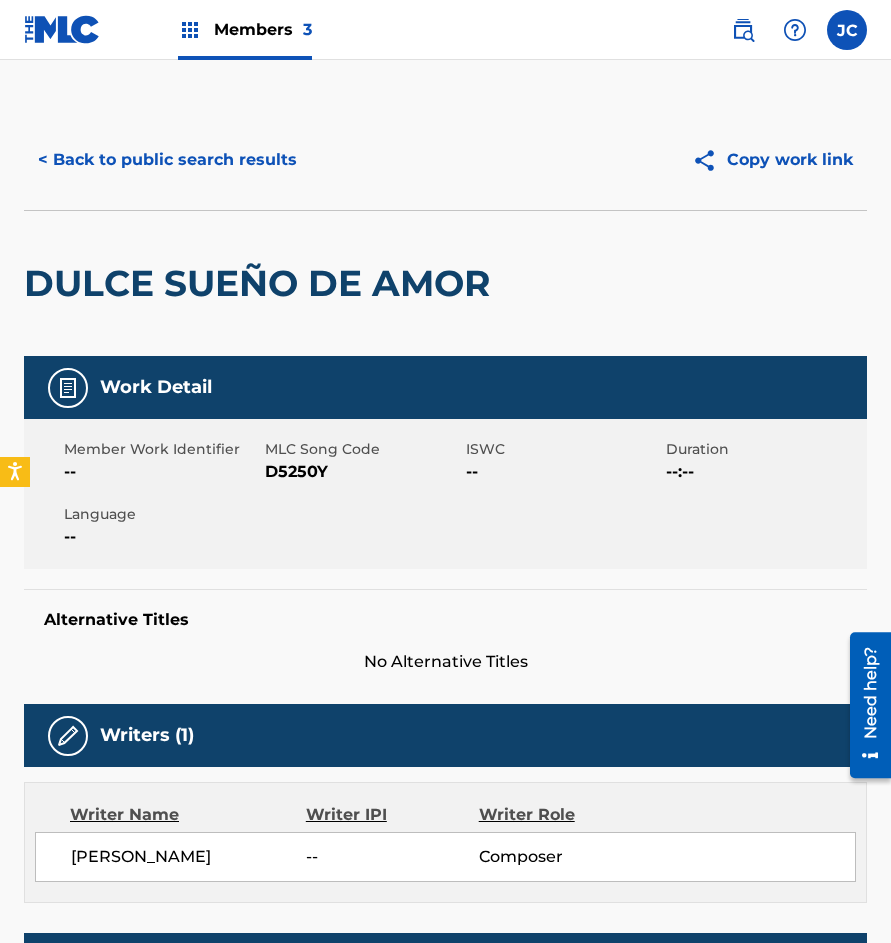 click on "D5250Y" at bounding box center (363, 472) 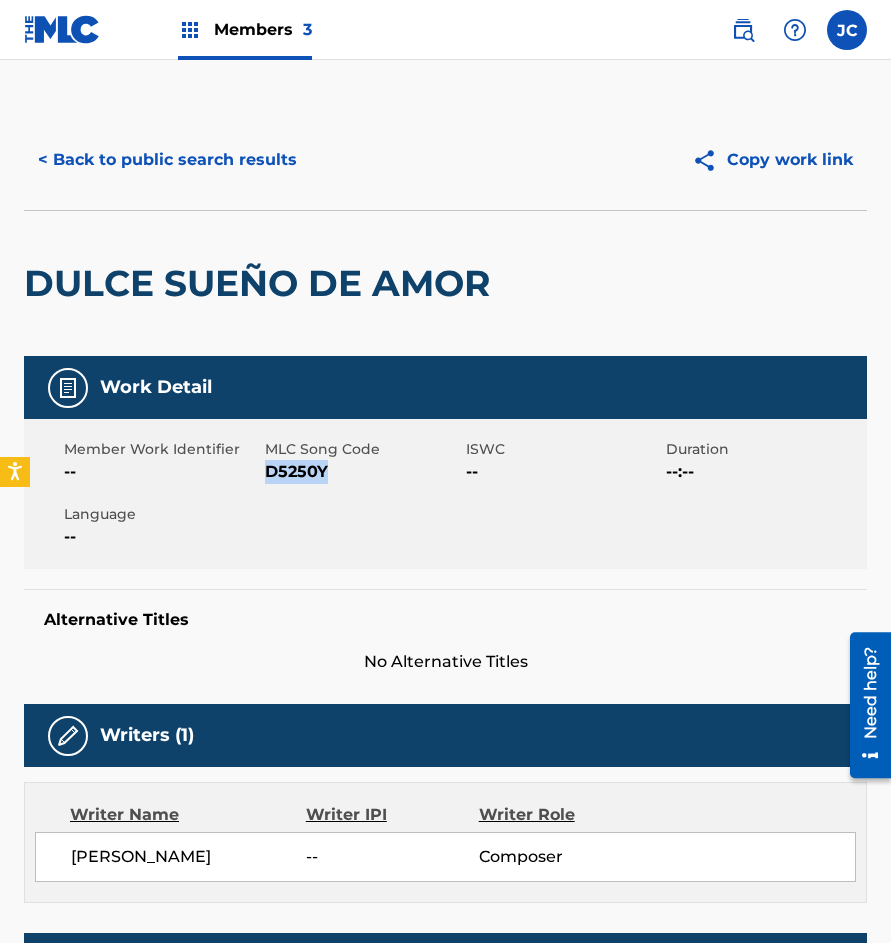 click on "D5250Y" at bounding box center (363, 472) 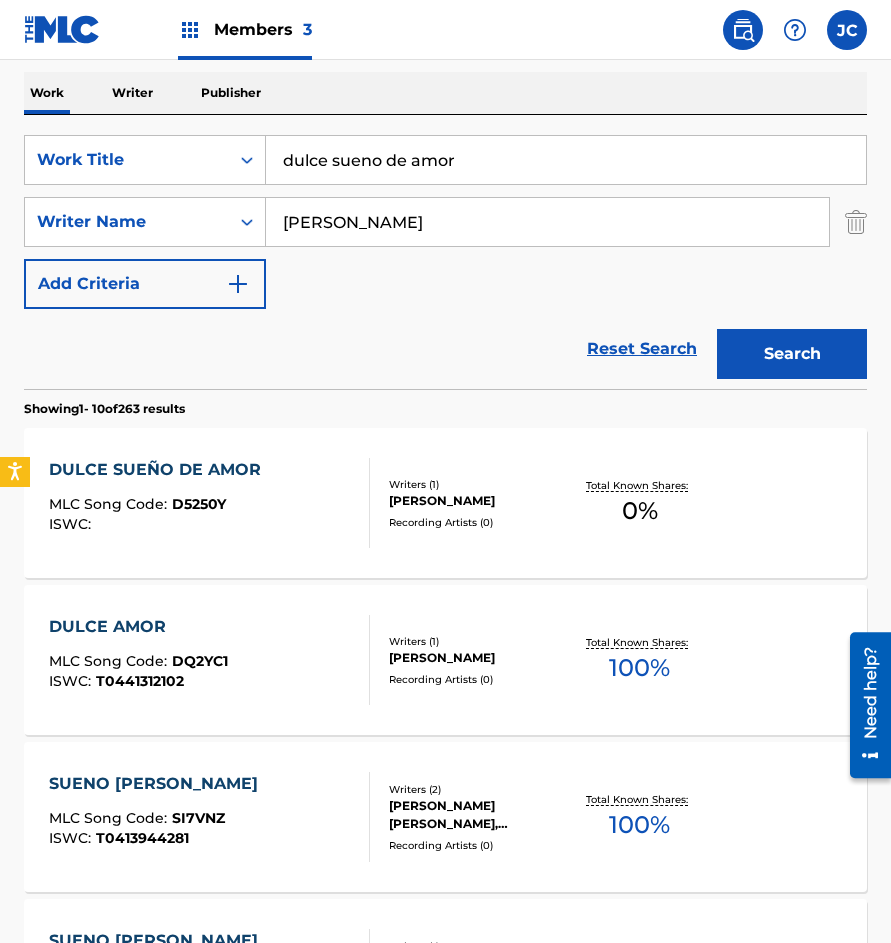 click on "dulce sueno de amor" at bounding box center (566, 160) 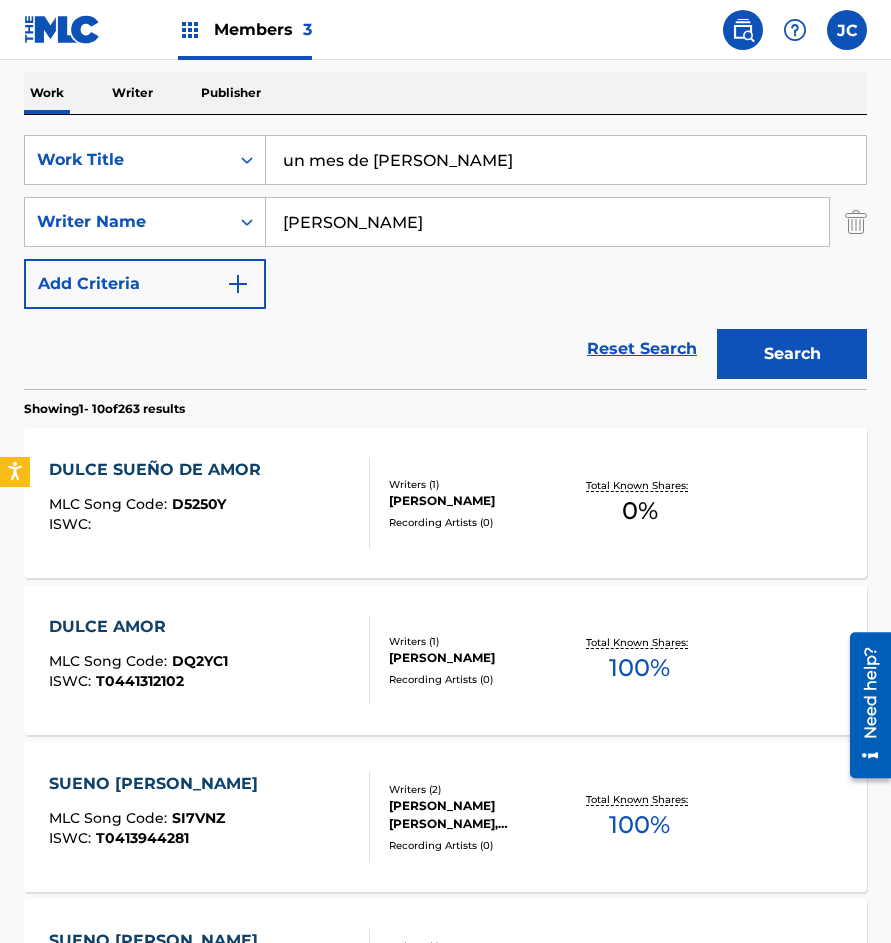 type on "un mes de [PERSON_NAME]" 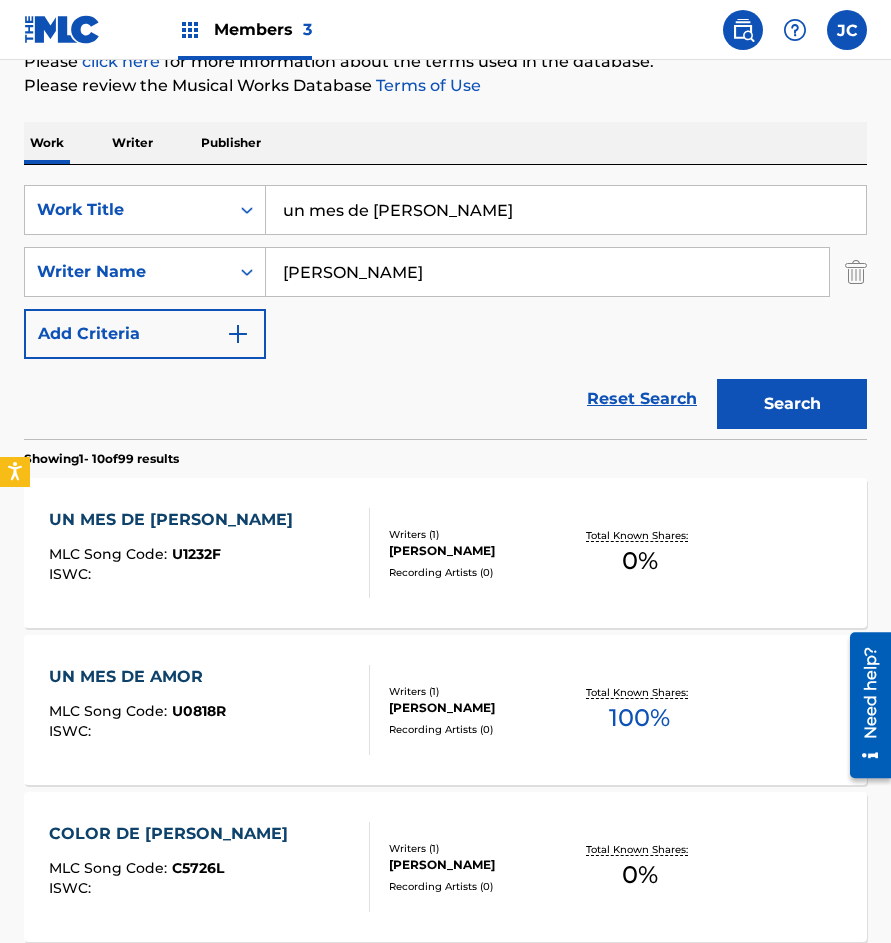 scroll, scrollTop: 300, scrollLeft: 0, axis: vertical 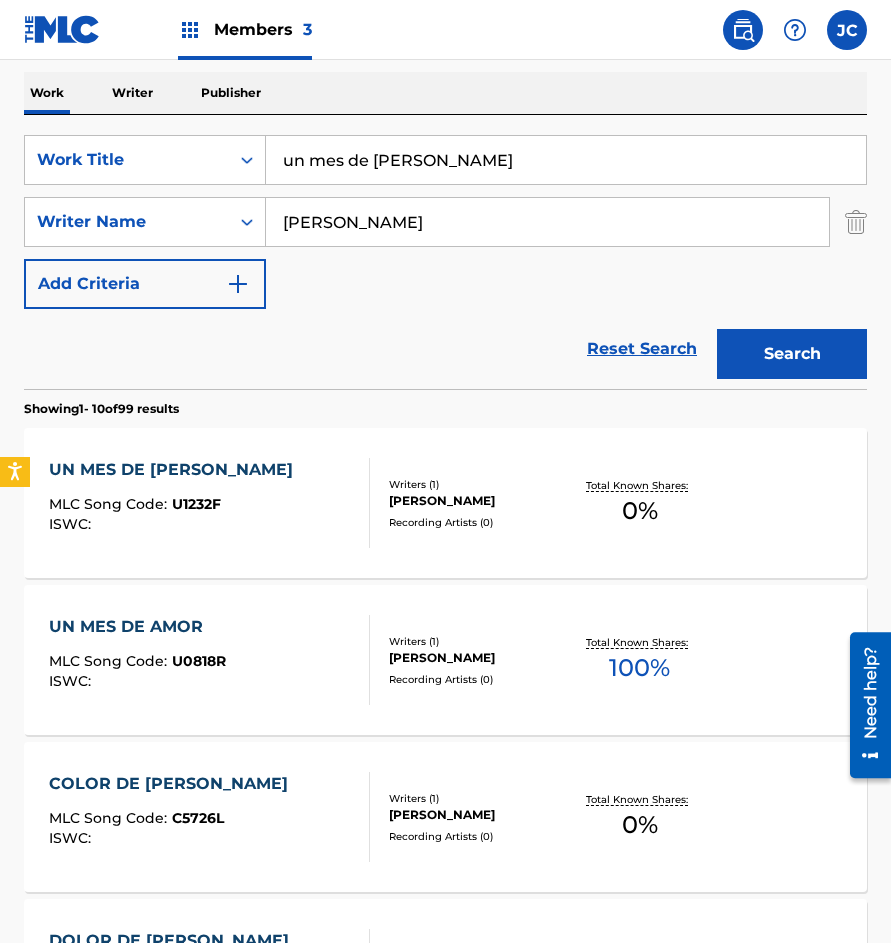 click on "UN MES DE [PERSON_NAME] MLC Song Code : U1232F ISWC :" at bounding box center [209, 503] 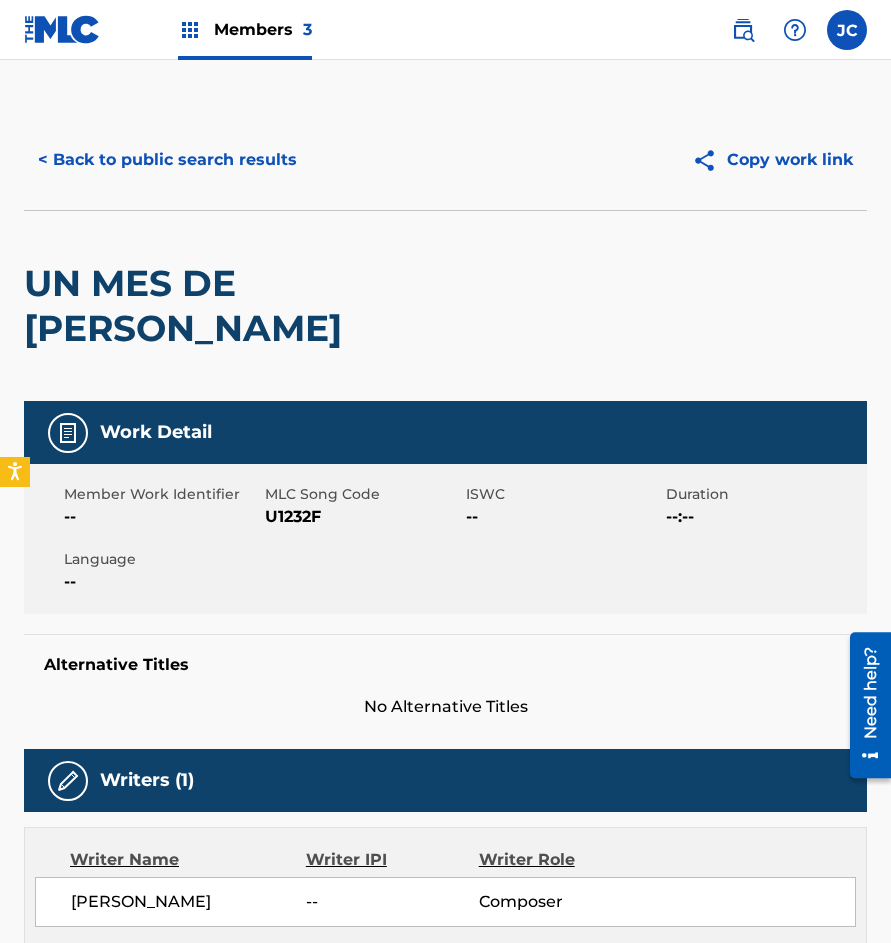 click on "U1232F" at bounding box center [363, 517] 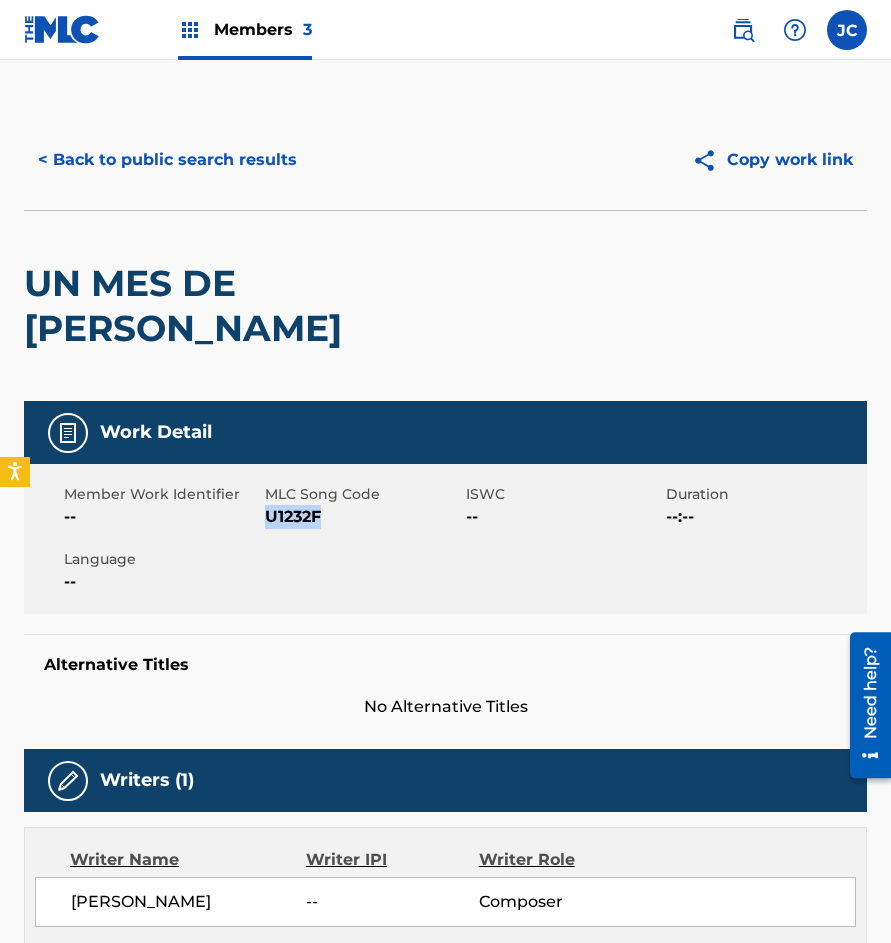 click on "U1232F" at bounding box center [363, 517] 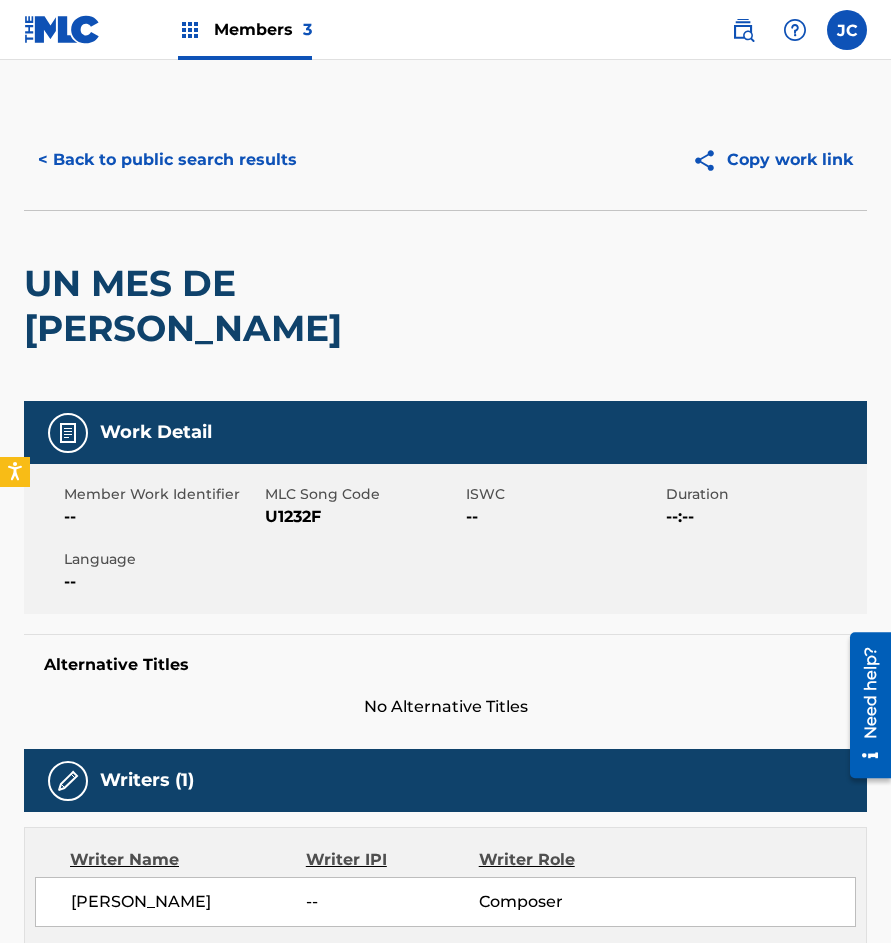 drag, startPoint x: 291, startPoint y: 227, endPoint x: 261, endPoint y: 186, distance: 50.803543 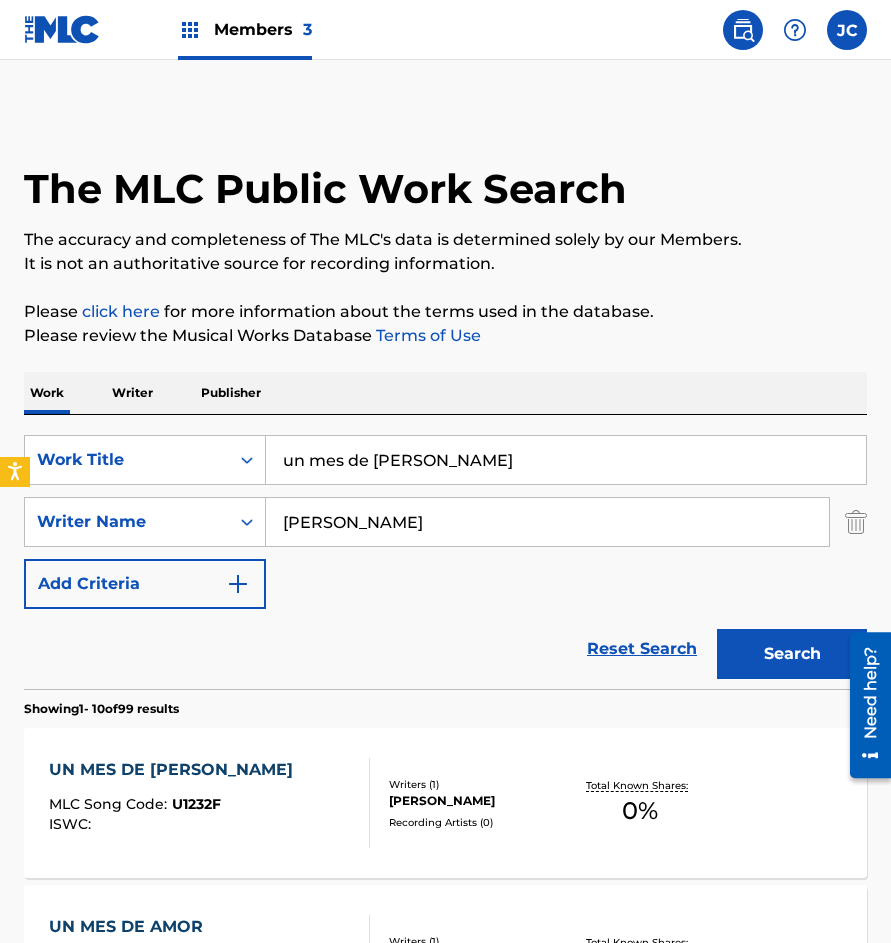 scroll, scrollTop: 300, scrollLeft: 0, axis: vertical 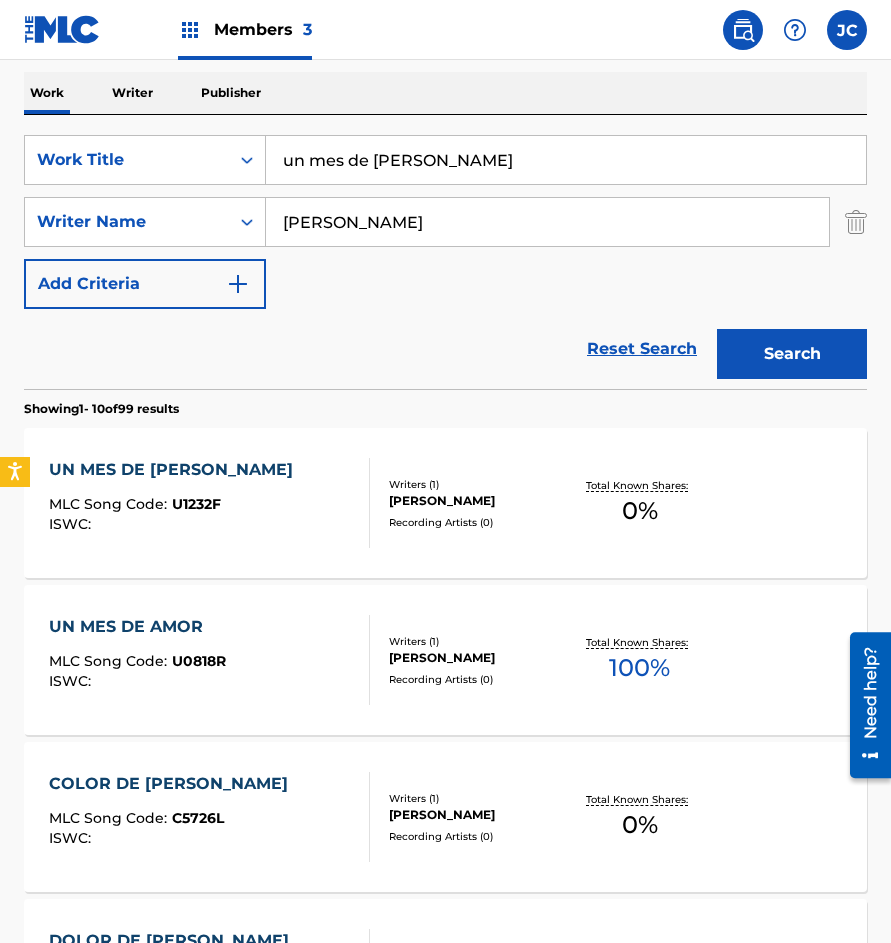 click on "un mes de [PERSON_NAME]" at bounding box center [566, 160] 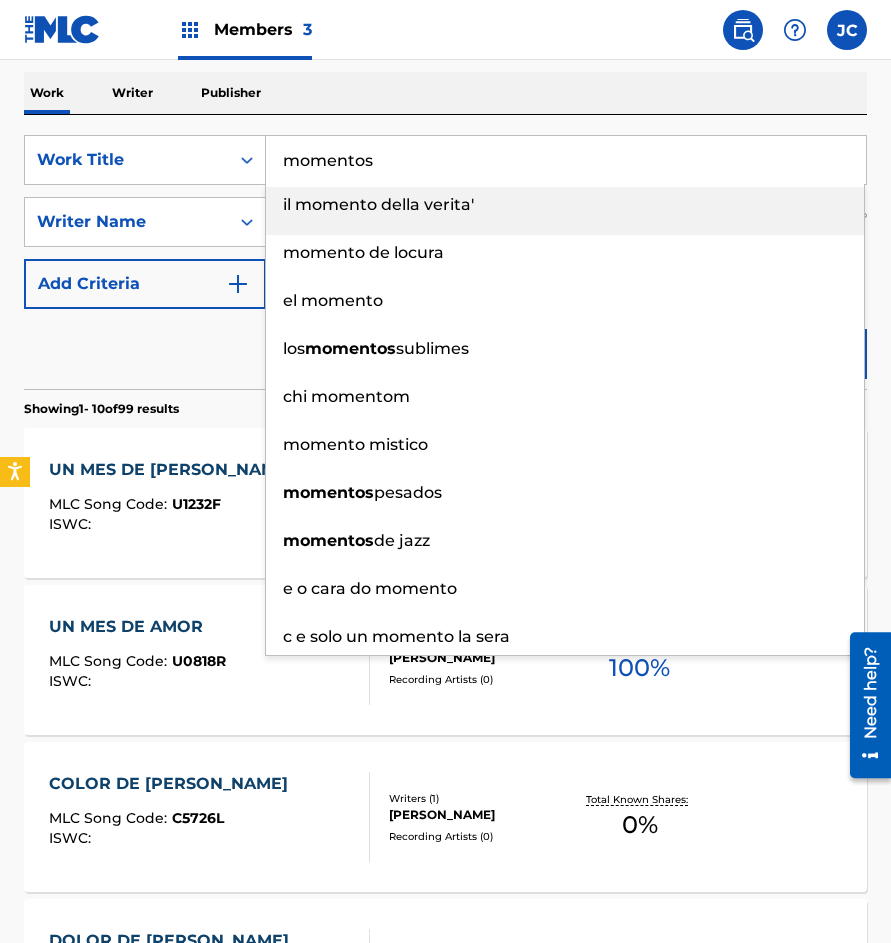 type on "momentos" 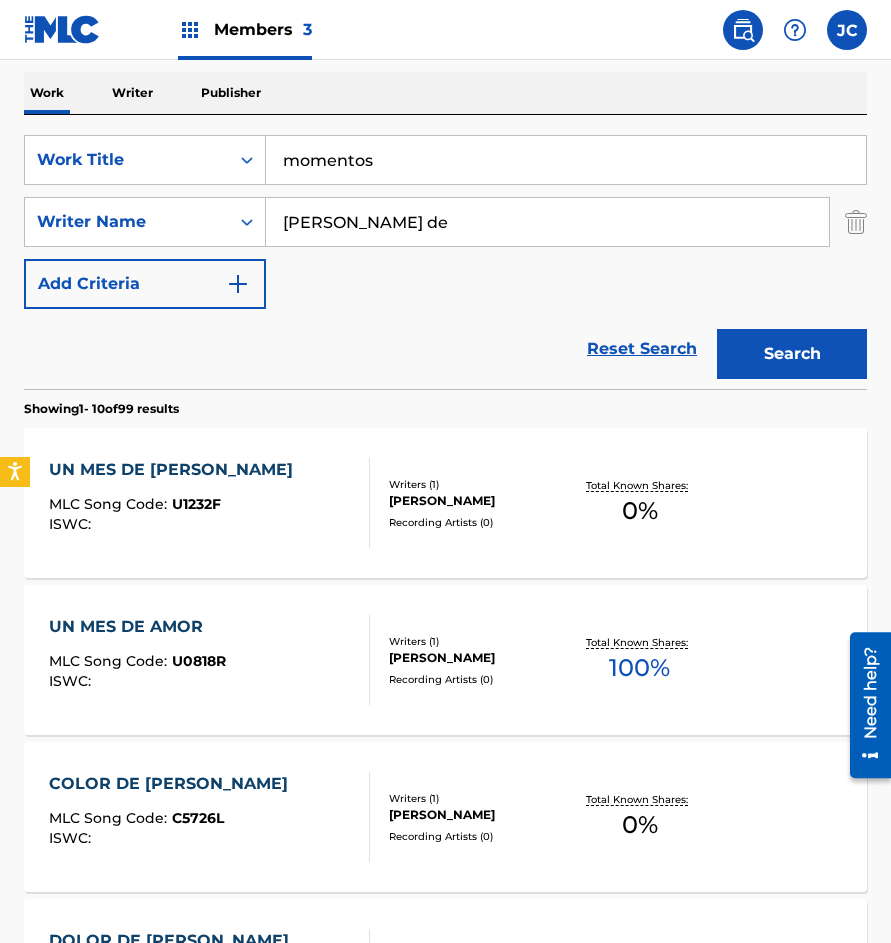 type on "[PERSON_NAME] de" 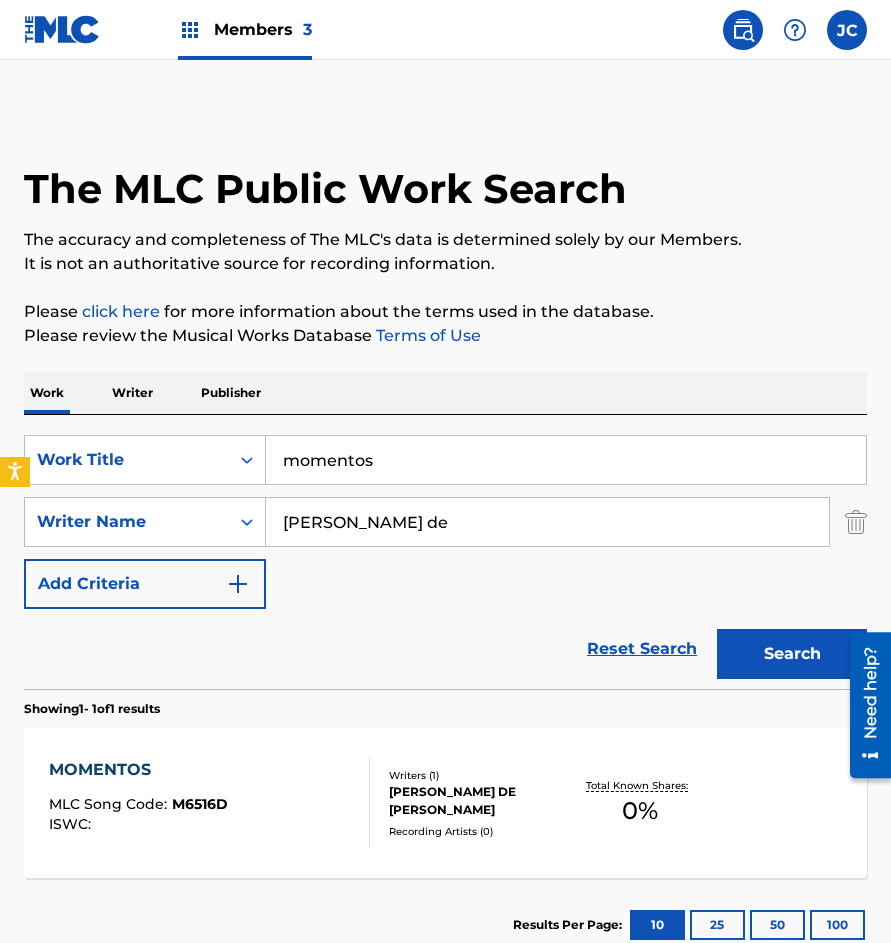 scroll, scrollTop: 135, scrollLeft: 0, axis: vertical 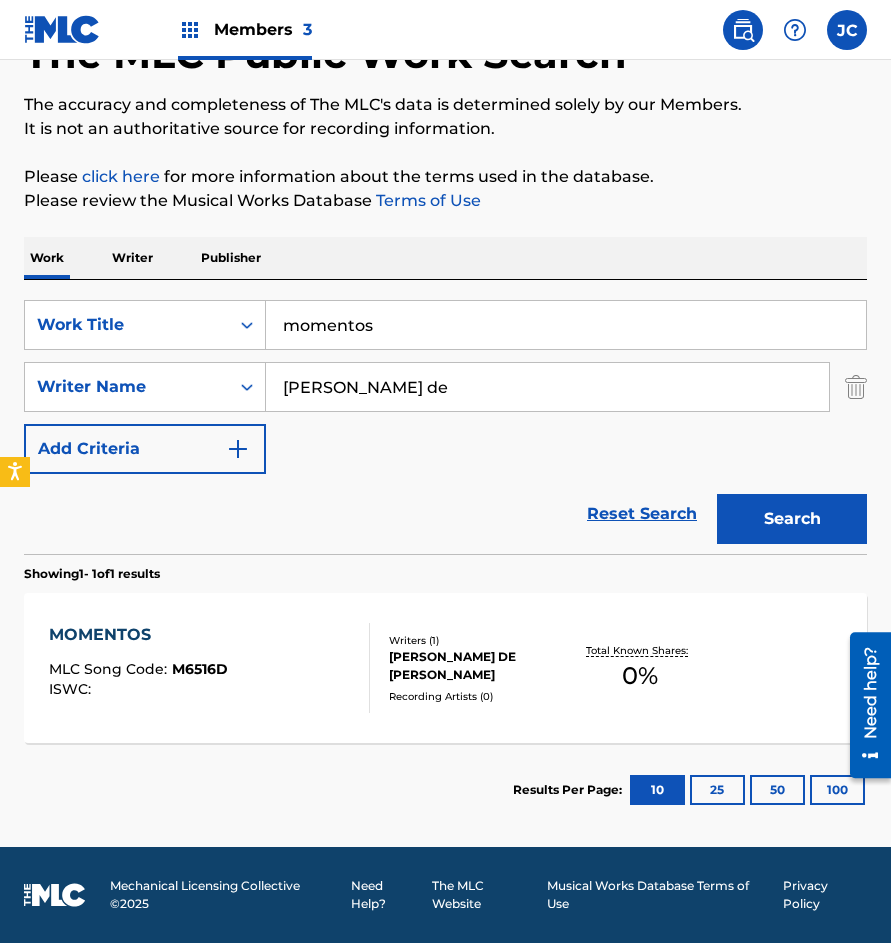click on "[PERSON_NAME] DE [PERSON_NAME]" at bounding box center (479, 666) 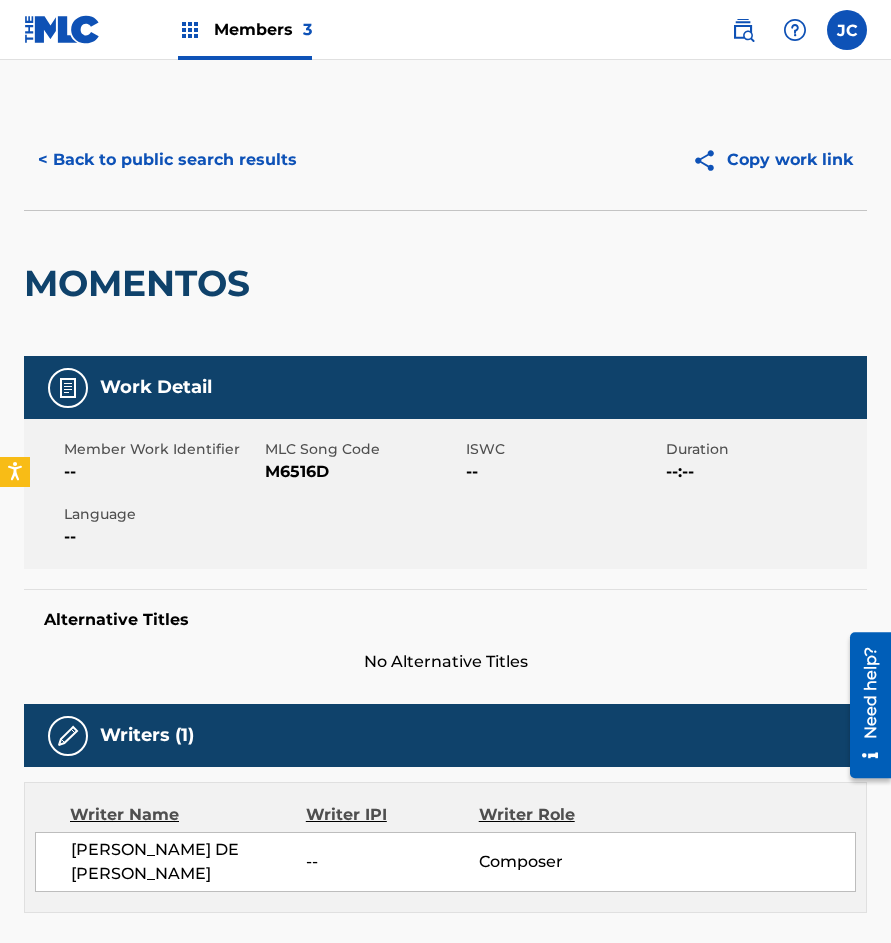 click on "M6516D" at bounding box center (363, 472) 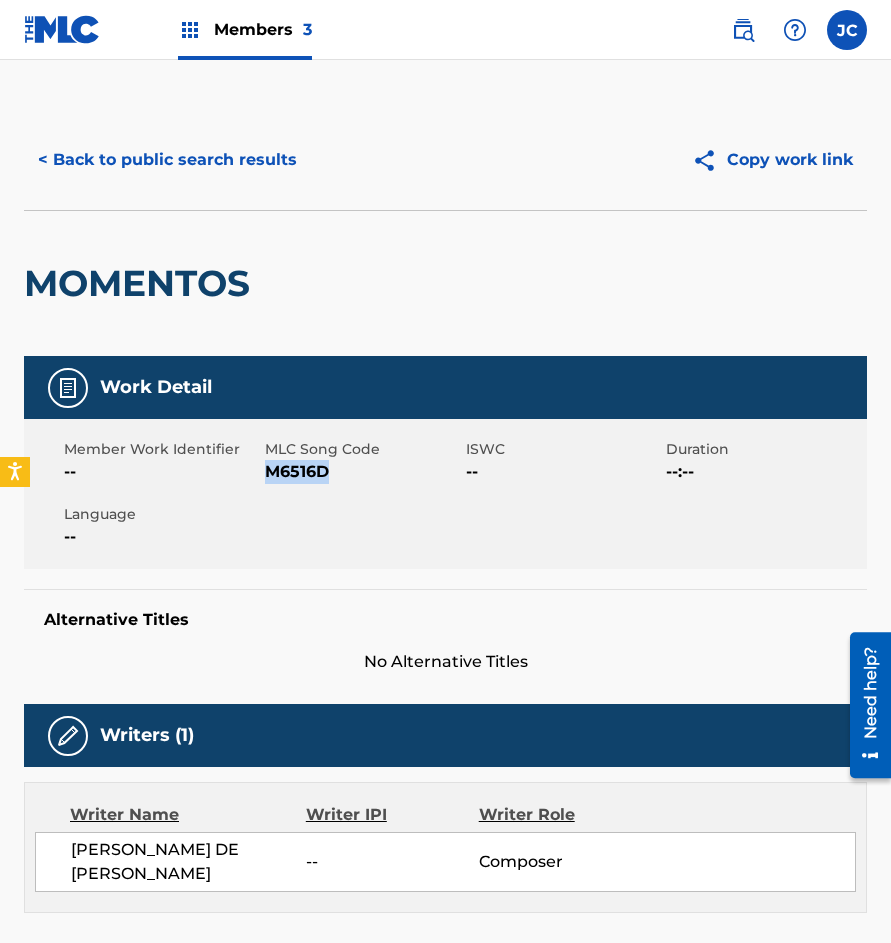 click on "M6516D" at bounding box center [363, 472] 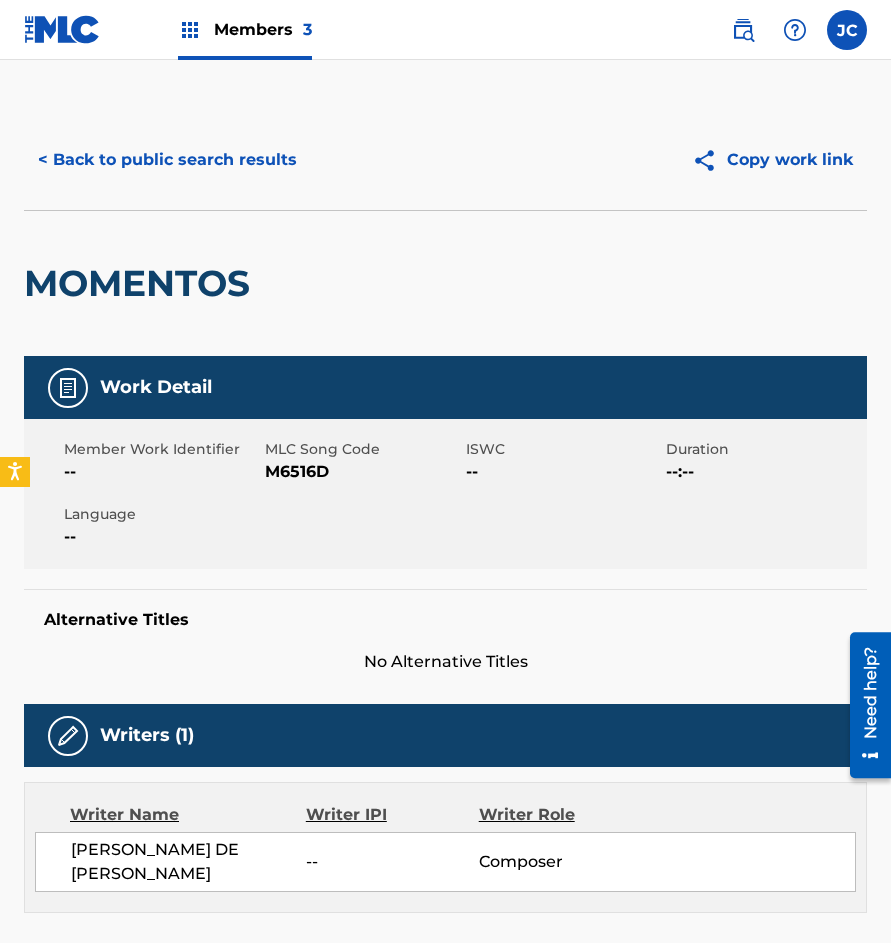 drag, startPoint x: 199, startPoint y: 251, endPoint x: 234, endPoint y: 183, distance: 76.47875 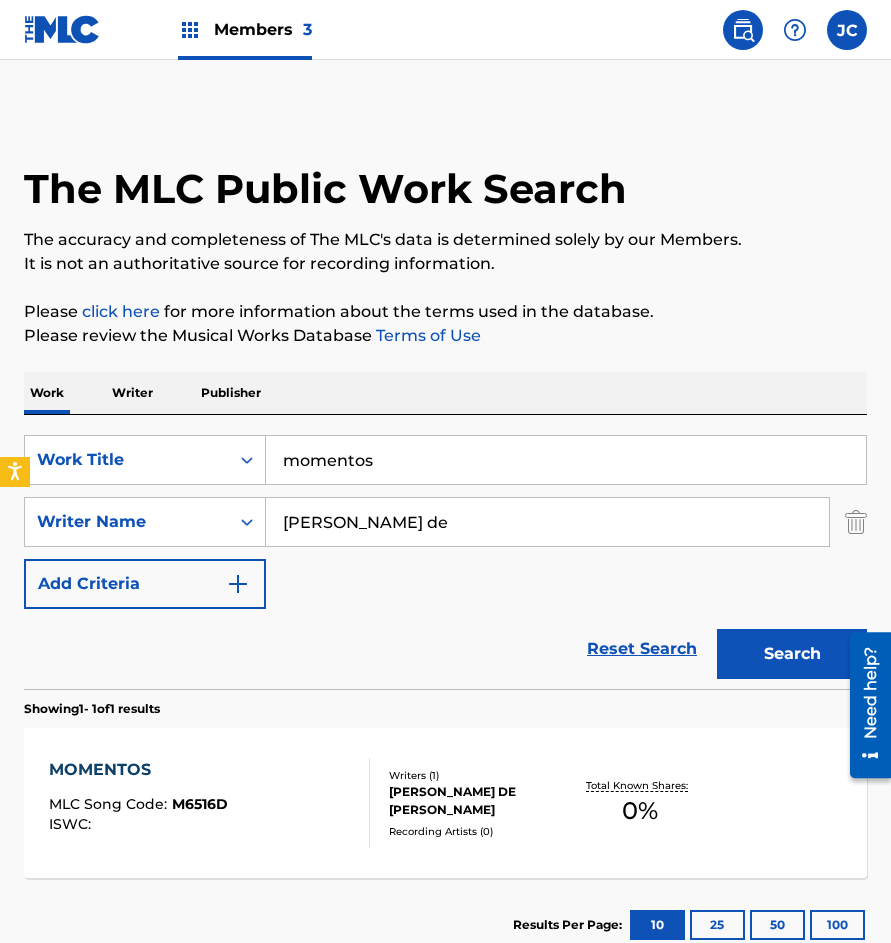scroll, scrollTop: 21, scrollLeft: 0, axis: vertical 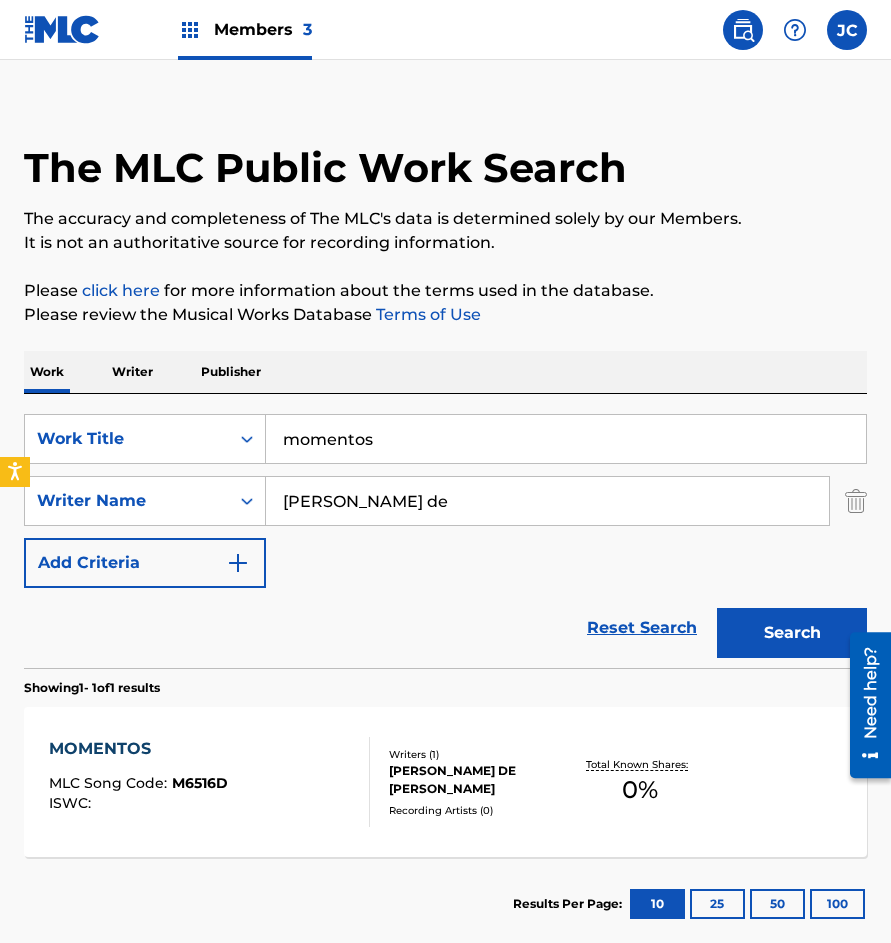 click on "momentos" at bounding box center [566, 439] 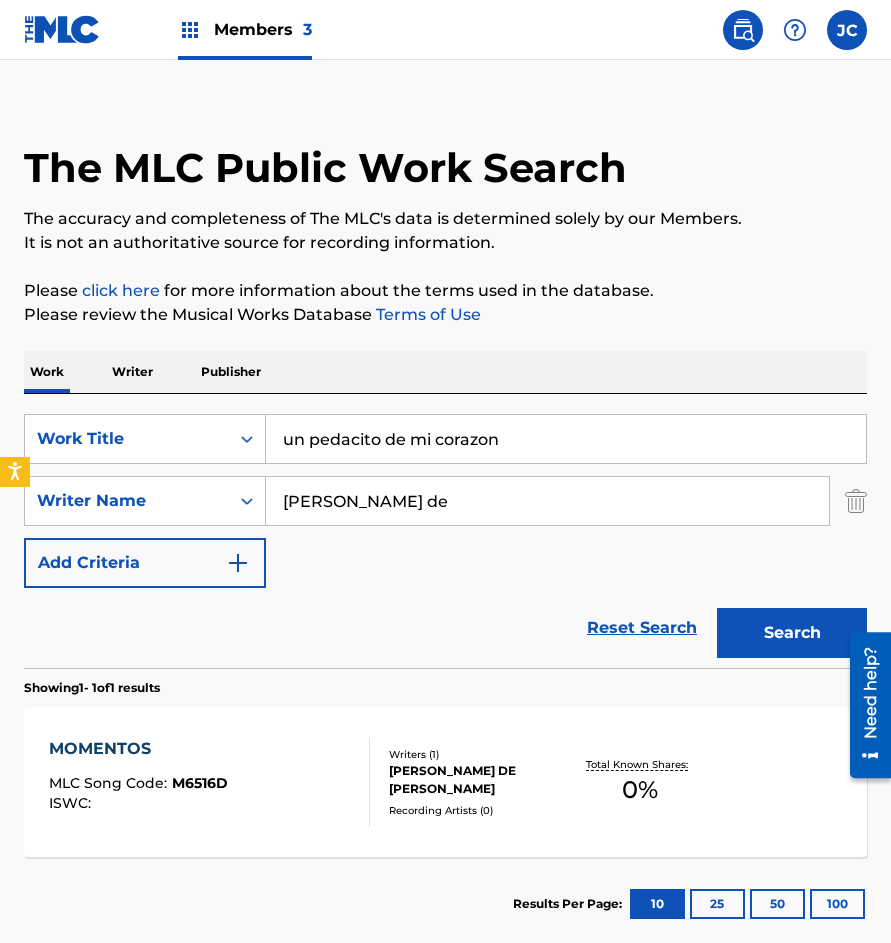 type on "un pedacito de mi corazon" 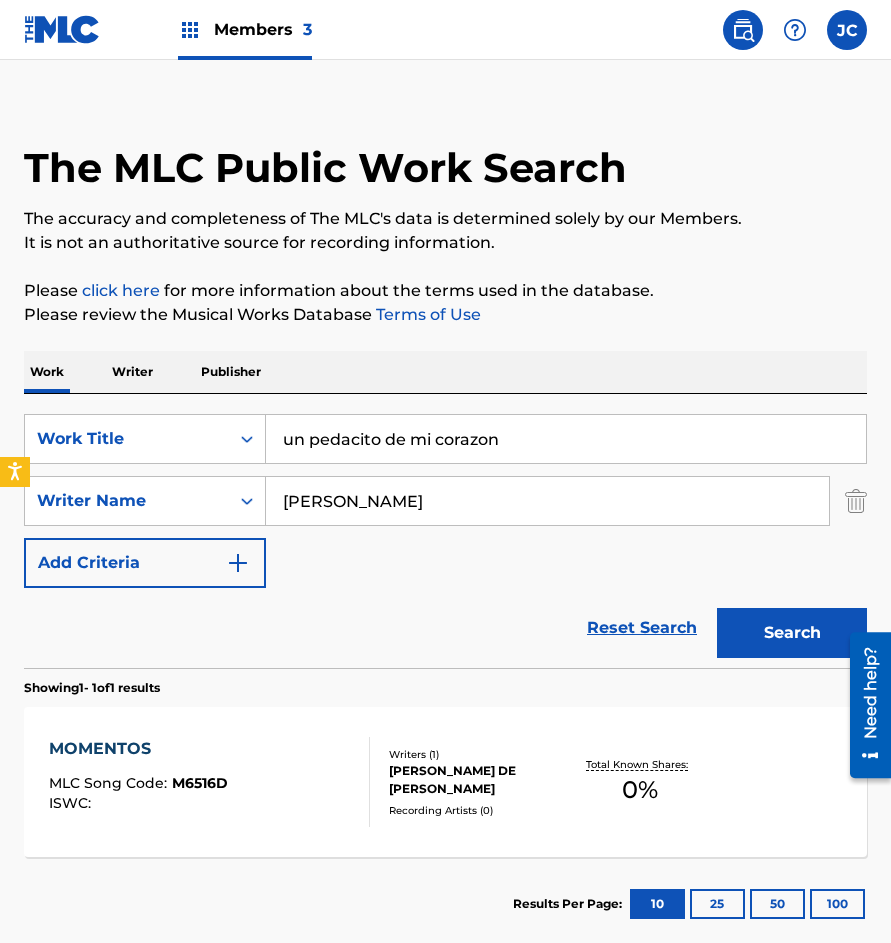 type on "[PERSON_NAME]" 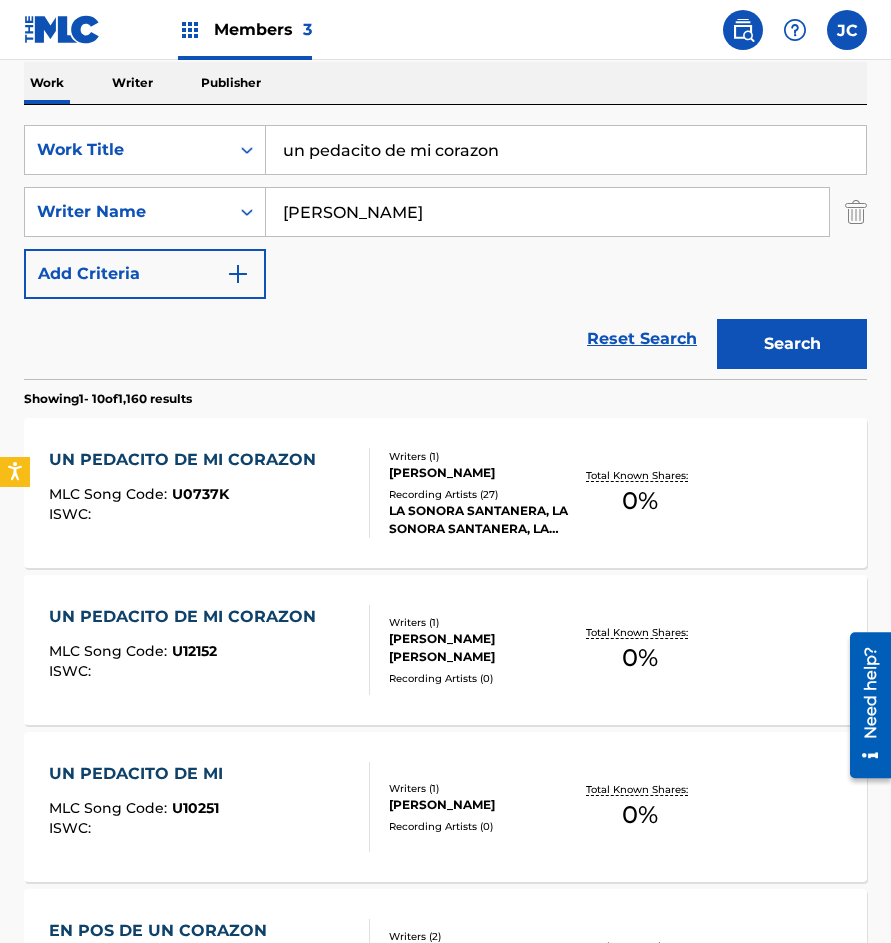 scroll, scrollTop: 400, scrollLeft: 0, axis: vertical 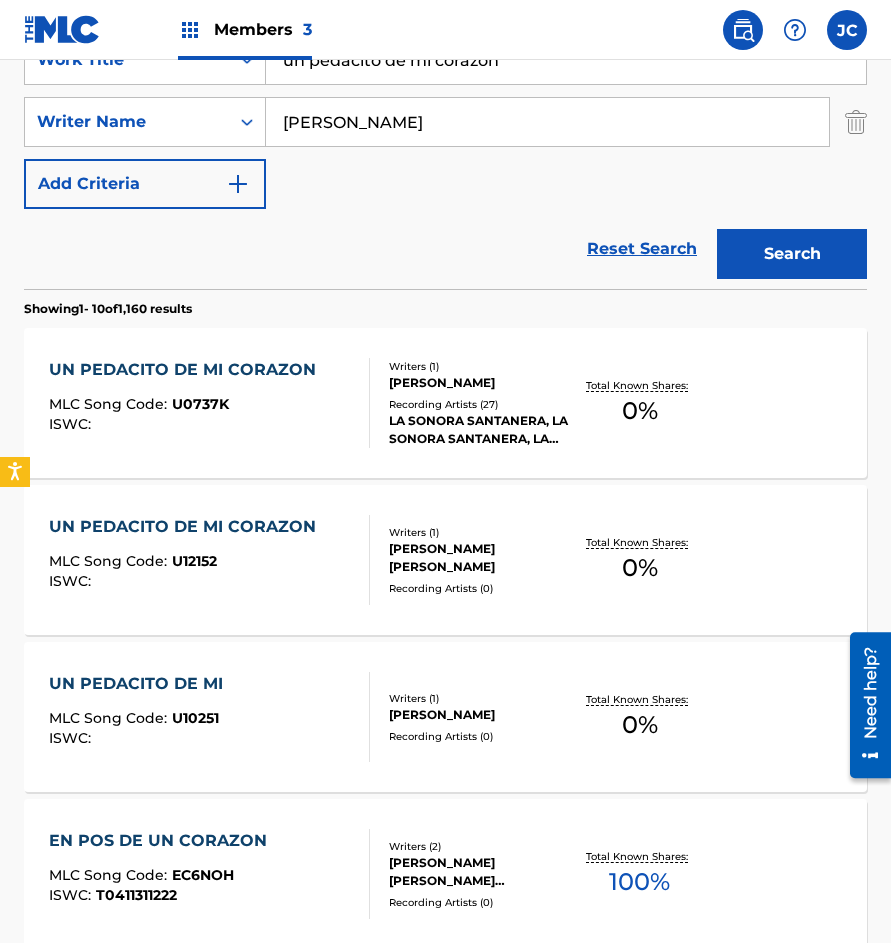 click on "LA SONORA SANTANERA, LA SONORA SANTANERA, LA INTERNACIONAL SONORA SANTANERA, LA INTERNACIONAL SONORA SANTANERA, [GEOGRAPHIC_DATA]" at bounding box center (479, 430) 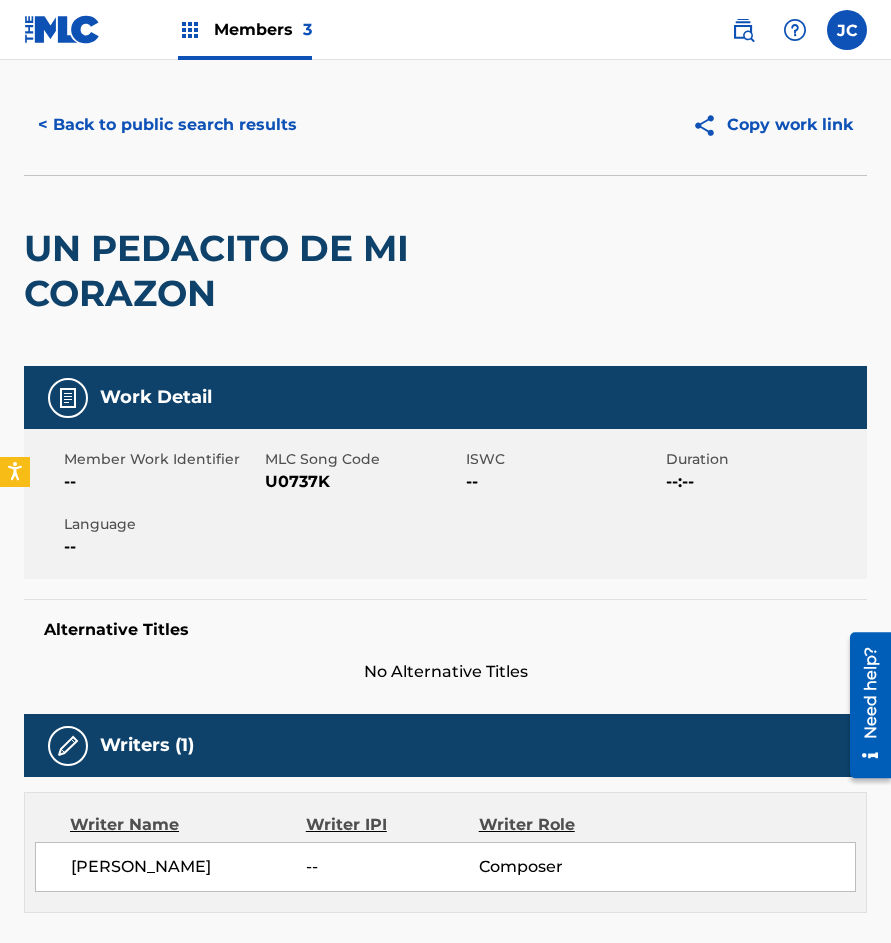 scroll, scrollTop: 34, scrollLeft: 0, axis: vertical 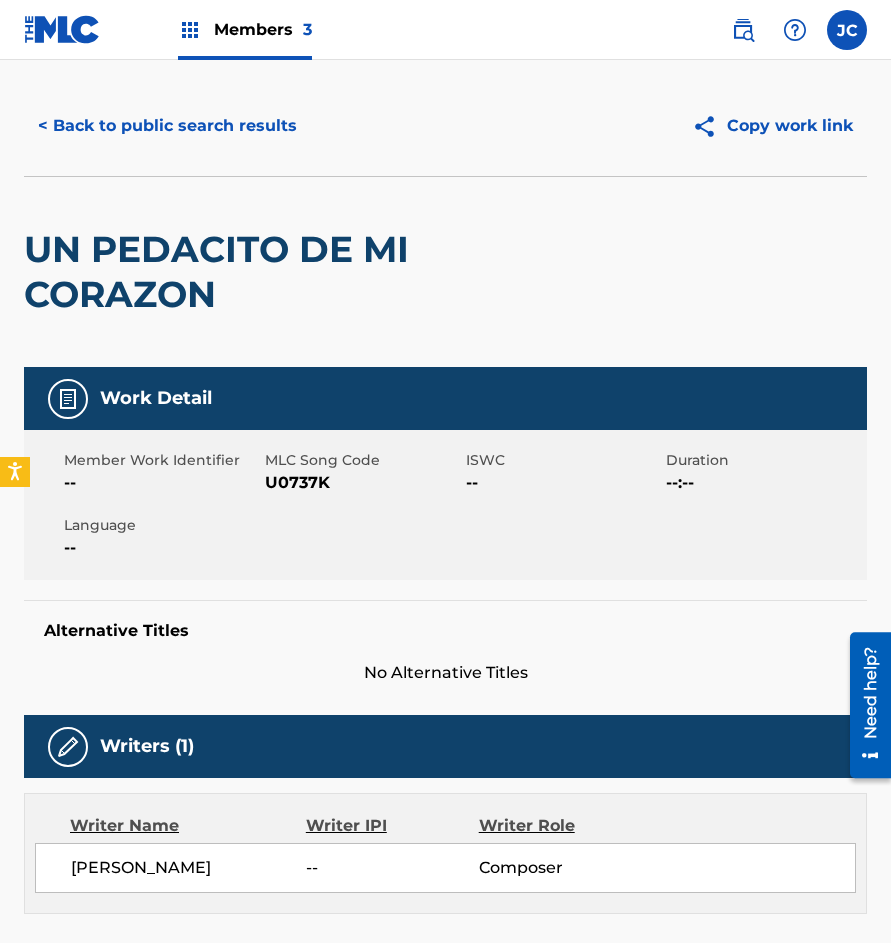 click on "U0737K" at bounding box center [363, 483] 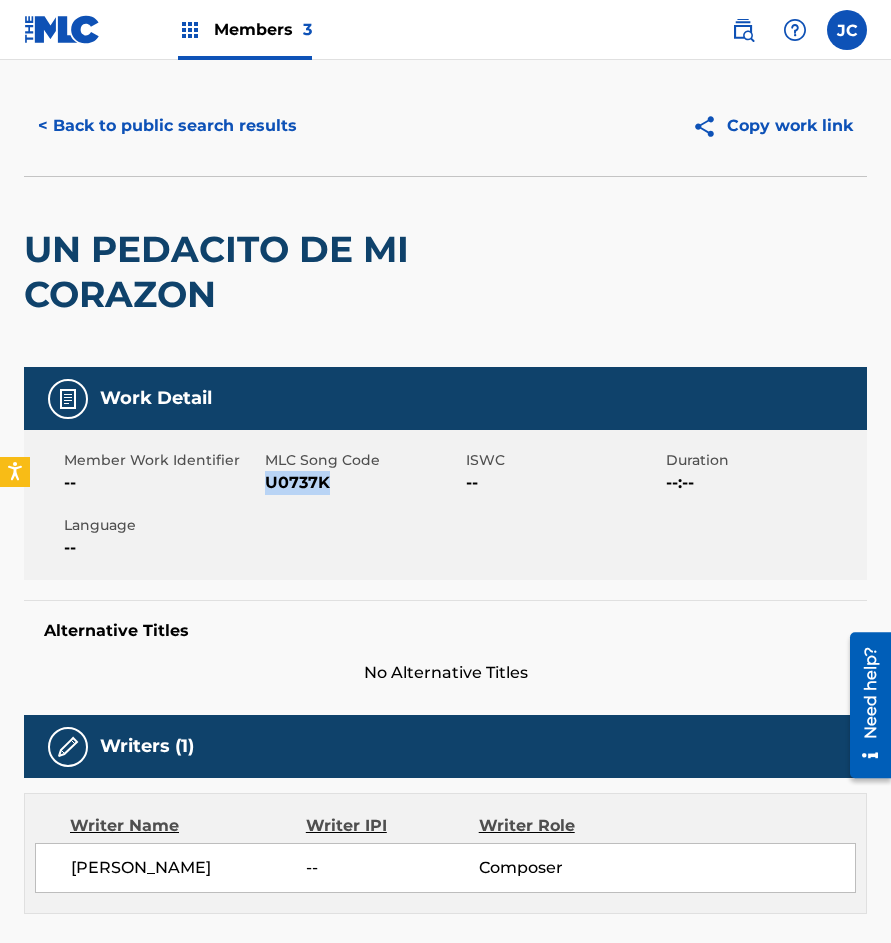 click on "U0737K" at bounding box center [363, 483] 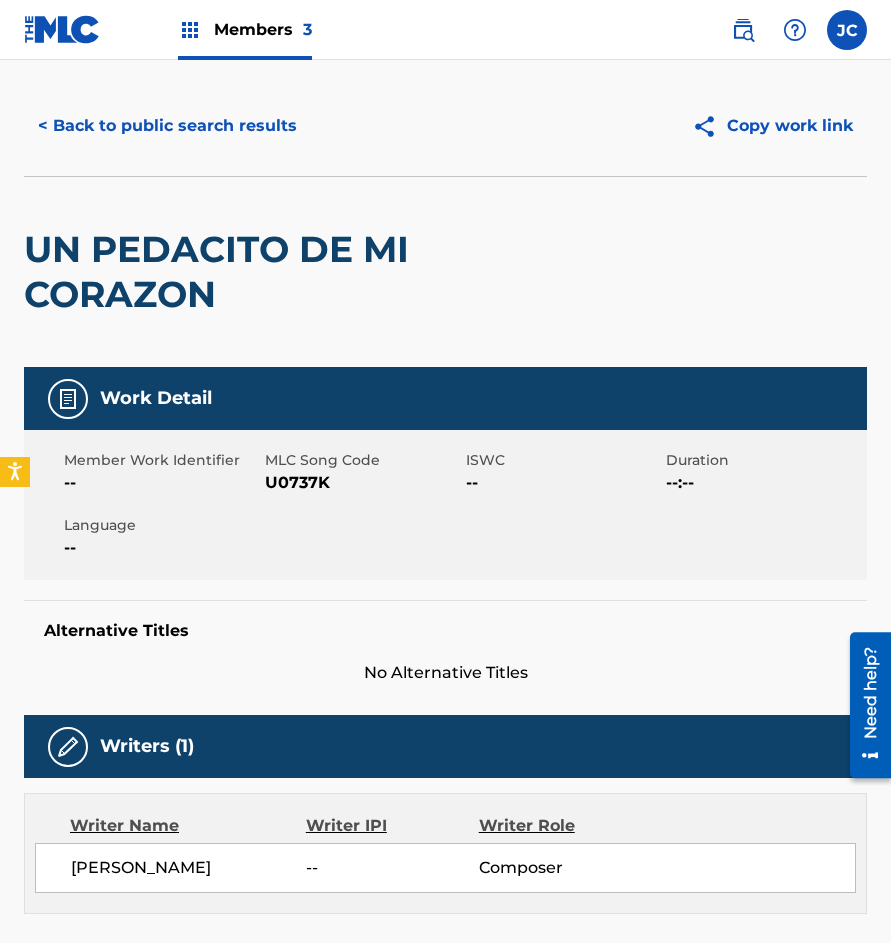click on "< Back to public search results Copy work link UN PEDACITO DE MI CORAZON     Work Detail   Member Work Identifier -- MLC Song Code U0737K ISWC -- Duration --:-- Language -- Alternative Titles No Alternative Titles Writers   (1) Writer Name Writer IPI Writer Role [PERSON_NAME] -- Composer Publishers   (0) Total shares:  0 % No publishers listed Matched Recordings   (27) Showing  1  -   10  of  27   results   Recording Artist Recording Title ISRC DSP Label Duration LA SONORA SANTANERA UN PEDACITO DE MI CORAZON MXF331114880 Amazon Music WM [GEOGRAPHIC_DATA] 03:28 LA SONORA SANTANERA UN PEDACITO DE MI CORAZON MXF331114880 Spotify ORFEON 209:00 LA INTERNACIONAL SONORA SANTANERA UN PEDACITO DE MI CORAZÓN QMFME2163699 Amazon Music WM [GEOGRAPHIC_DATA] 03:29 LA INTERNACIONAL SONORA SANTANERA UN PEDACITO DE MI CORAZÓN QMFME2163699 YouTube -- 03:30 LA SONORA SANTANERA UN PEDACITO DE MI CORAZÓN MXF331114880 Apple Music WM [GEOGRAPHIC_DATA] 03:28 LA INTERNACIONAL SONORA SANTANERA UN PEDACITO DE MI CORAZÓN MXF331114880 Apple Music ORFEON 03:28 ORFEON" at bounding box center [445, 1003] 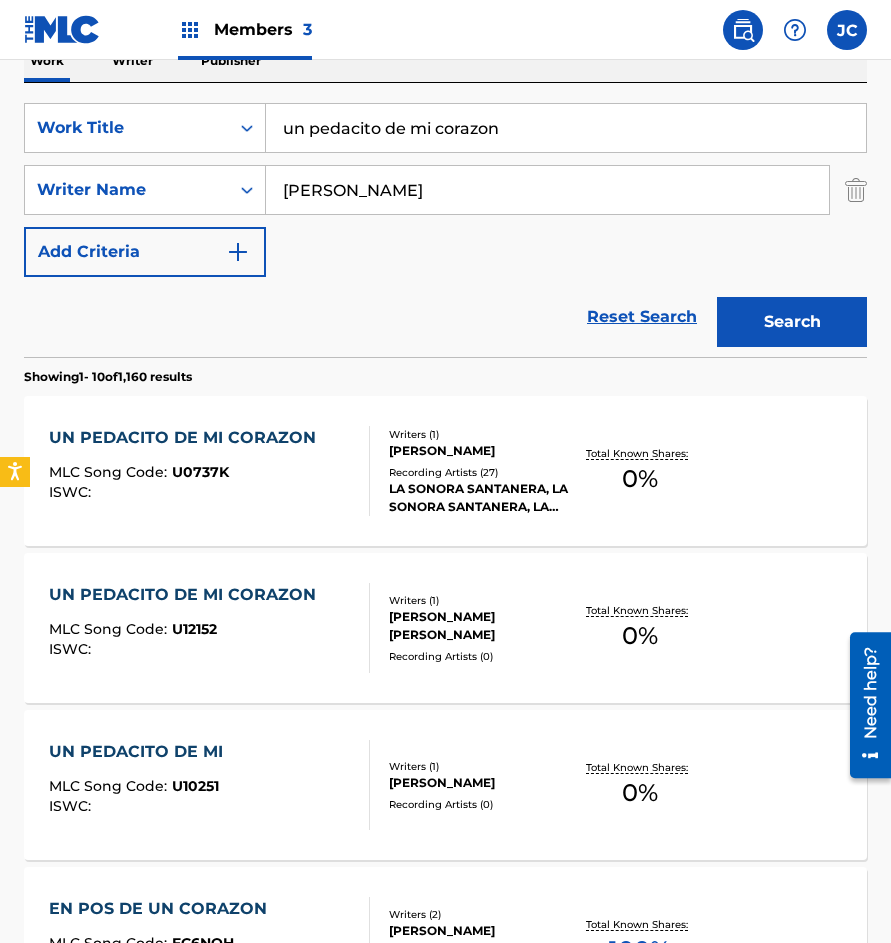 scroll, scrollTop: 300, scrollLeft: 0, axis: vertical 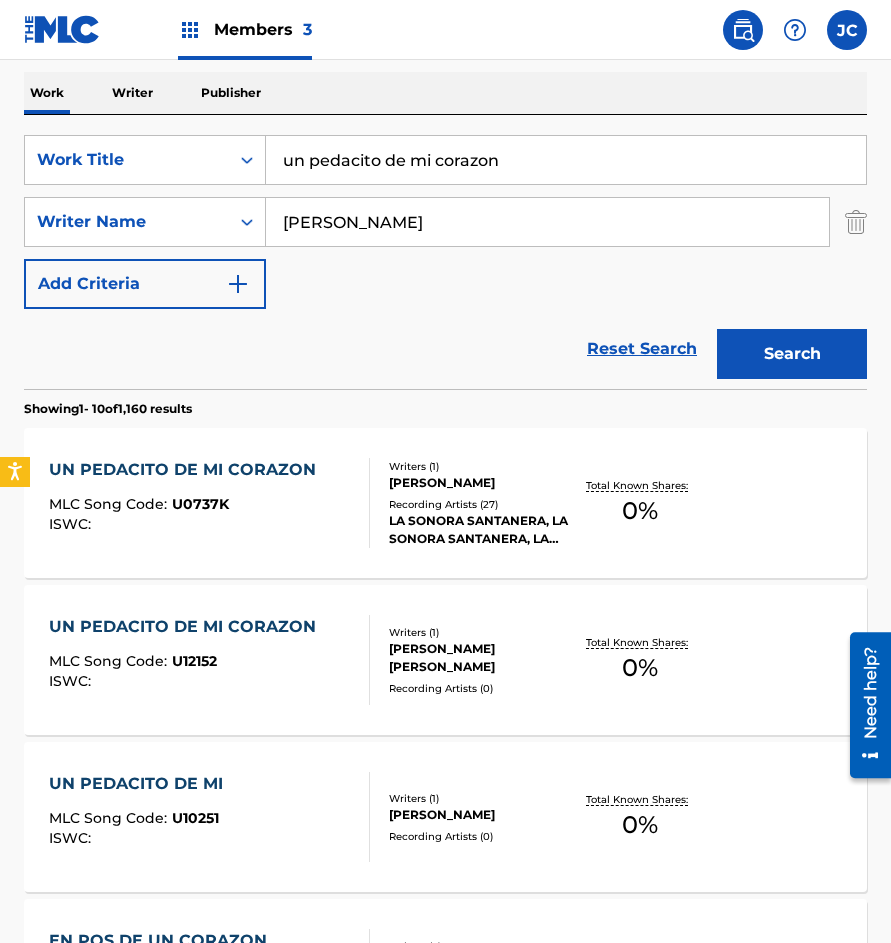 click on "un pedacito de mi corazon" at bounding box center [566, 160] 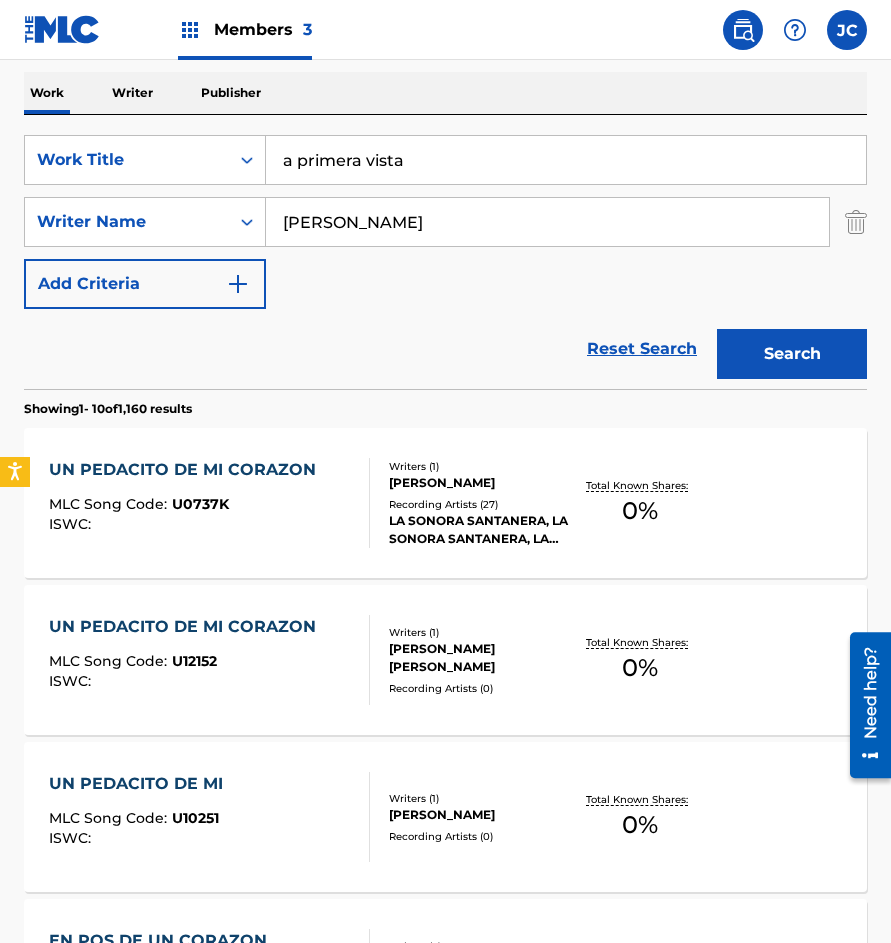type on "a primera vista" 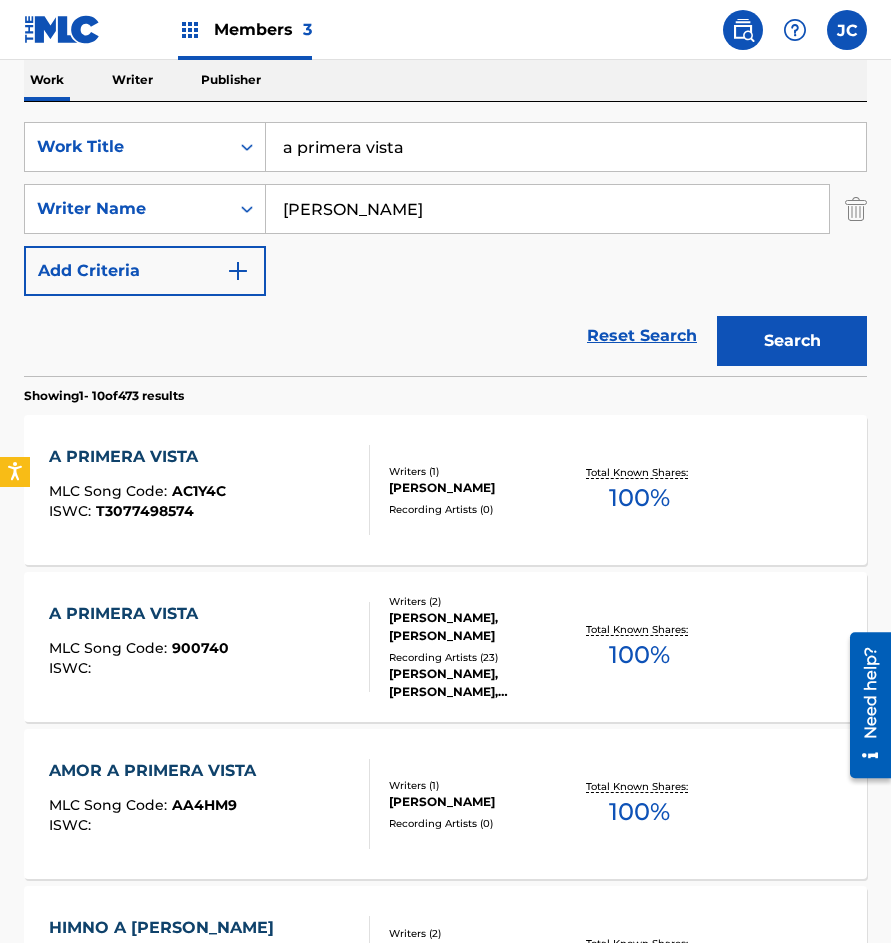 scroll, scrollTop: 400, scrollLeft: 0, axis: vertical 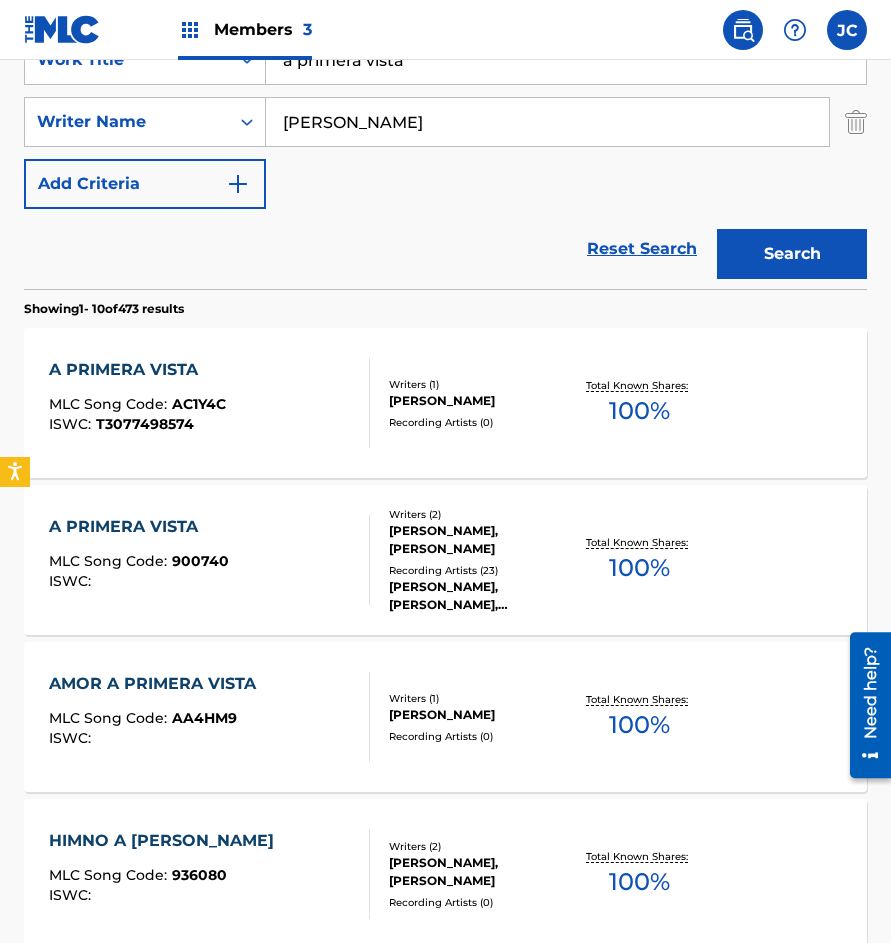 click on "[PERSON_NAME], [PERSON_NAME]" at bounding box center [479, 540] 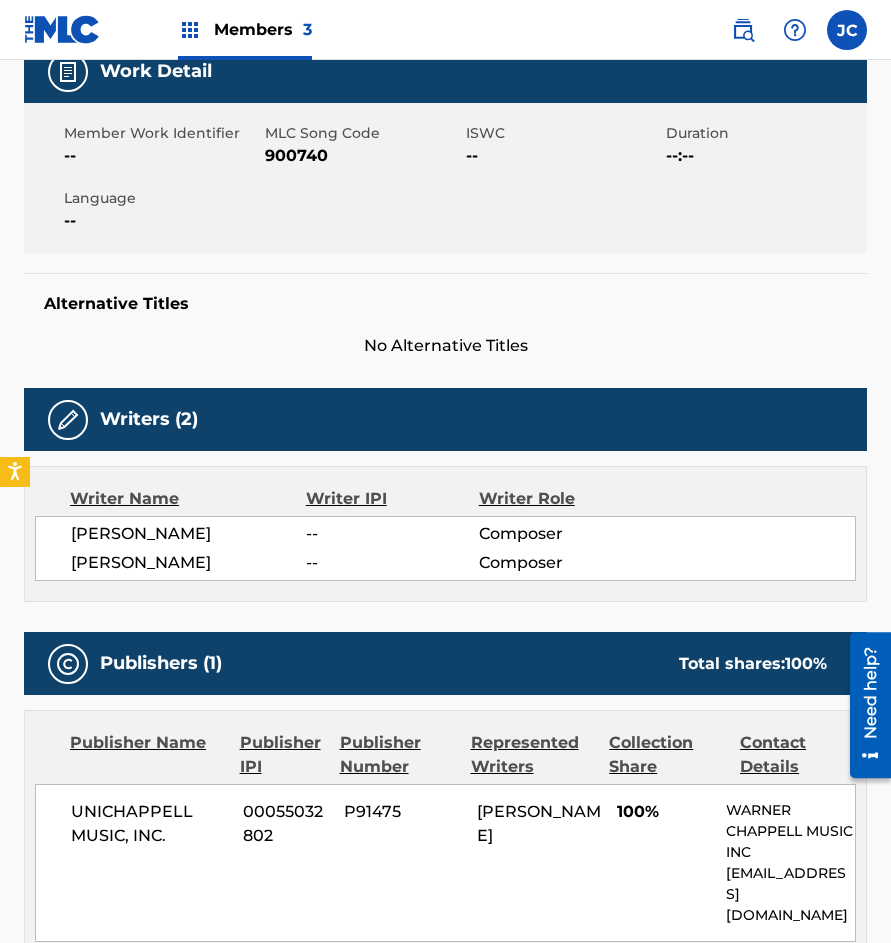 scroll, scrollTop: 200, scrollLeft: 0, axis: vertical 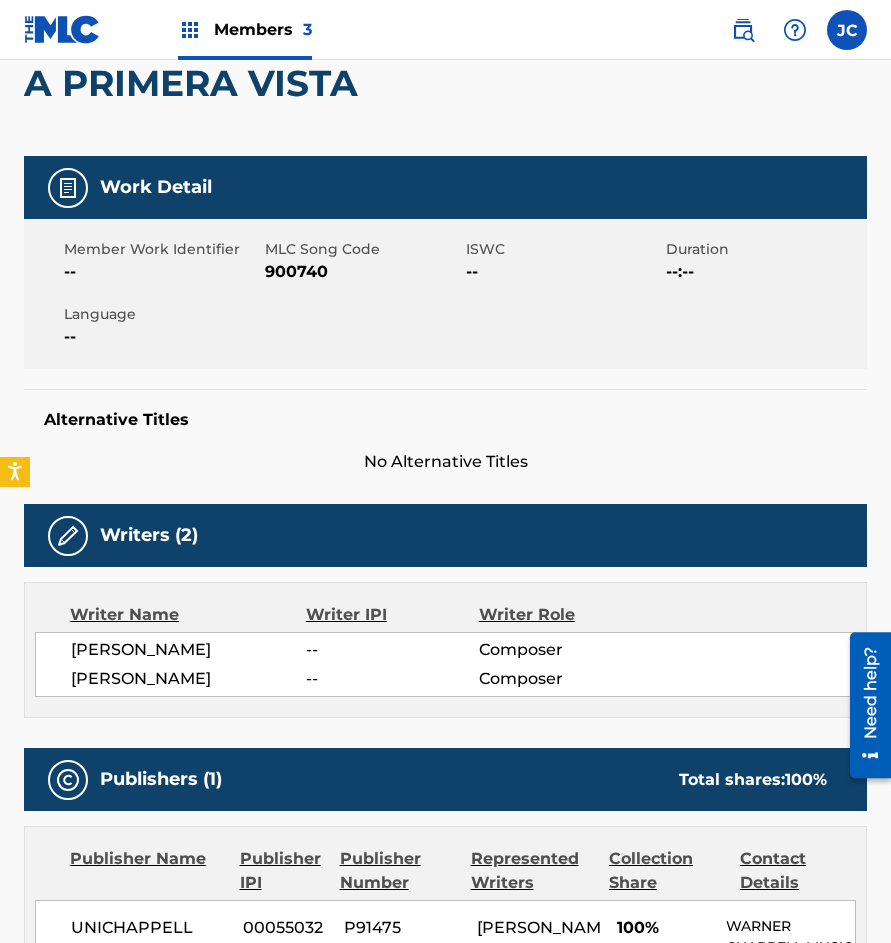 click on "900740" at bounding box center (363, 272) 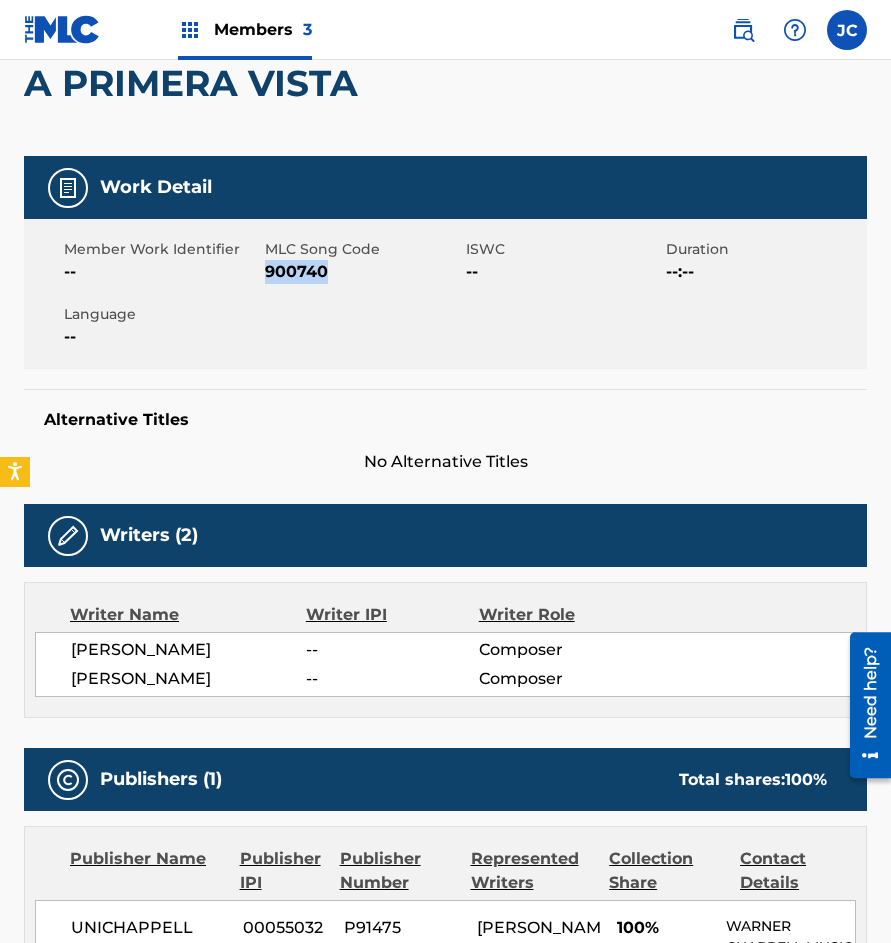 click on "900740" at bounding box center [363, 272] 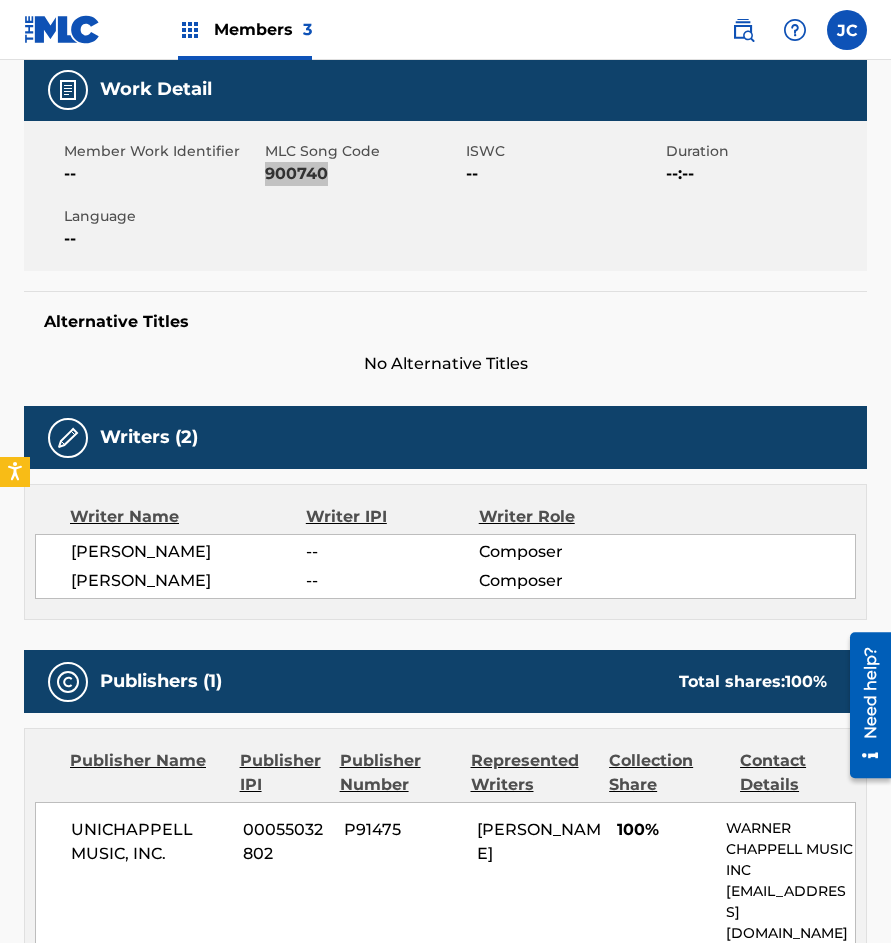 scroll, scrollTop: 200, scrollLeft: 0, axis: vertical 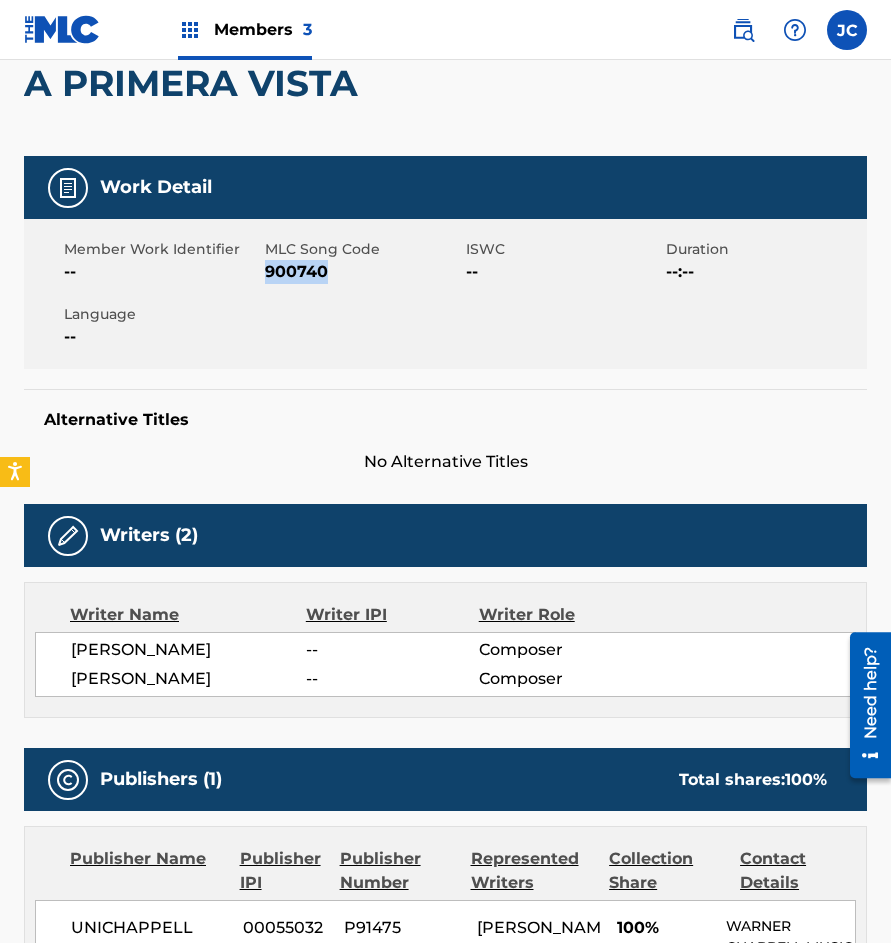 click on "900740" at bounding box center [363, 272] 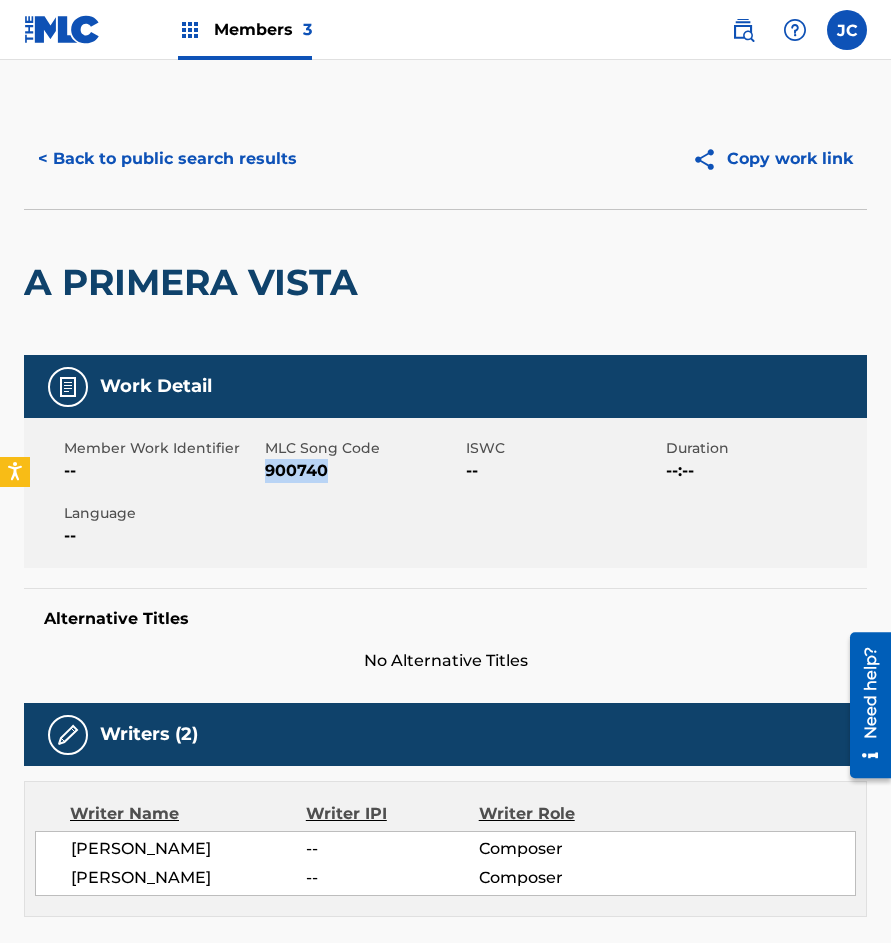 scroll, scrollTop: 0, scrollLeft: 0, axis: both 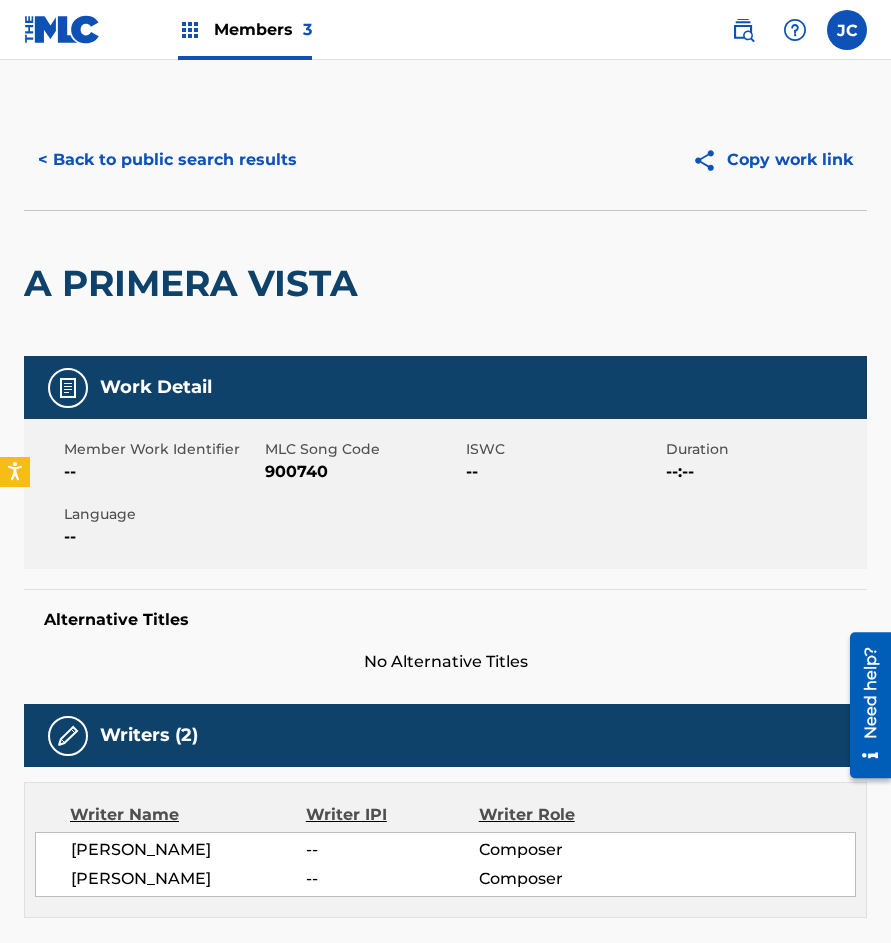 click on "< Back to public search results Copy work link" at bounding box center [445, 160] 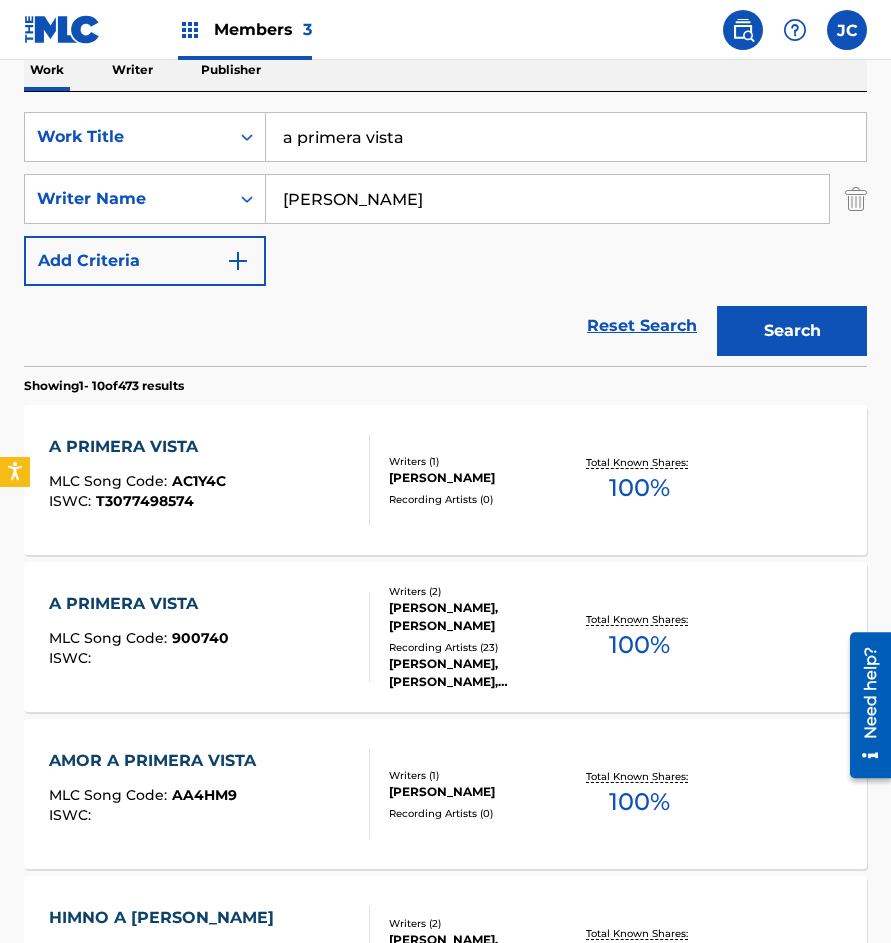 scroll, scrollTop: 300, scrollLeft: 0, axis: vertical 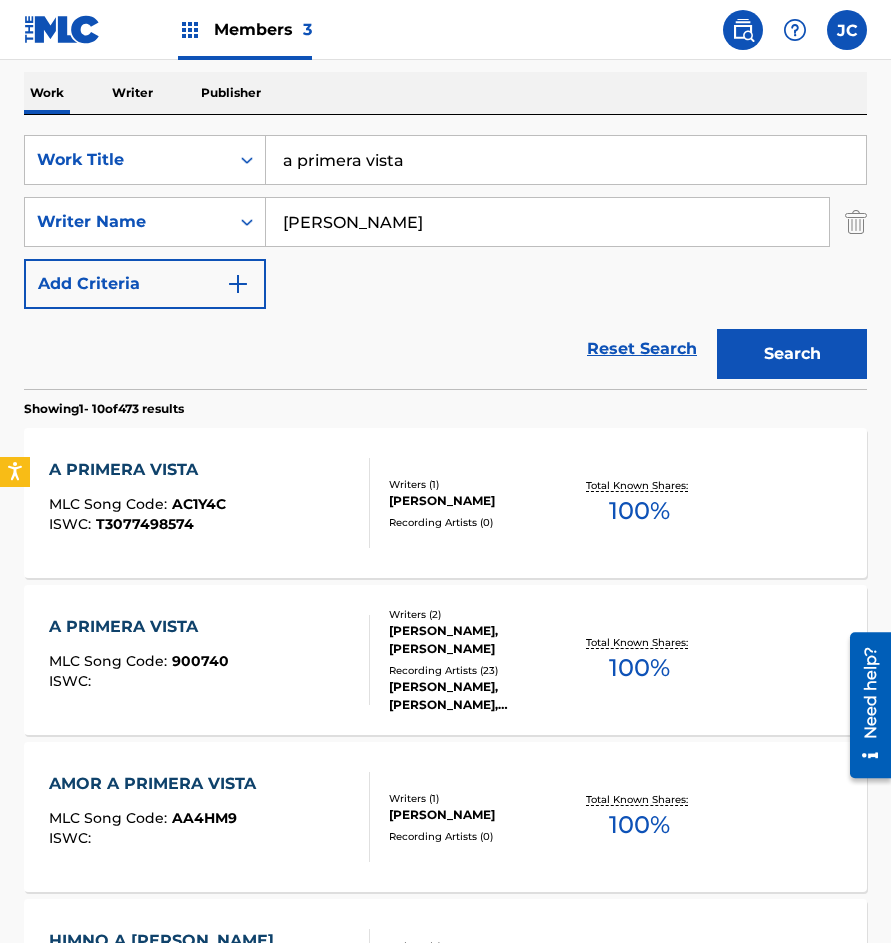 click on "a primera vista" at bounding box center (566, 160) 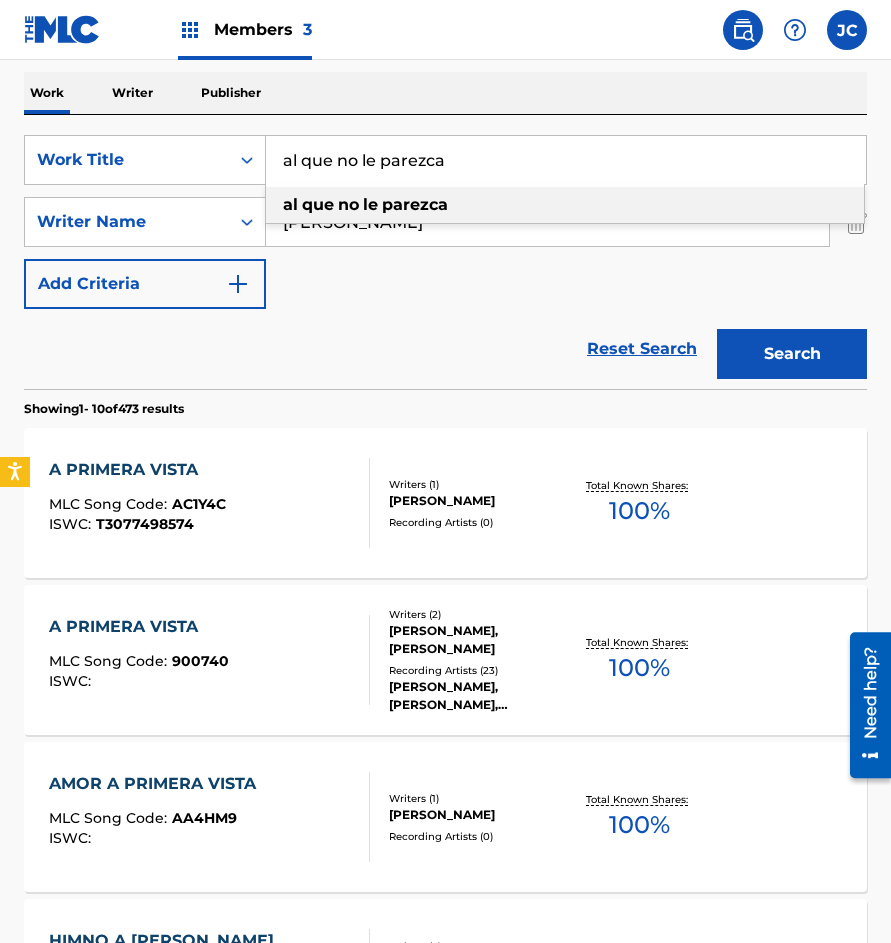 type on "al que no le parezca" 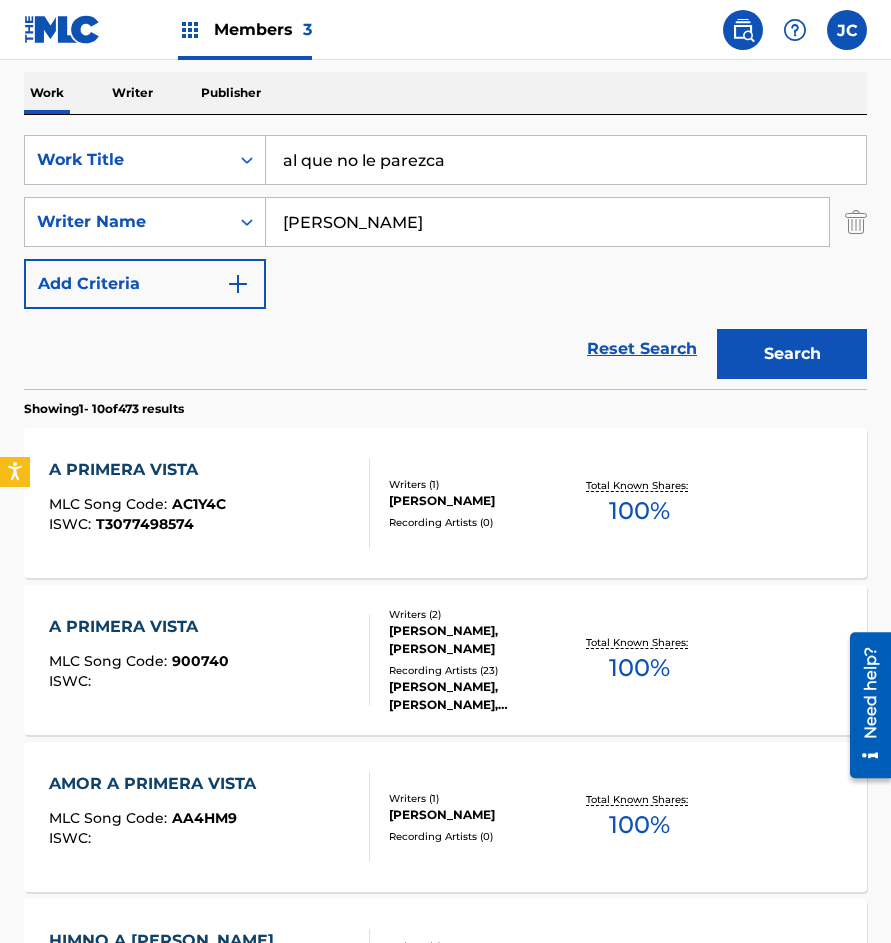 type on "[PERSON_NAME]" 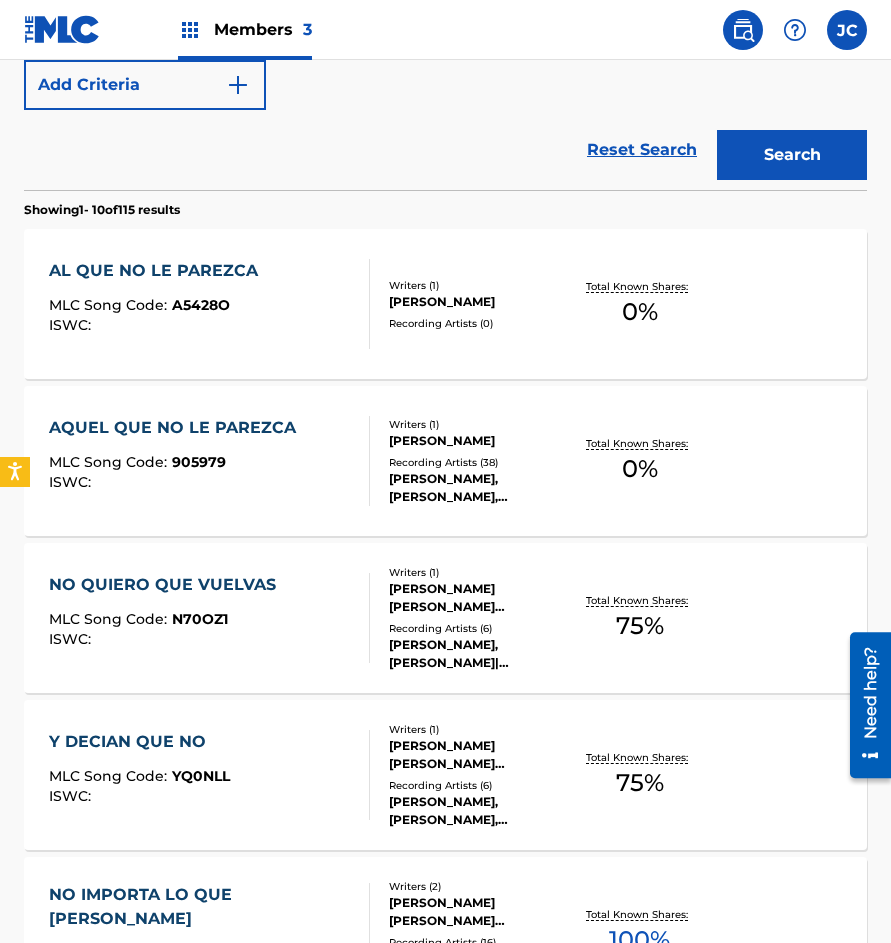 scroll, scrollTop: 500, scrollLeft: 0, axis: vertical 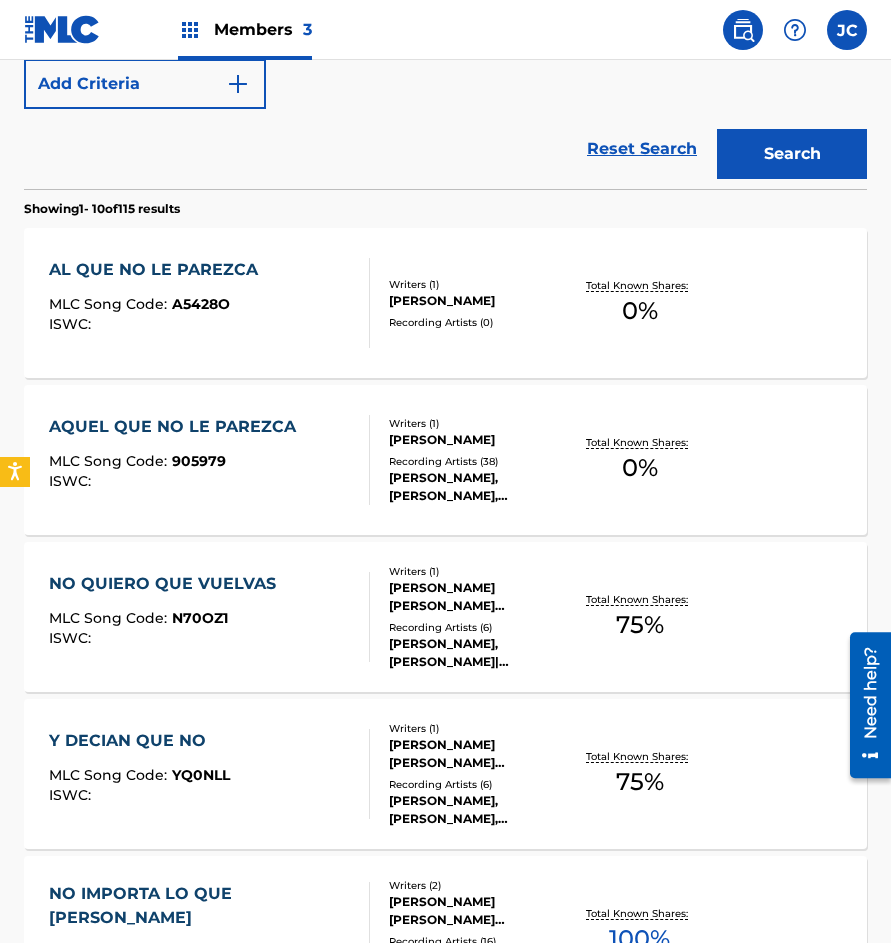 click on "AL QUE NO LE PAREZCA MLC Song Code : A5428O ISWC :" at bounding box center [209, 303] 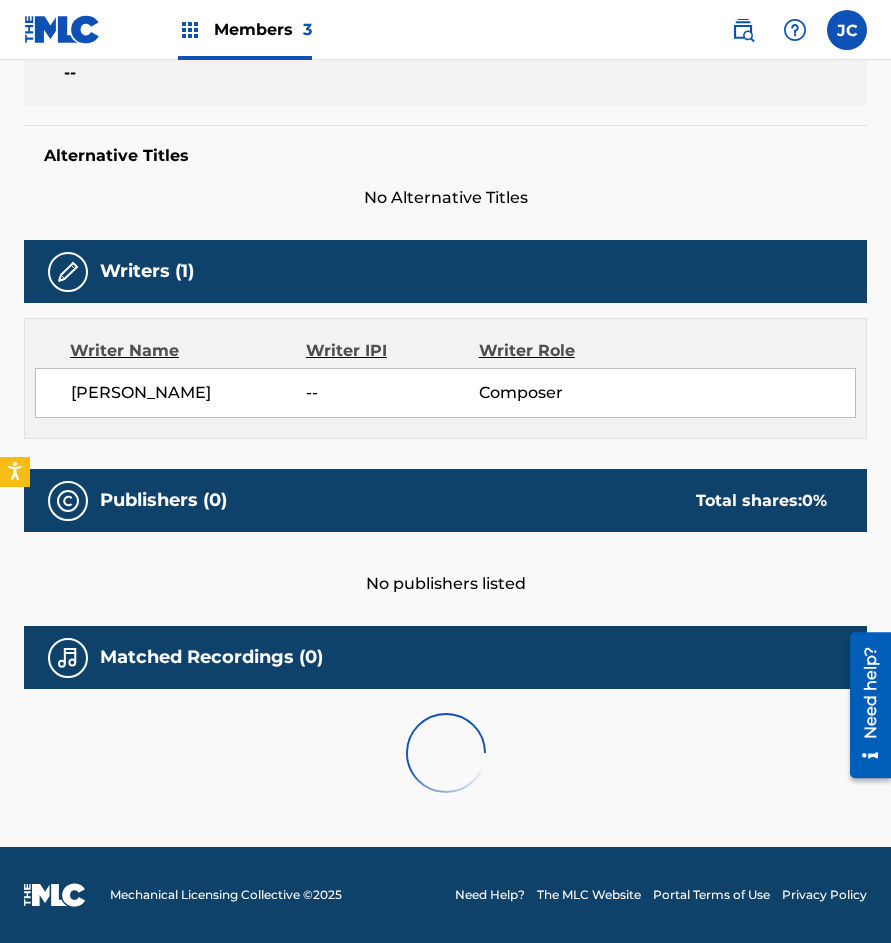 scroll, scrollTop: 0, scrollLeft: 0, axis: both 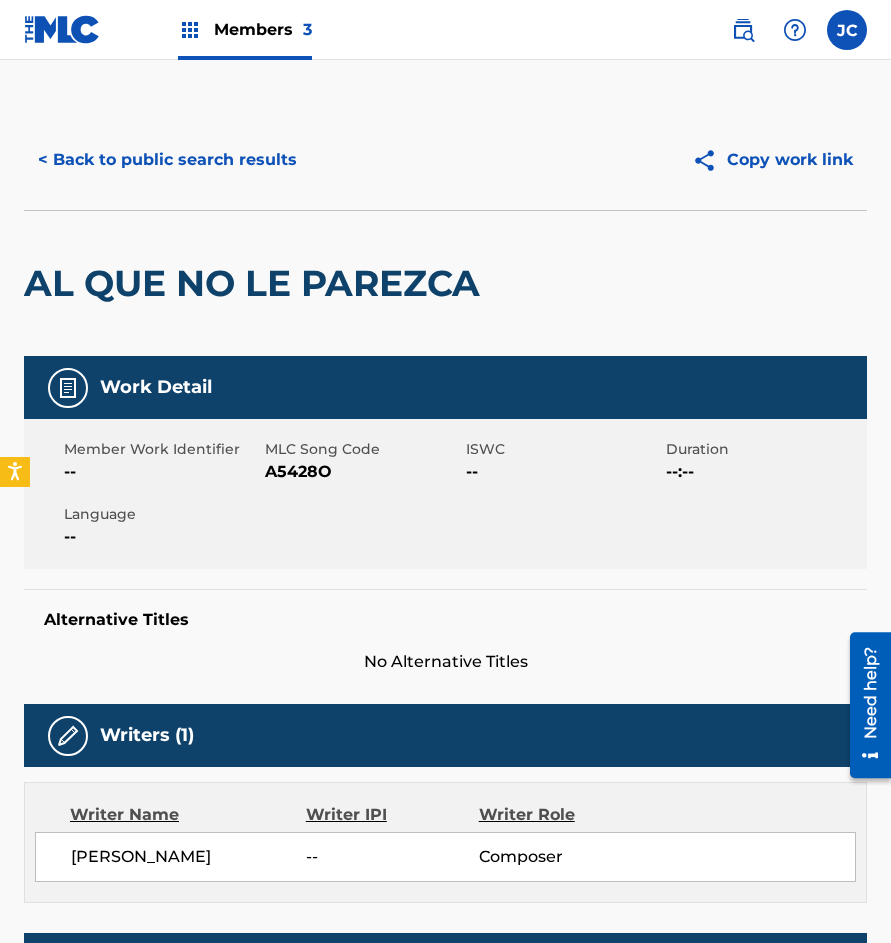 click on "A5428O" at bounding box center [363, 472] 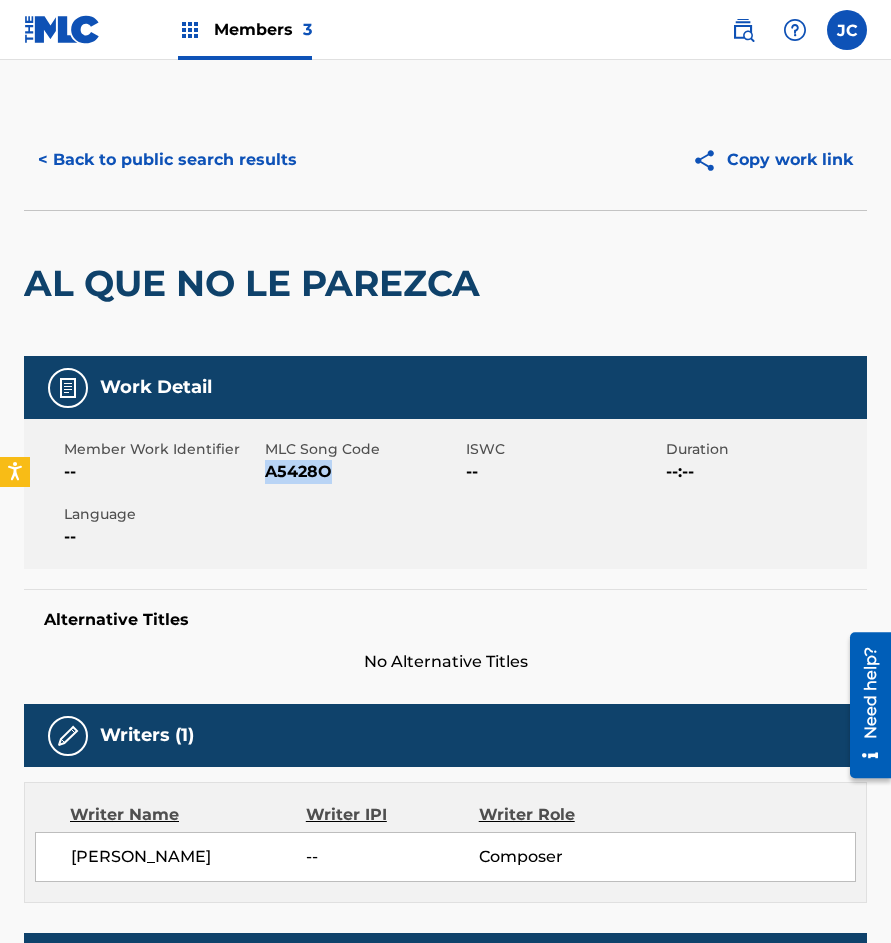 click on "A5428O" at bounding box center [363, 472] 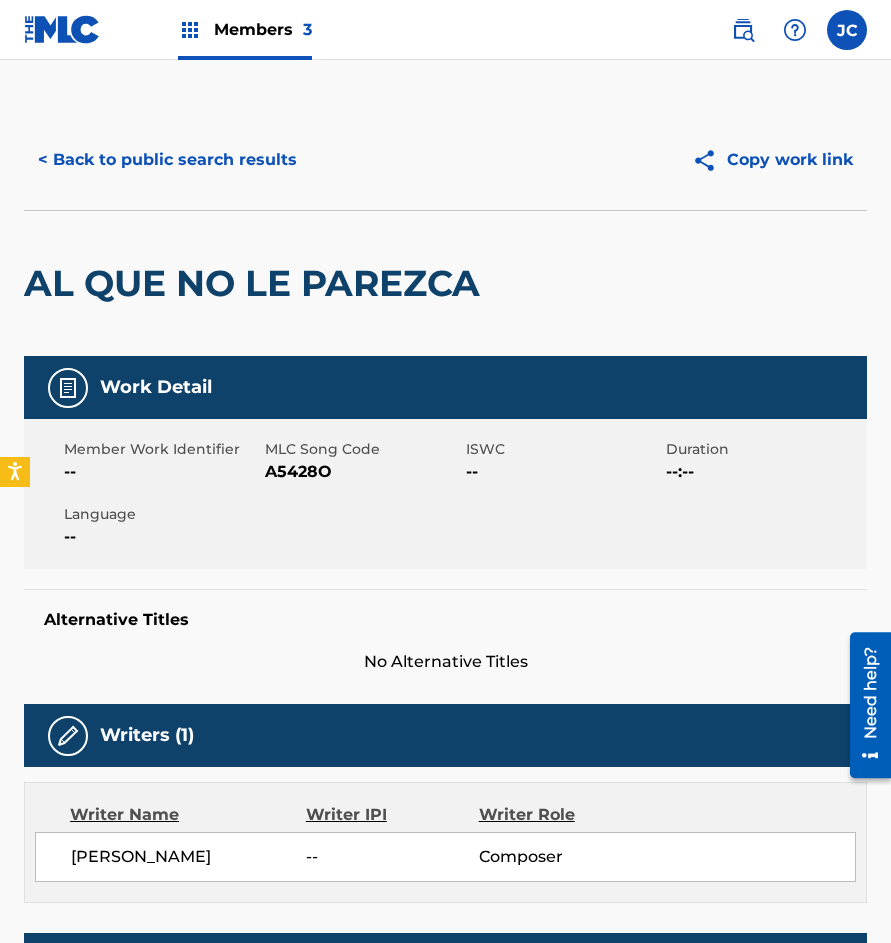 scroll, scrollTop: 614, scrollLeft: 0, axis: vertical 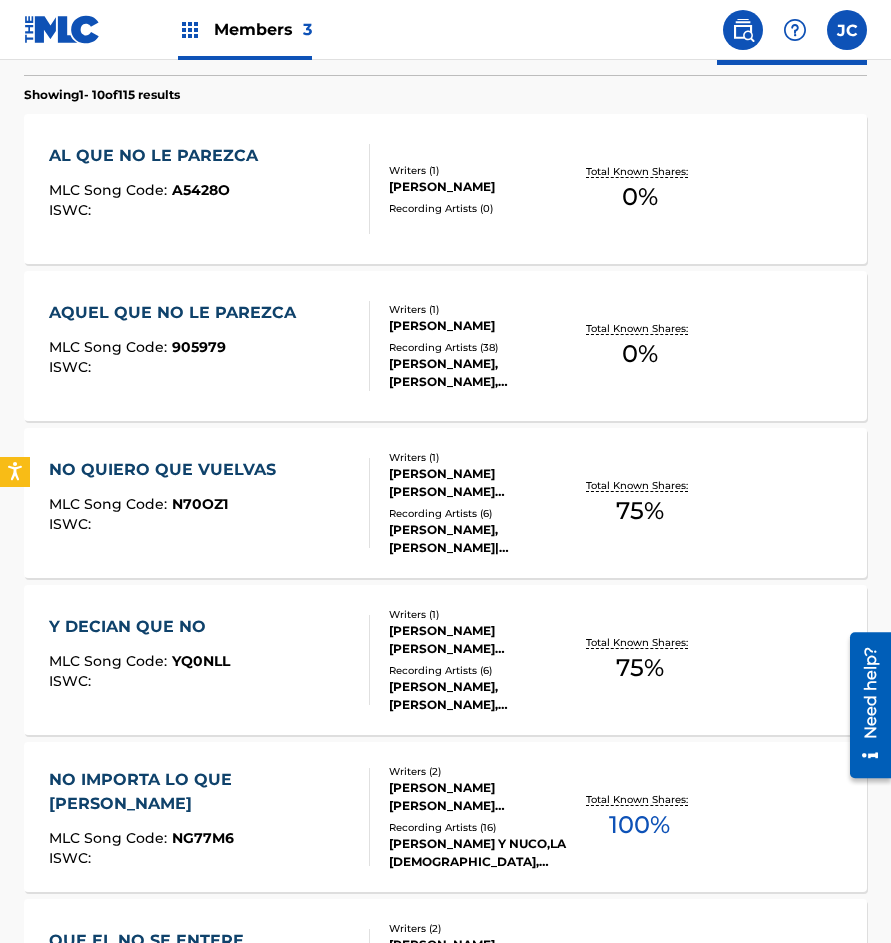 click on "Recording Artists ( 38 )" at bounding box center [479, 347] 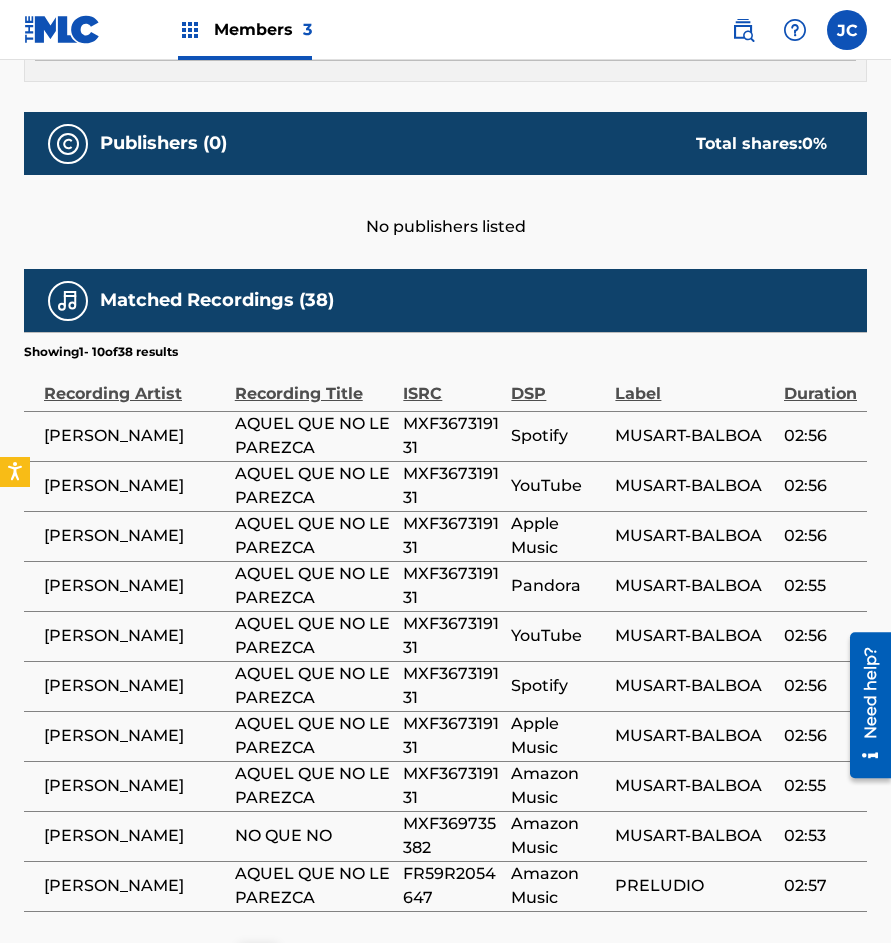 scroll, scrollTop: 900, scrollLeft: 0, axis: vertical 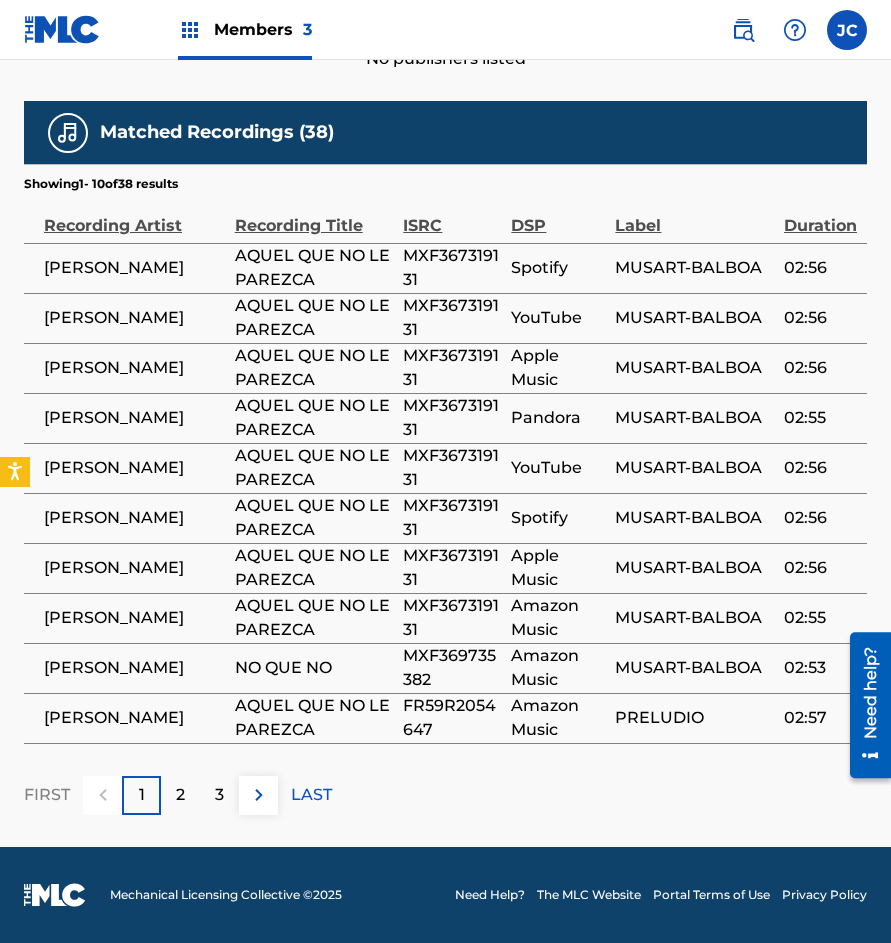 click on "2" at bounding box center (180, 795) 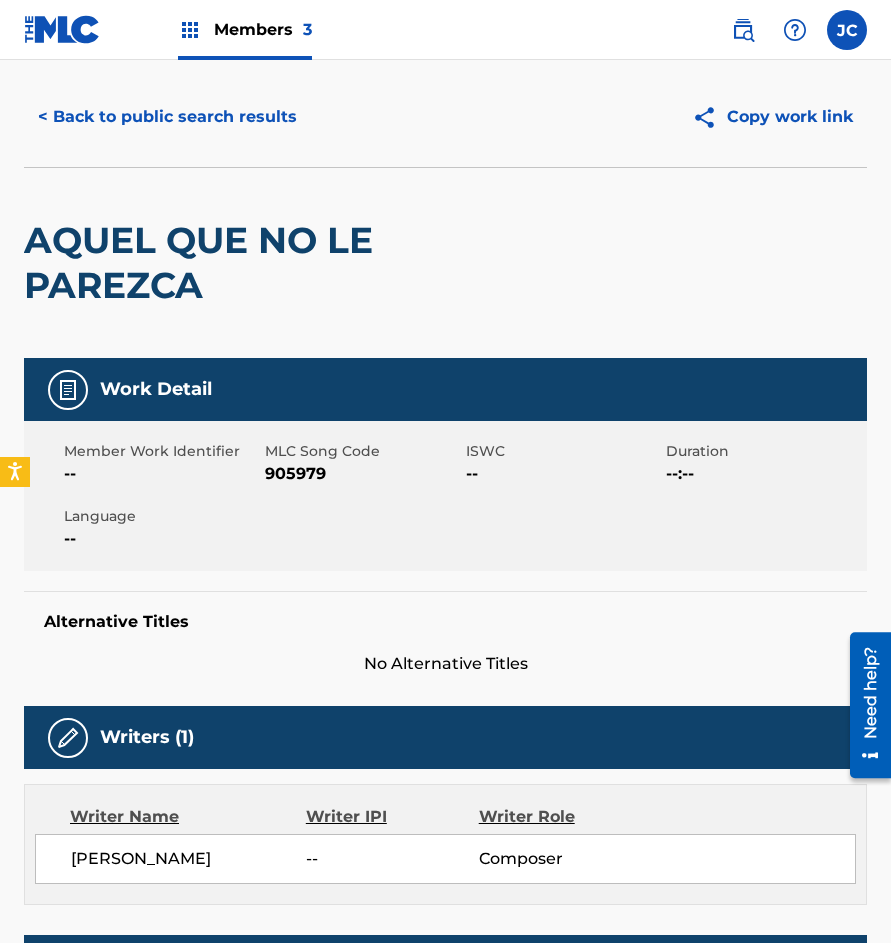 scroll, scrollTop: 0, scrollLeft: 0, axis: both 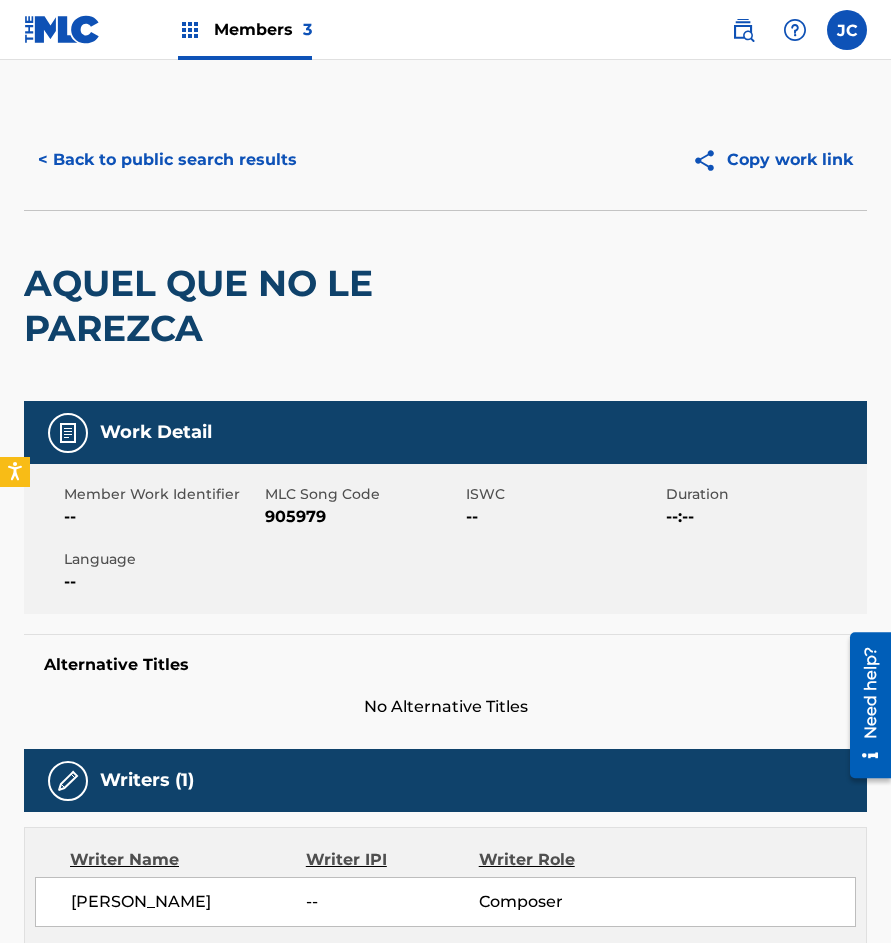 click on "905979" at bounding box center [363, 517] 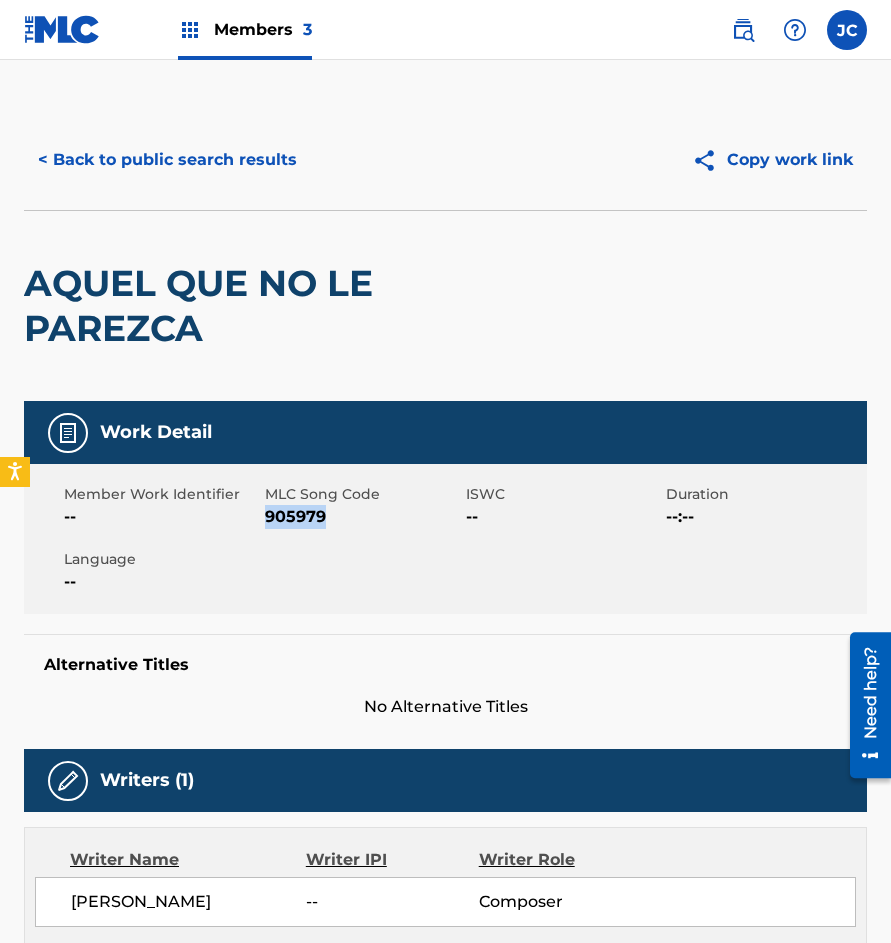 click on "905979" at bounding box center (363, 517) 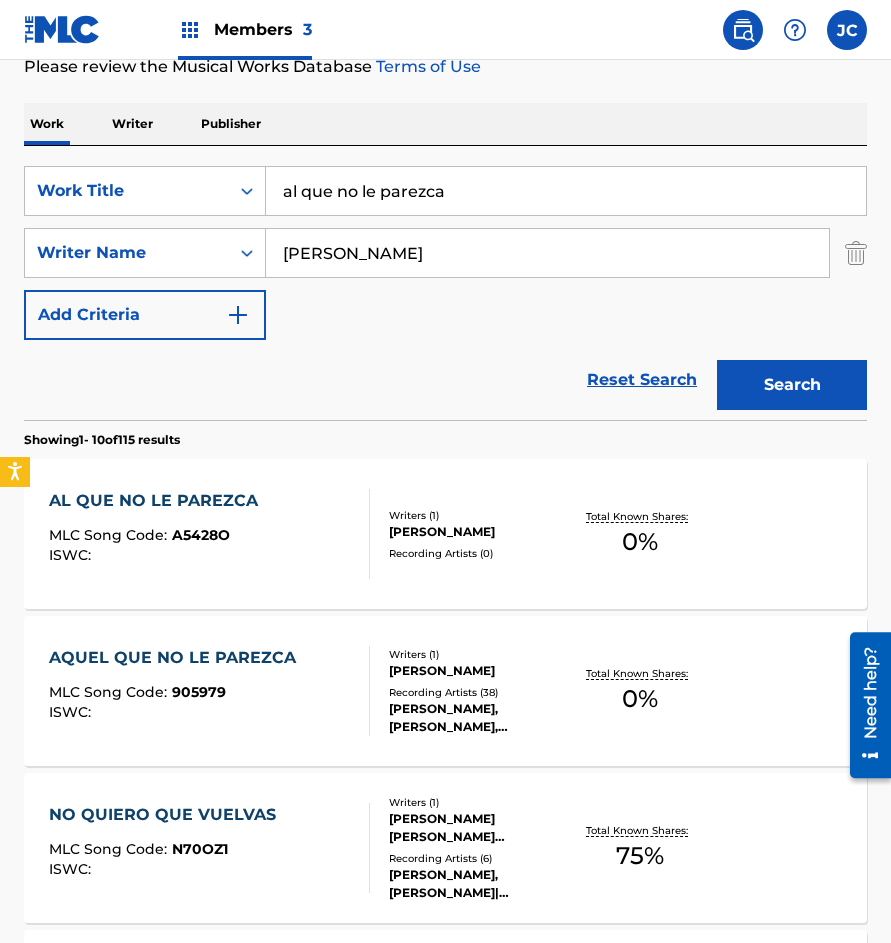 scroll, scrollTop: 228, scrollLeft: 0, axis: vertical 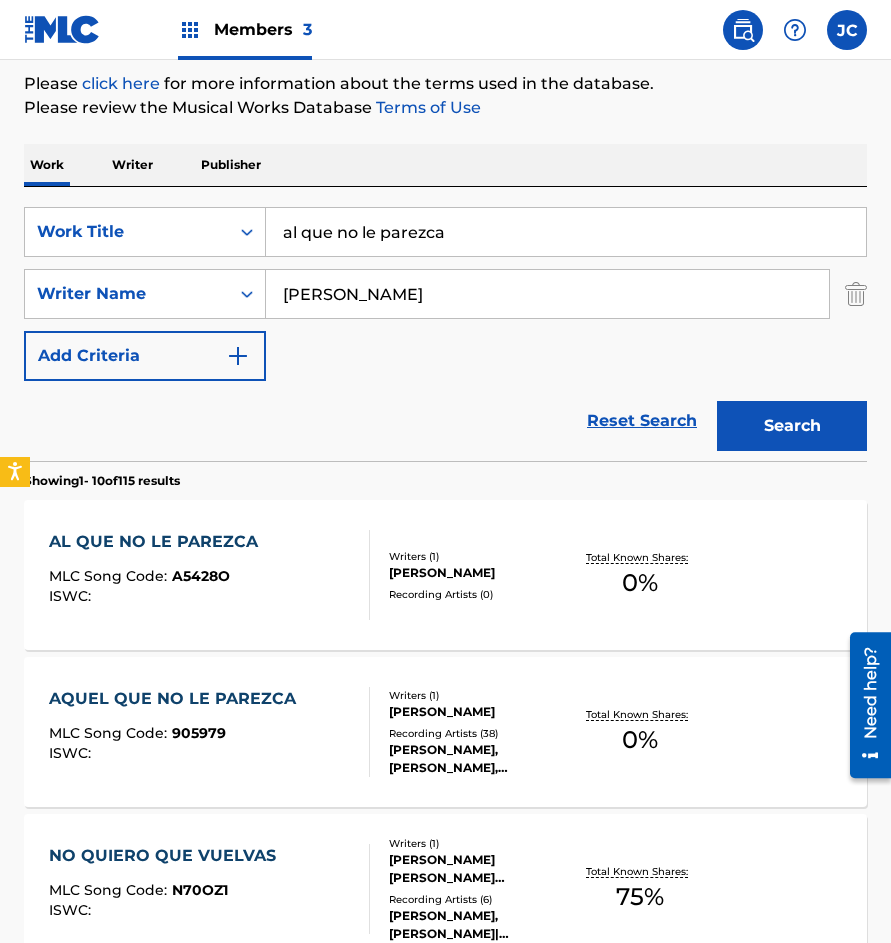 drag, startPoint x: 112, startPoint y: 271, endPoint x: 3, endPoint y: 271, distance: 109 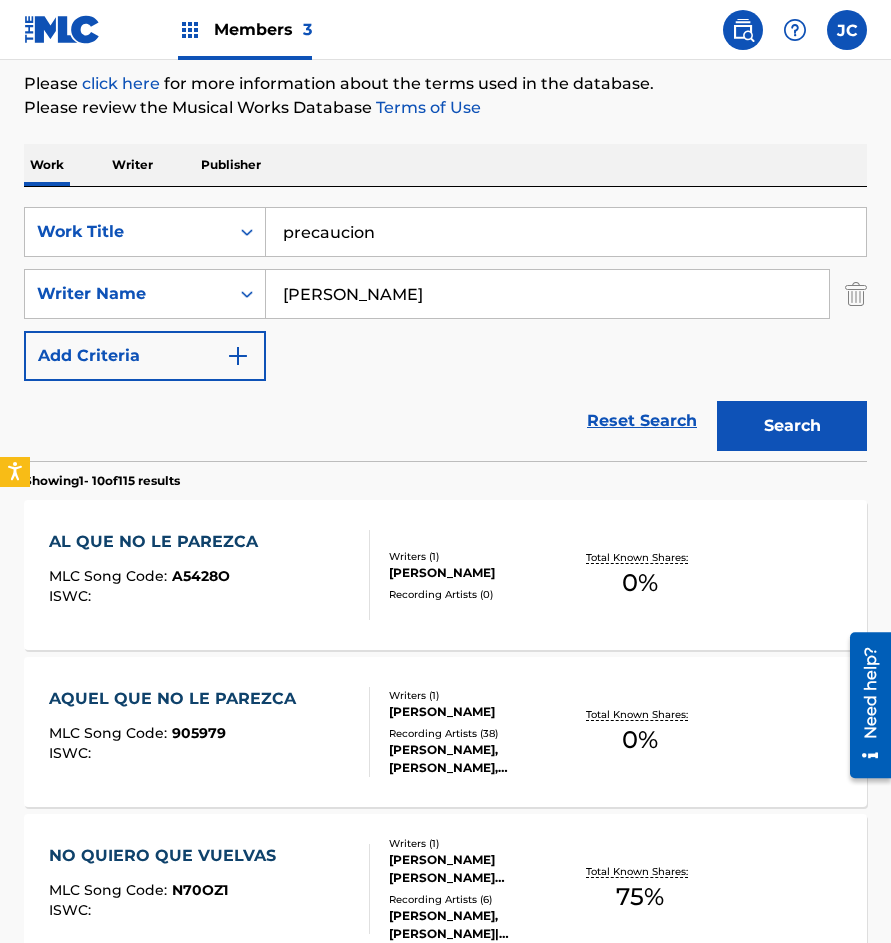 type on "precaucion" 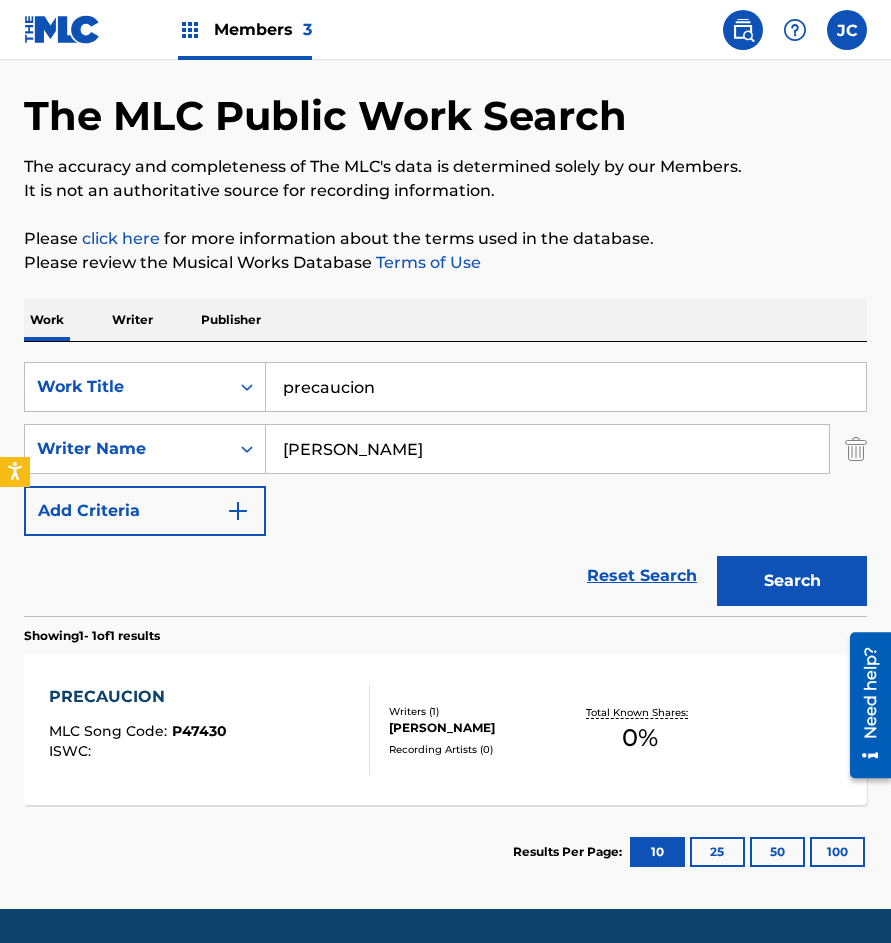 scroll, scrollTop: 135, scrollLeft: 0, axis: vertical 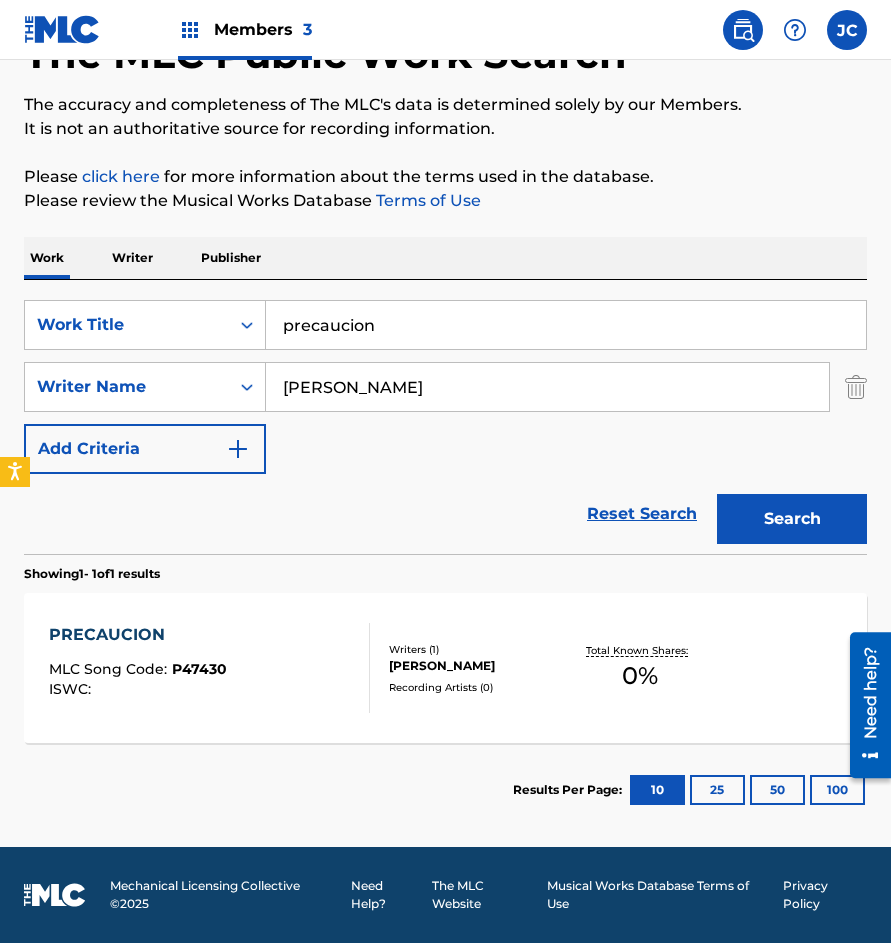 click on "PRECAUCION MLC Song Code : P47430 ISWC : Writers ( 1 ) [PERSON_NAME] Recording Artists ( 0 ) Total Known Shares: 0 %" at bounding box center [445, 668] 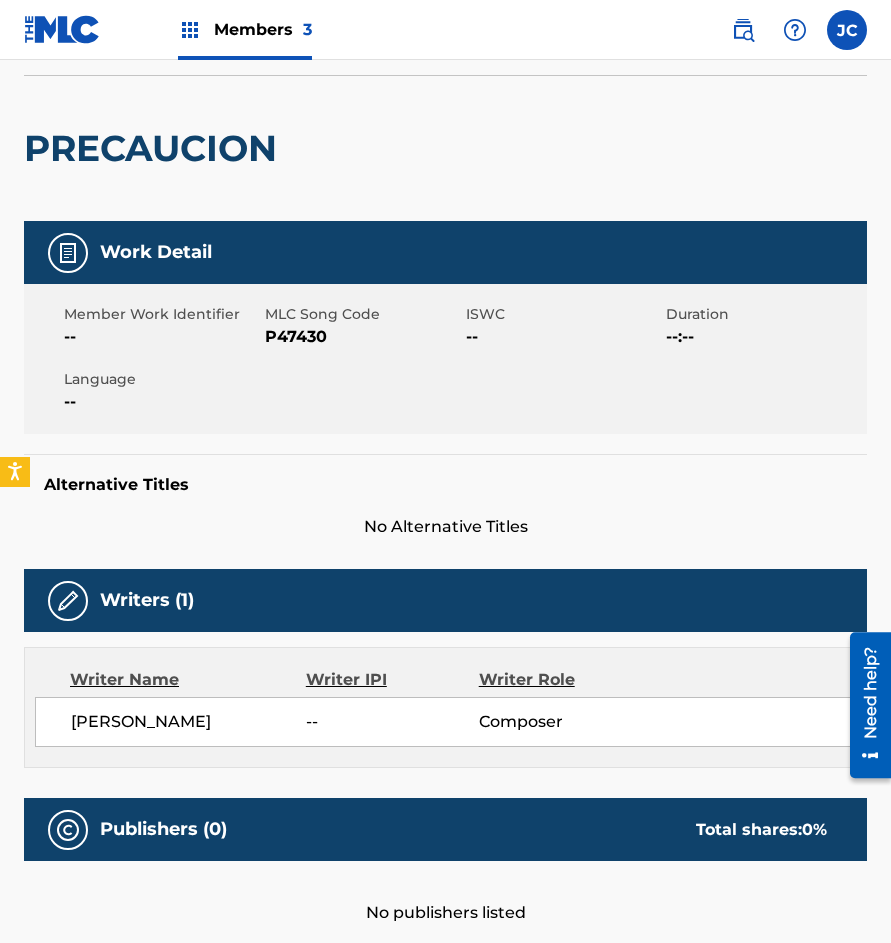 scroll, scrollTop: 0, scrollLeft: 0, axis: both 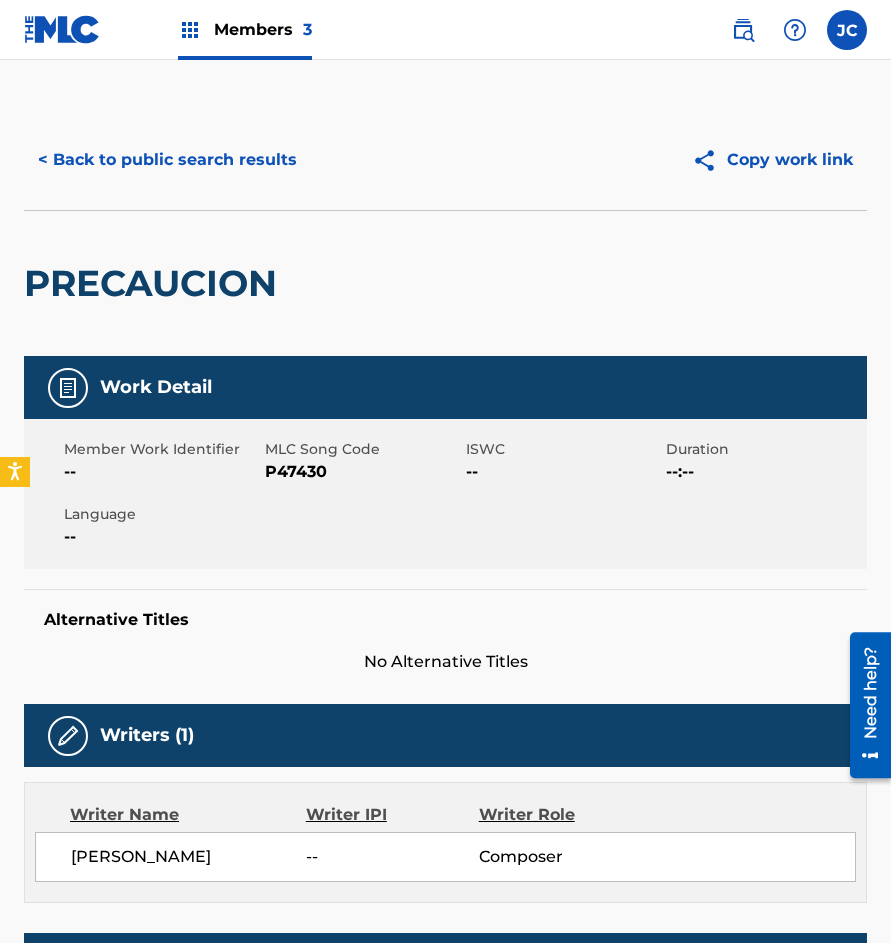 click on "P47430" at bounding box center [363, 472] 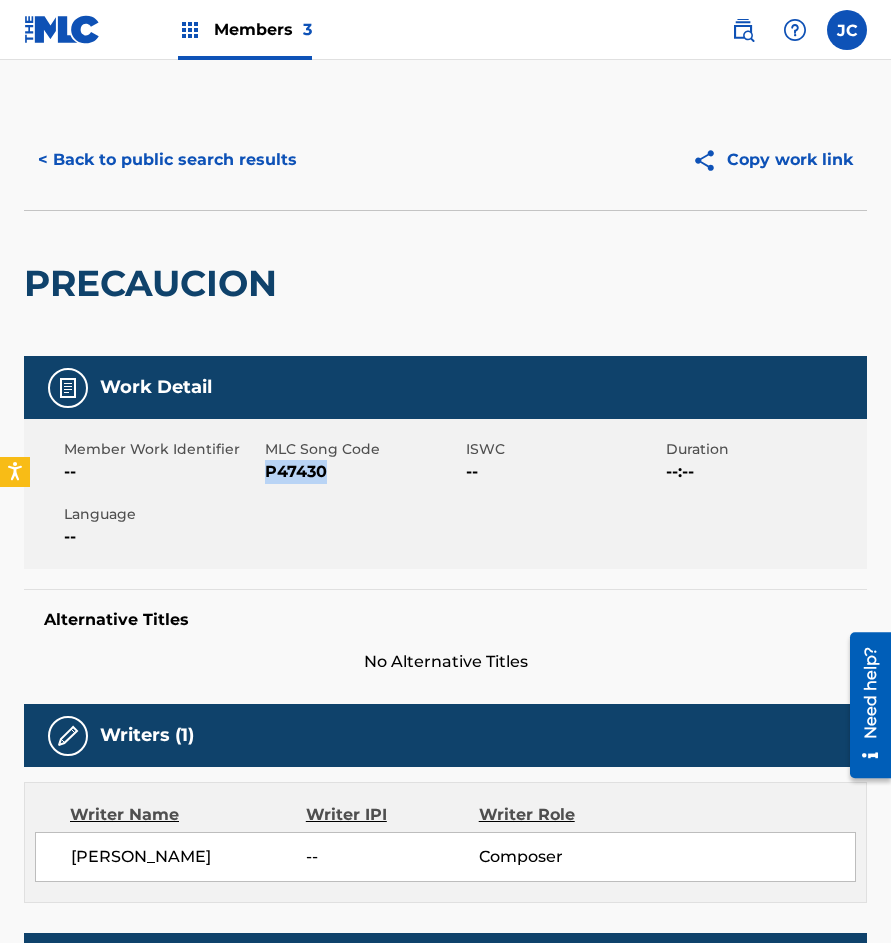 click on "P47430" at bounding box center (363, 472) 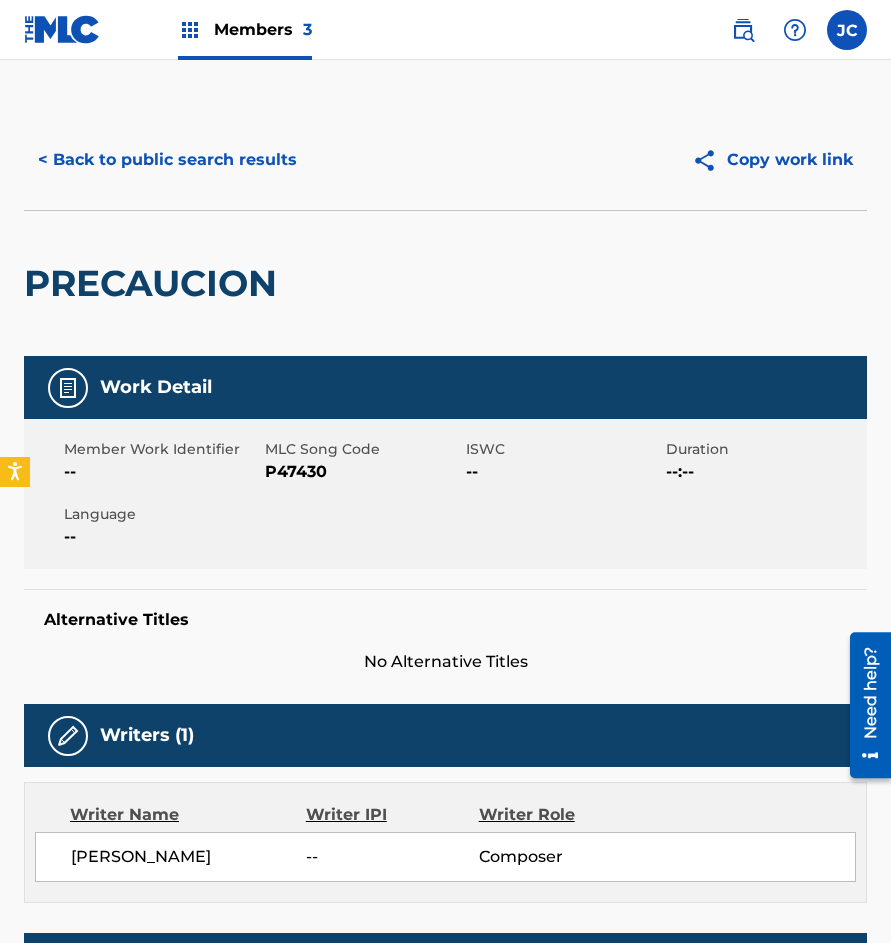 click on "< Back to public search results" at bounding box center (167, 160) 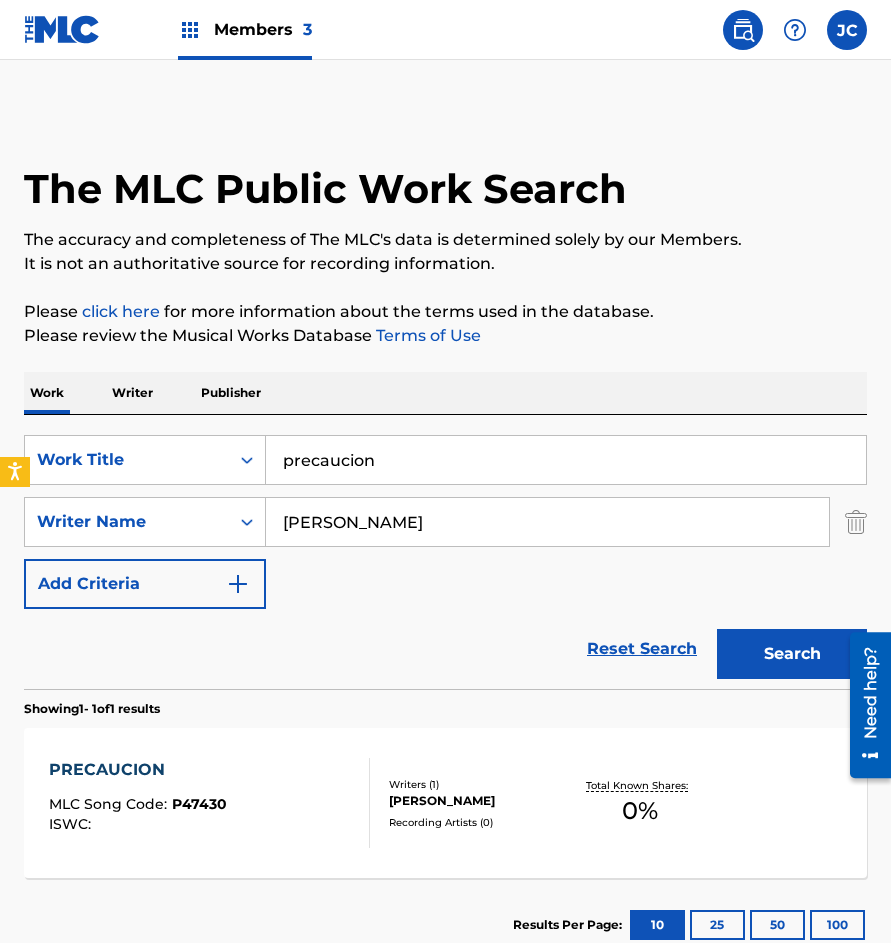 scroll, scrollTop: 21, scrollLeft: 0, axis: vertical 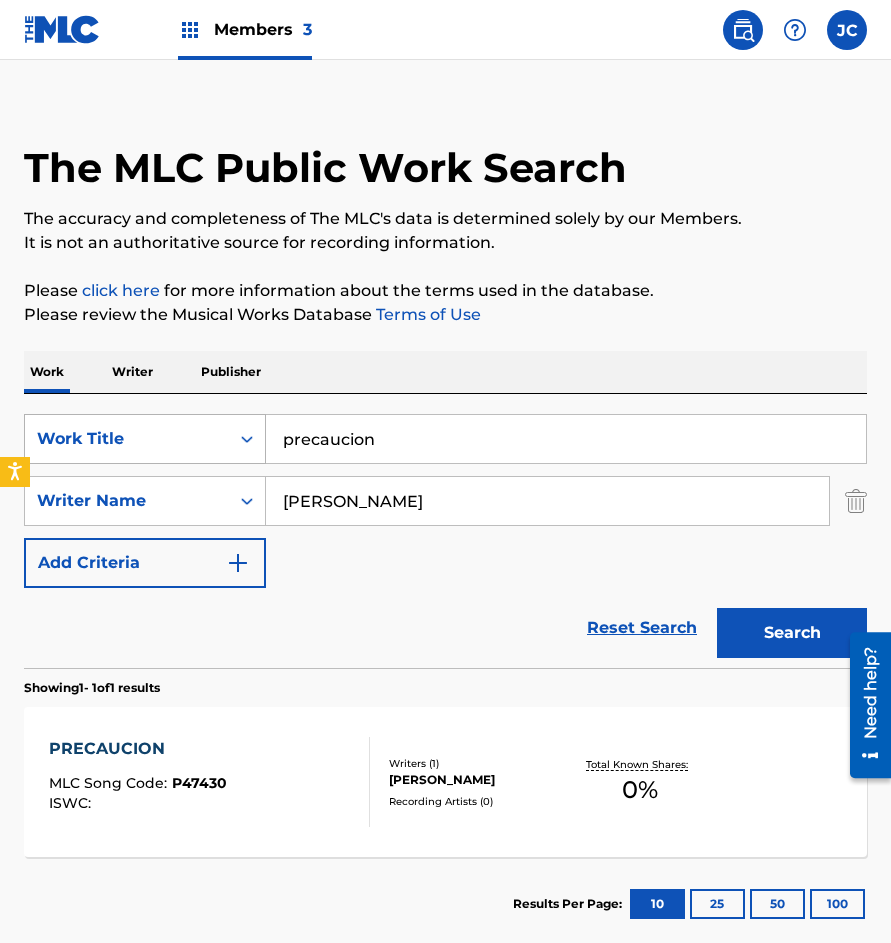 drag, startPoint x: 418, startPoint y: 418, endPoint x: 125, endPoint y: 450, distance: 294.74225 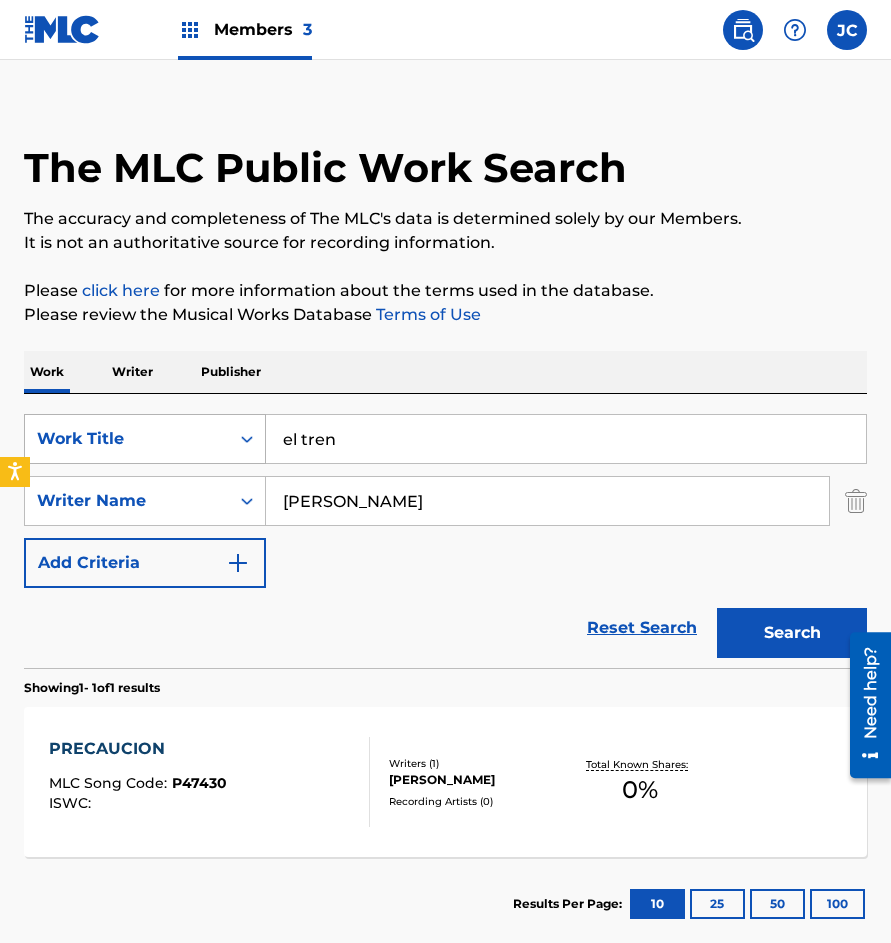 type on "el tren" 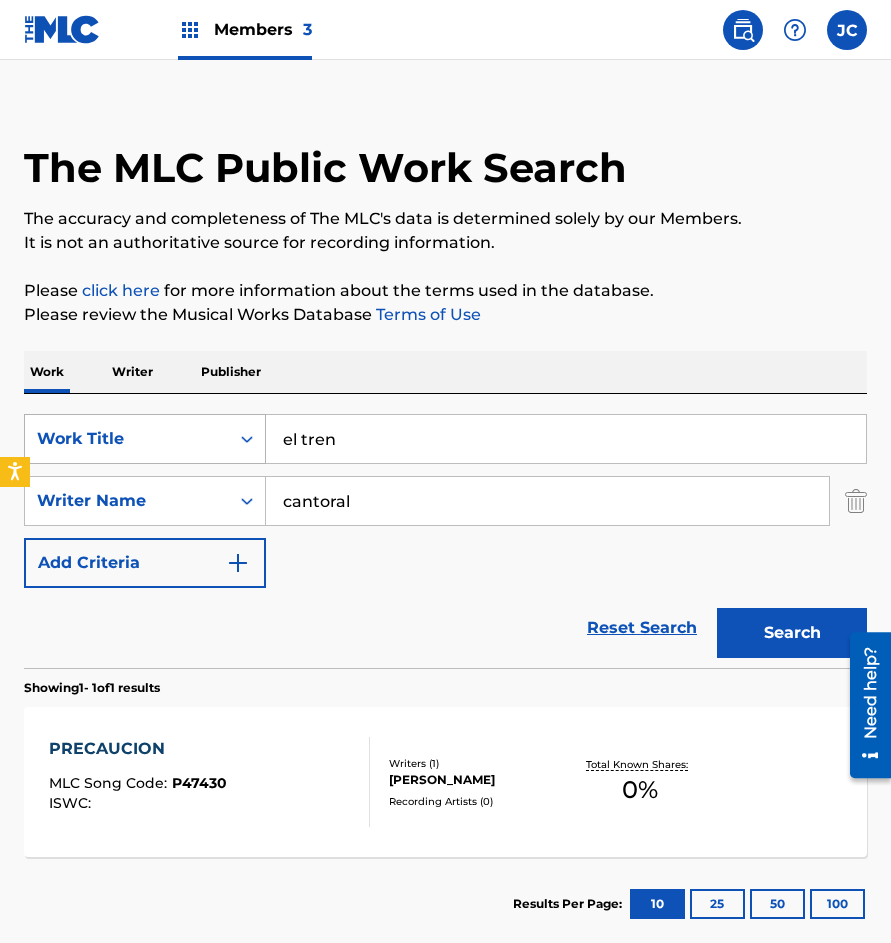 type on "cantoral" 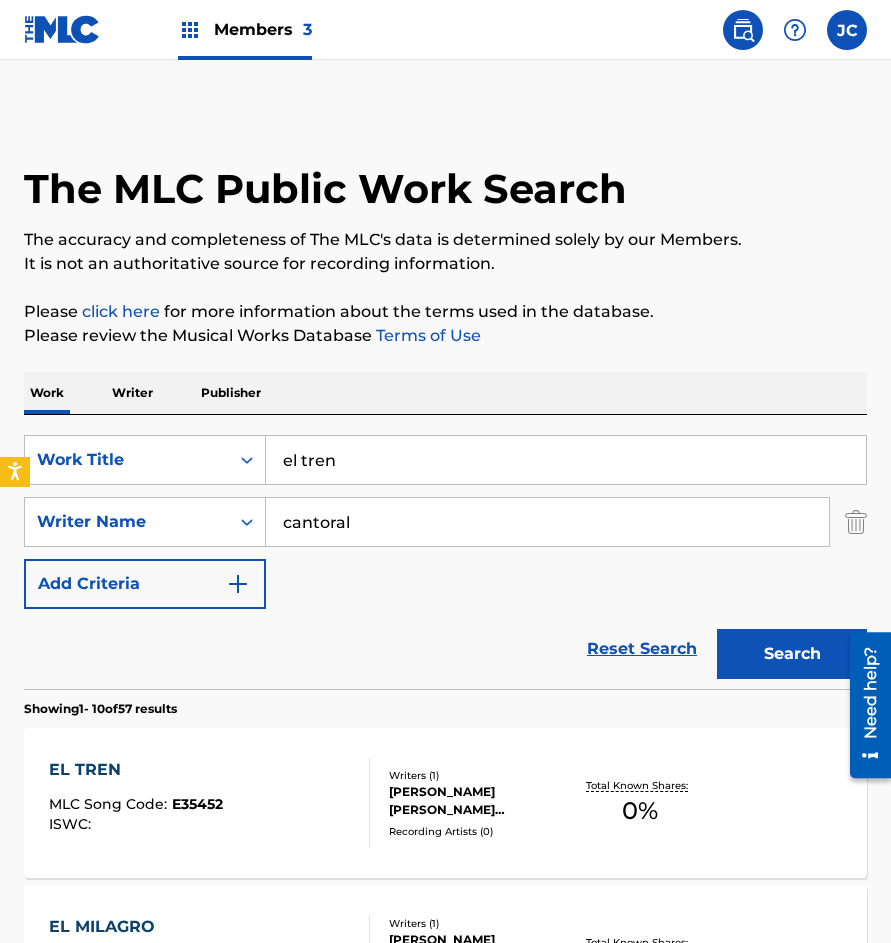 scroll, scrollTop: 300, scrollLeft: 0, axis: vertical 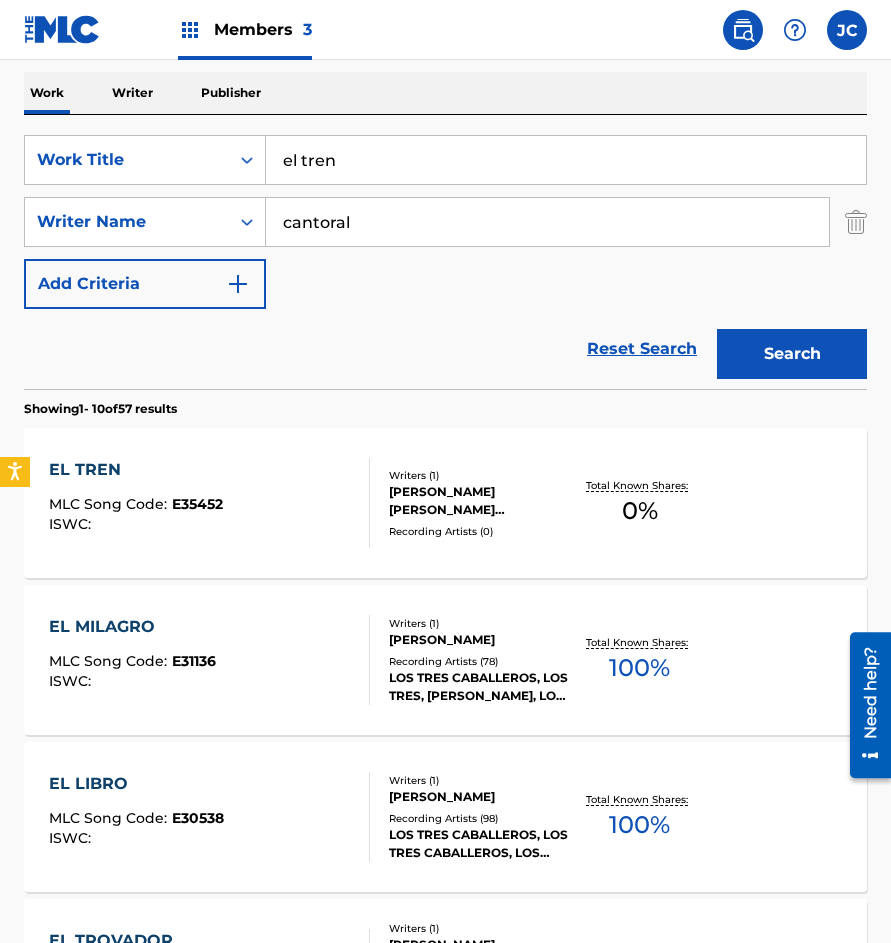 click on "EL [PERSON_NAME] MLC Song Code : E31136 ISWC : Writers ( 1 ) [PERSON_NAME] Recording Artists ( 78 ) LOS TRES CABALLEROS, LOS TRES, [PERSON_NAME], LOS TRES CABALLEROS, [PERSON_NAME] Total Known Shares: 100 %" at bounding box center [445, 660] 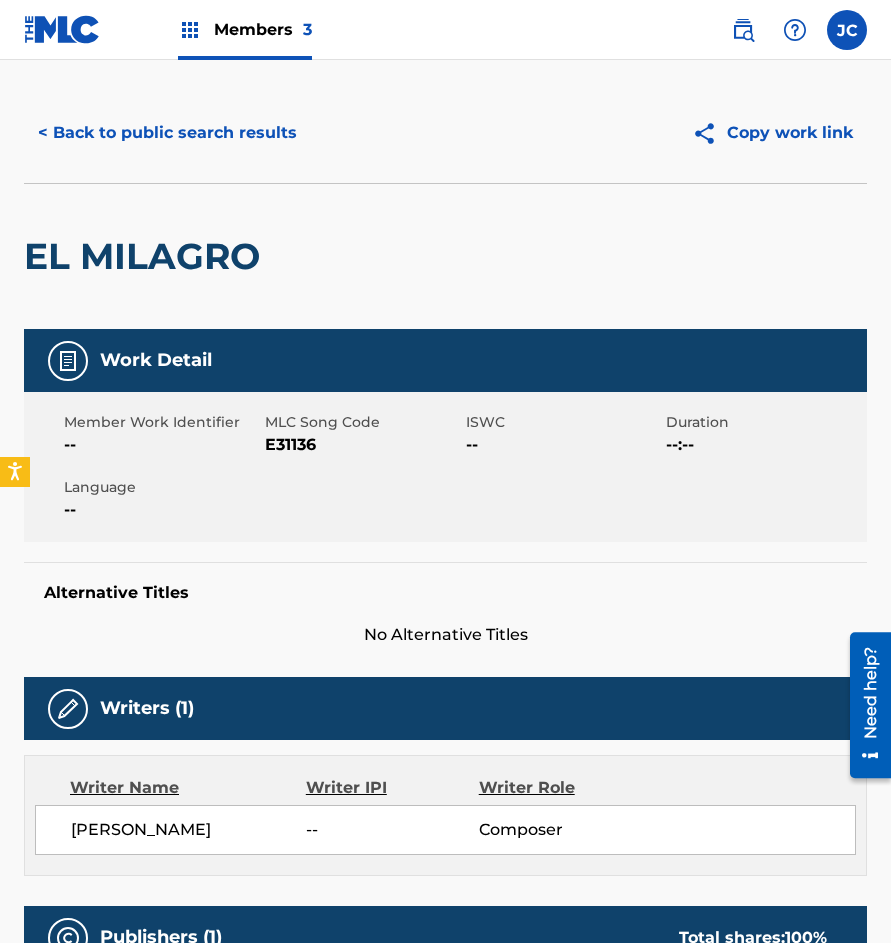 scroll, scrollTop: 0, scrollLeft: 0, axis: both 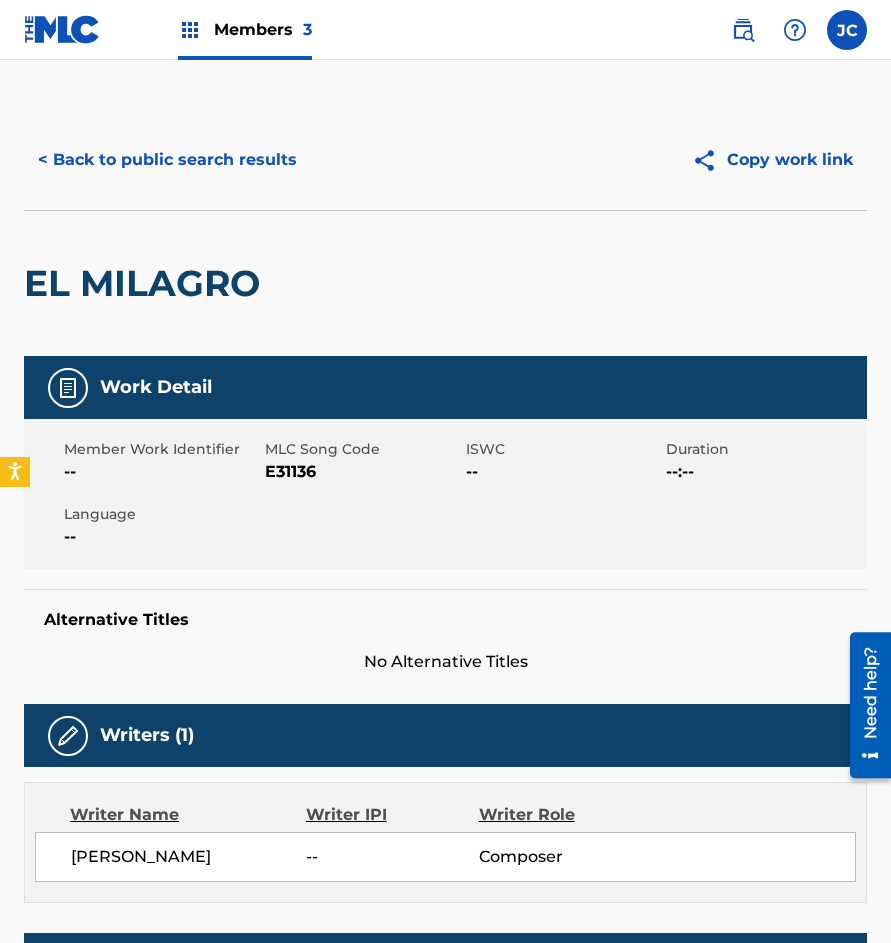 click on "< Back to public search results" at bounding box center (167, 160) 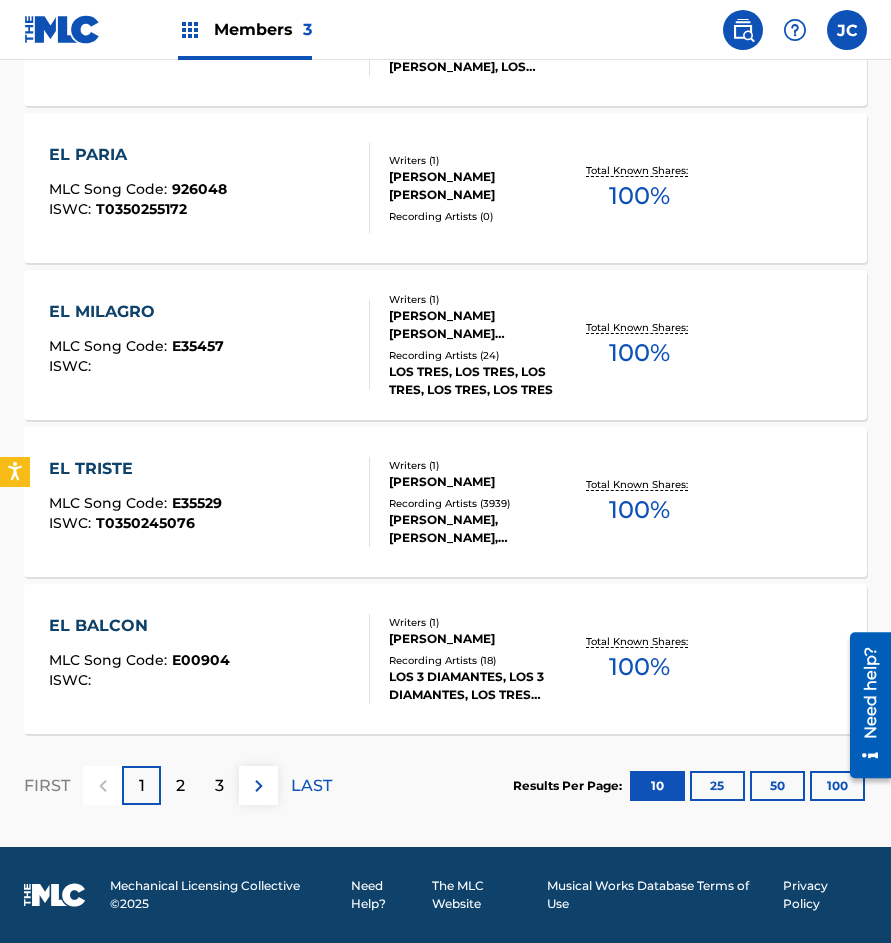 scroll, scrollTop: 1457, scrollLeft: 0, axis: vertical 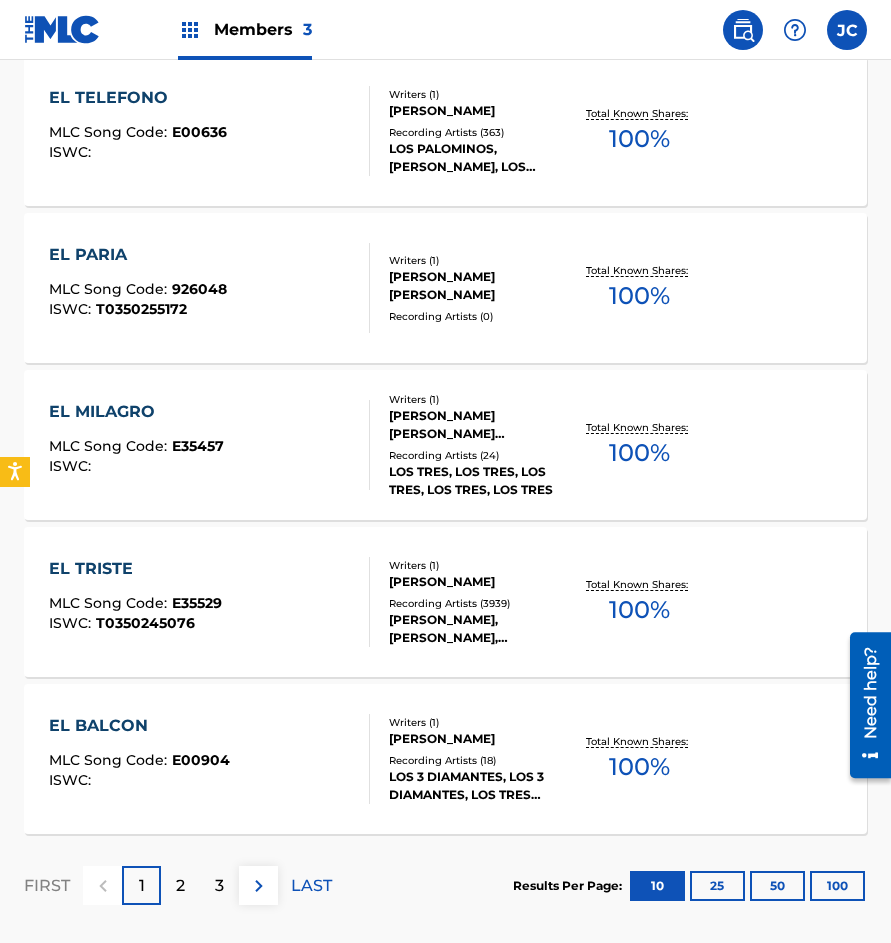 click on "[PERSON_NAME] [PERSON_NAME] [PERSON_NAME]" at bounding box center (479, 425) 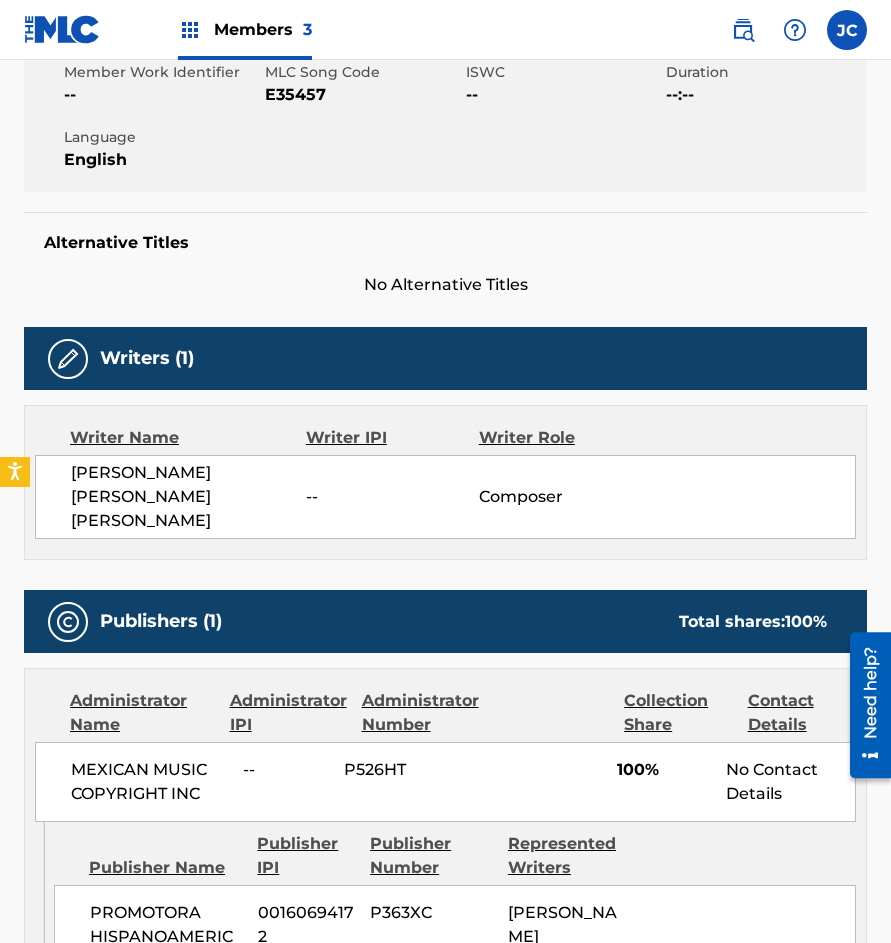 scroll, scrollTop: 0, scrollLeft: 0, axis: both 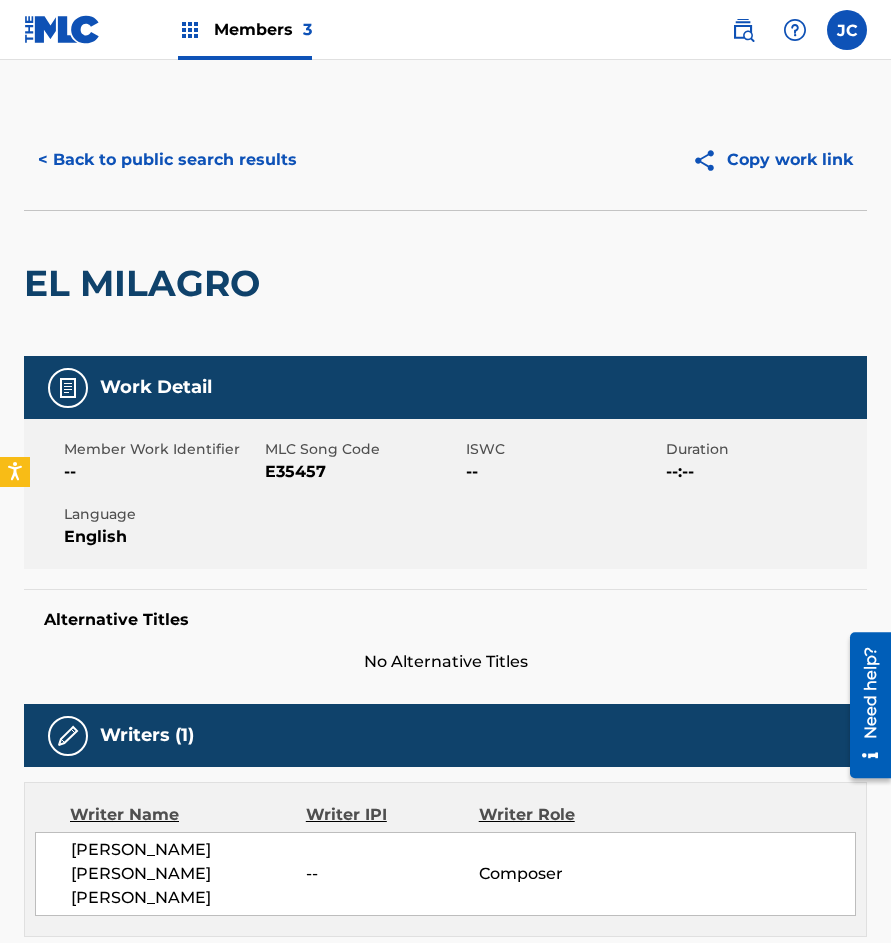 click on "< Back to public search results Copy work link" at bounding box center [445, 160] 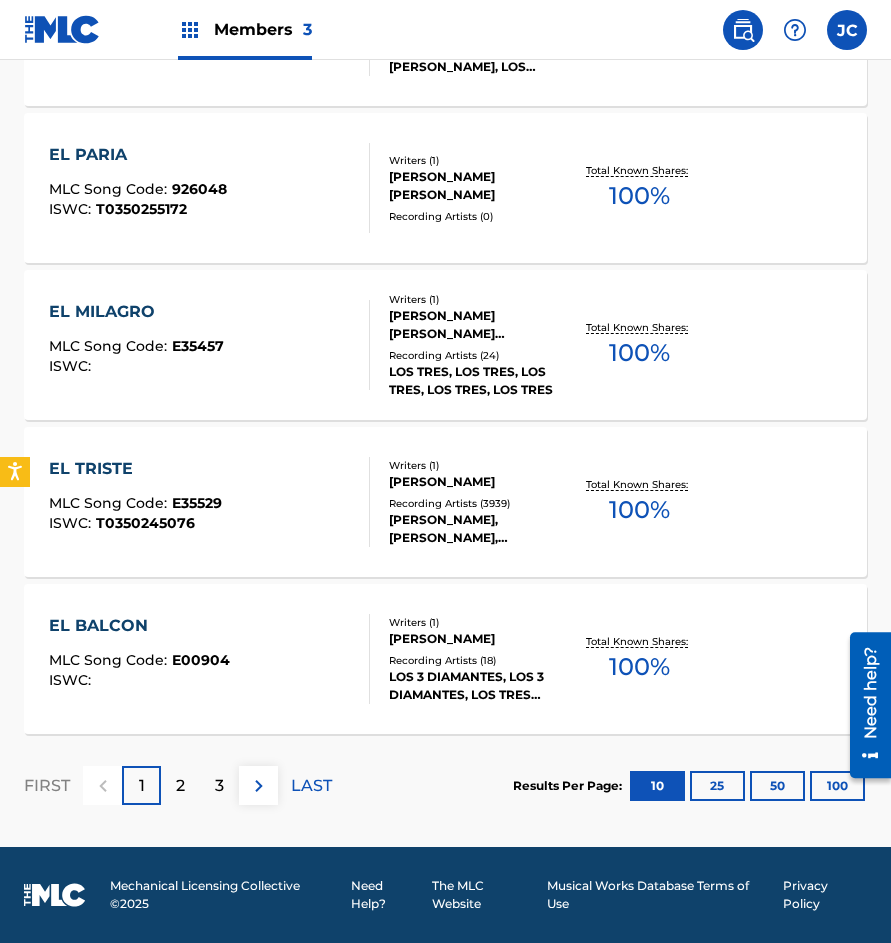click on "[PERSON_NAME], [PERSON_NAME], [PERSON_NAME], [PERSON_NAME], [PERSON_NAME]" at bounding box center [479, 529] 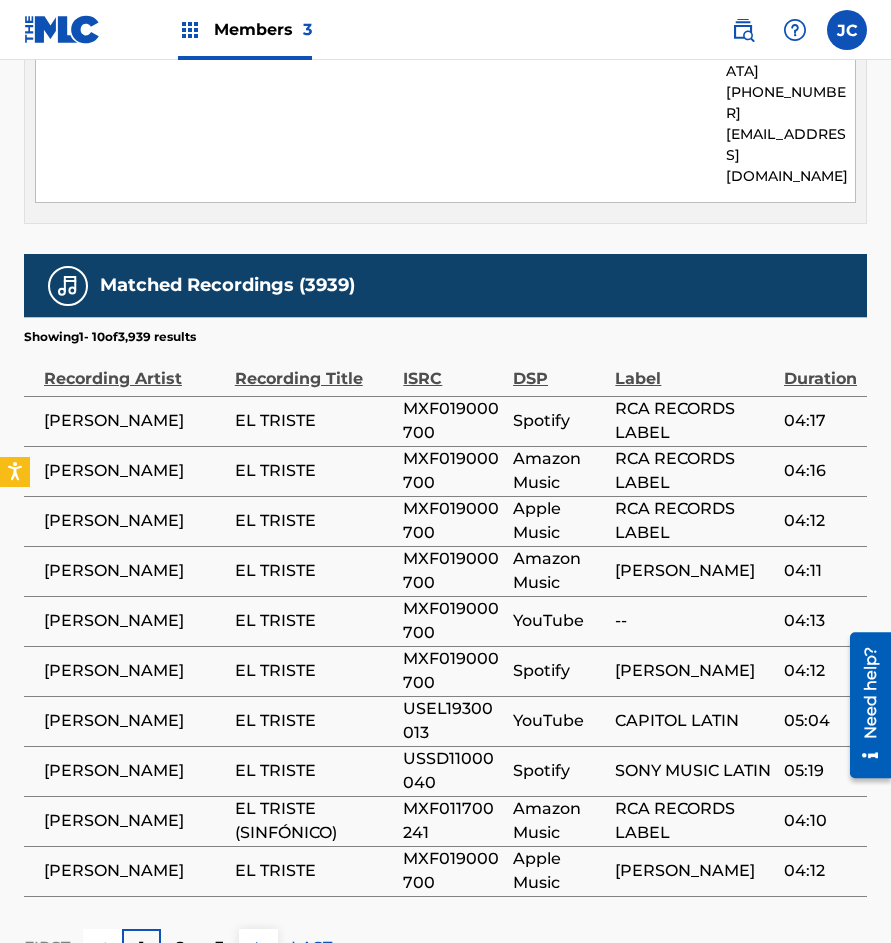scroll, scrollTop: 1200, scrollLeft: 0, axis: vertical 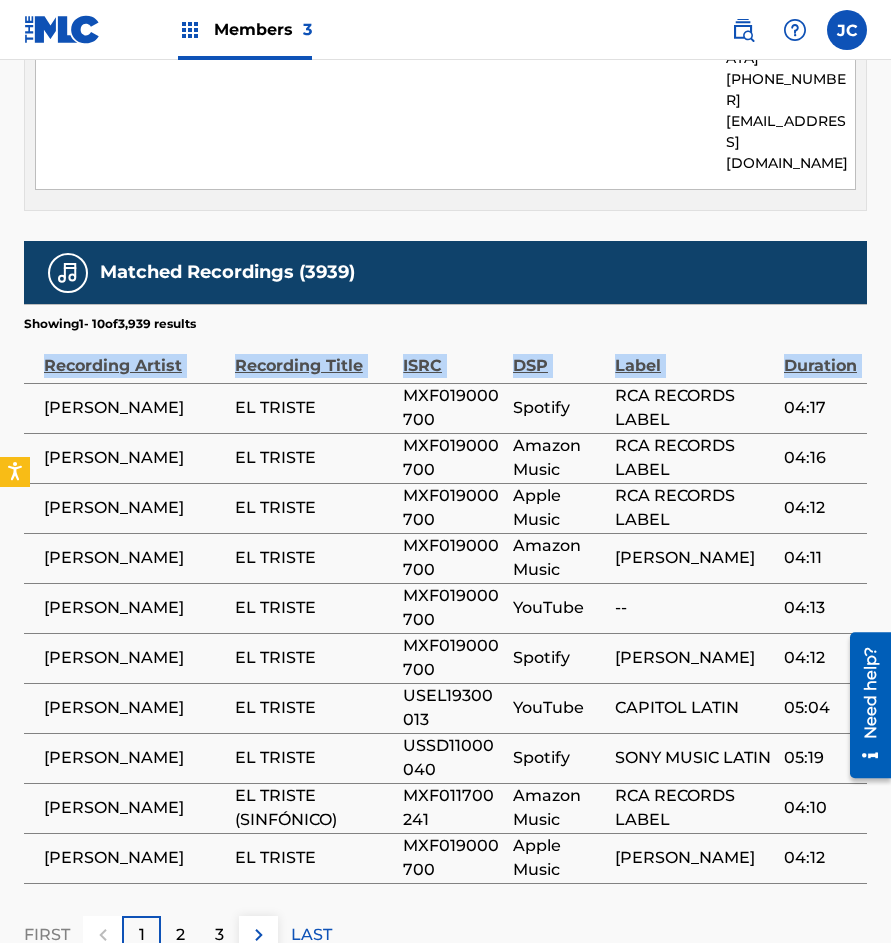 drag, startPoint x: 46, startPoint y: 338, endPoint x: 892, endPoint y: 781, distance: 954.96857 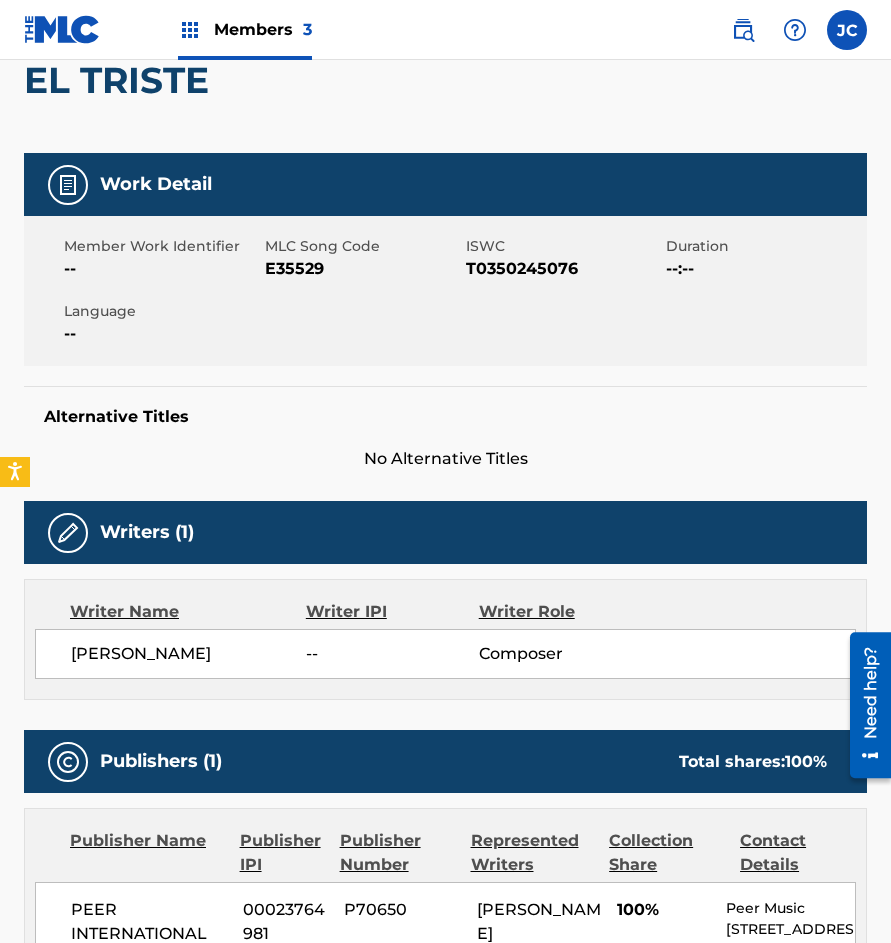 scroll, scrollTop: 0, scrollLeft: 0, axis: both 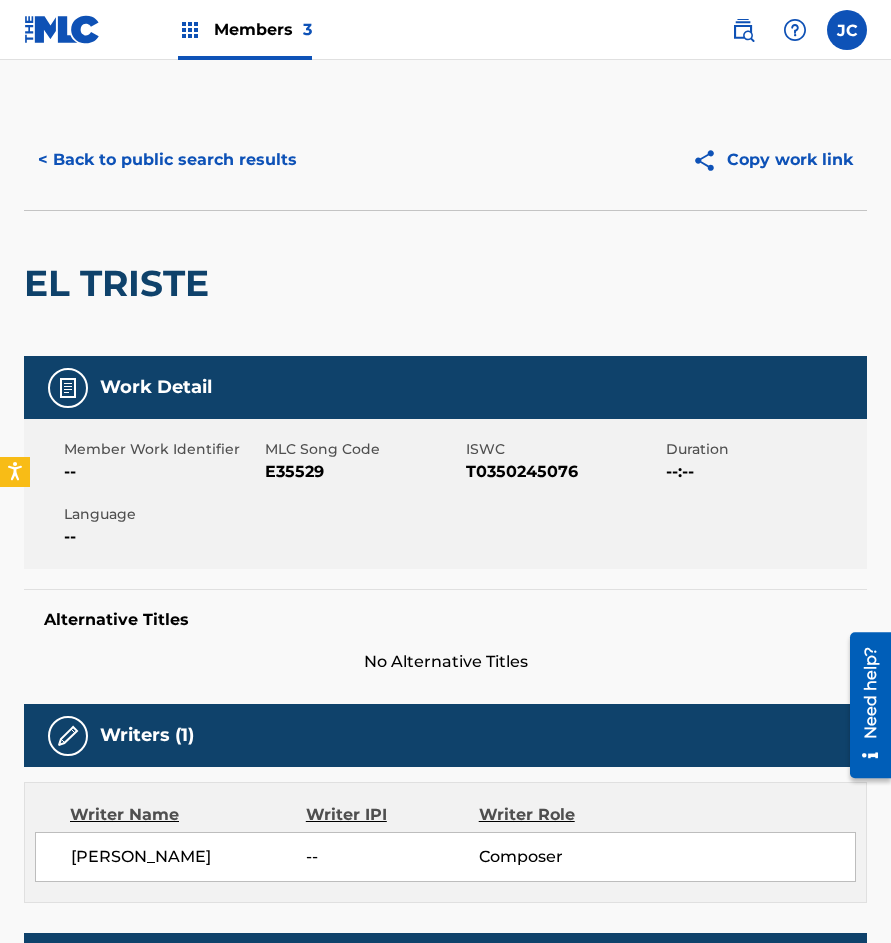 click on "< Back to public search results" at bounding box center (167, 160) 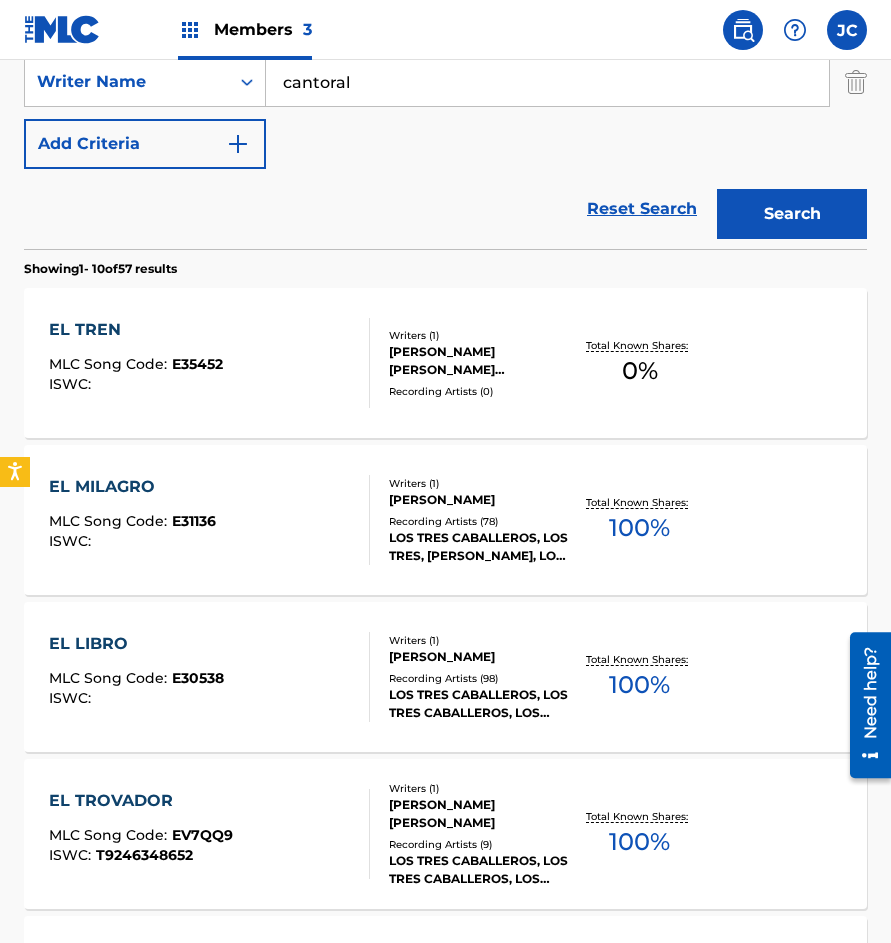 scroll, scrollTop: 257, scrollLeft: 0, axis: vertical 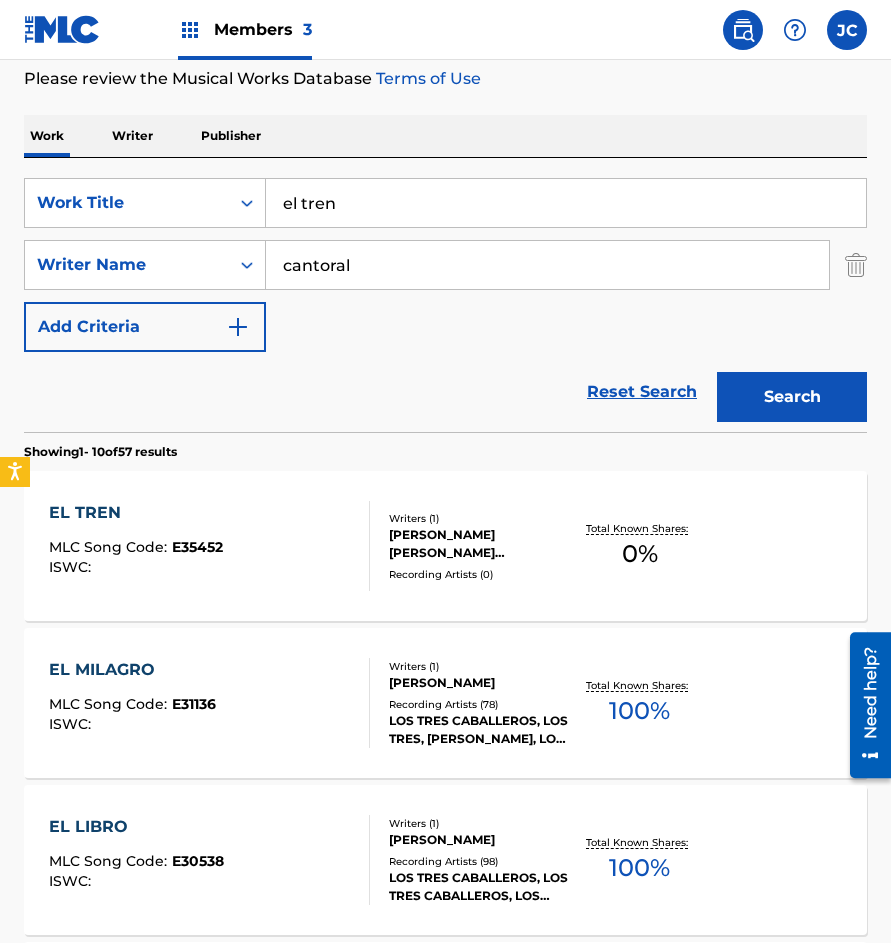click on "EL TREN MLC Song Code : E35452 ISWC : Writers ( 1 ) [PERSON_NAME] [PERSON_NAME] [PERSON_NAME] Recording Artists ( 0 ) Total Known Shares: 0 %" at bounding box center [445, 546] 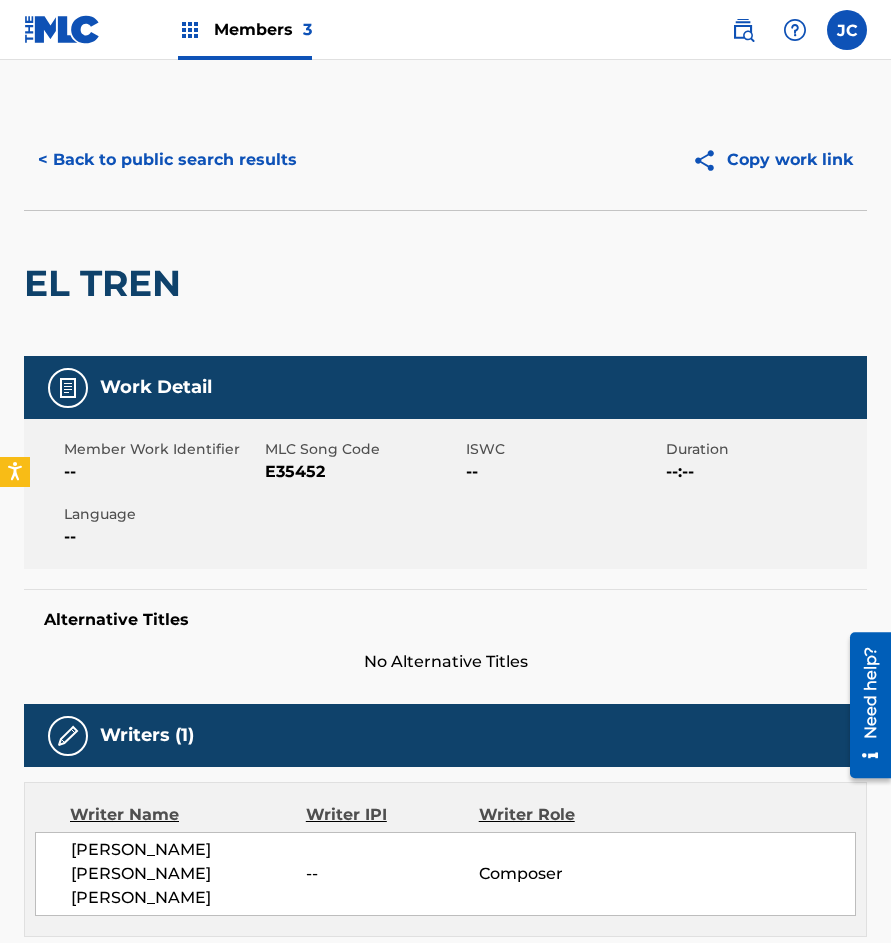 click on "E35452" at bounding box center [363, 472] 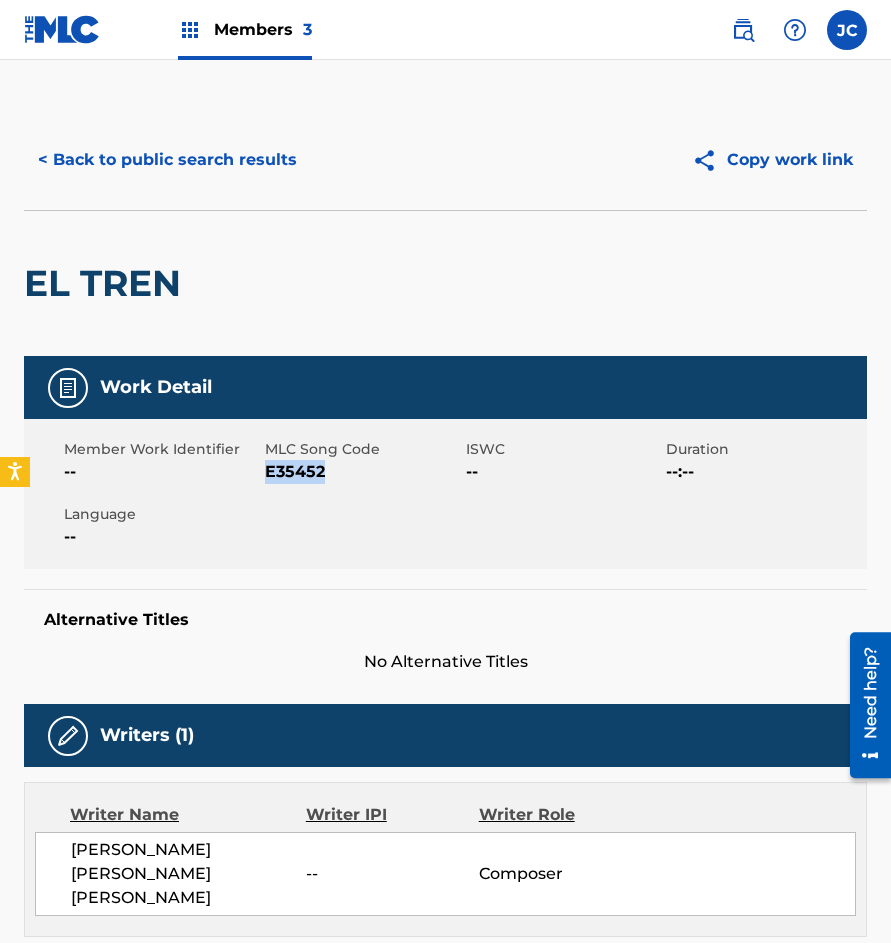click on "E35452" at bounding box center (363, 472) 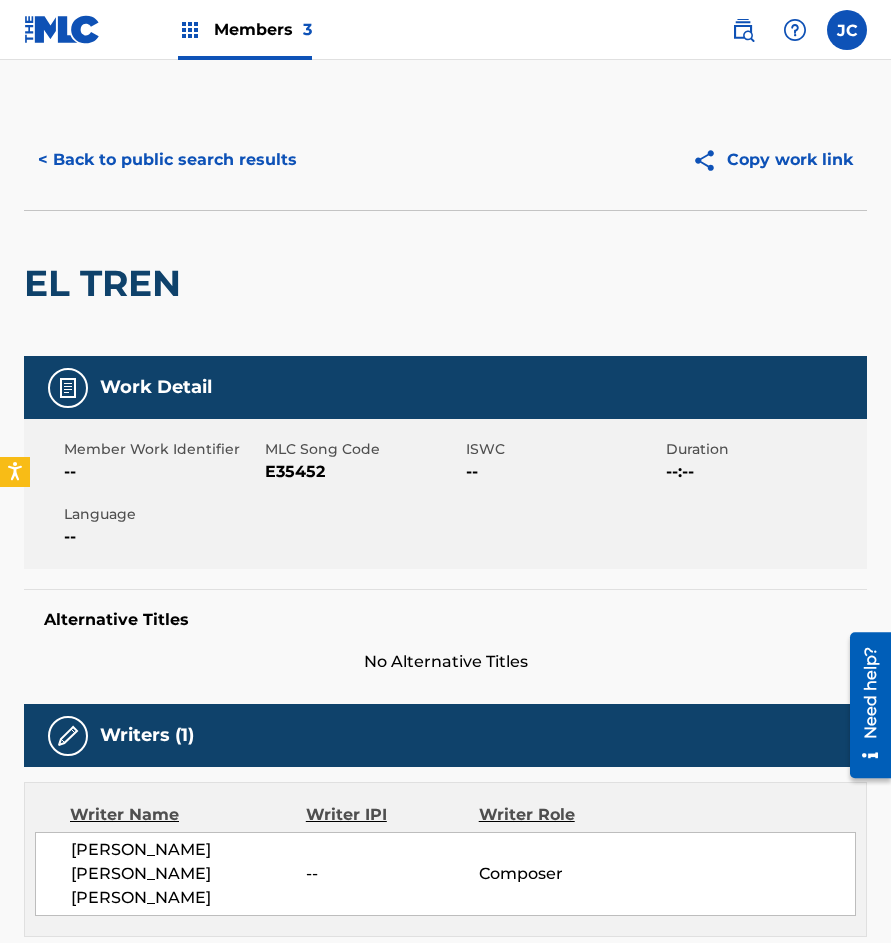 scroll, scrollTop: 257, scrollLeft: 0, axis: vertical 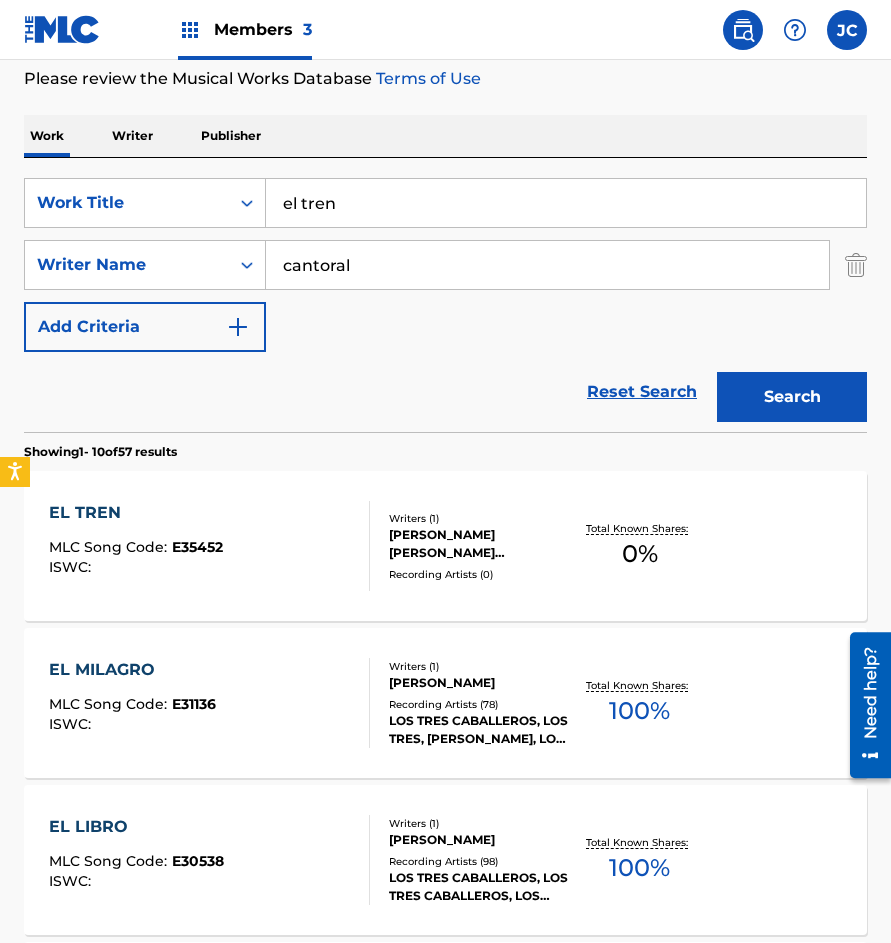 click on "el tren" at bounding box center (566, 203) 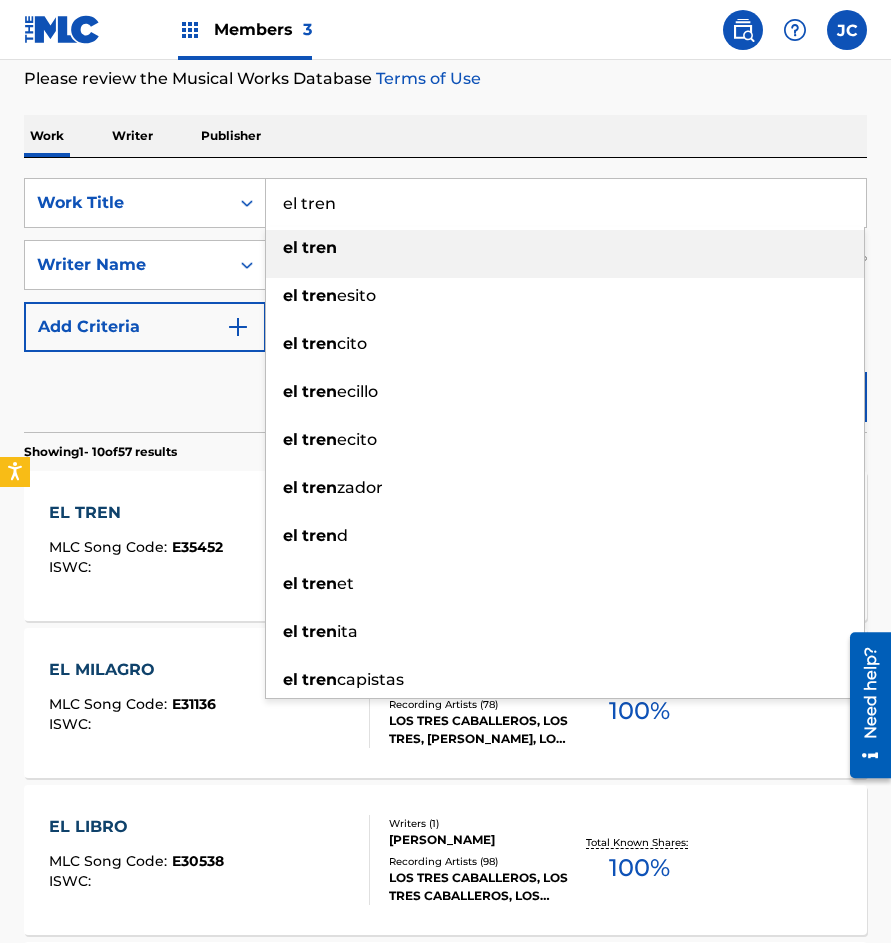 click on "el tren" at bounding box center [566, 203] 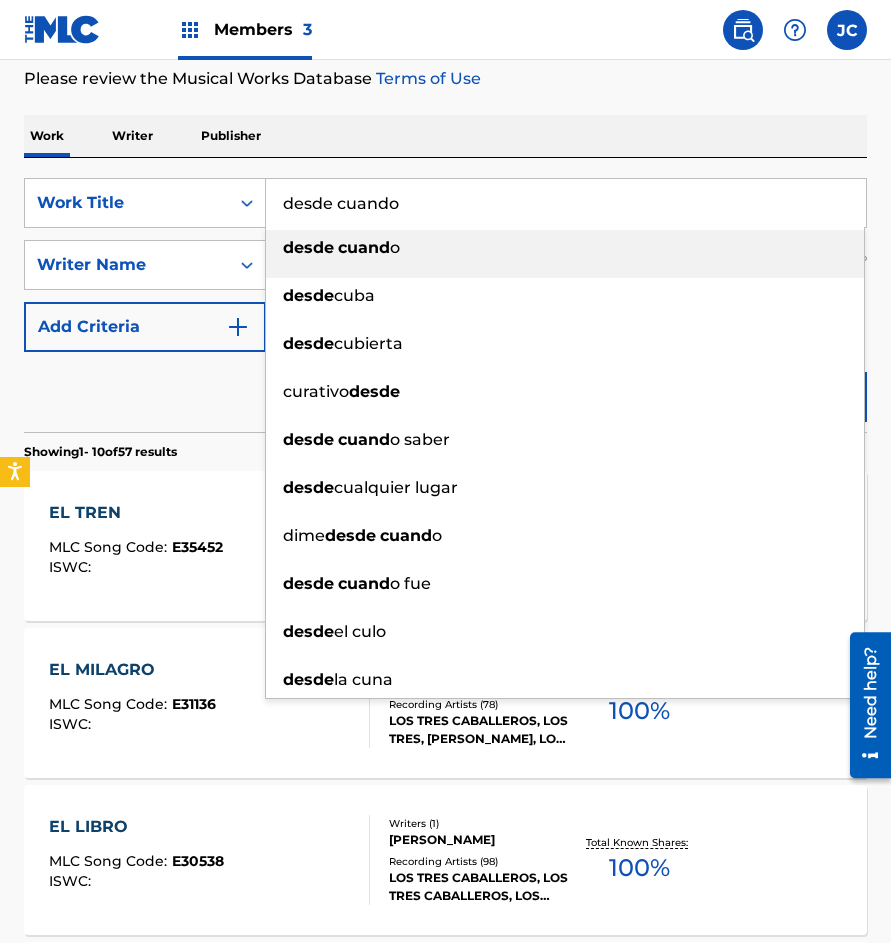 type on "desde cuando" 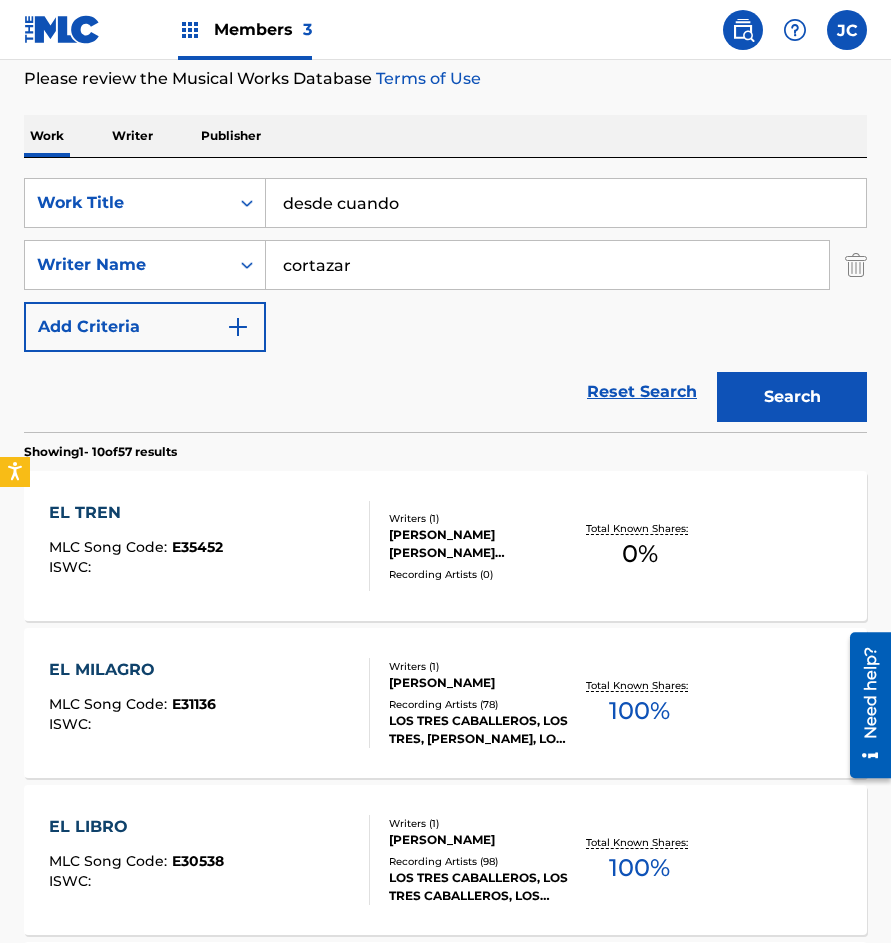 type on "cortazar" 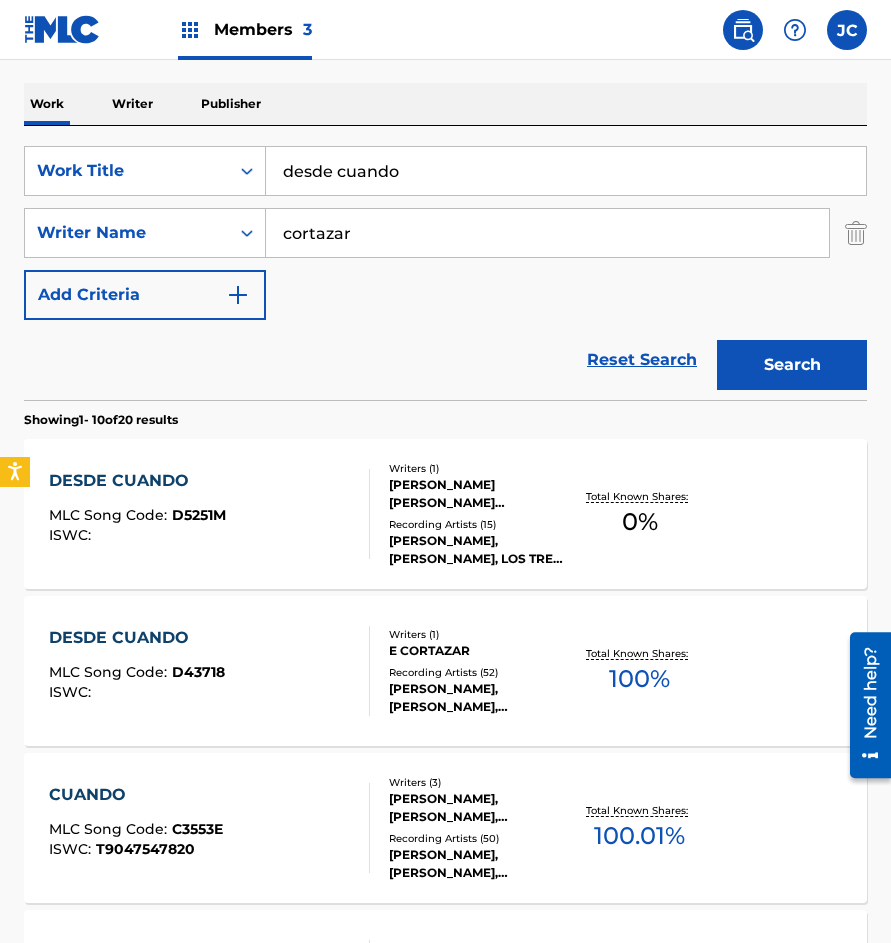 scroll, scrollTop: 500, scrollLeft: 0, axis: vertical 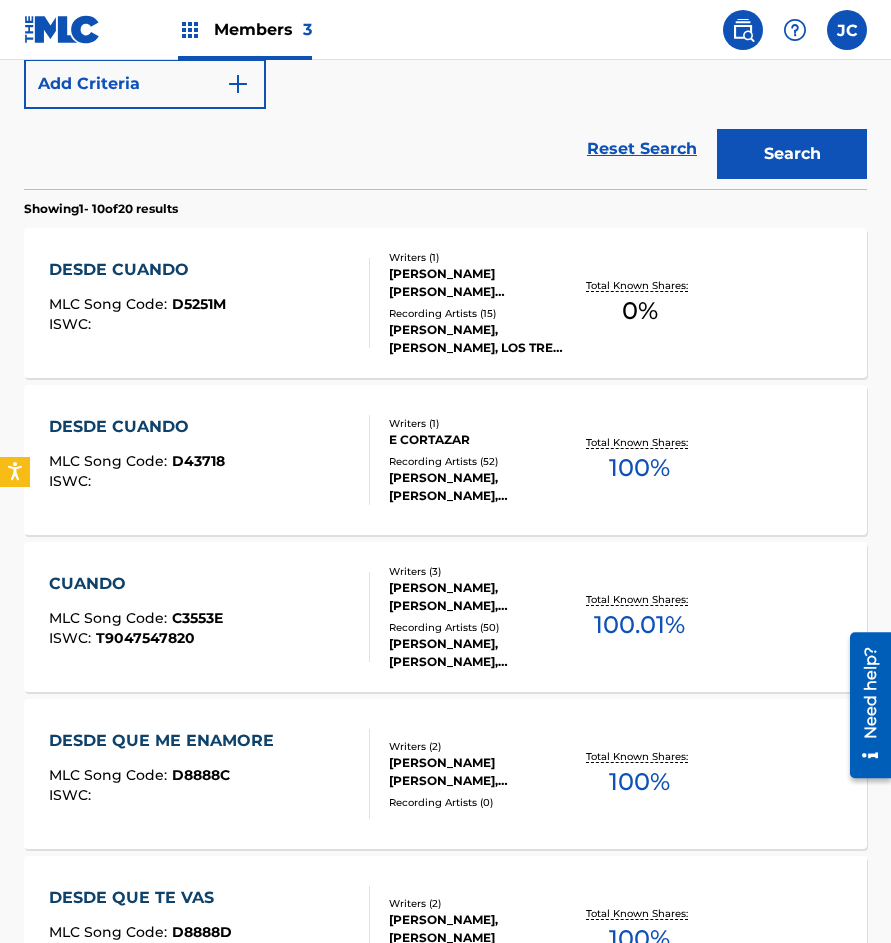 click on "DESDE CUANDO MLC Song Code : D5251M ISWC :" at bounding box center (209, 303) 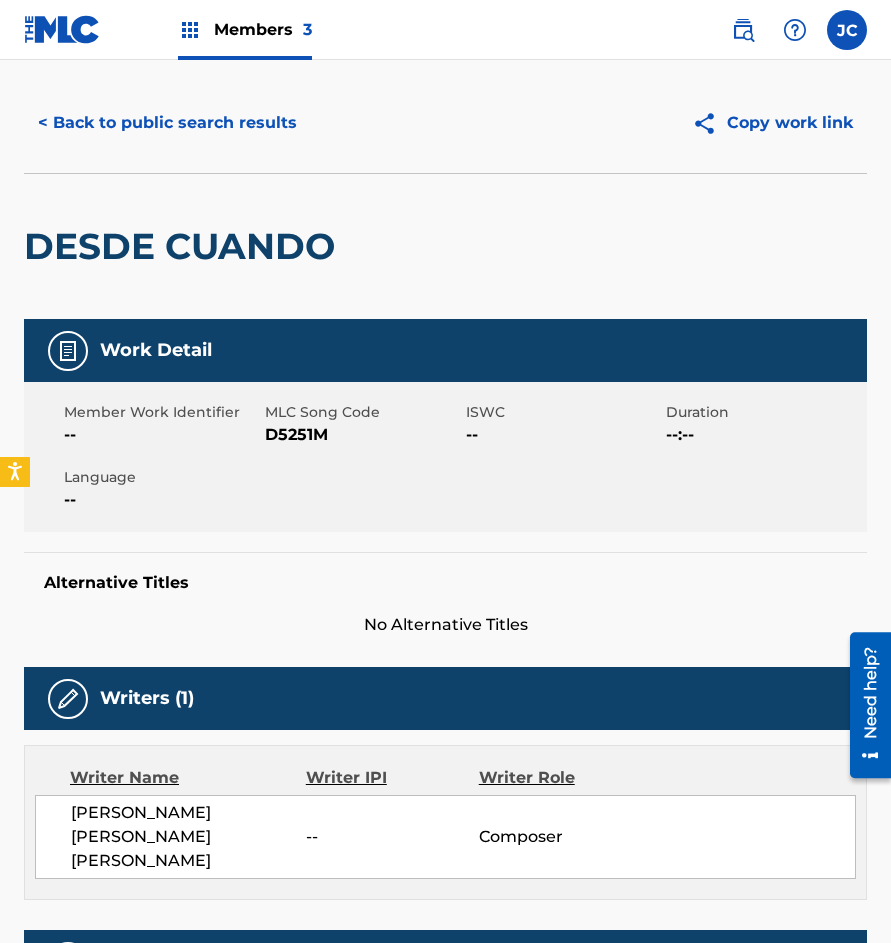 scroll, scrollTop: 0, scrollLeft: 0, axis: both 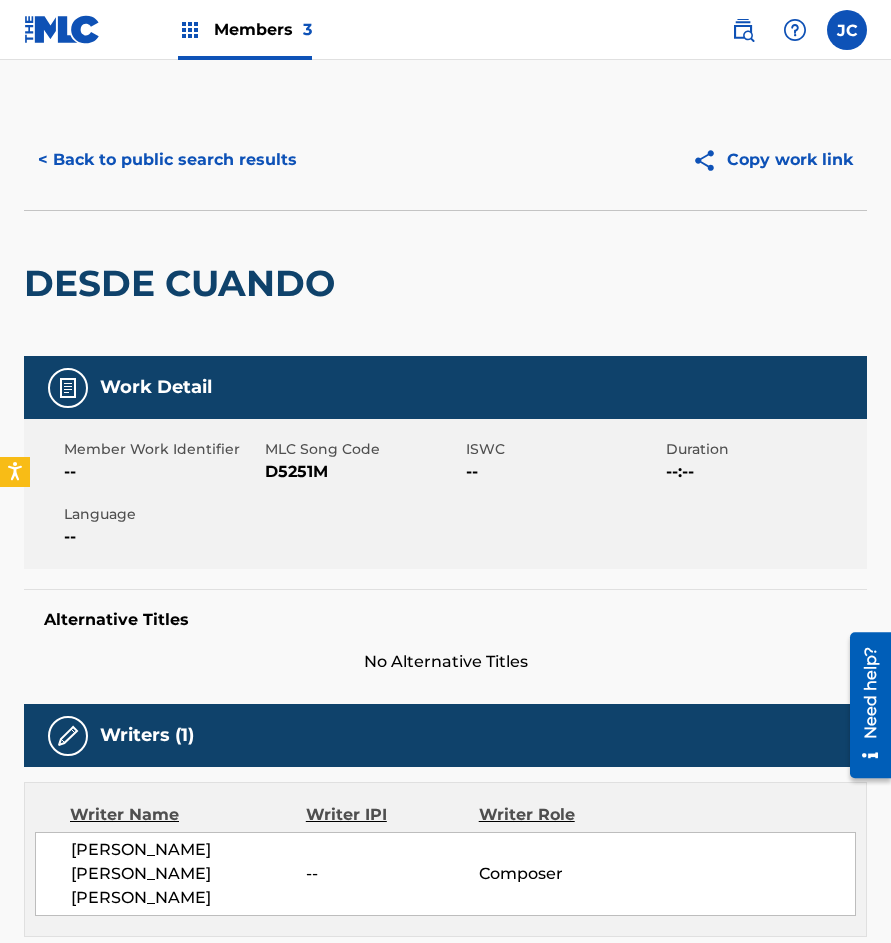 click on "< Back to public search results" at bounding box center [167, 160] 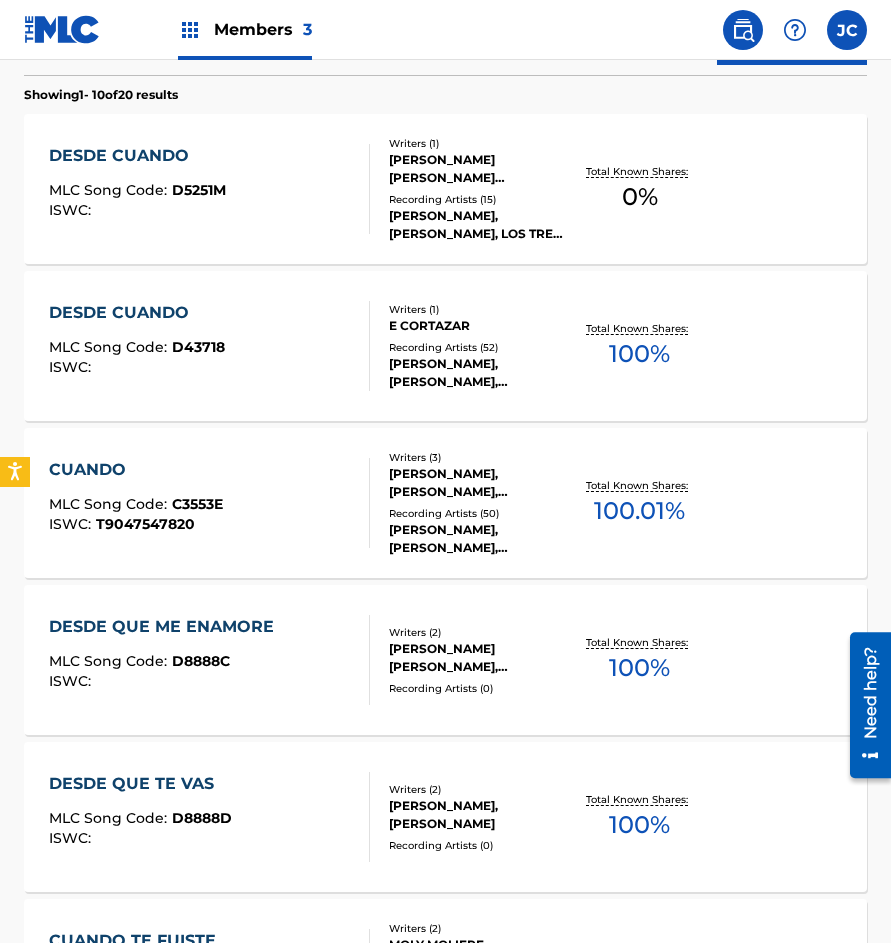 click on "[PERSON_NAME], [PERSON_NAME], [PERSON_NAME], [PERSON_NAME], [PERSON_NAME]" at bounding box center [479, 373] 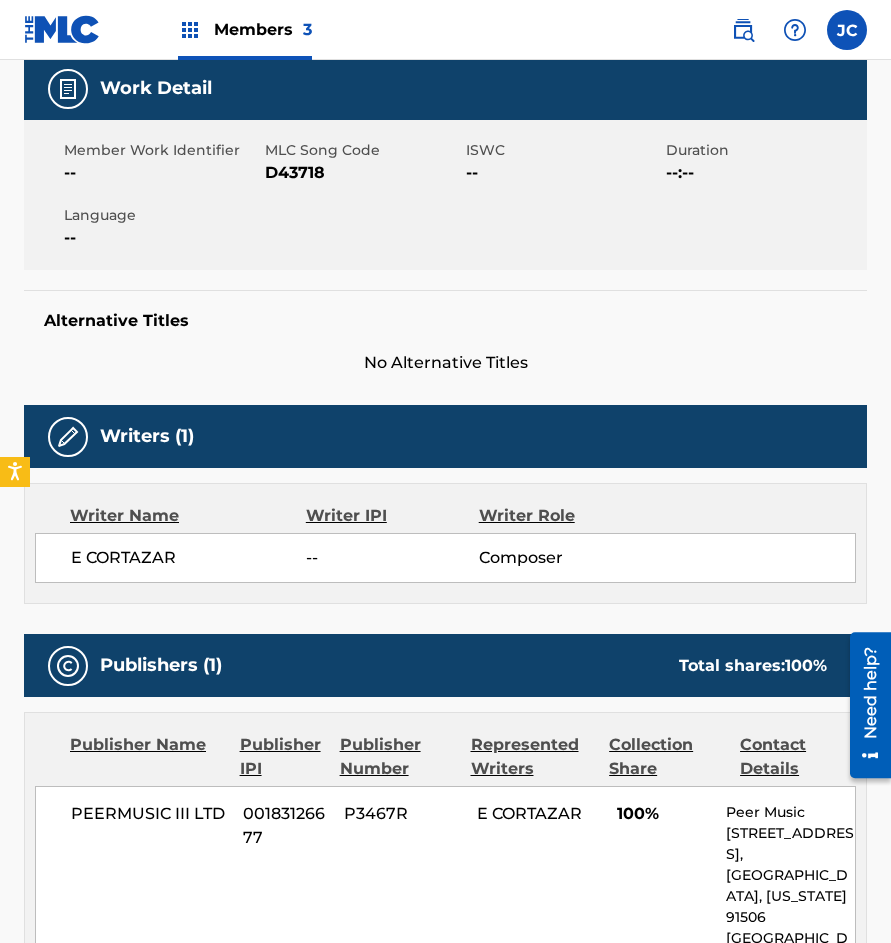 scroll, scrollTop: 0, scrollLeft: 0, axis: both 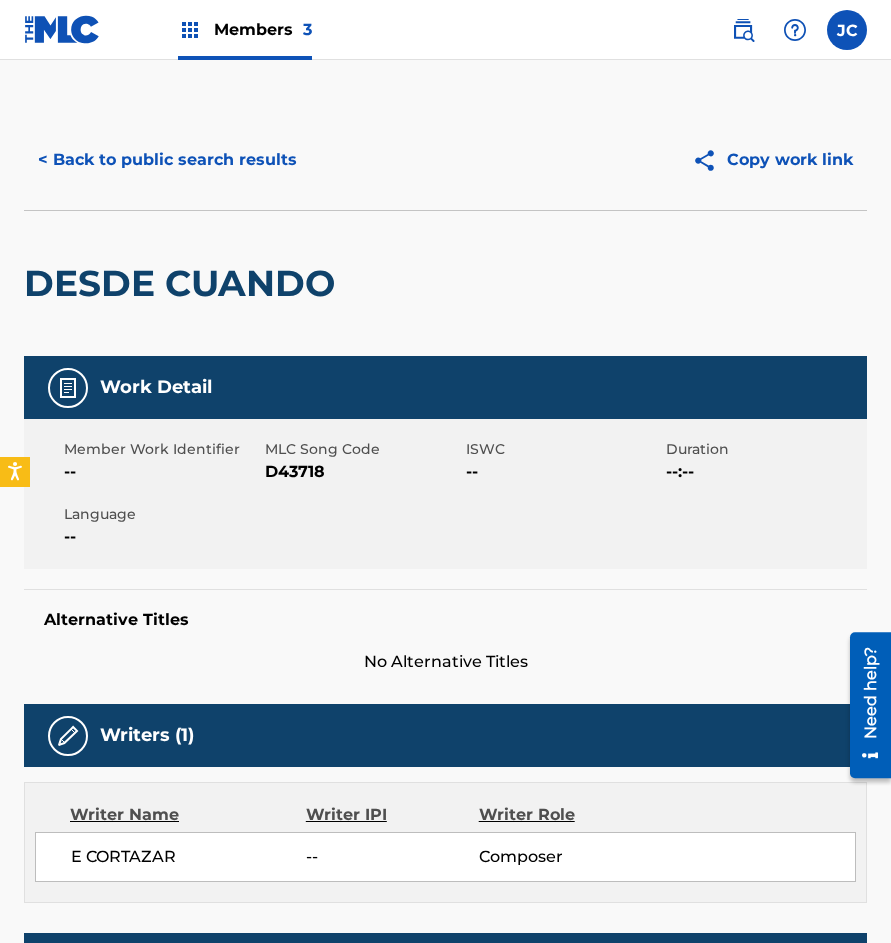 click on "< Back to public search results" at bounding box center [167, 160] 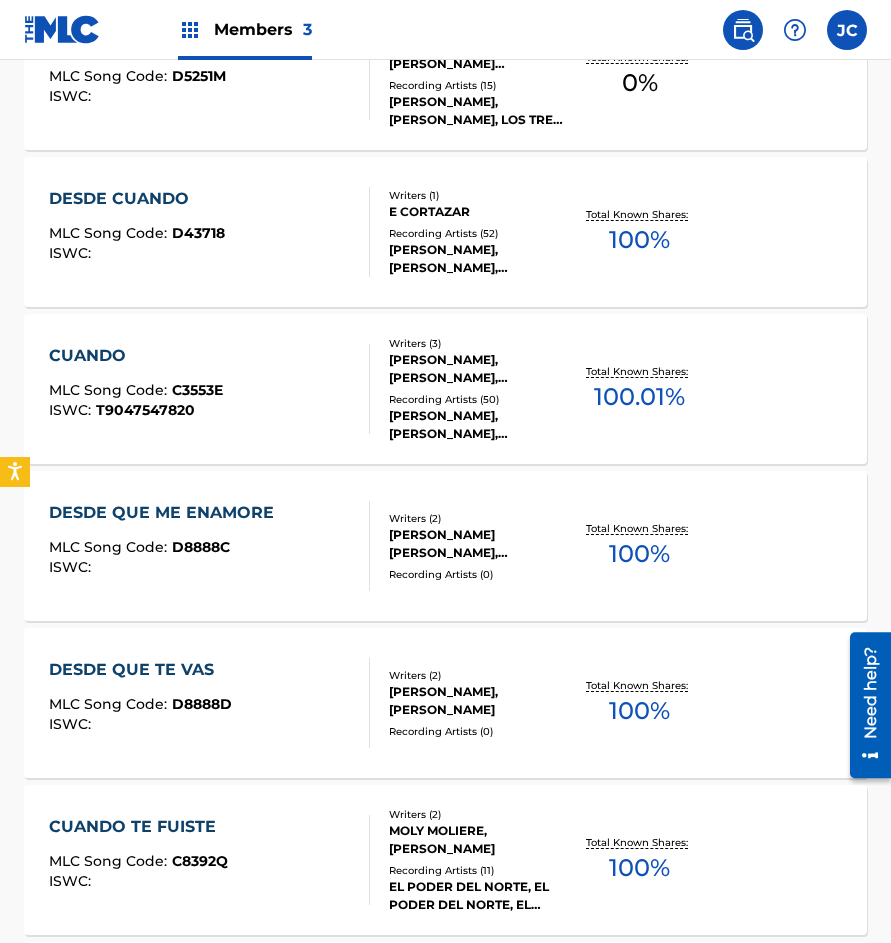 scroll, scrollTop: 528, scrollLeft: 0, axis: vertical 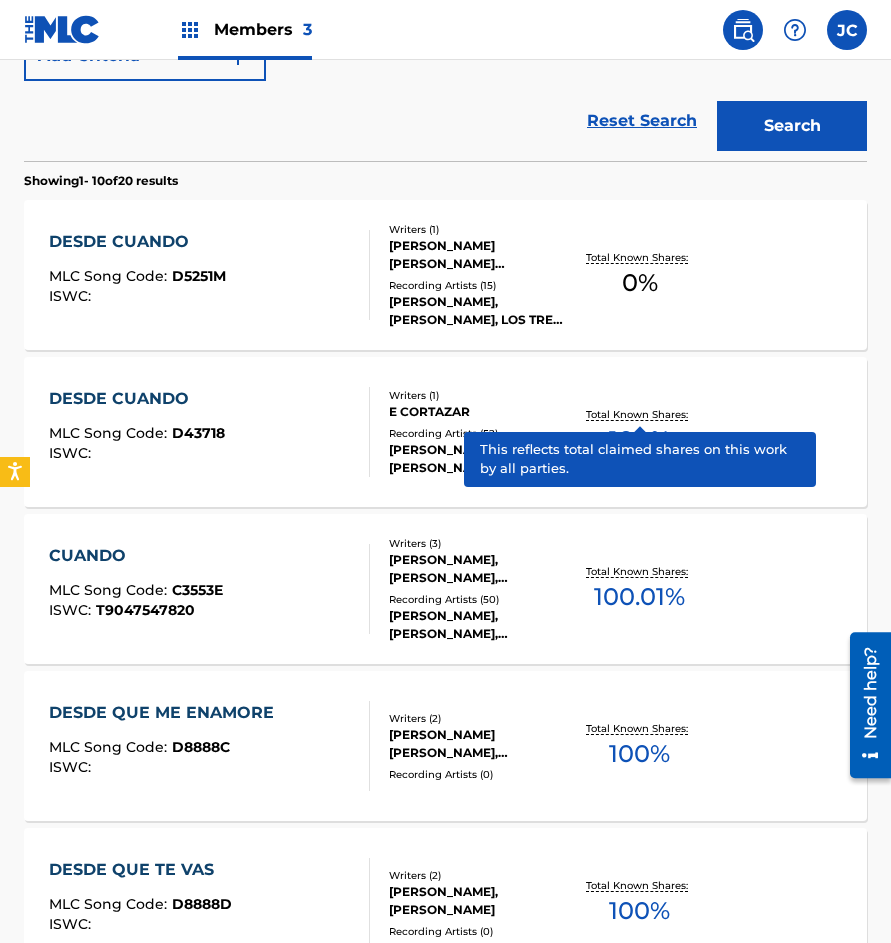click on "[PERSON_NAME] [PERSON_NAME] [PERSON_NAME]" at bounding box center (479, 255) 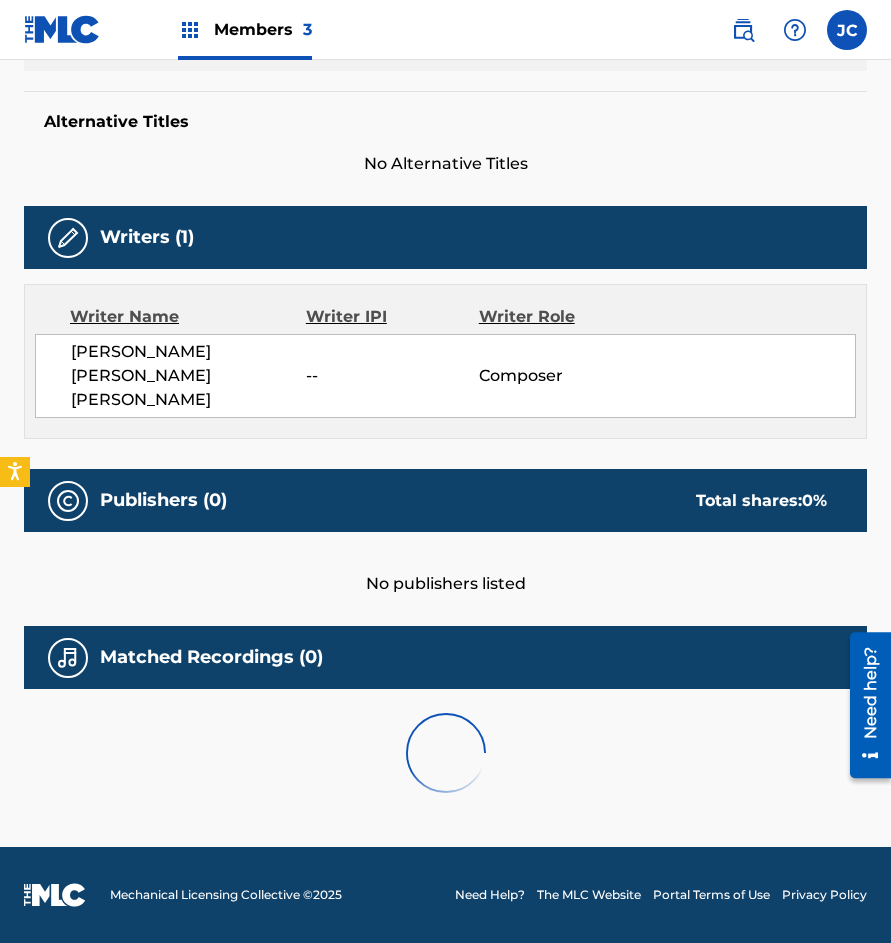 scroll, scrollTop: 0, scrollLeft: 0, axis: both 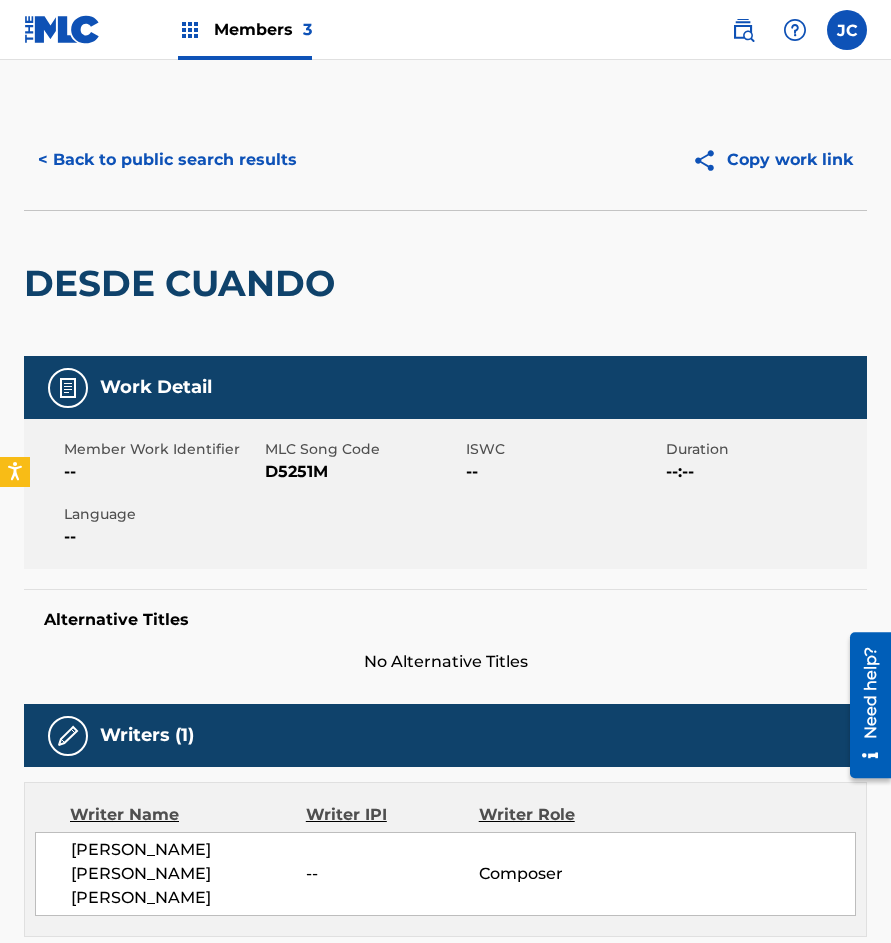 click on "D5251M" at bounding box center [363, 472] 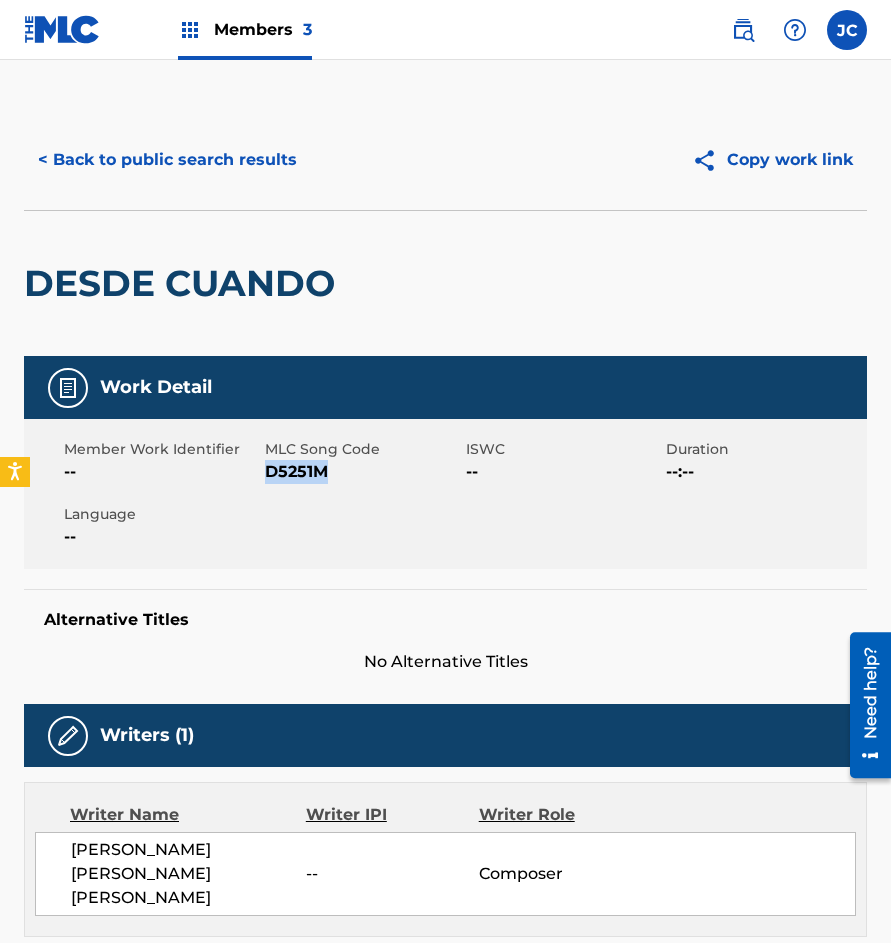 click on "D5251M" at bounding box center (363, 472) 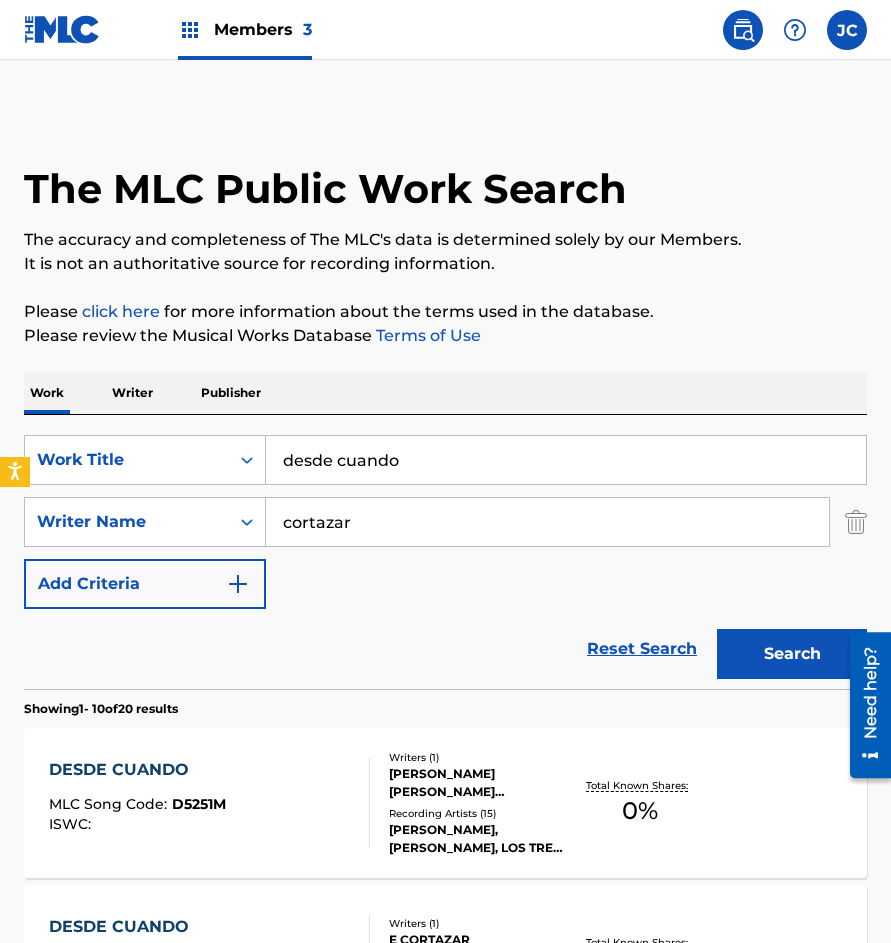 scroll, scrollTop: 642, scrollLeft: 0, axis: vertical 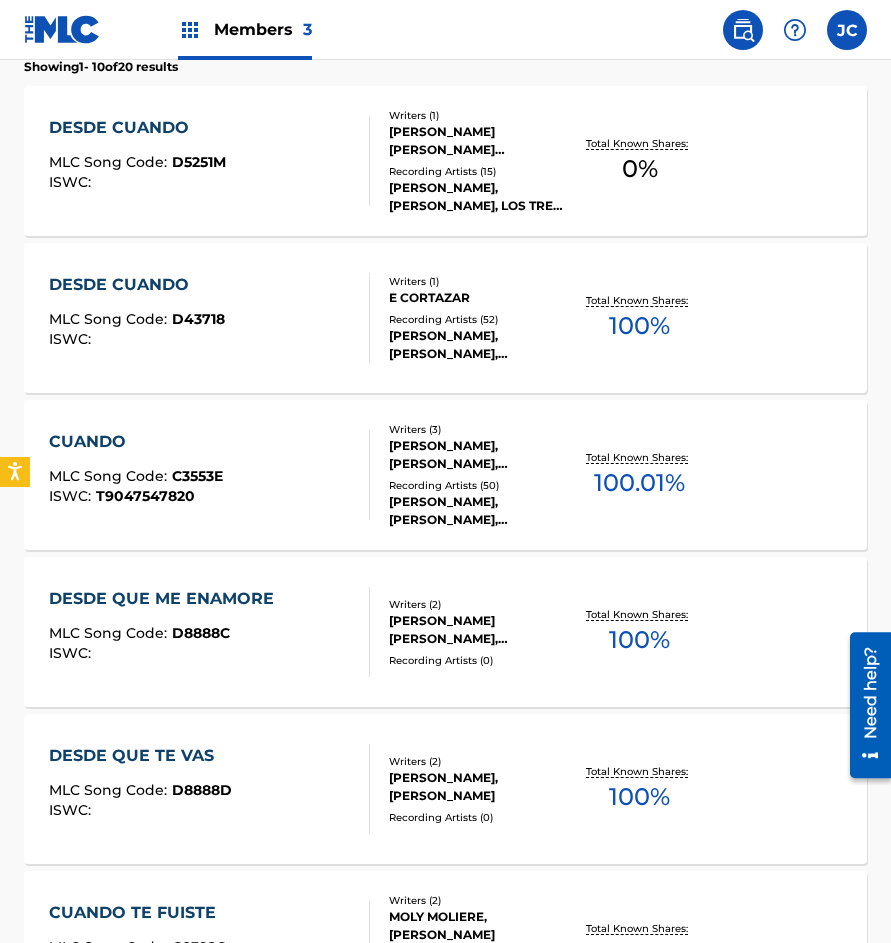 click on "[PERSON_NAME], [PERSON_NAME], [PERSON_NAME], [PERSON_NAME], [PERSON_NAME]" at bounding box center [479, 345] 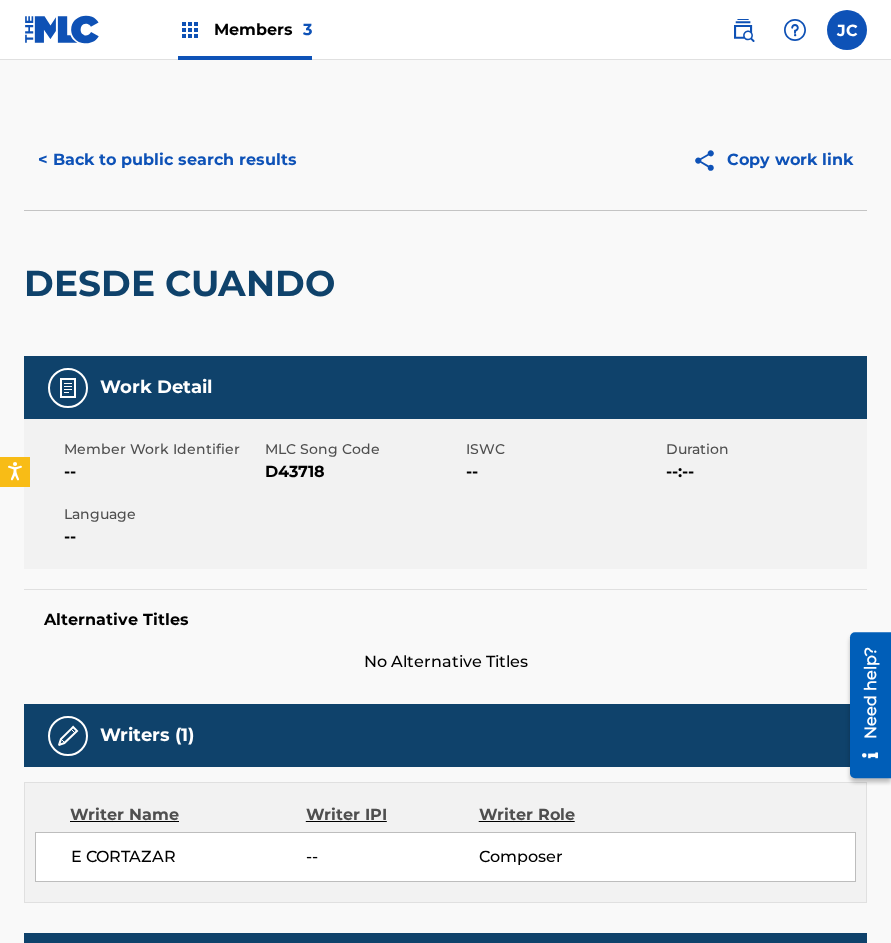 click on "D43718" at bounding box center [363, 472] 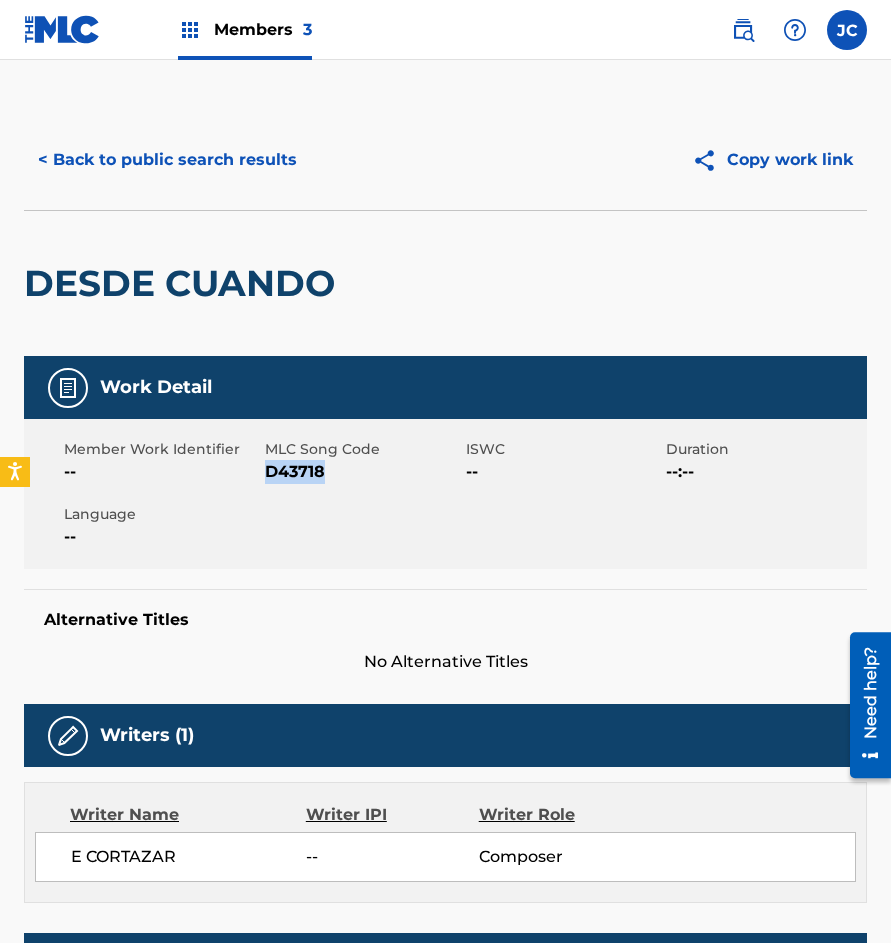 click on "D43718" at bounding box center [363, 472] 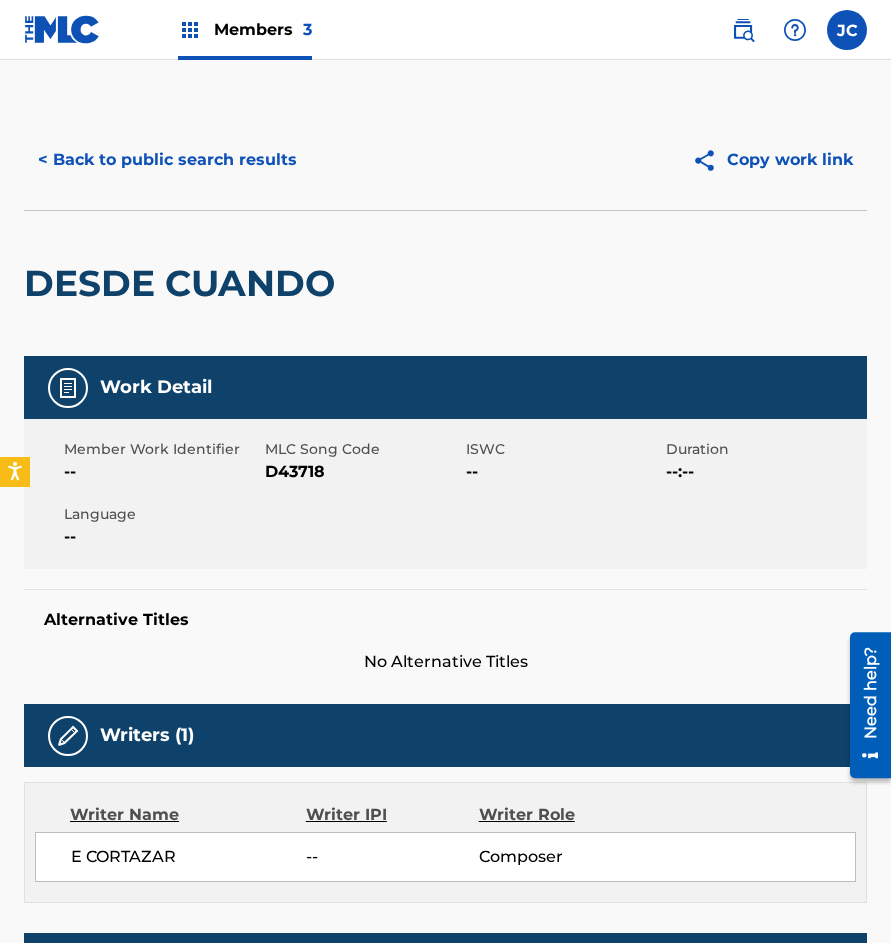 click on "DESDE CUANDO" at bounding box center [184, 283] 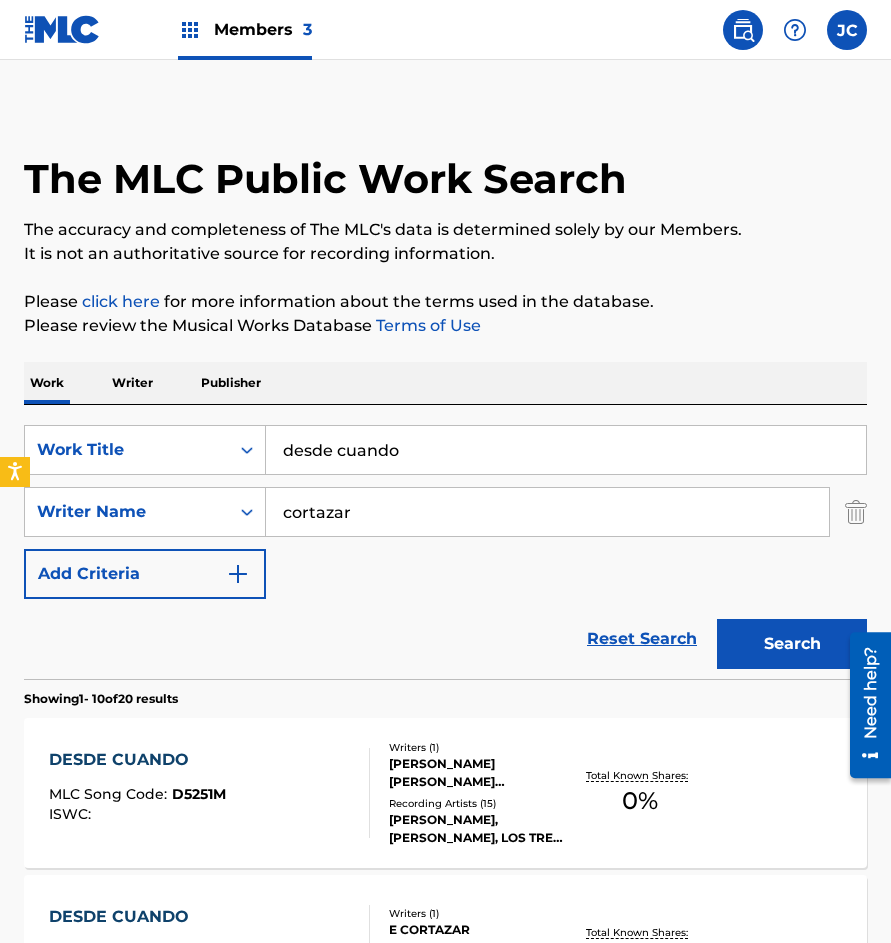 scroll, scrollTop: 0, scrollLeft: 0, axis: both 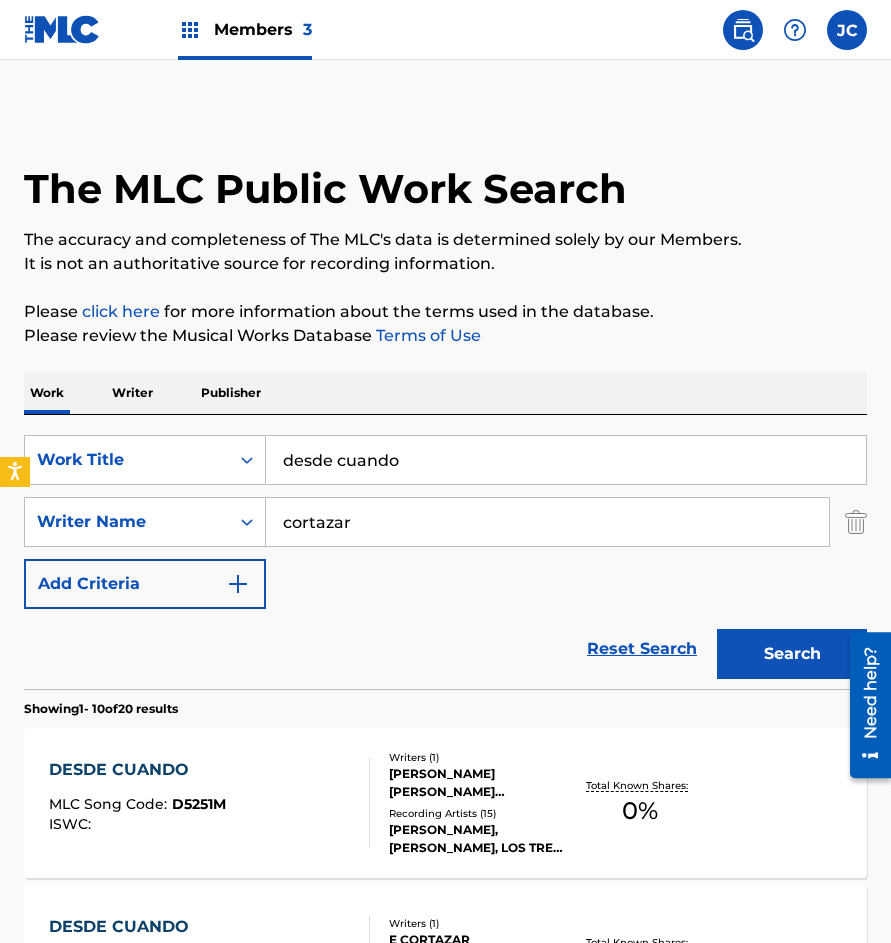 click on "desde cuando" at bounding box center (566, 460) 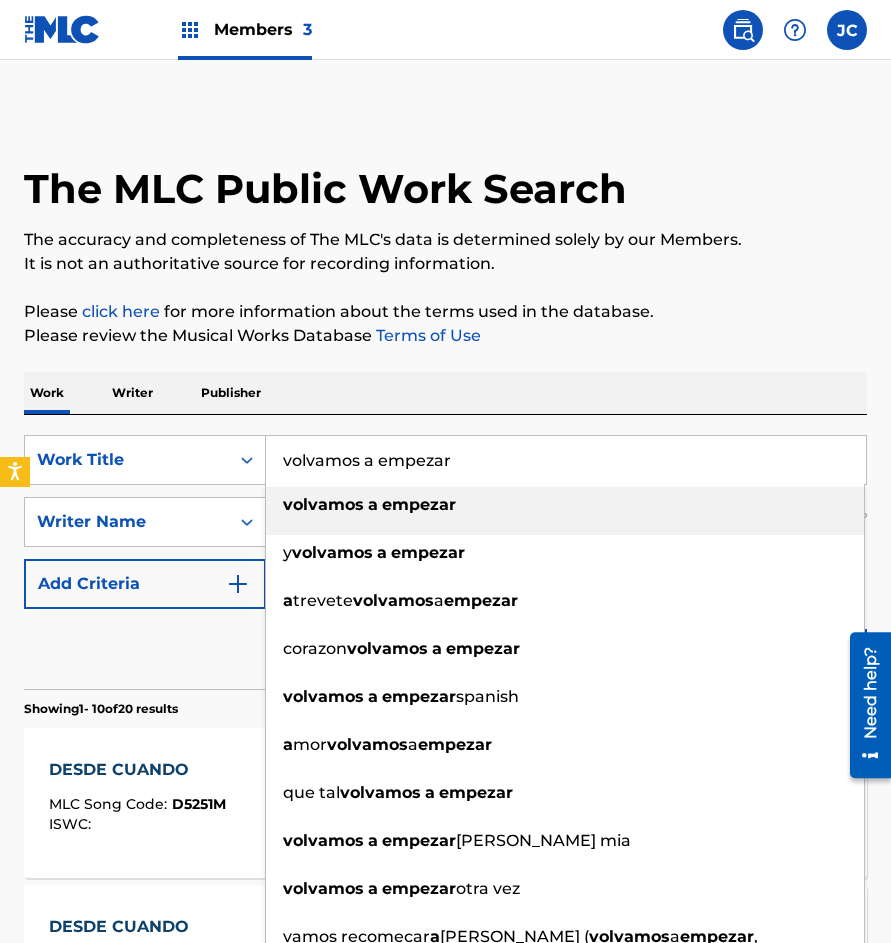 type on "volvamos a empezar" 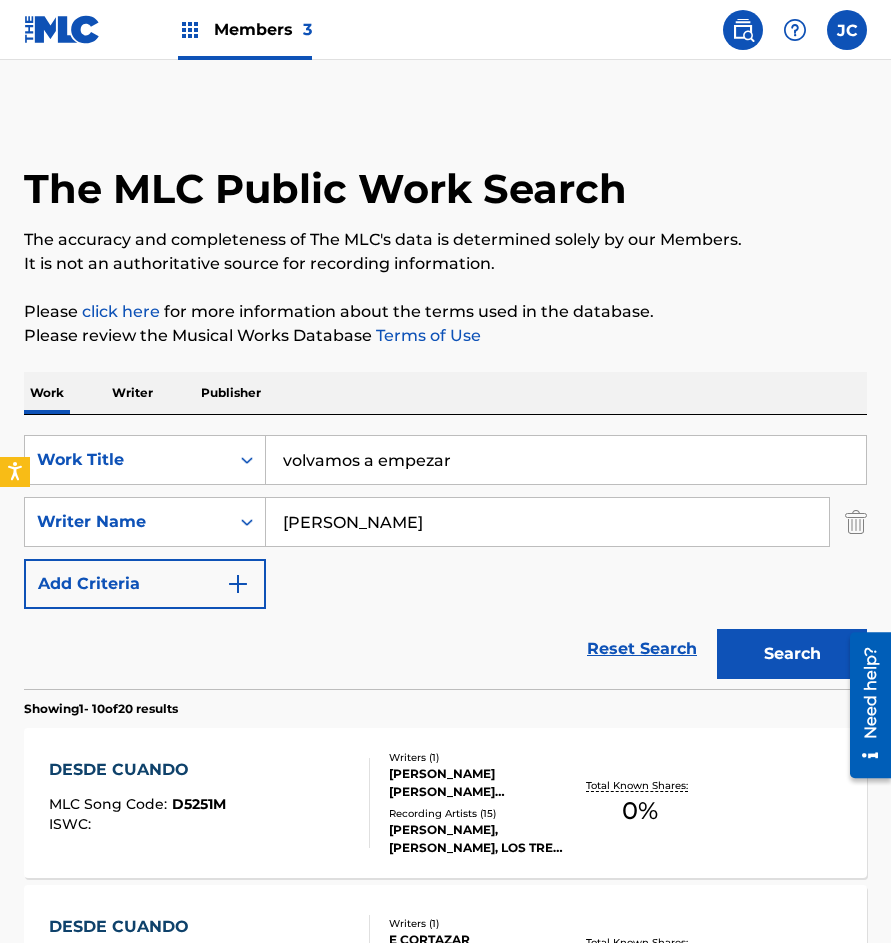 type on "[PERSON_NAME]" 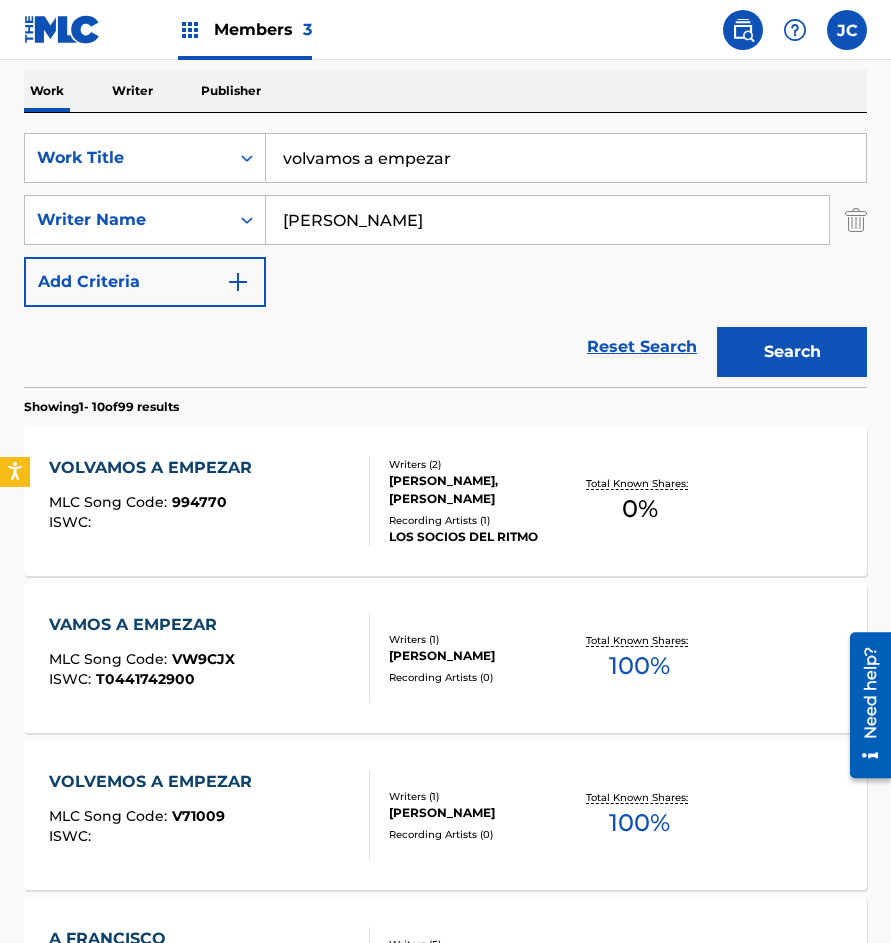 scroll, scrollTop: 400, scrollLeft: 0, axis: vertical 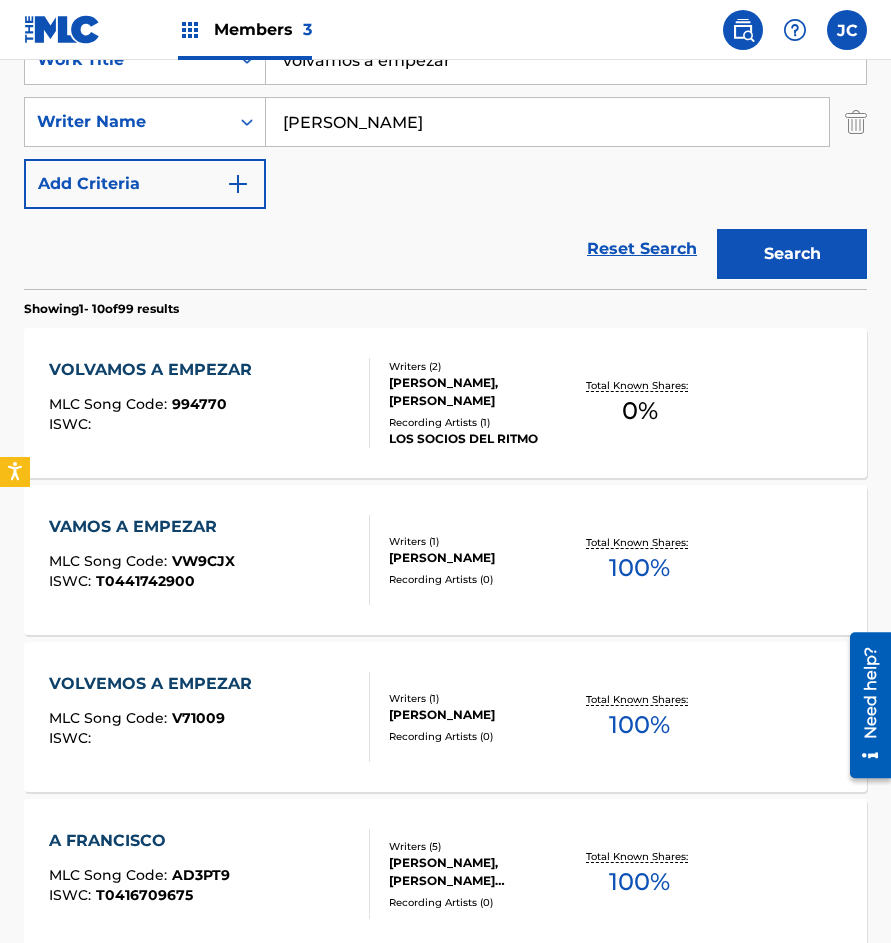 click on "[PERSON_NAME], [PERSON_NAME]" at bounding box center [479, 392] 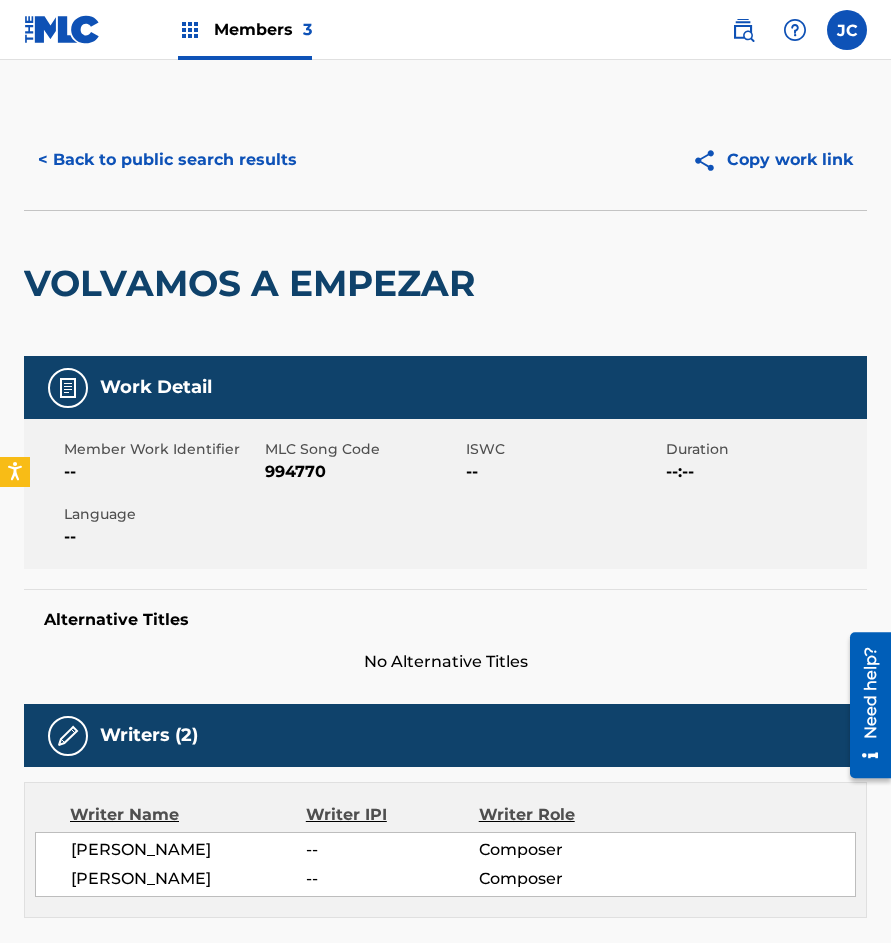 click on "994770" at bounding box center (363, 472) 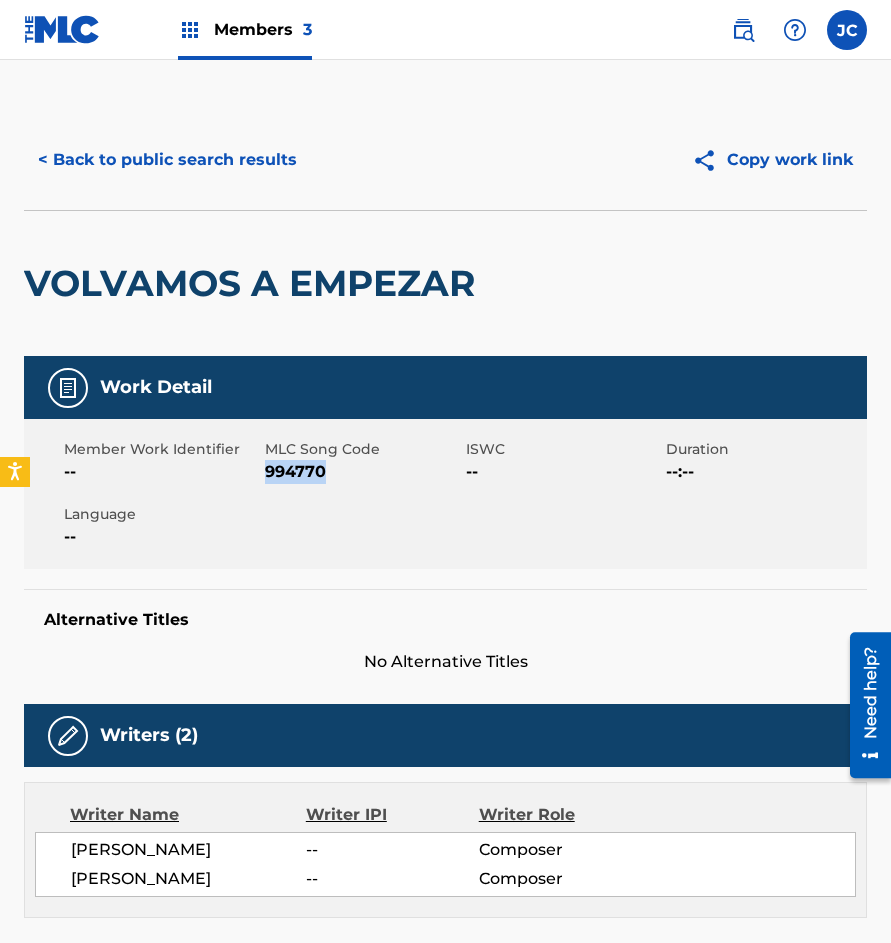click on "994770" at bounding box center (363, 472) 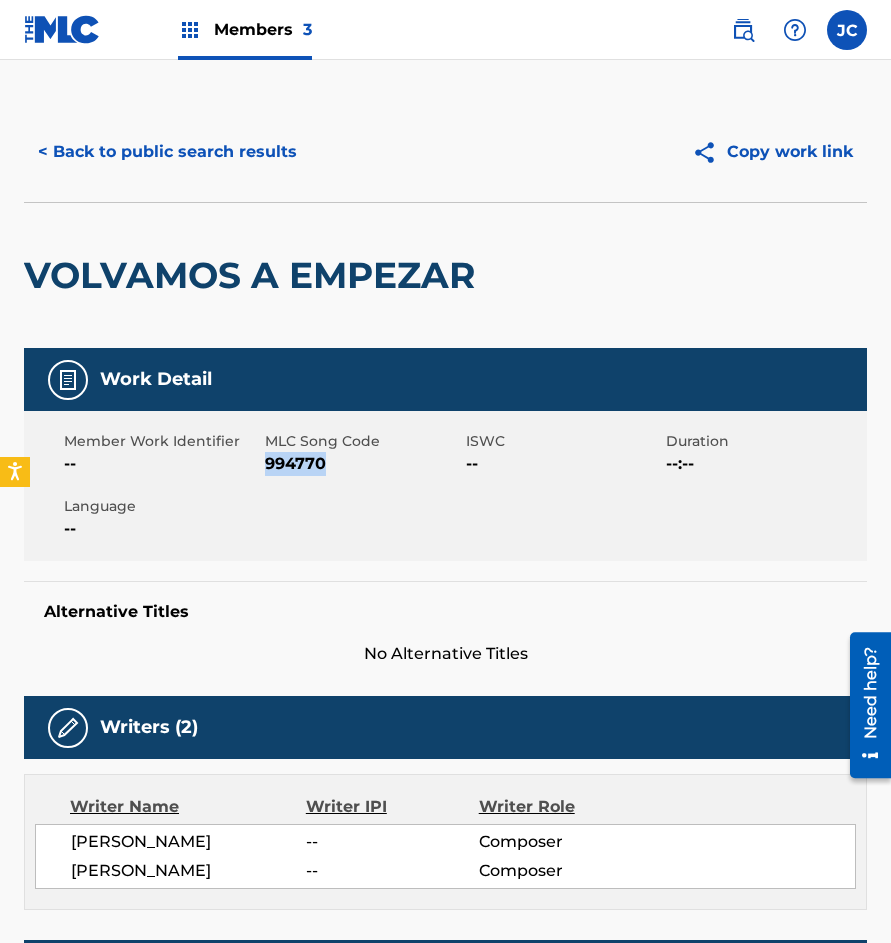 scroll, scrollTop: 0, scrollLeft: 0, axis: both 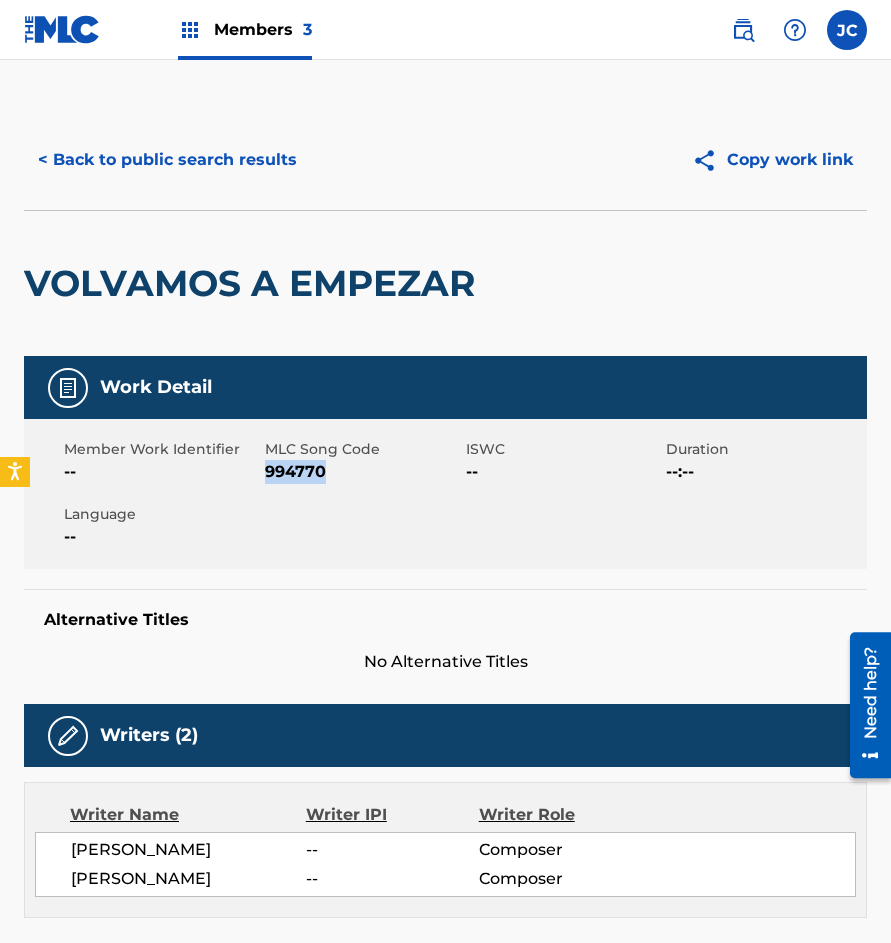 click on "VOLVAMOS A EMPEZAR" at bounding box center (254, 283) 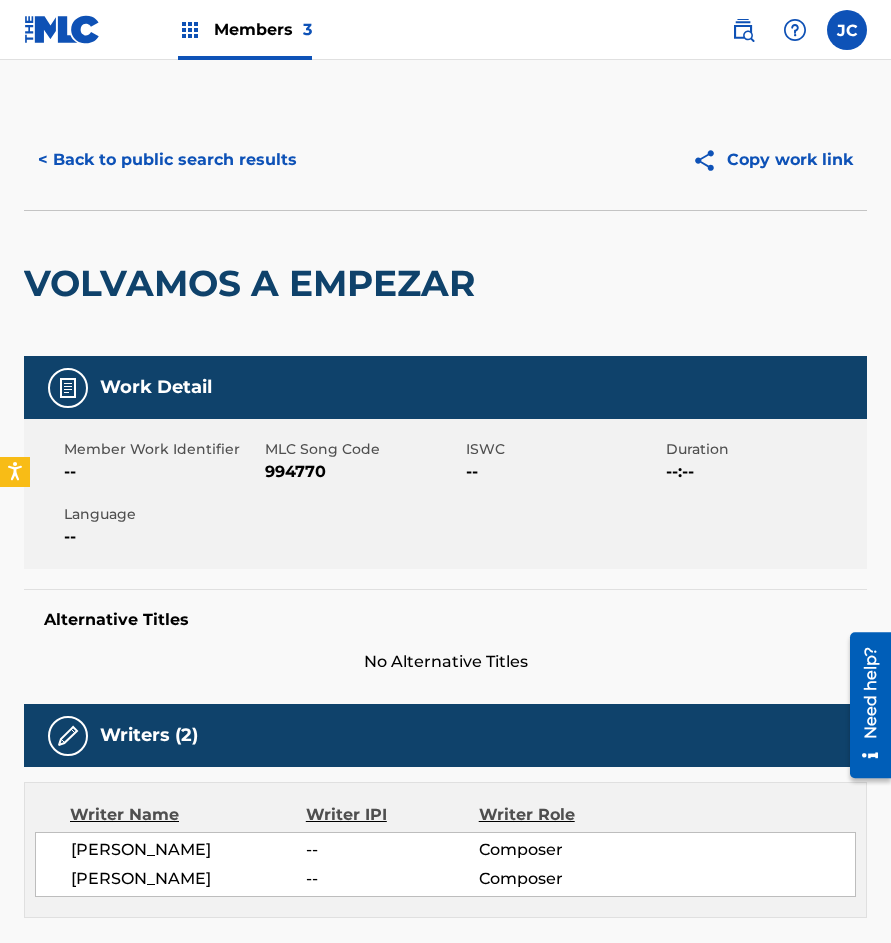 click on "< Back to public search results" at bounding box center (167, 160) 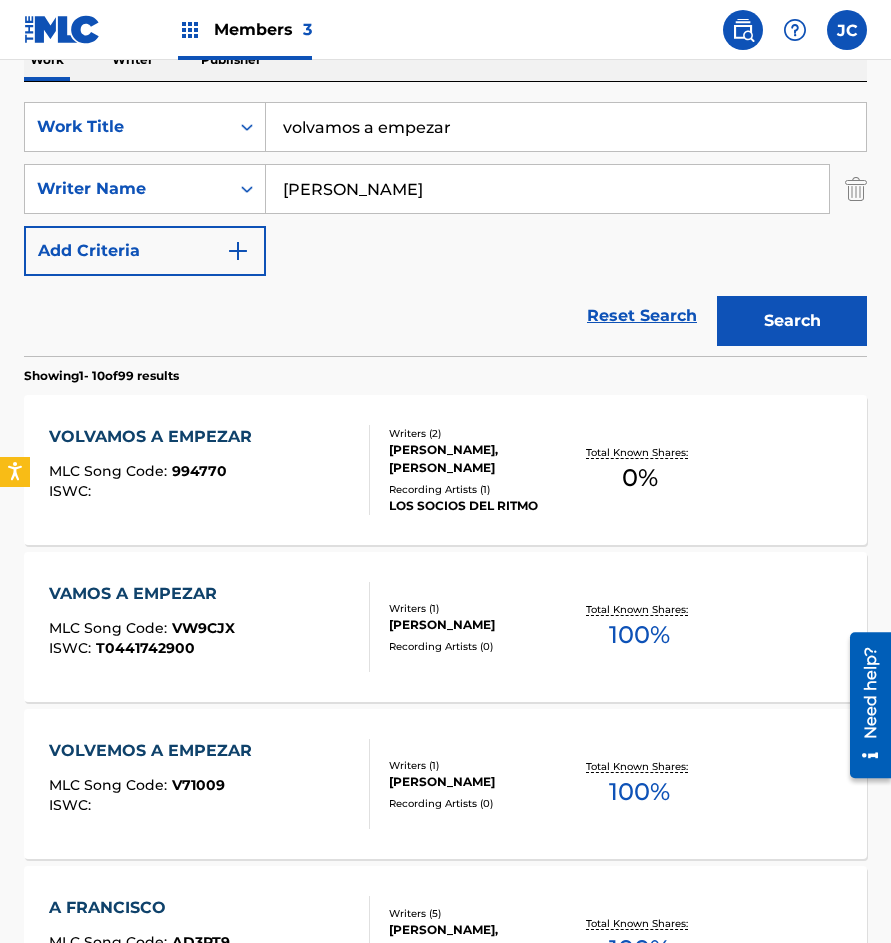 scroll, scrollTop: 300, scrollLeft: 0, axis: vertical 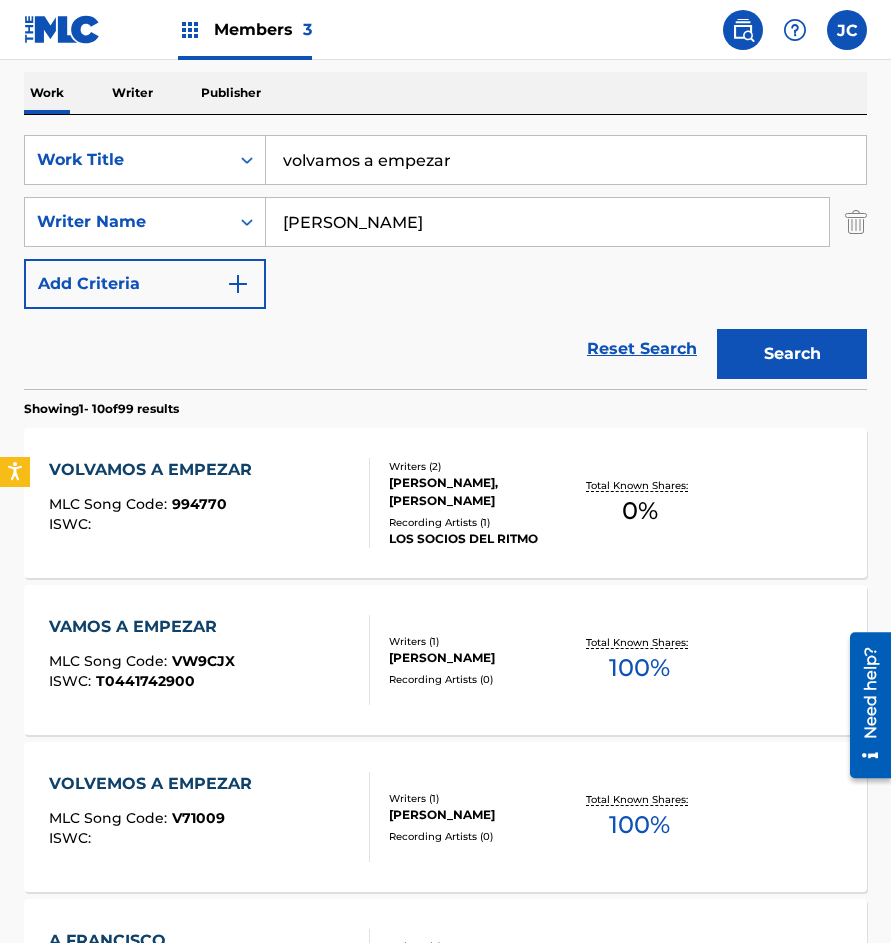 click on "volvamos a empezar" at bounding box center [566, 160] 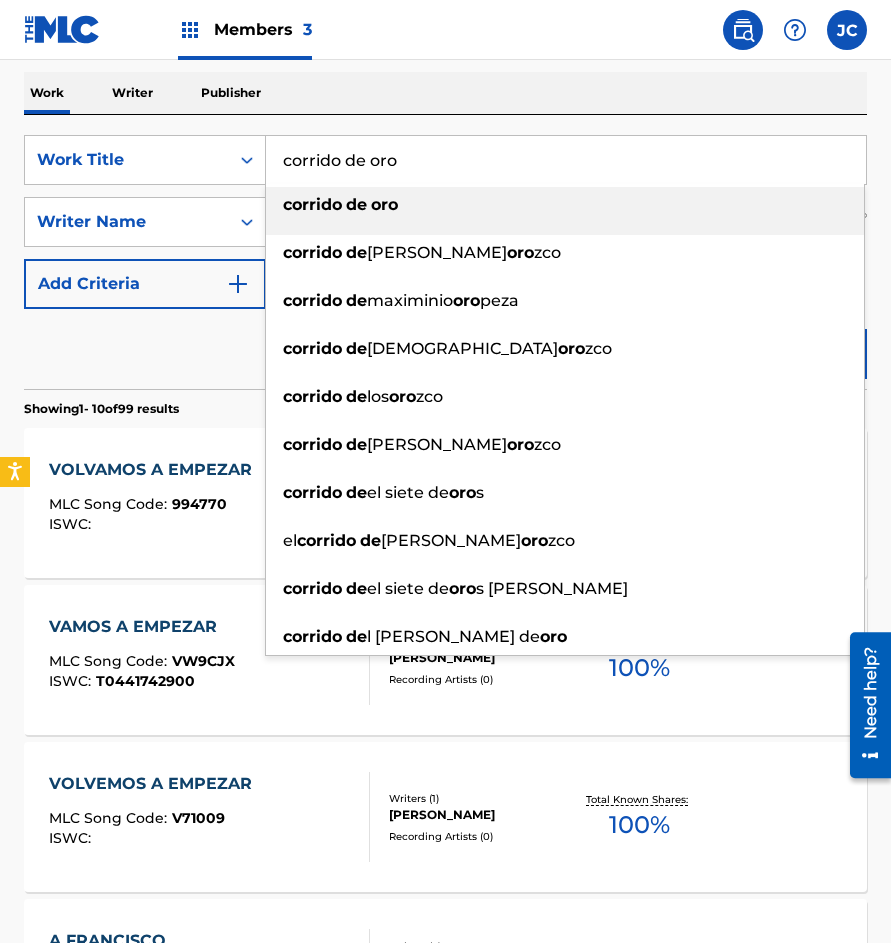 type on "corrido de oro" 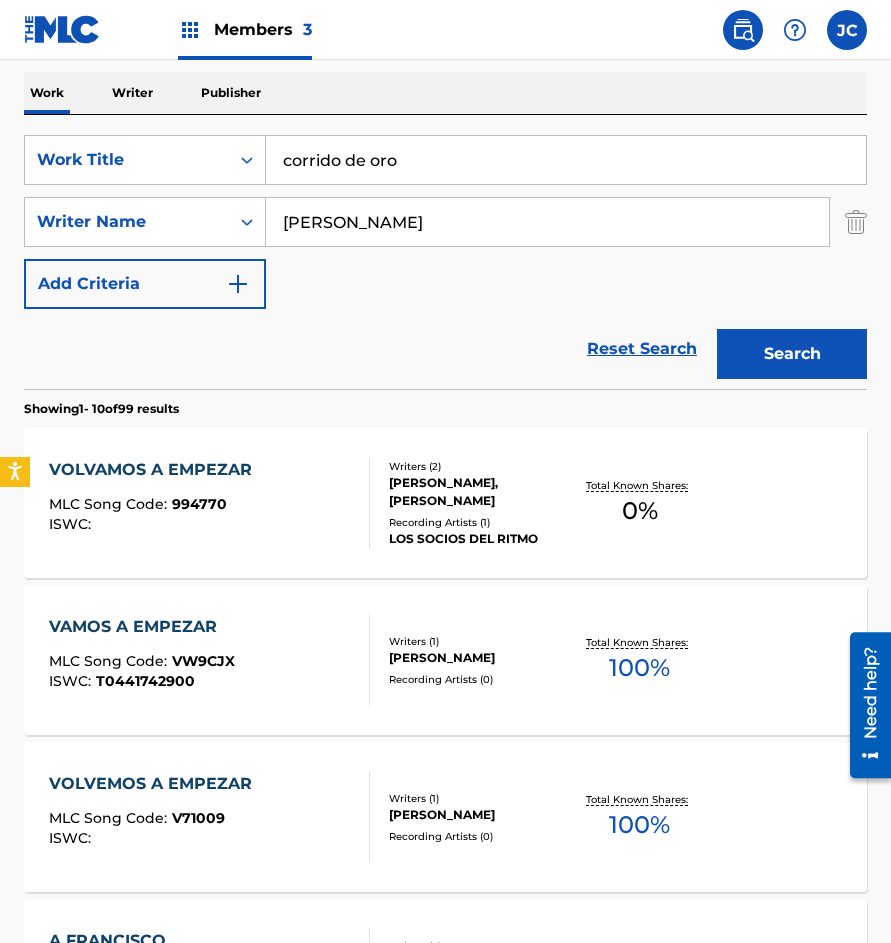 type on "[PERSON_NAME]" 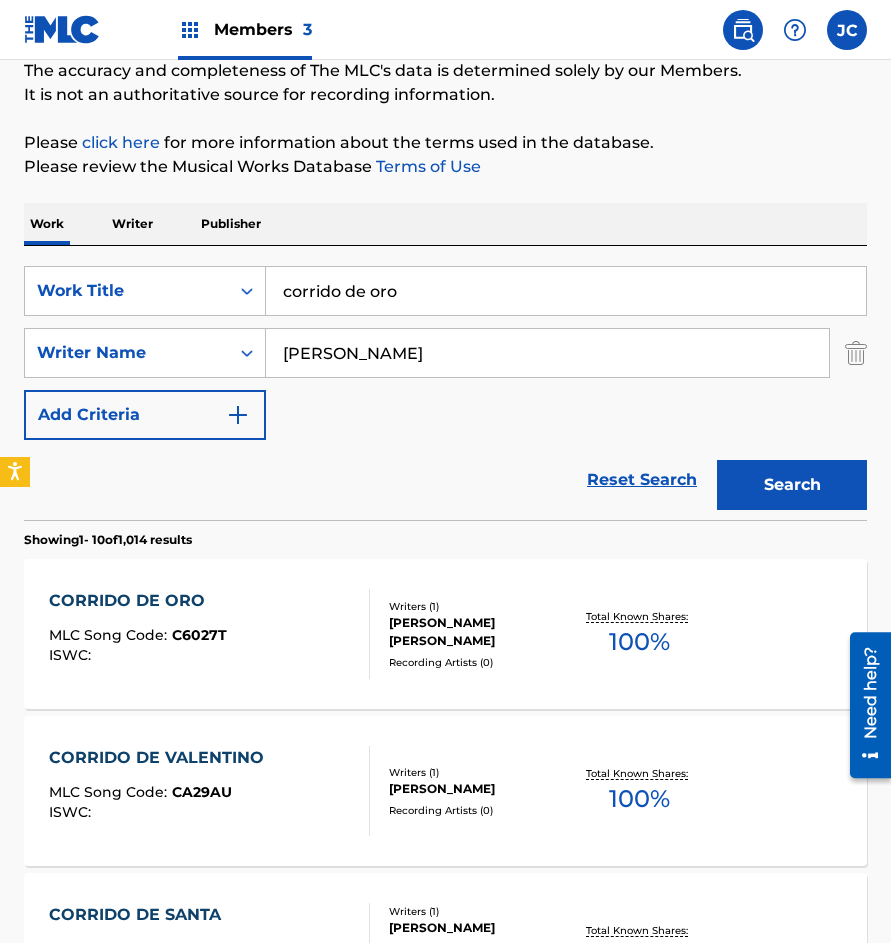 scroll, scrollTop: 200, scrollLeft: 0, axis: vertical 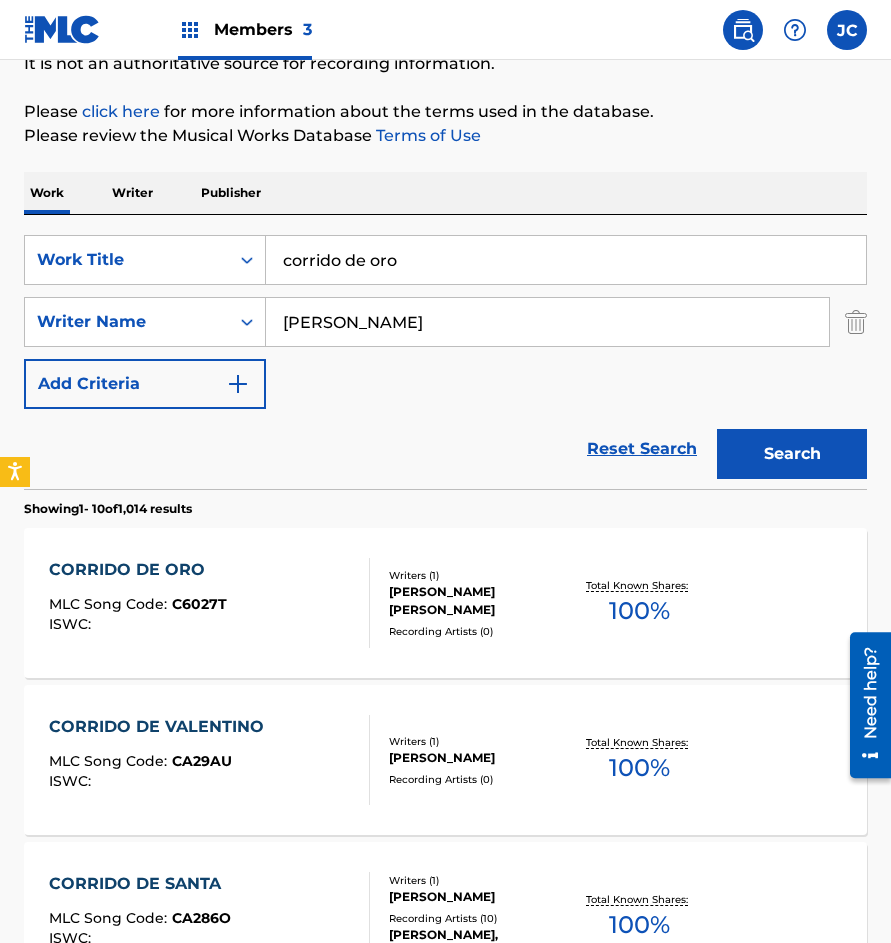 click on "Writers ( 1 )" at bounding box center (479, 575) 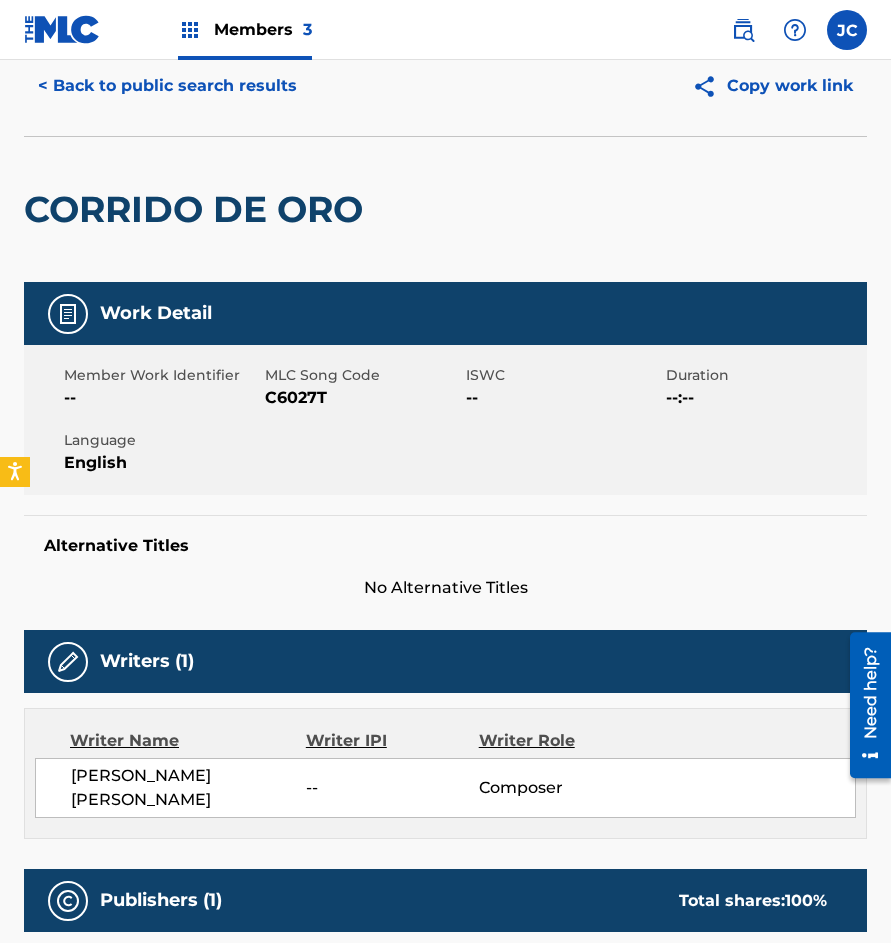 scroll, scrollTop: 0, scrollLeft: 0, axis: both 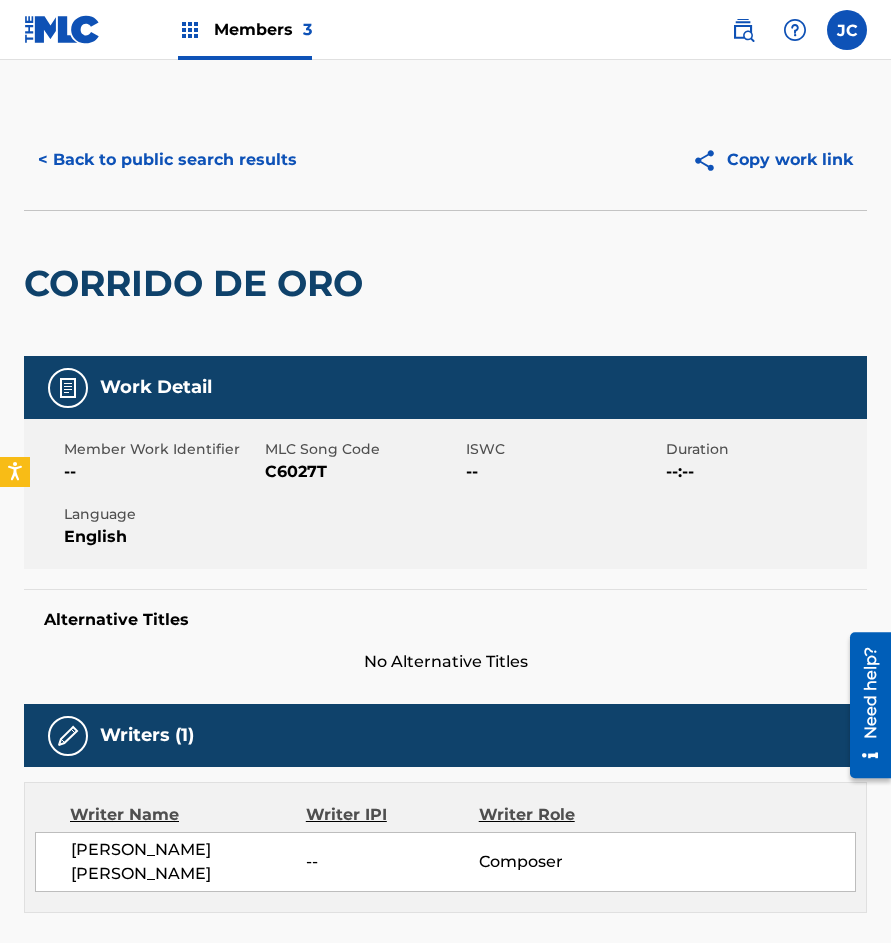 click on "C6027T" at bounding box center (363, 472) 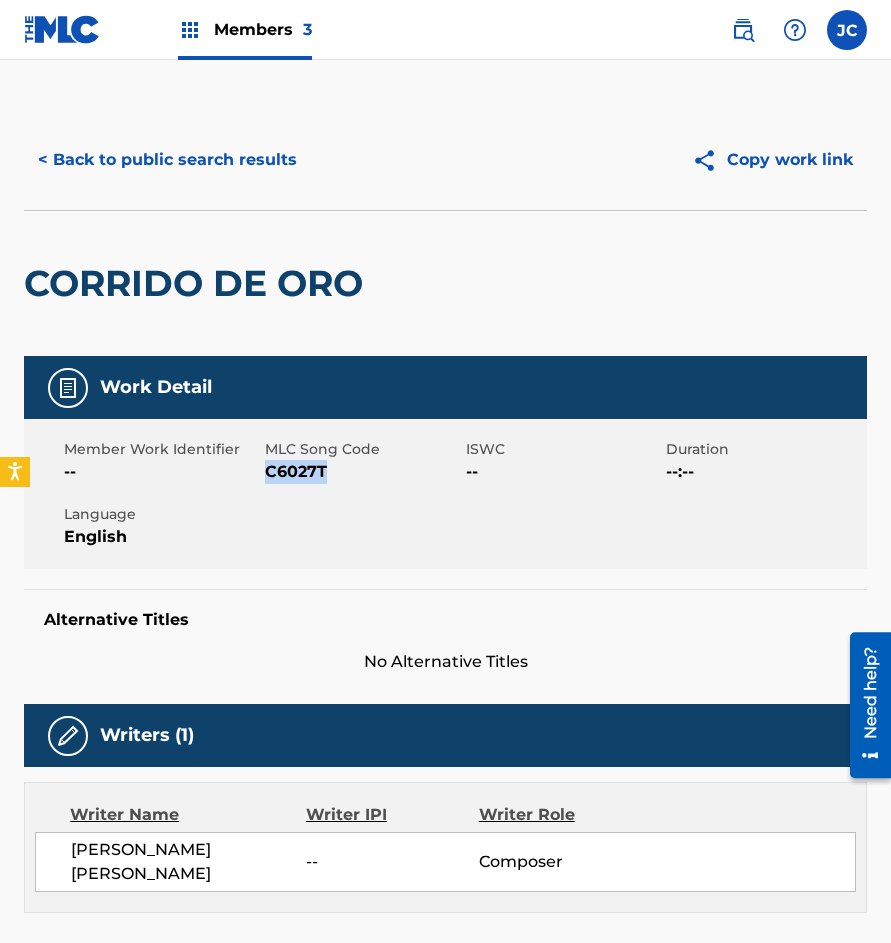 click on "C6027T" at bounding box center (363, 472) 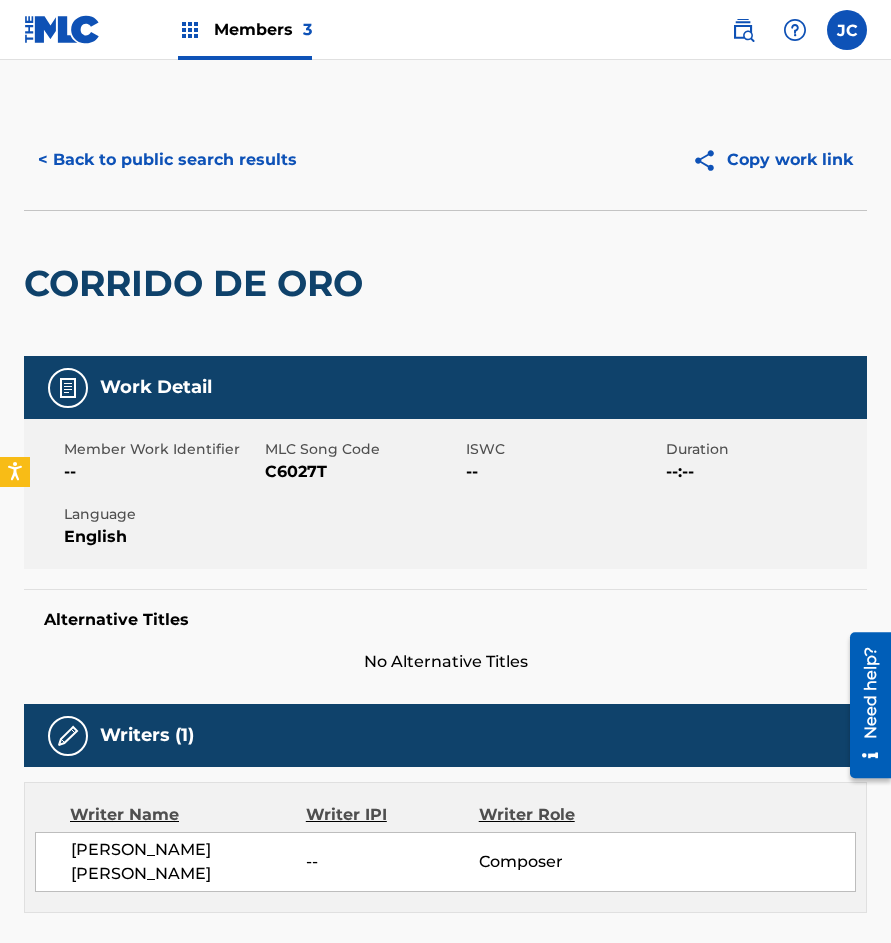 drag, startPoint x: 150, startPoint y: 236, endPoint x: 181, endPoint y: 182, distance: 62.26556 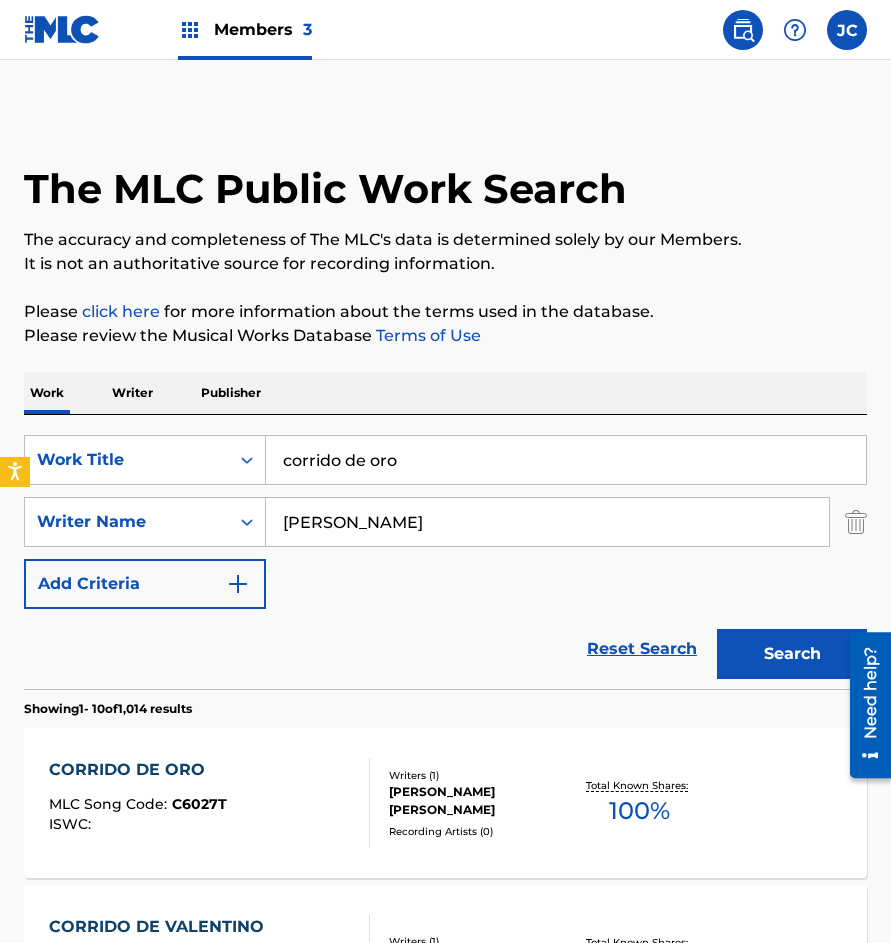 scroll, scrollTop: 200, scrollLeft: 0, axis: vertical 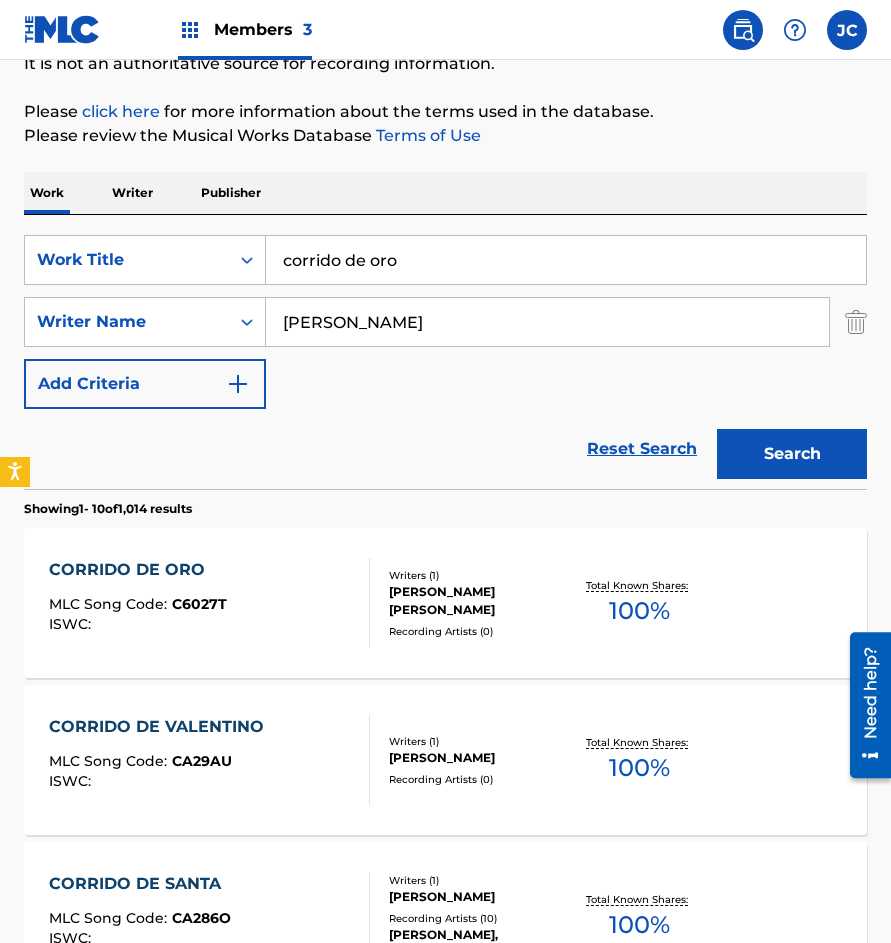 drag, startPoint x: 466, startPoint y: 243, endPoint x: 0, endPoint y: 248, distance: 466.02682 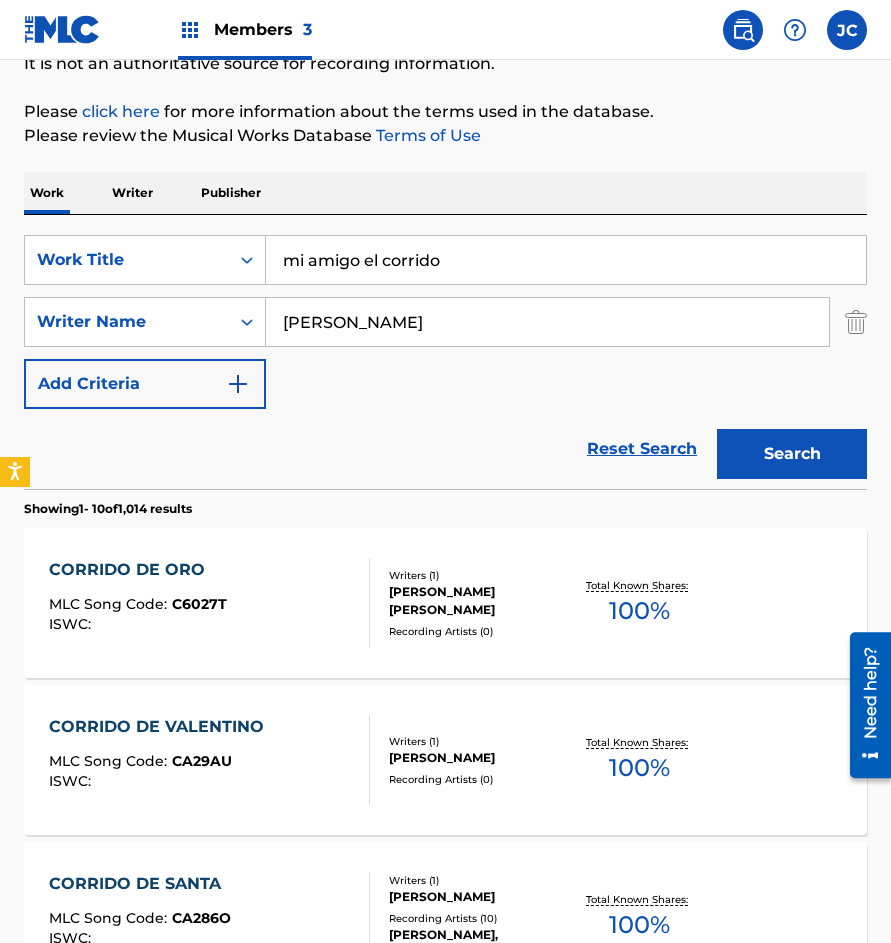 type on "mi amigo el corrido" 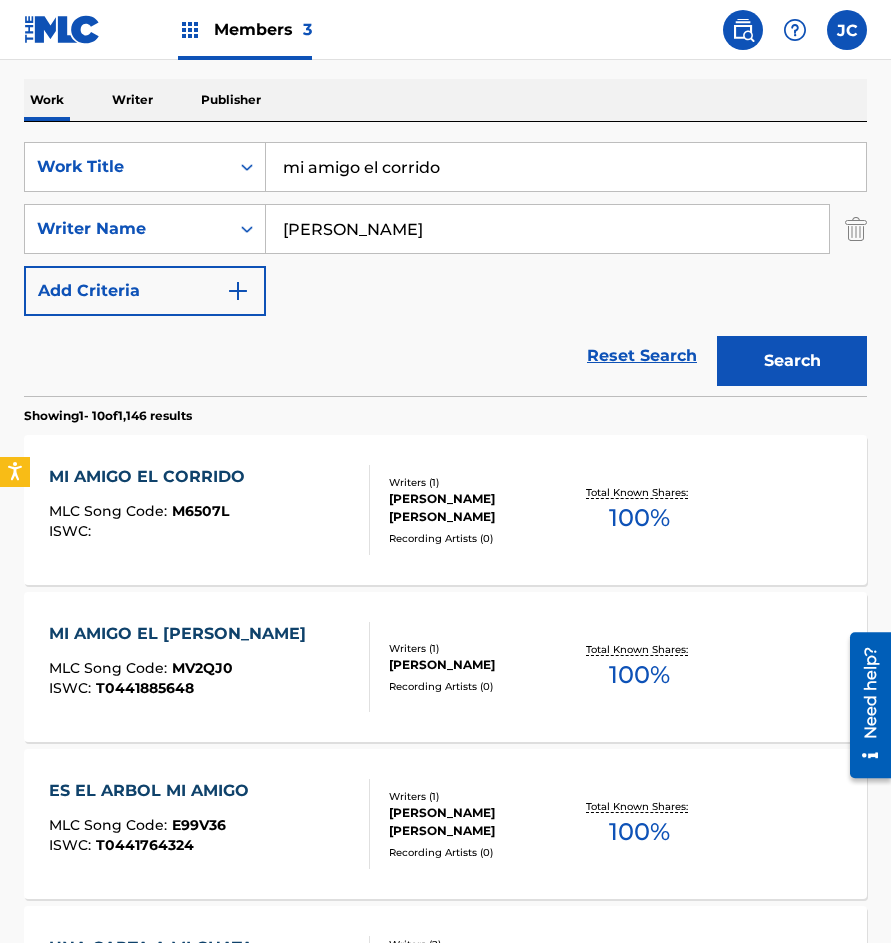 scroll, scrollTop: 300, scrollLeft: 0, axis: vertical 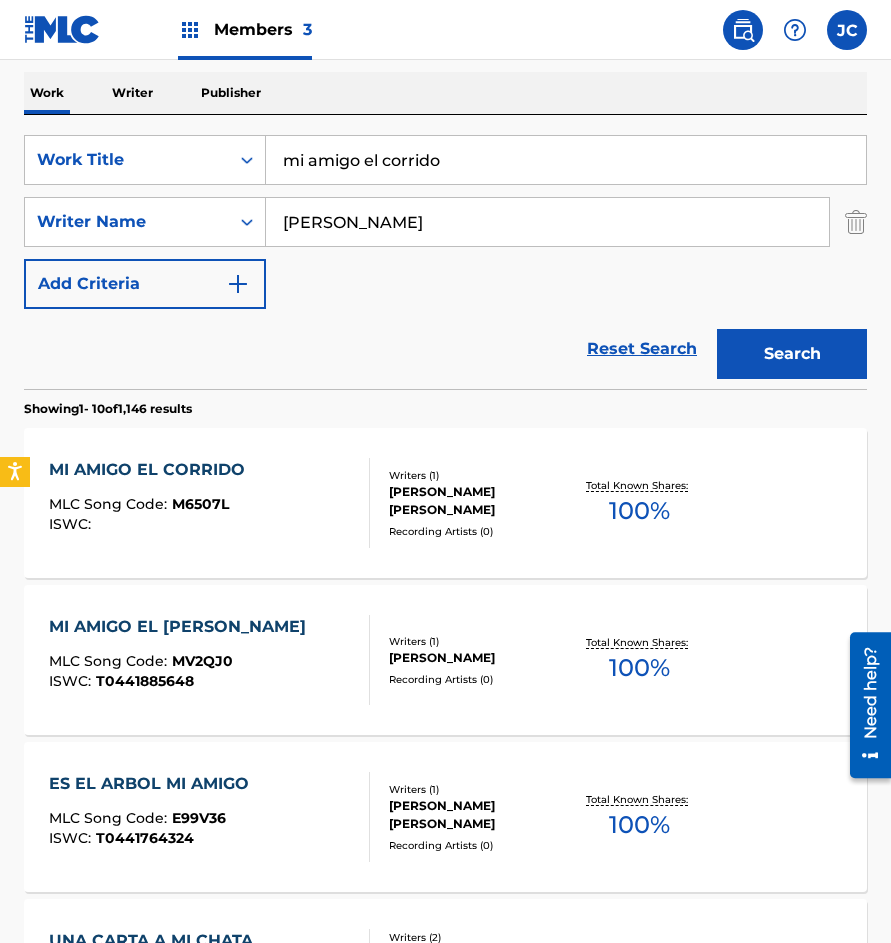 click on "[PERSON_NAME] [PERSON_NAME]" at bounding box center (479, 501) 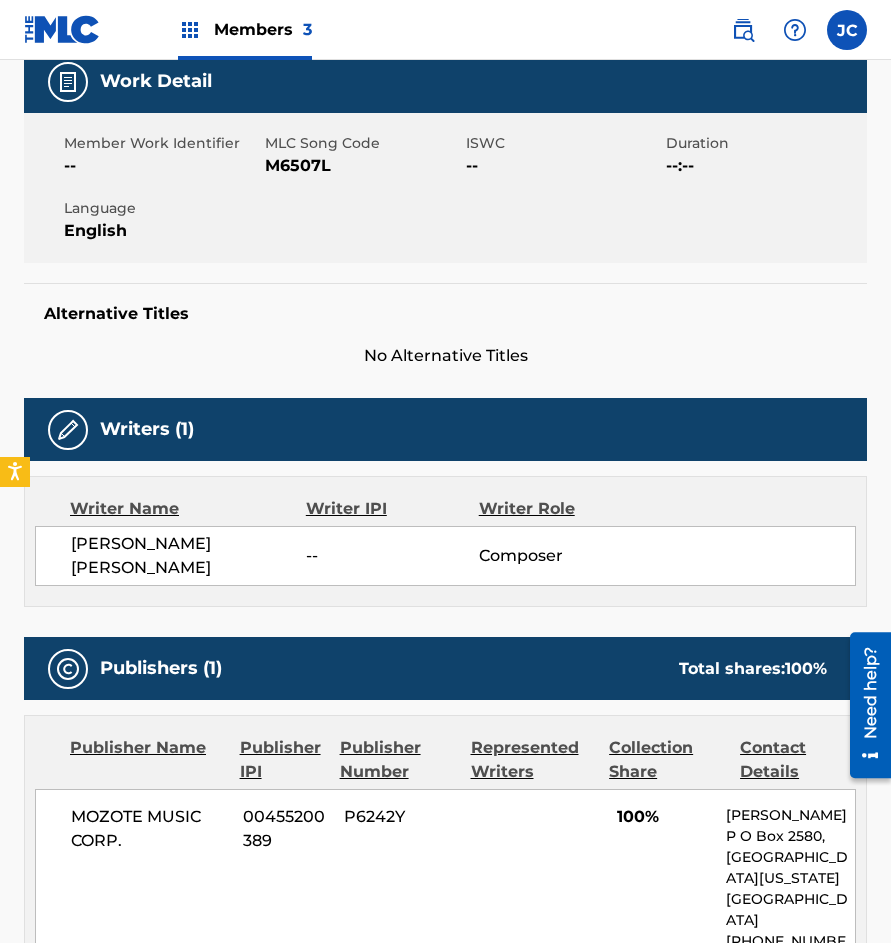scroll, scrollTop: 100, scrollLeft: 0, axis: vertical 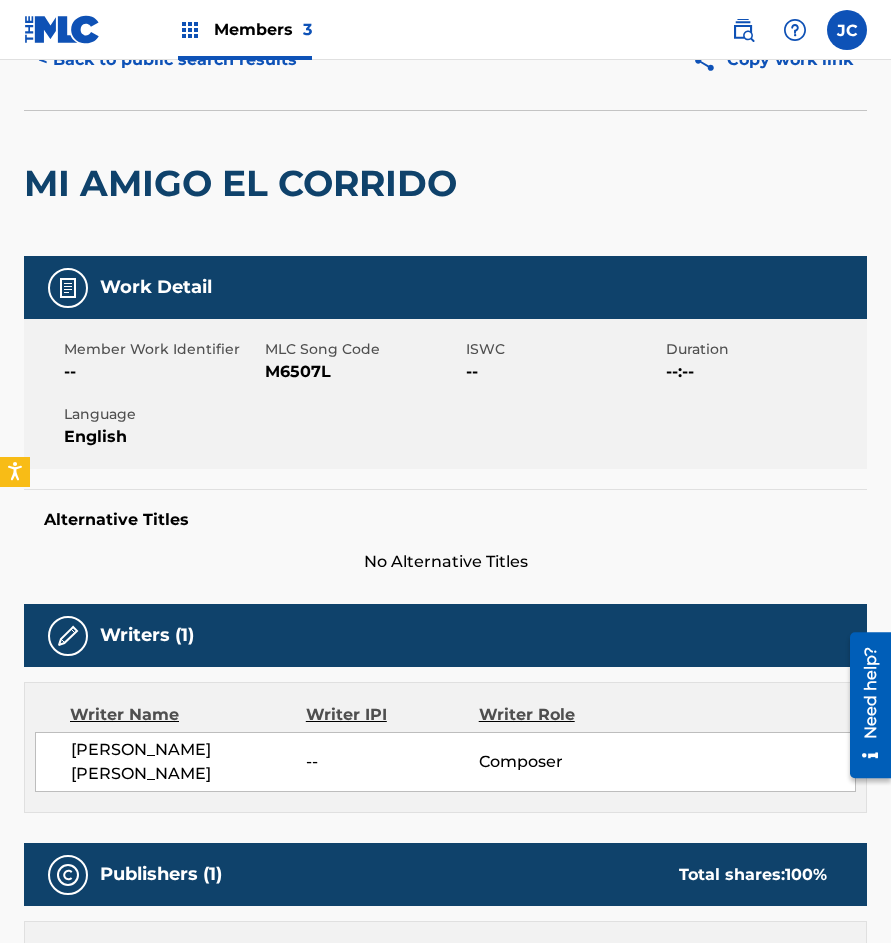 click on "MLC Song Code" at bounding box center [363, 349] 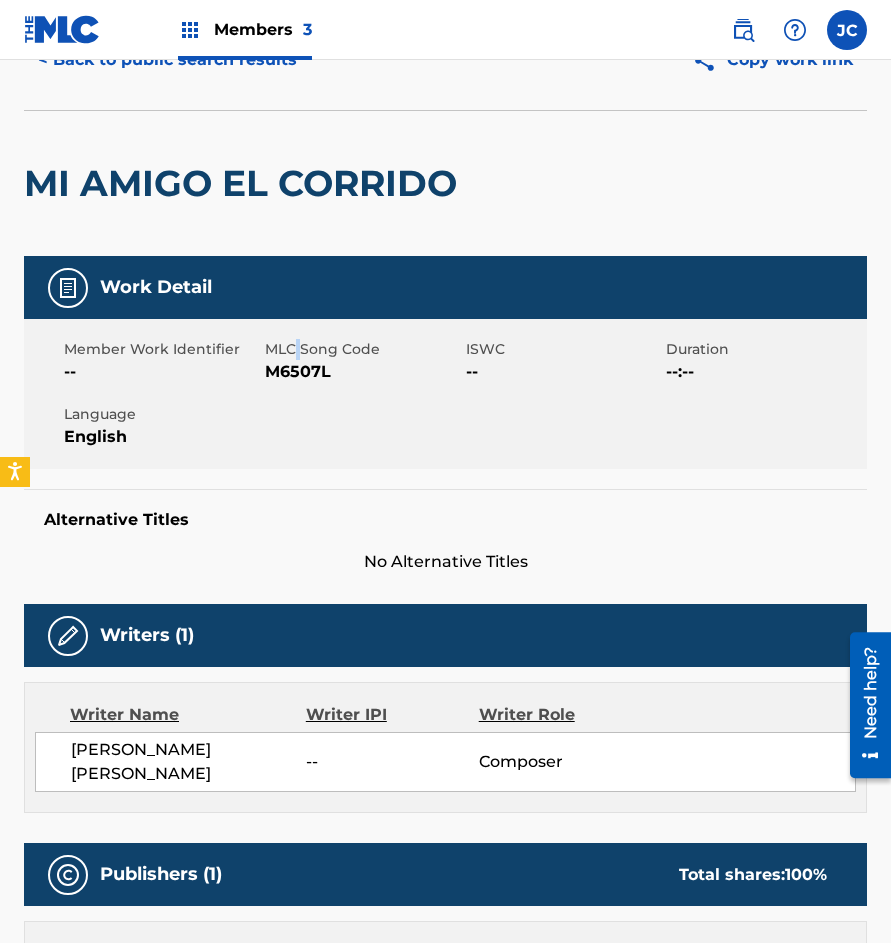 click on "MLC Song Code" at bounding box center (363, 349) 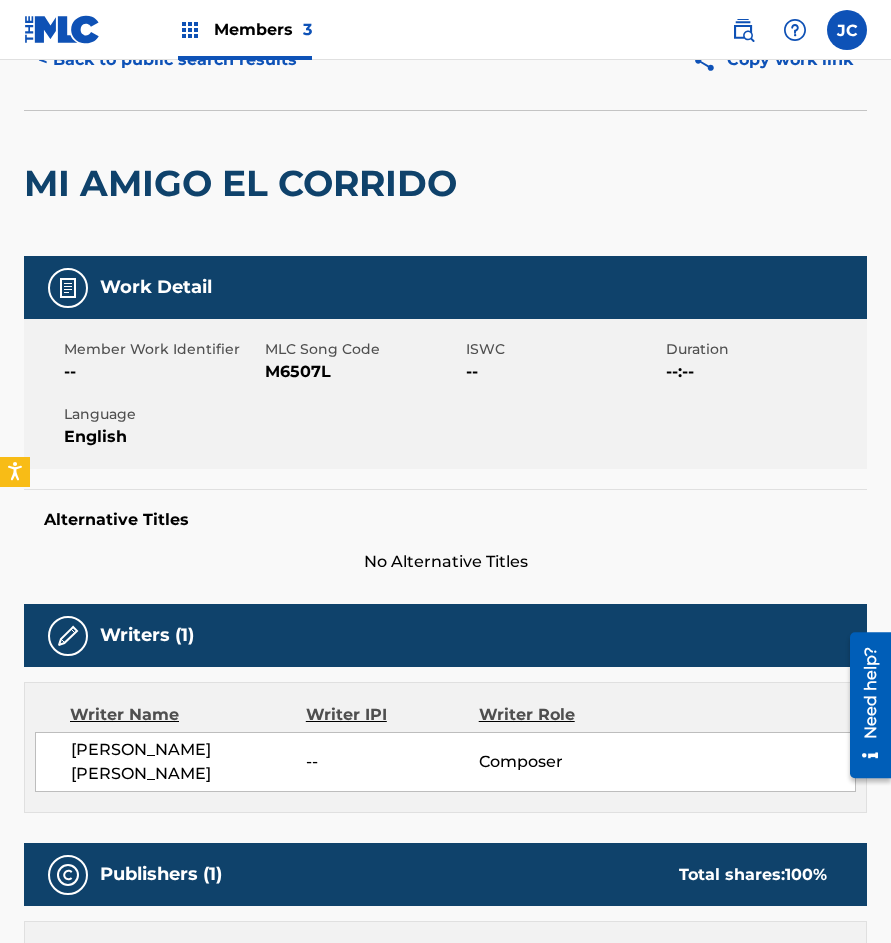 click on "M6507L" at bounding box center [363, 372] 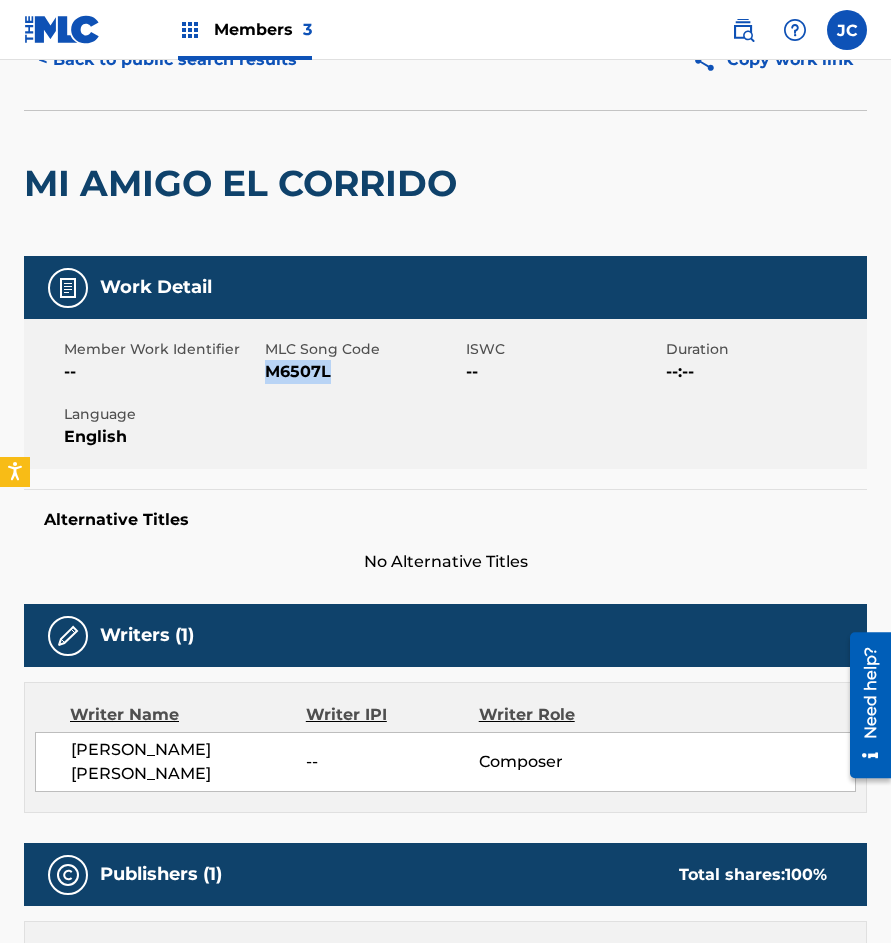 click on "M6507L" at bounding box center (363, 372) 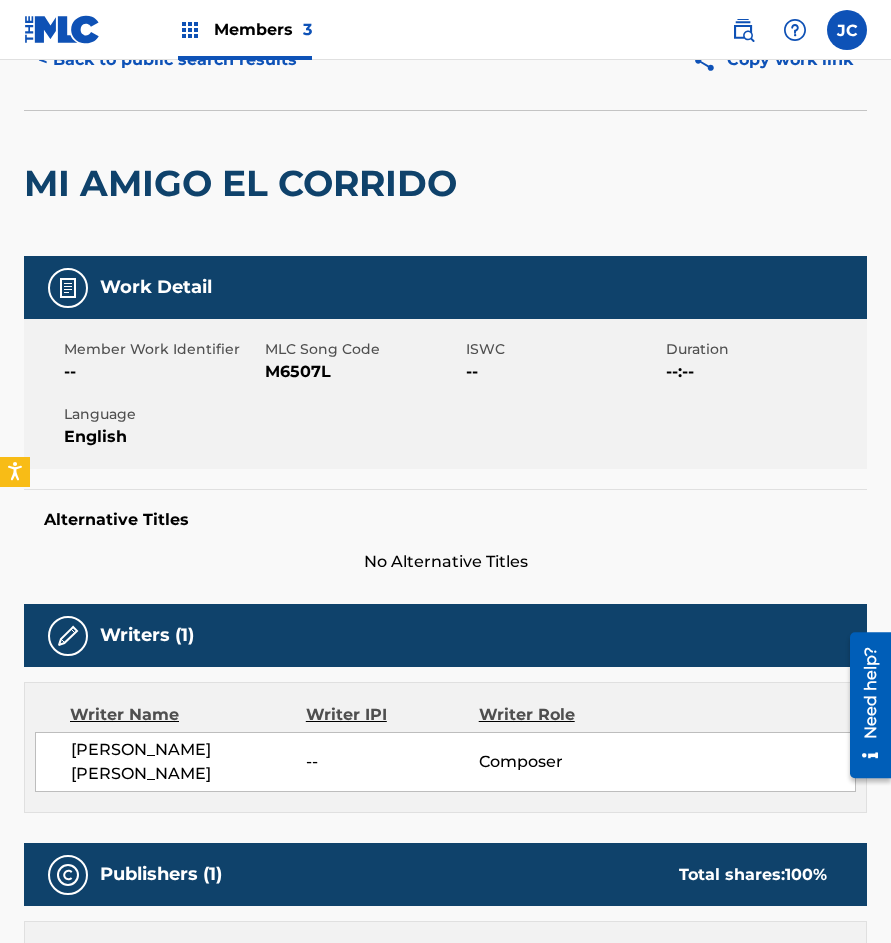 drag, startPoint x: 230, startPoint y: 416, endPoint x: 233, endPoint y: 396, distance: 20.22375 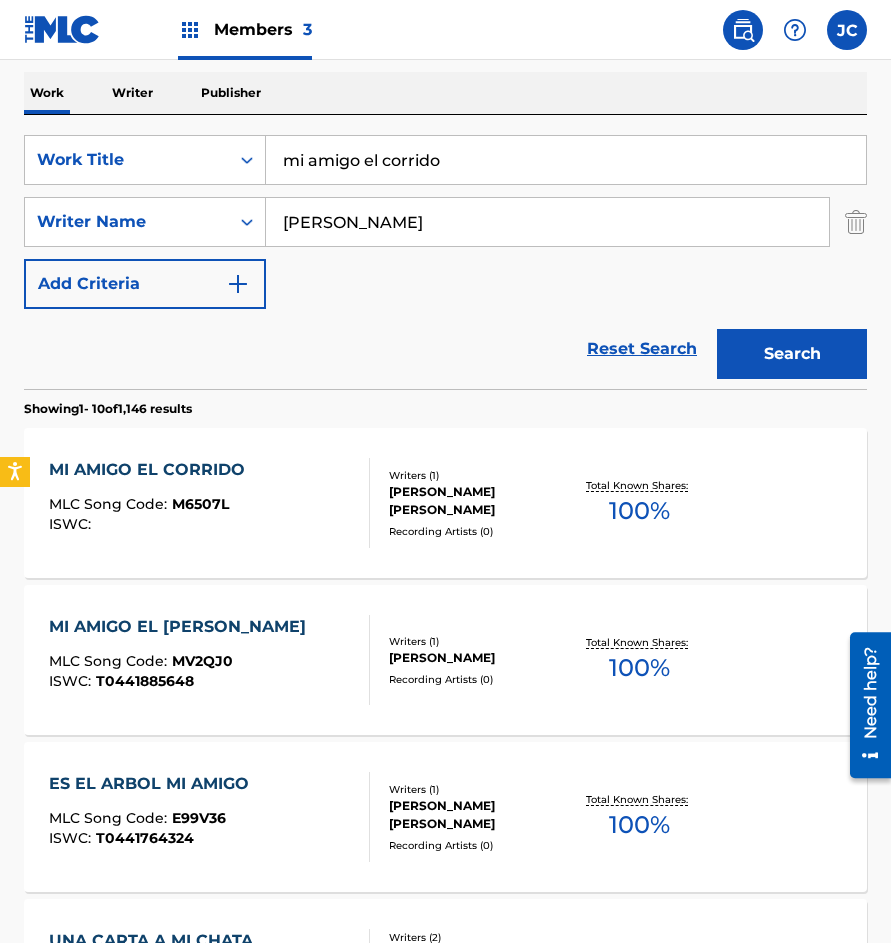 click on "mi amigo el corrido" at bounding box center [566, 160] 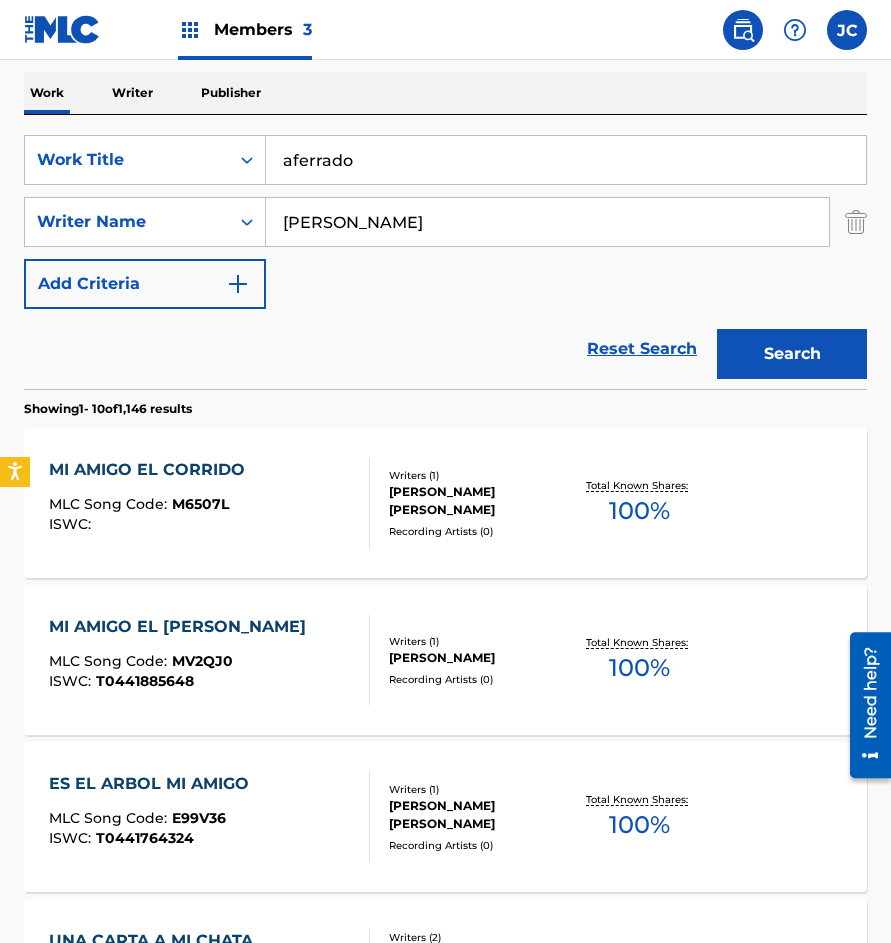 type on "aferrado" 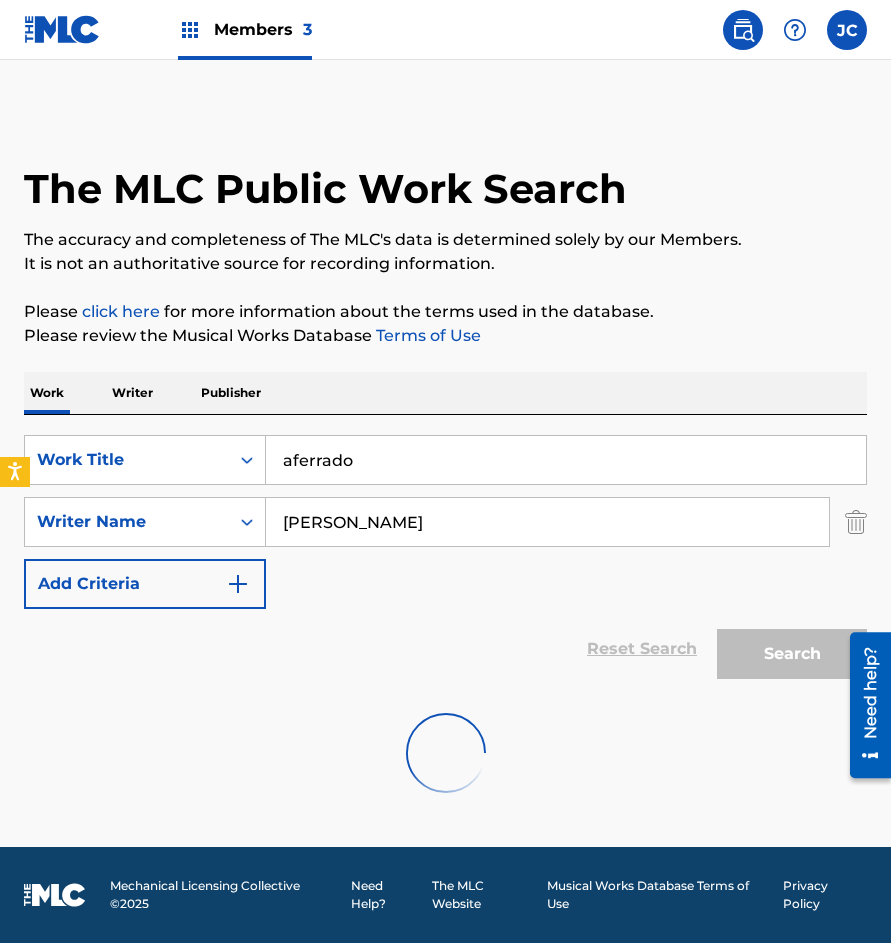 scroll, scrollTop: 0, scrollLeft: 0, axis: both 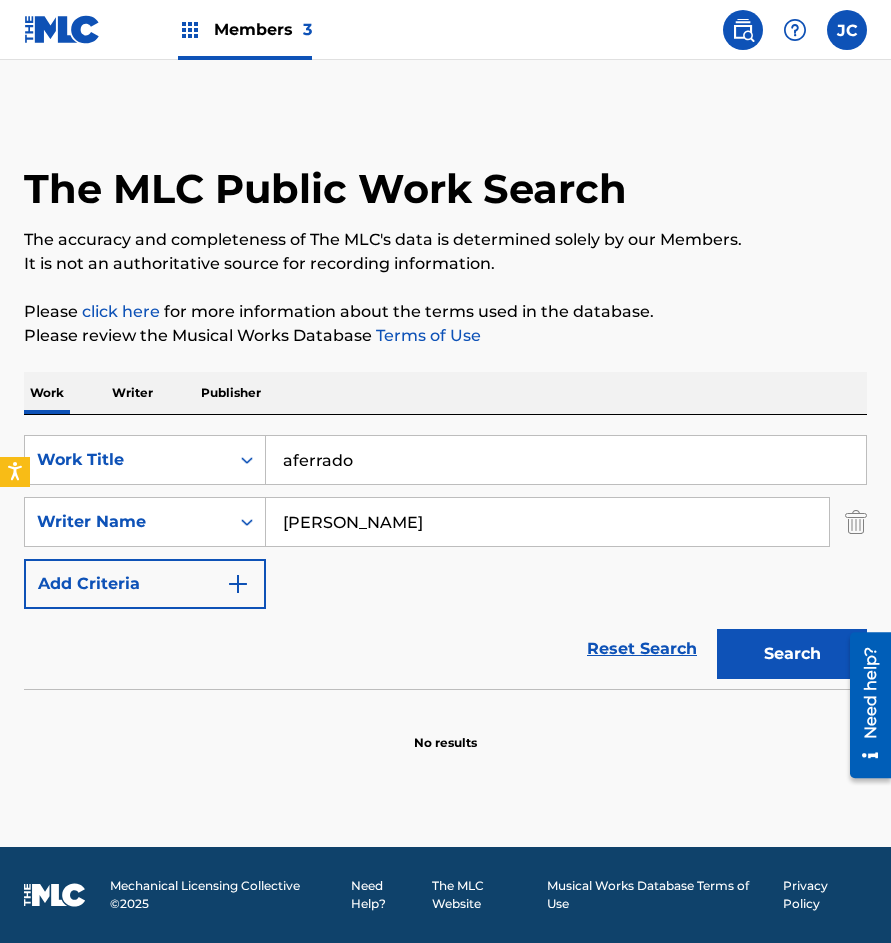 type on "[PERSON_NAME]" 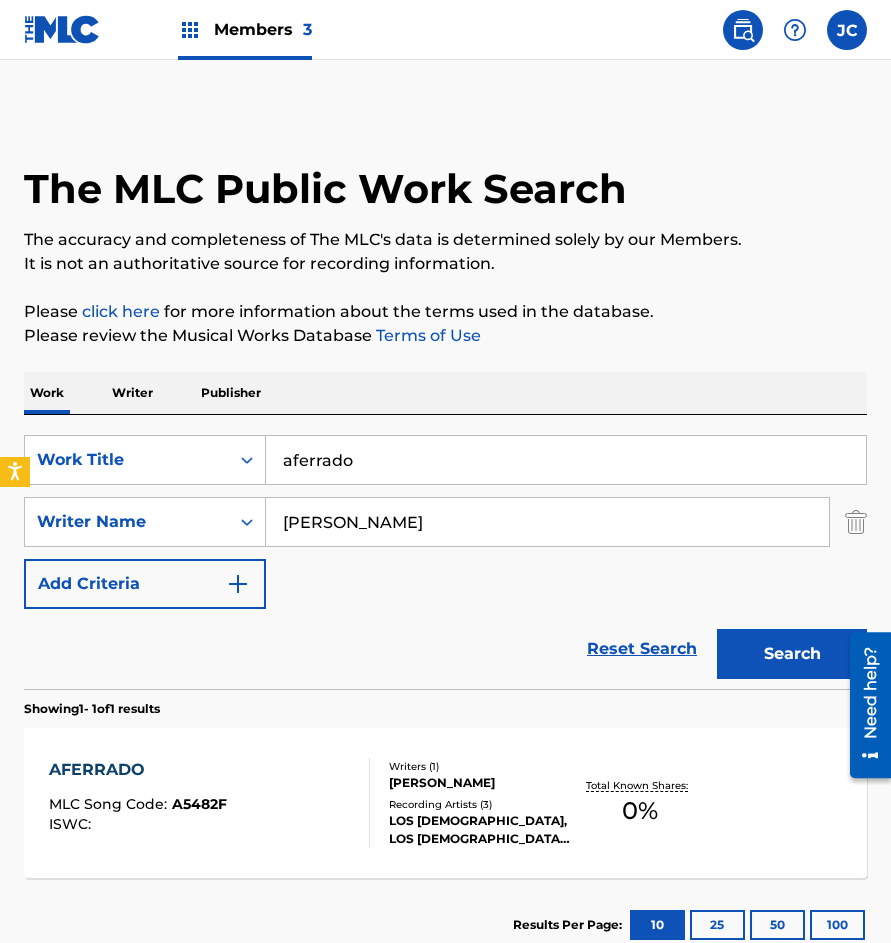 scroll, scrollTop: 100, scrollLeft: 0, axis: vertical 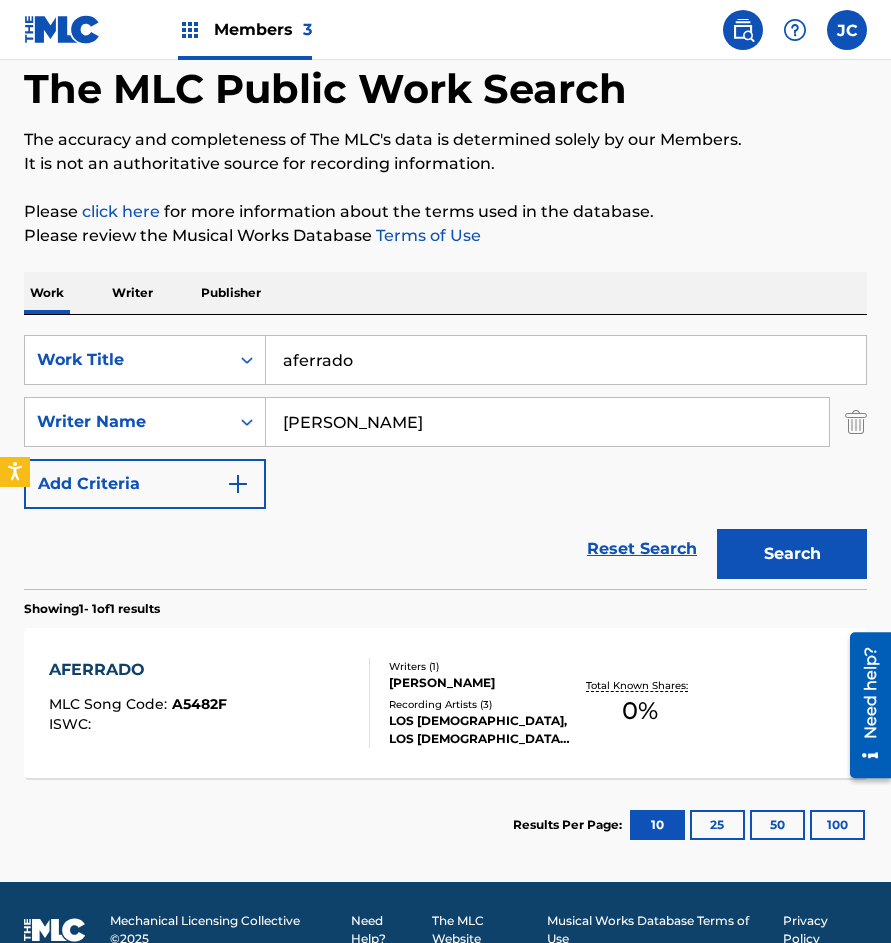 click on "[PERSON_NAME]" at bounding box center (479, 683) 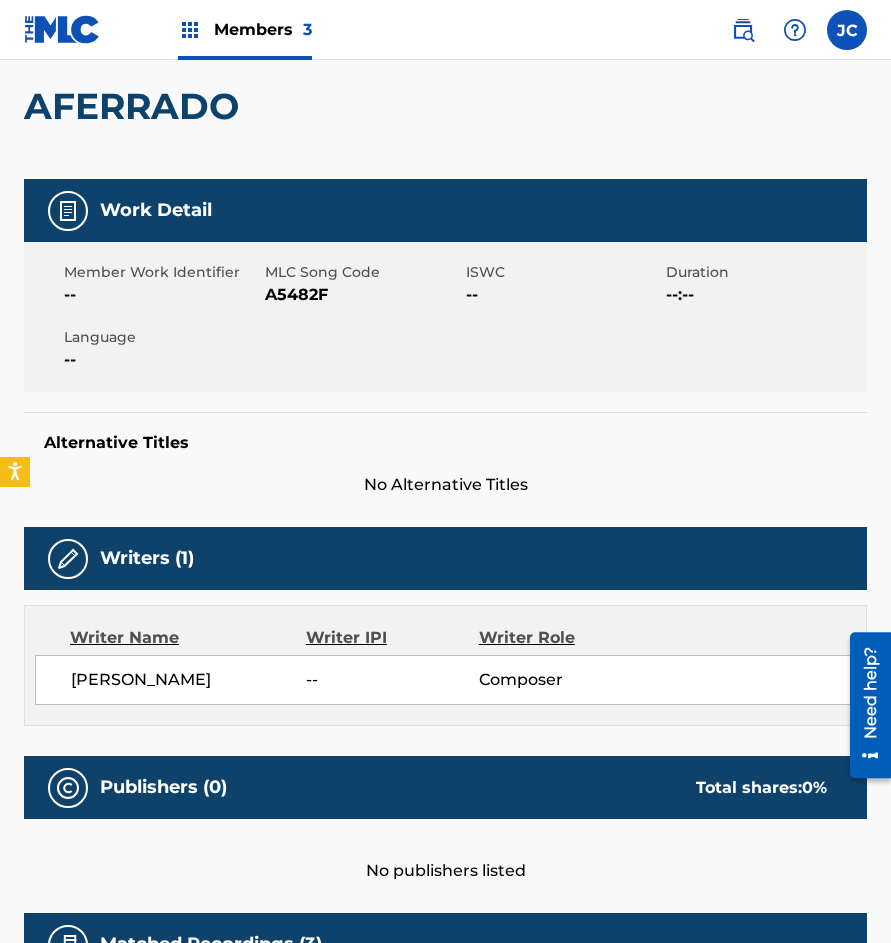 scroll, scrollTop: 176, scrollLeft: 0, axis: vertical 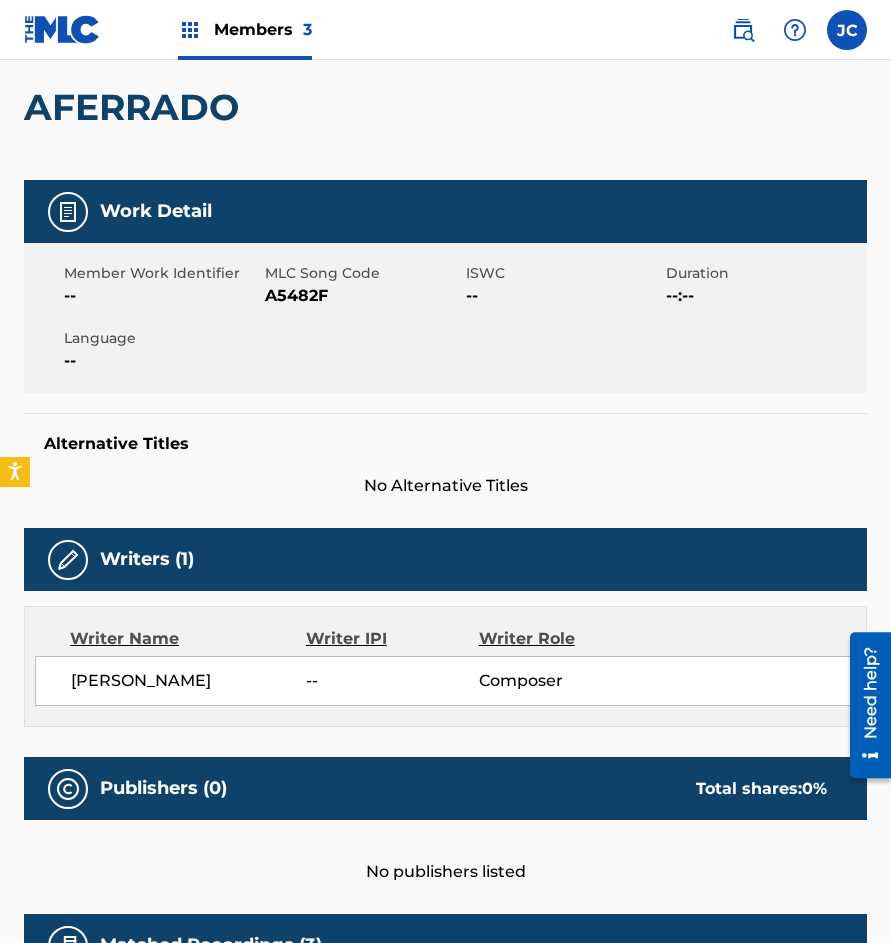 click on "MLC Song Code" at bounding box center [363, 273] 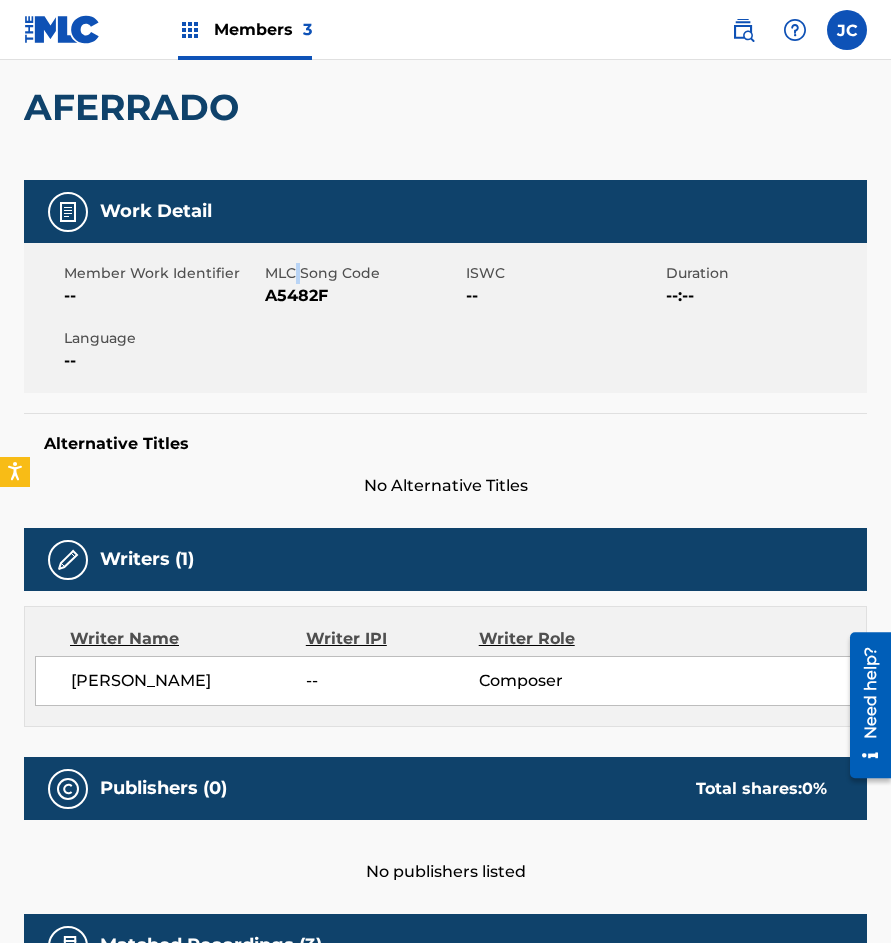 click on "MLC Song Code" at bounding box center (363, 273) 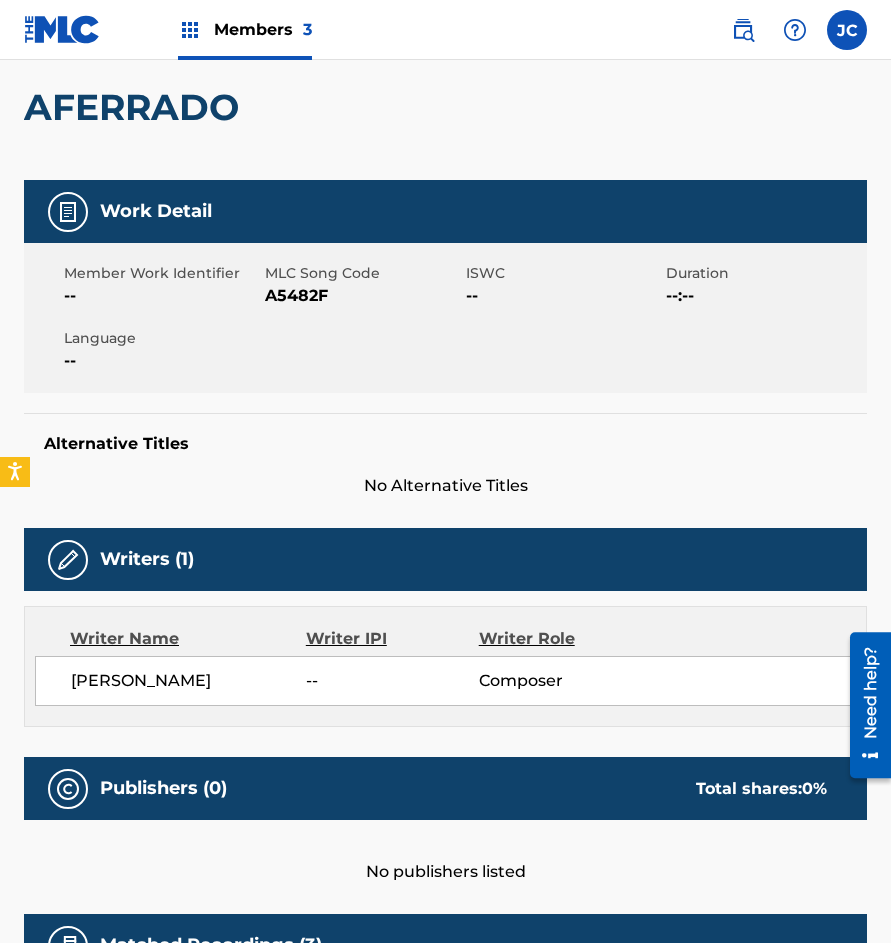 click on "A5482F" at bounding box center [363, 296] 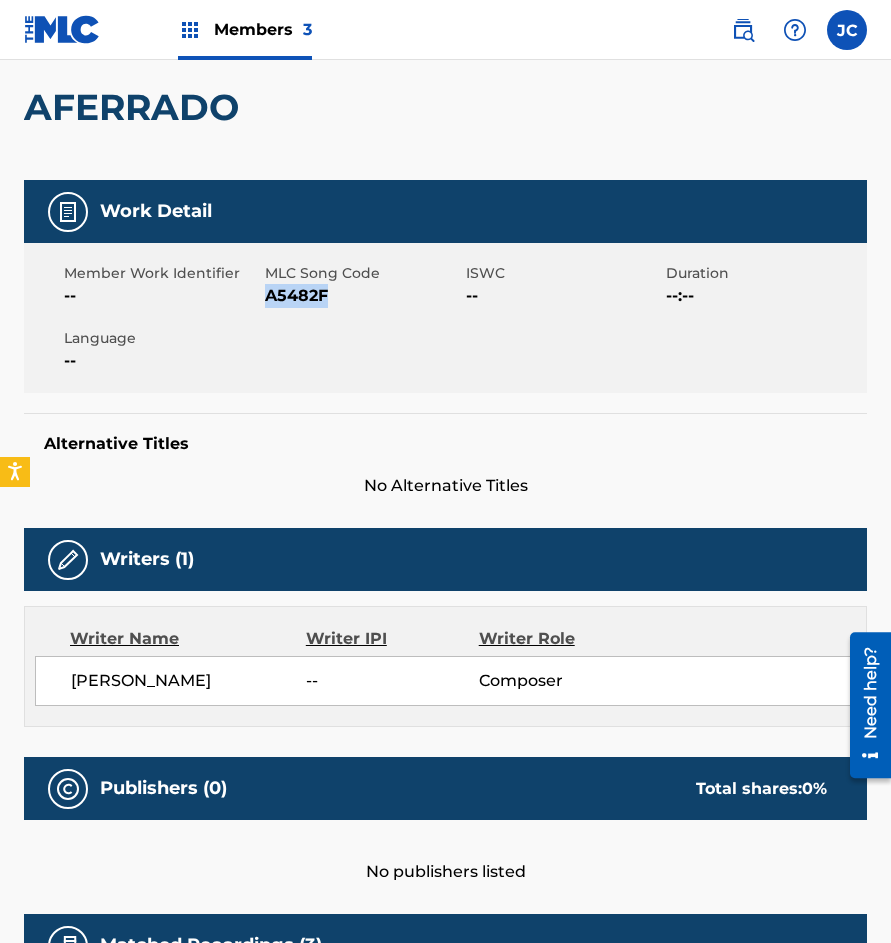 click on "A5482F" at bounding box center (363, 296) 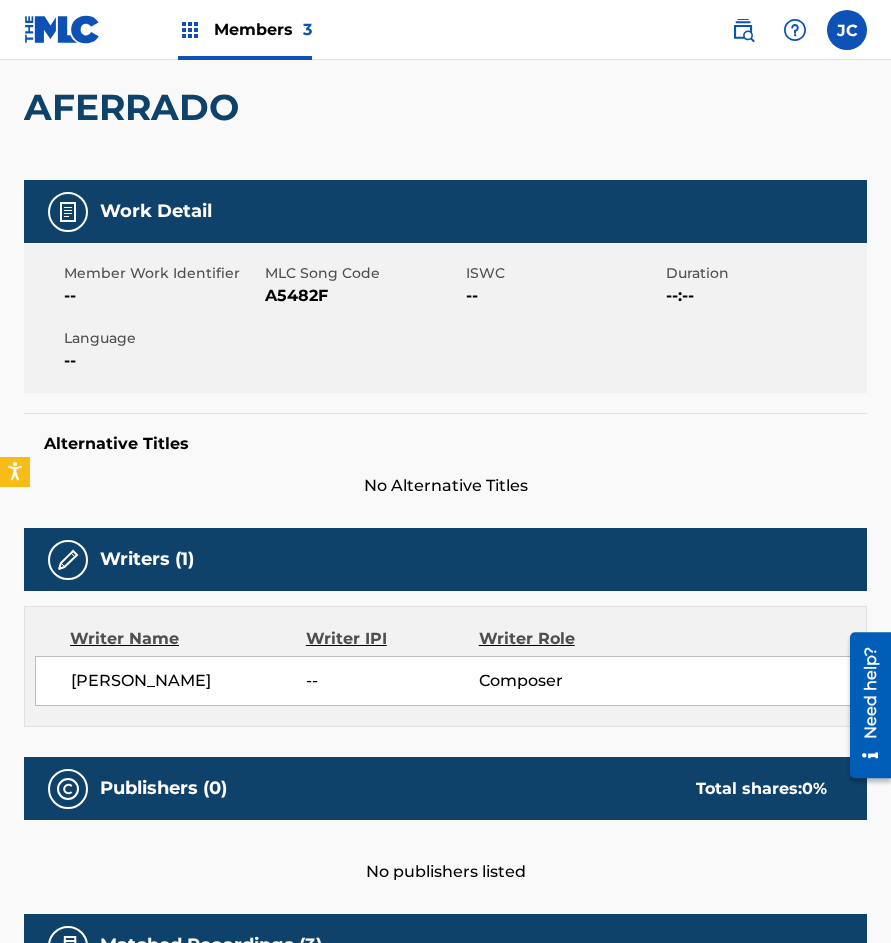 click on "--" at bounding box center (162, 361) 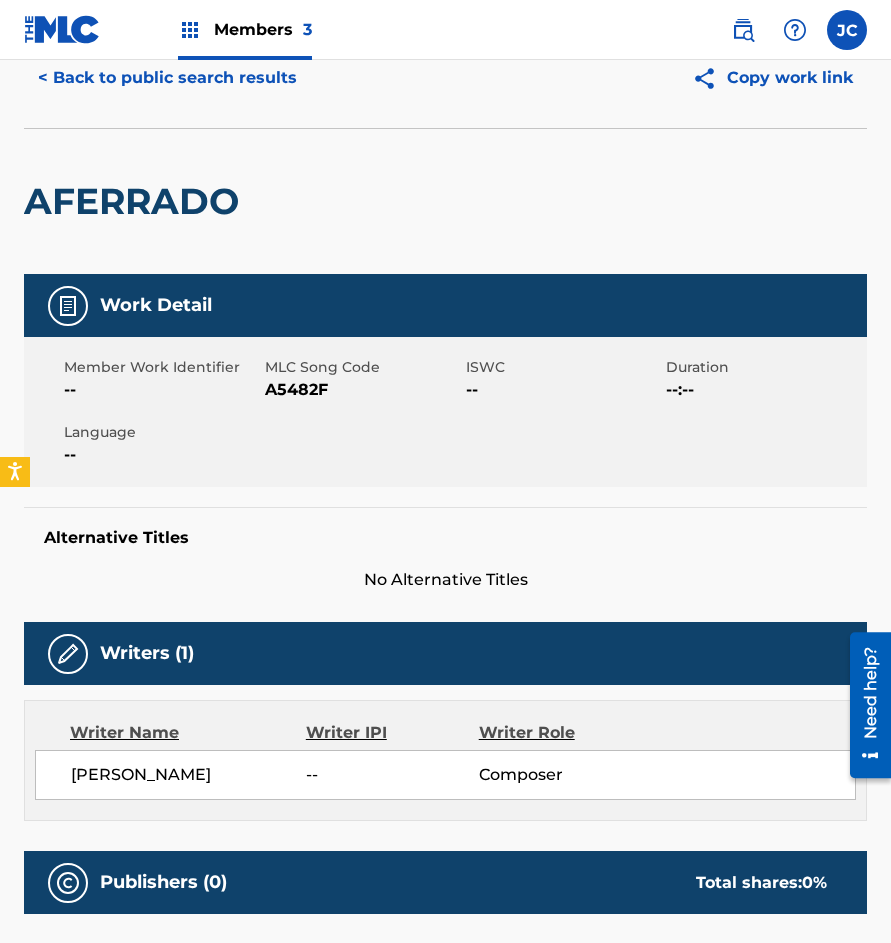 scroll, scrollTop: 0, scrollLeft: 0, axis: both 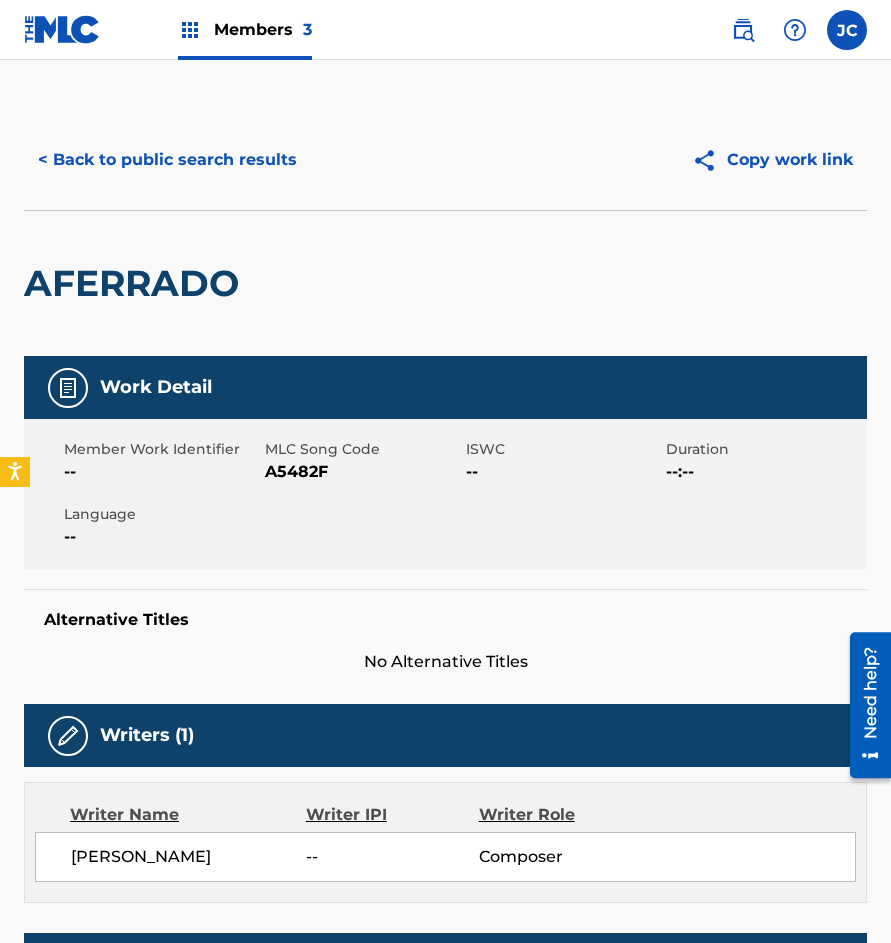 click on "< Back to public search results" at bounding box center [167, 160] 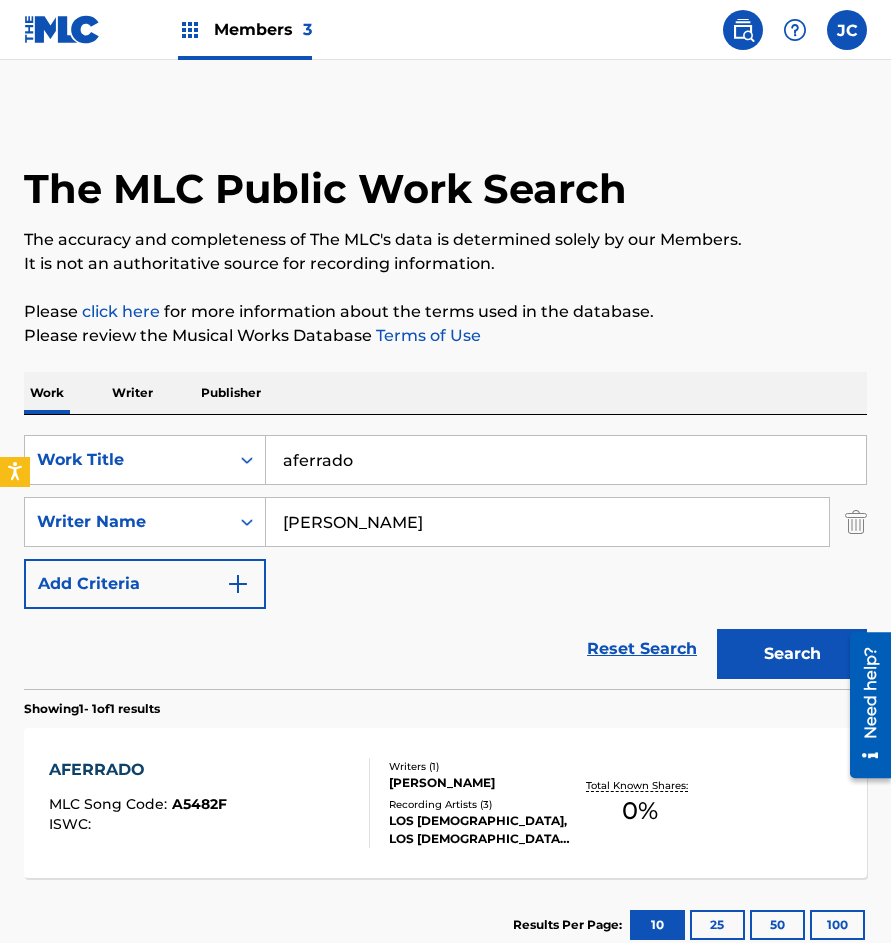 scroll, scrollTop: 21, scrollLeft: 0, axis: vertical 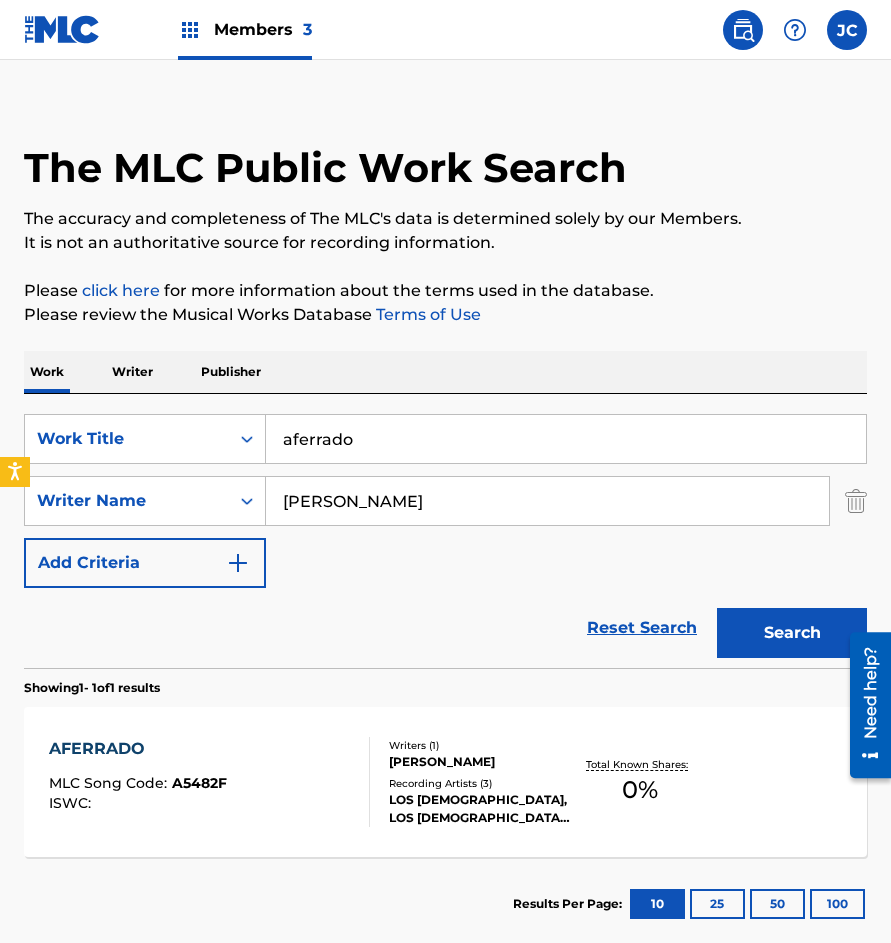 click on "aferrado" at bounding box center (566, 439) 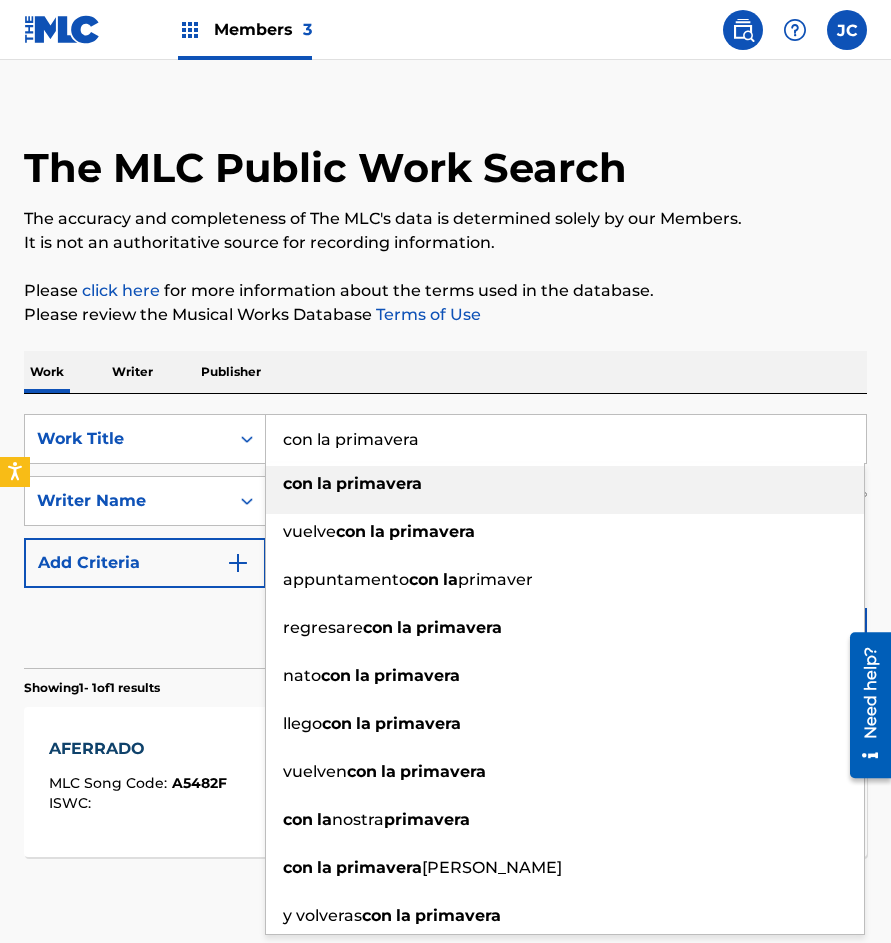 type on "con la primavera" 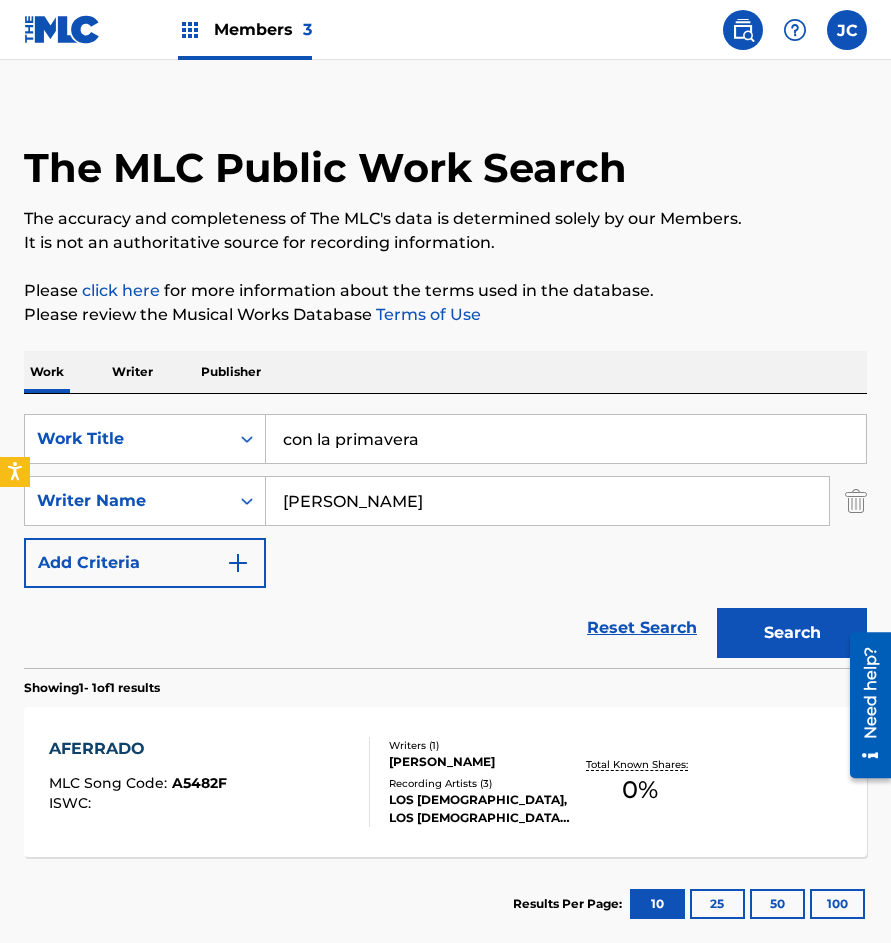 type on "[PERSON_NAME]" 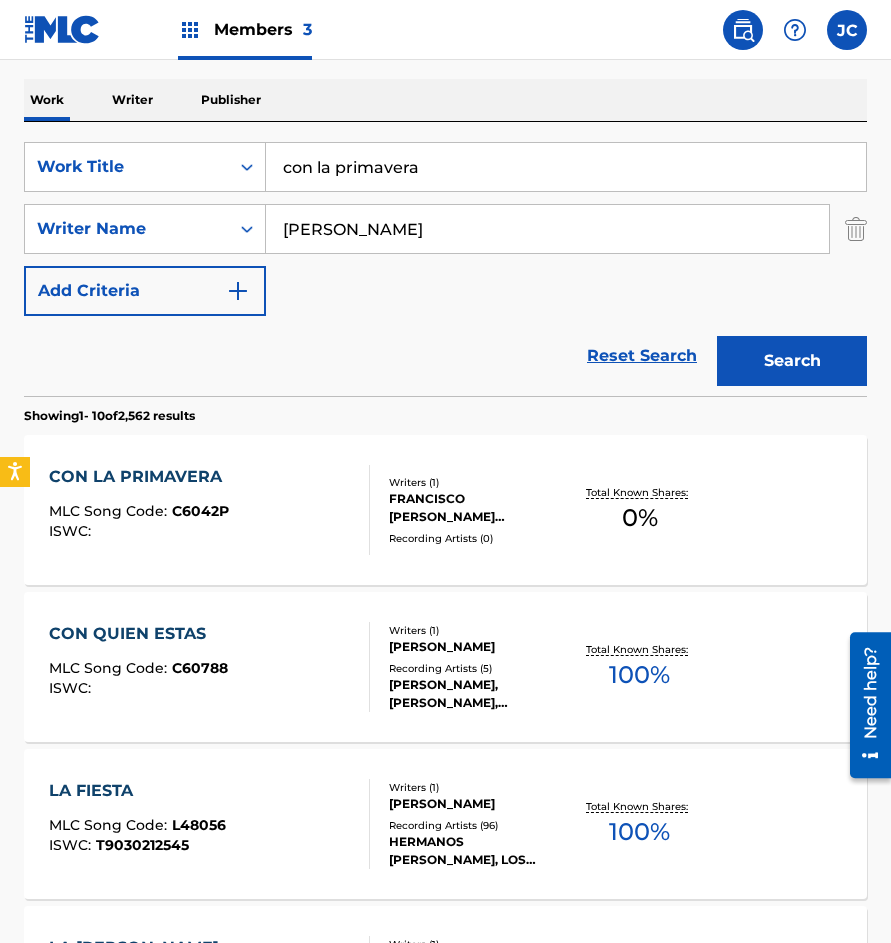 scroll, scrollTop: 300, scrollLeft: 0, axis: vertical 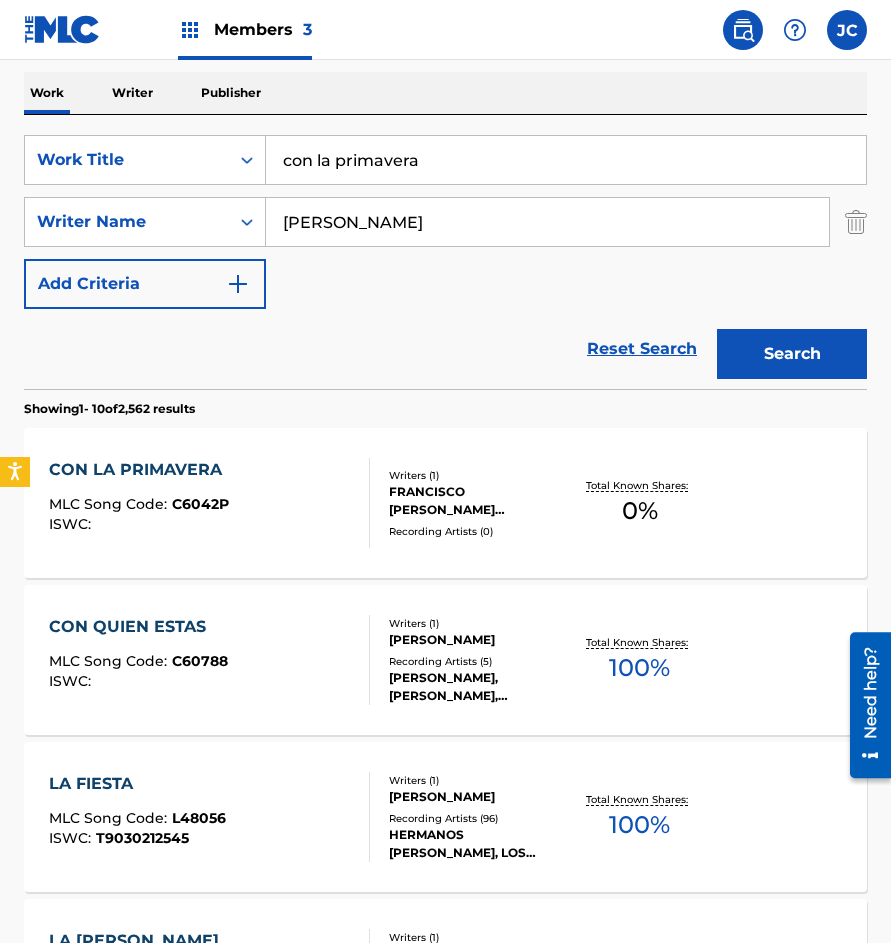 click on "Writers ( 1 ) FRANCISCO [PERSON_NAME] [PERSON_NAME] Recording Artists ( 0 )" at bounding box center [470, 503] 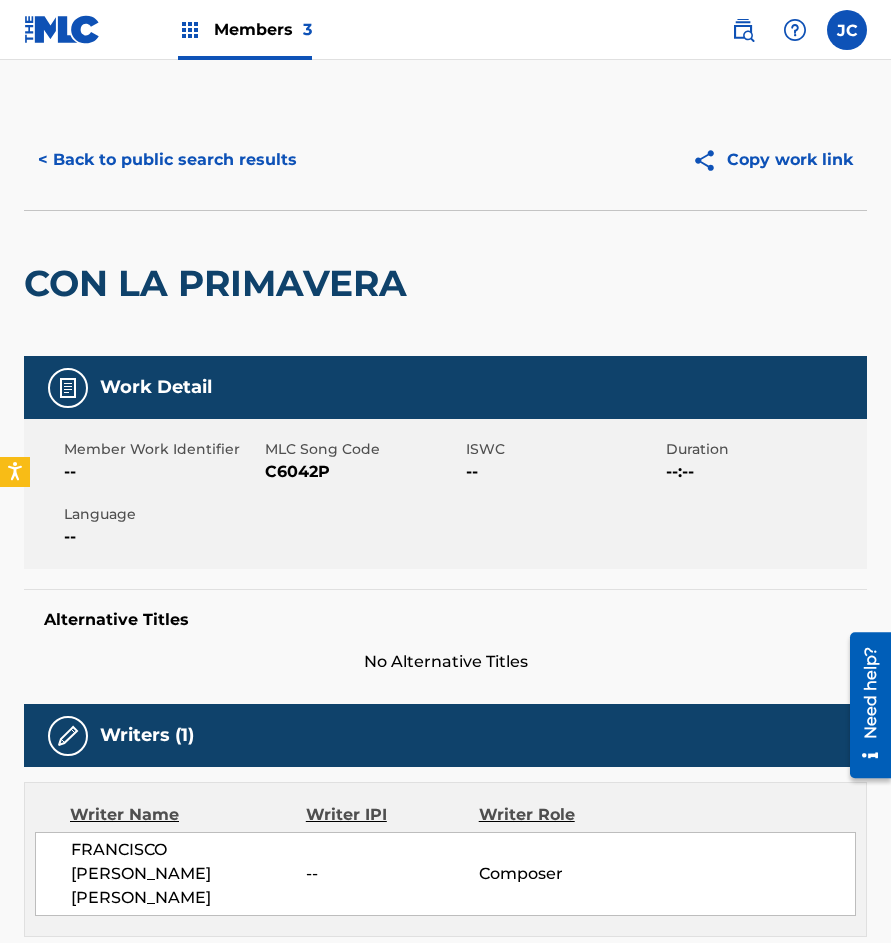 click on "Member Work Identifier -- MLC Song Code C6042P ISWC -- Duration --:-- Language --" at bounding box center [445, 494] 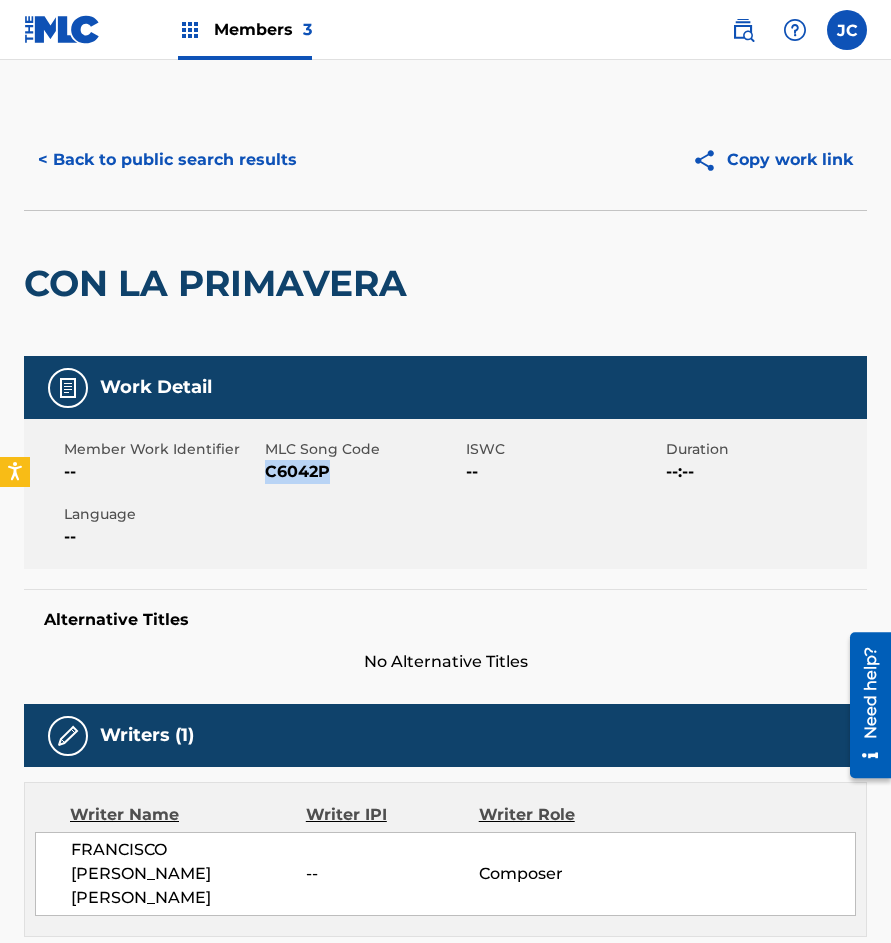 click on "C6042P" at bounding box center (363, 472) 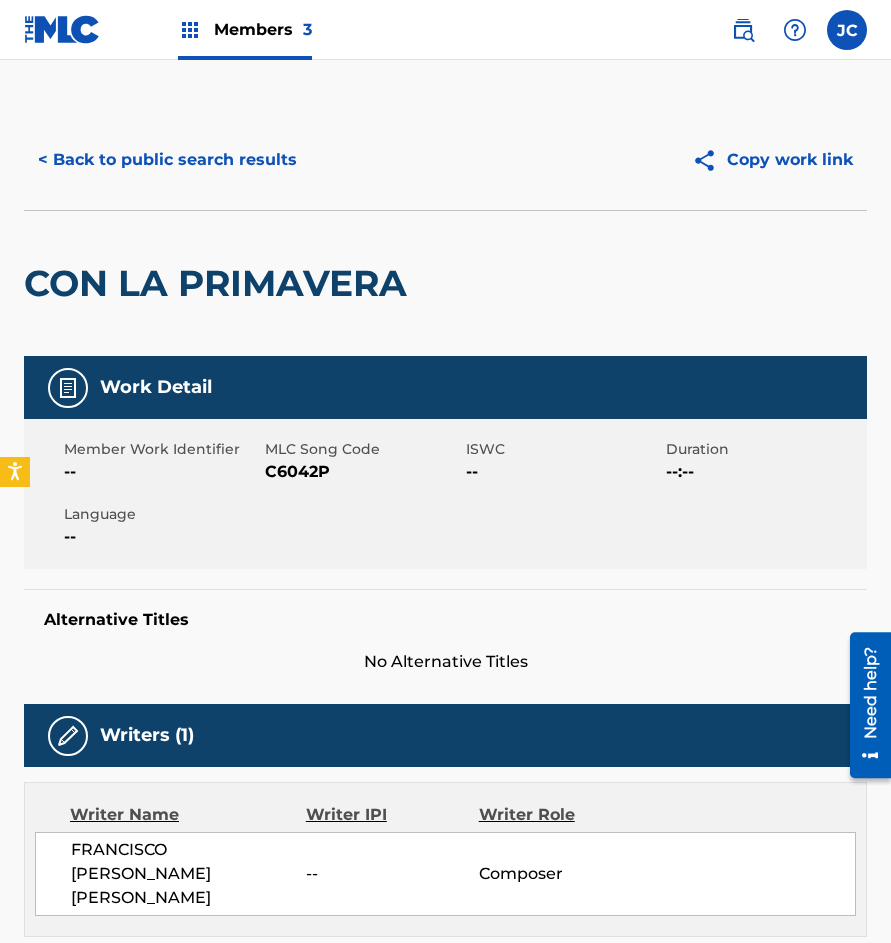 click on "< Back to public search results" at bounding box center (167, 160) 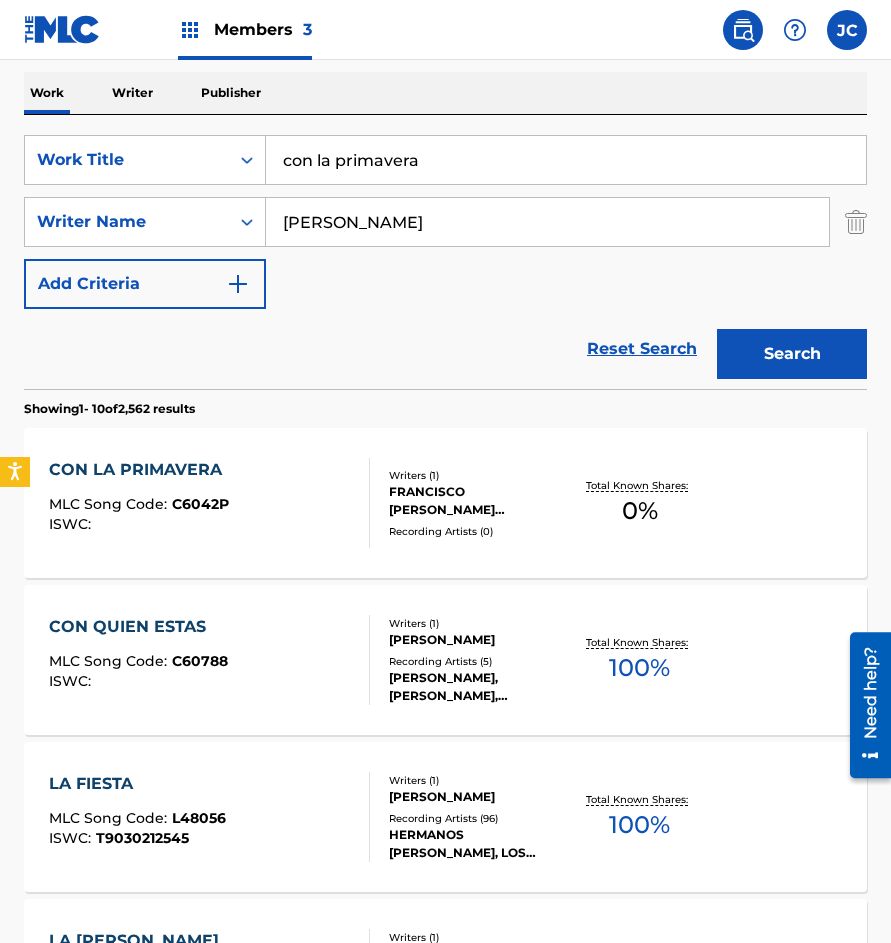 click on "JC [PERSON_NAME] [EMAIL_ADDRESS][DOMAIN_NAME] Profile Log out" at bounding box center [789, 30] 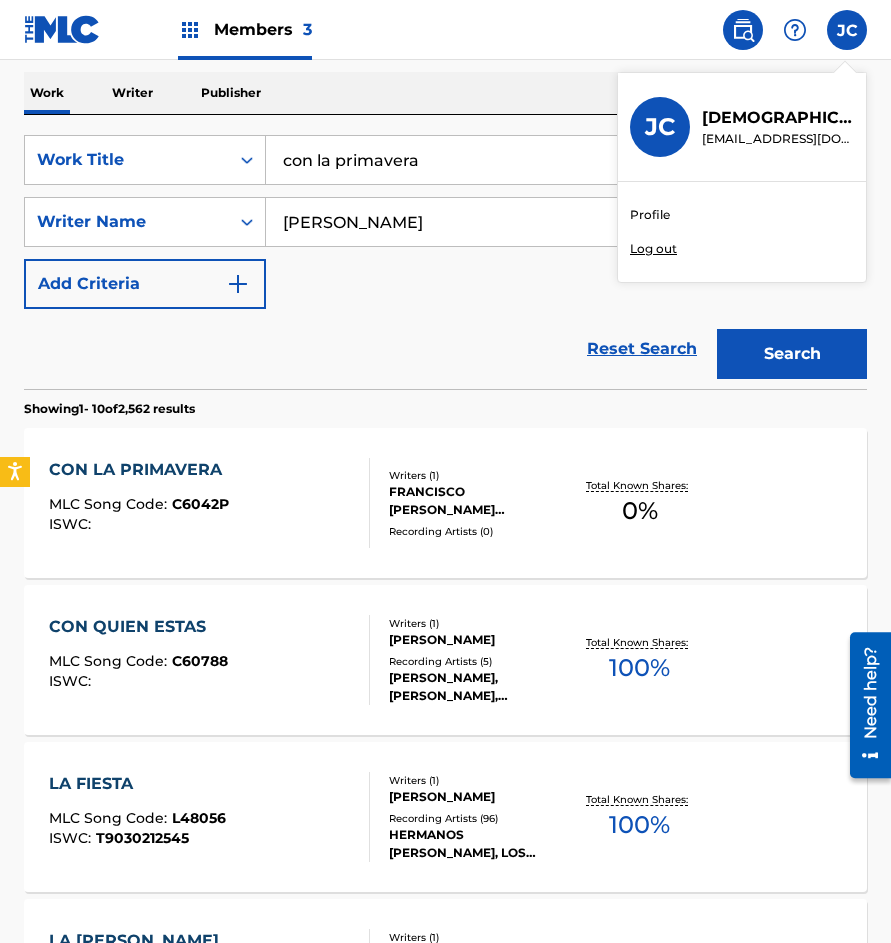 click on "Log out" at bounding box center [653, 249] 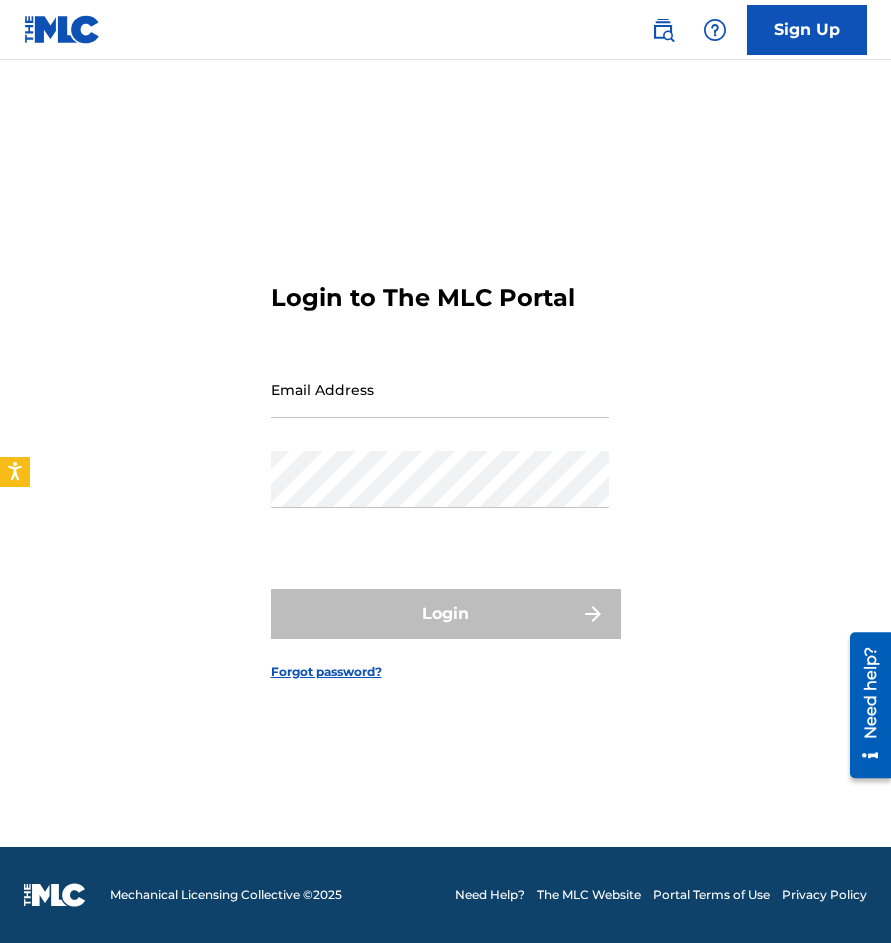 scroll, scrollTop: 0, scrollLeft: 0, axis: both 